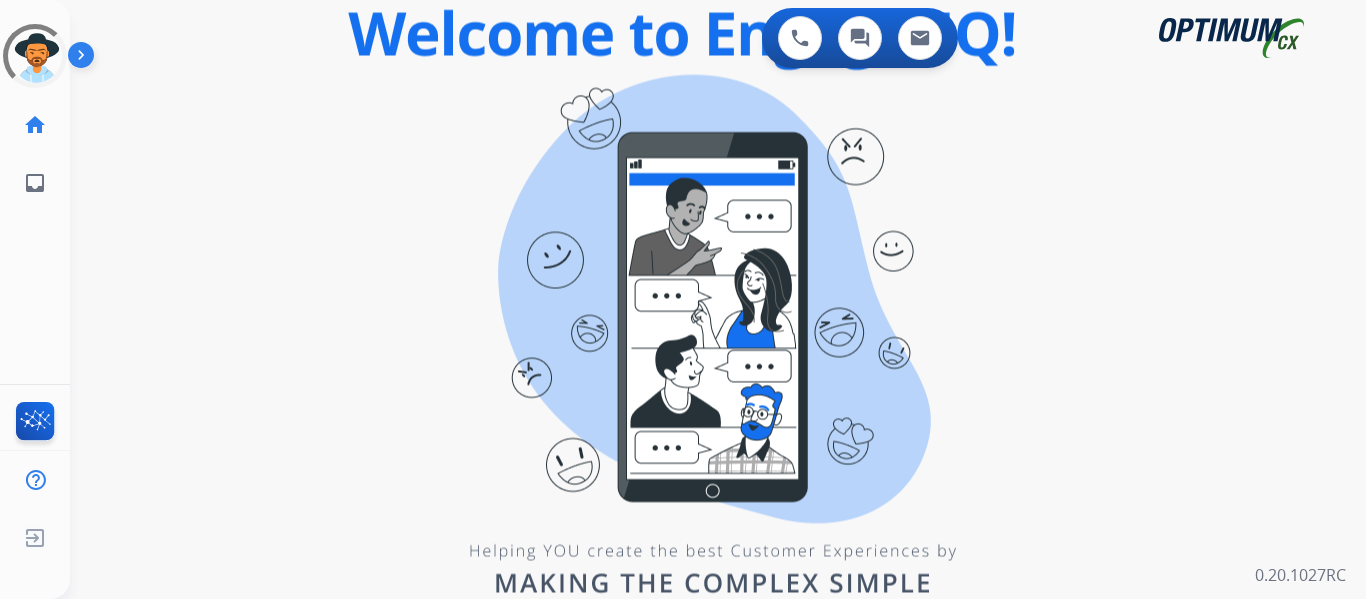 scroll, scrollTop: 0, scrollLeft: 0, axis: both 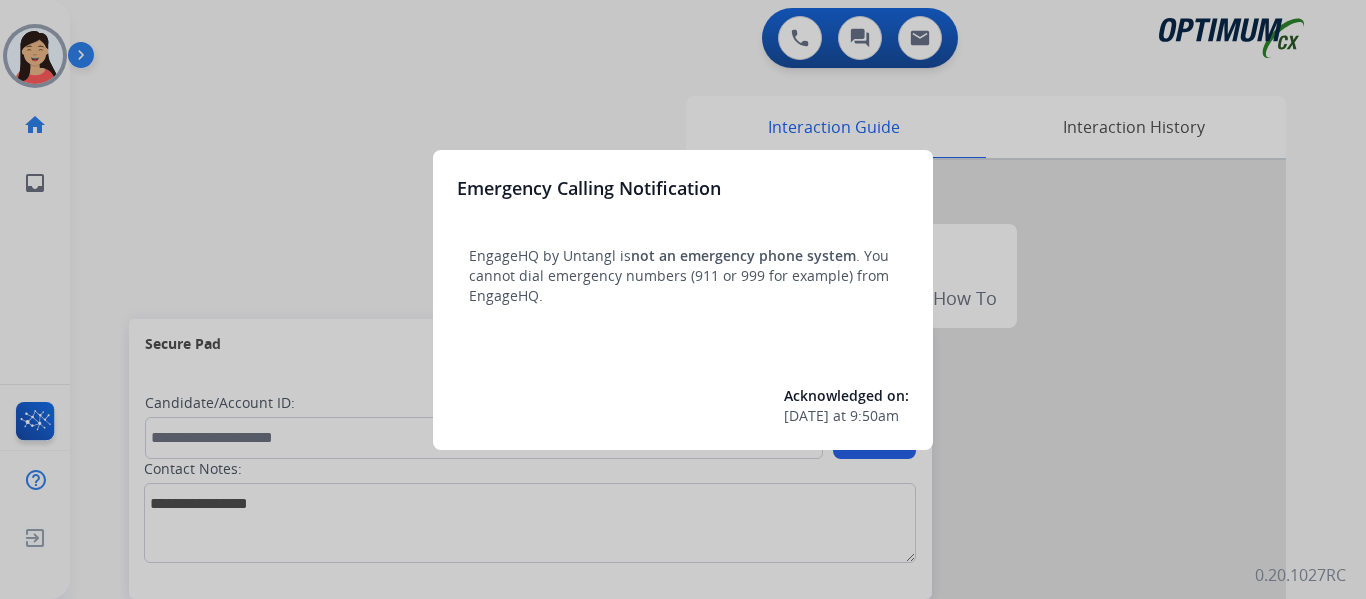 click at bounding box center (683, 299) 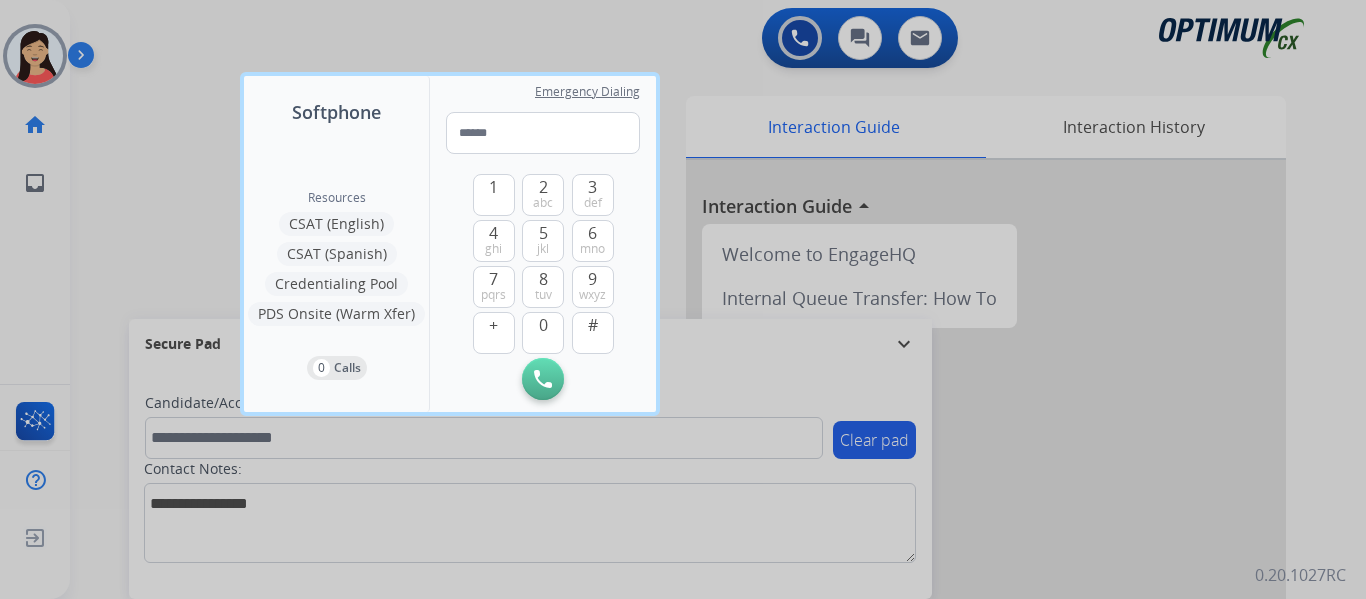 click at bounding box center [683, 299] 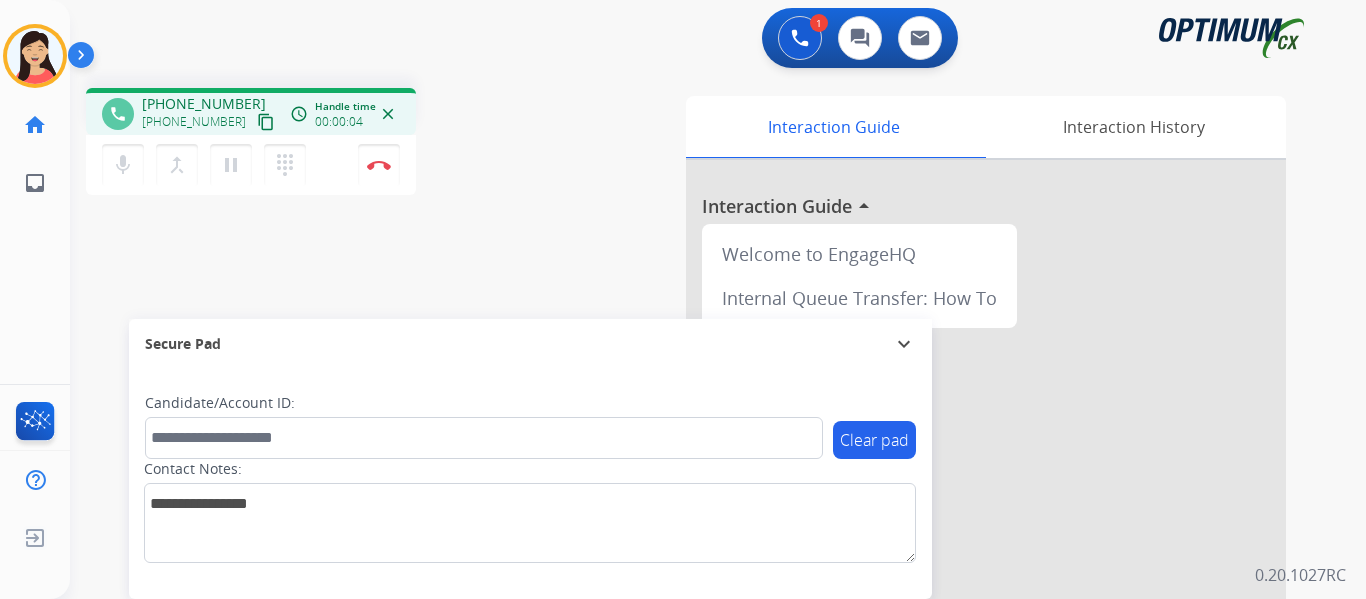 click on "content_copy" at bounding box center [266, 122] 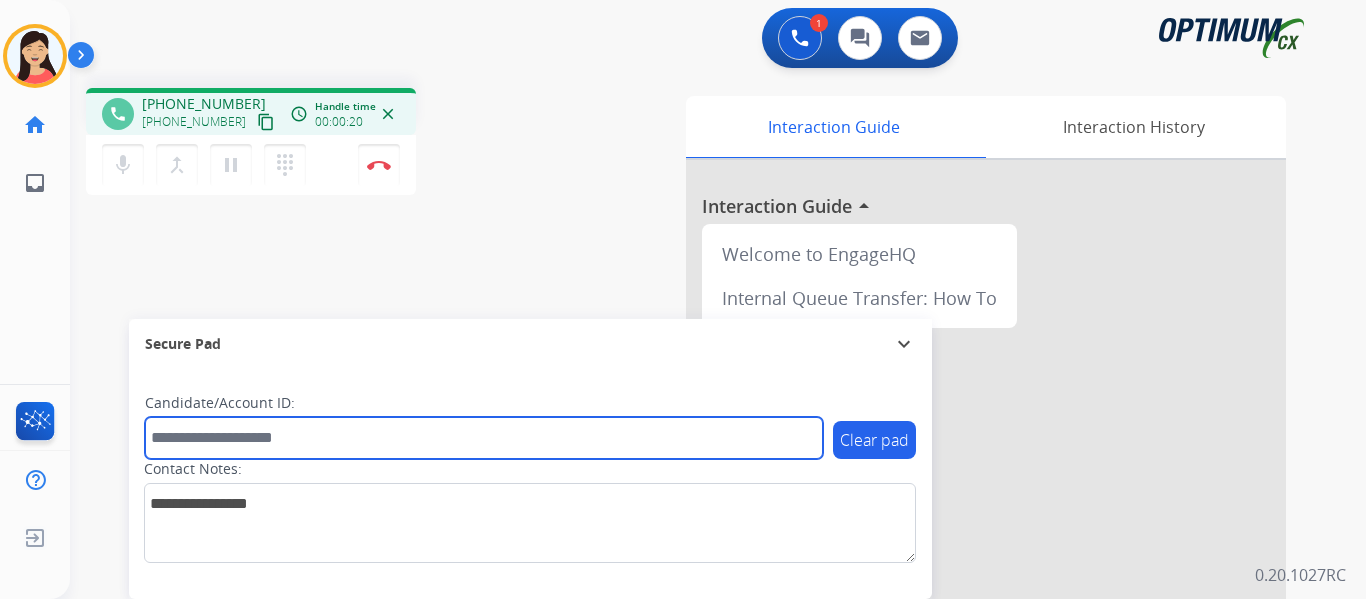 click at bounding box center [484, 438] 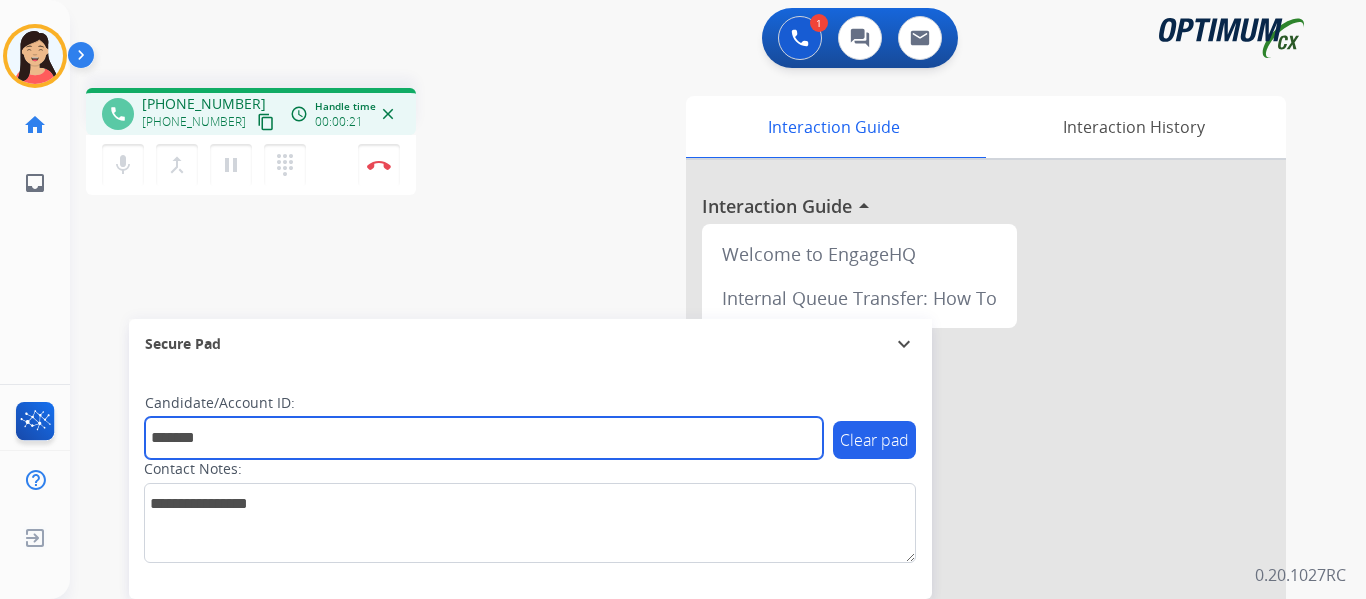 type on "*******" 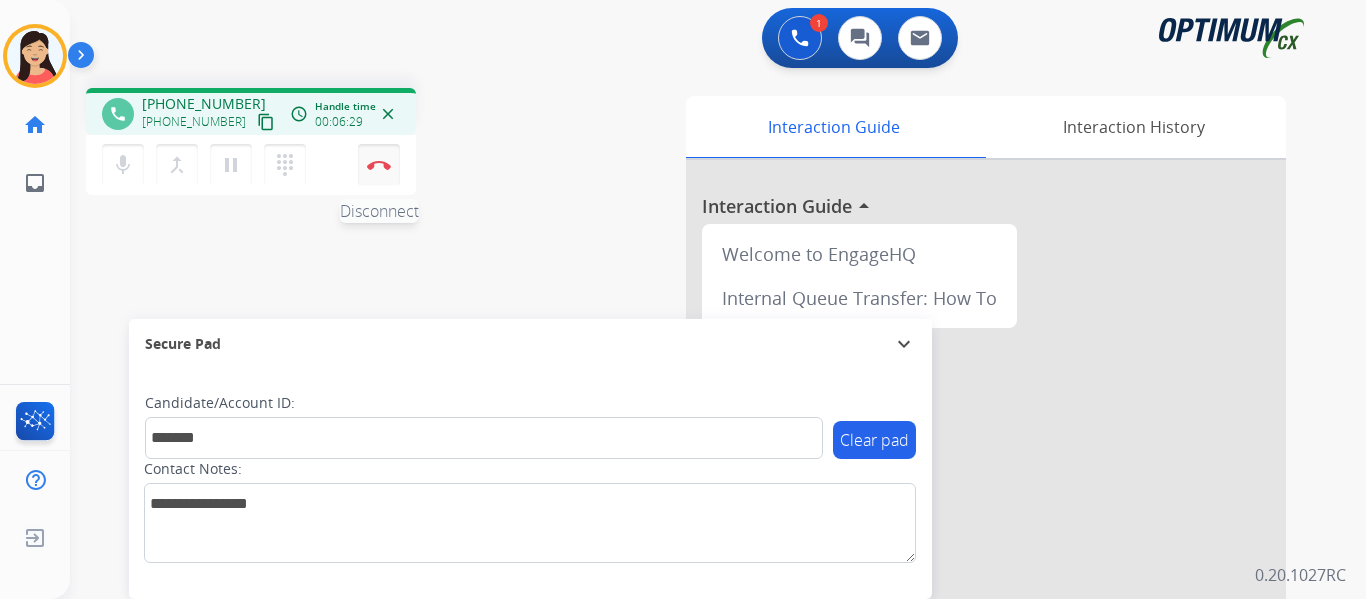 click on "Disconnect" at bounding box center (379, 165) 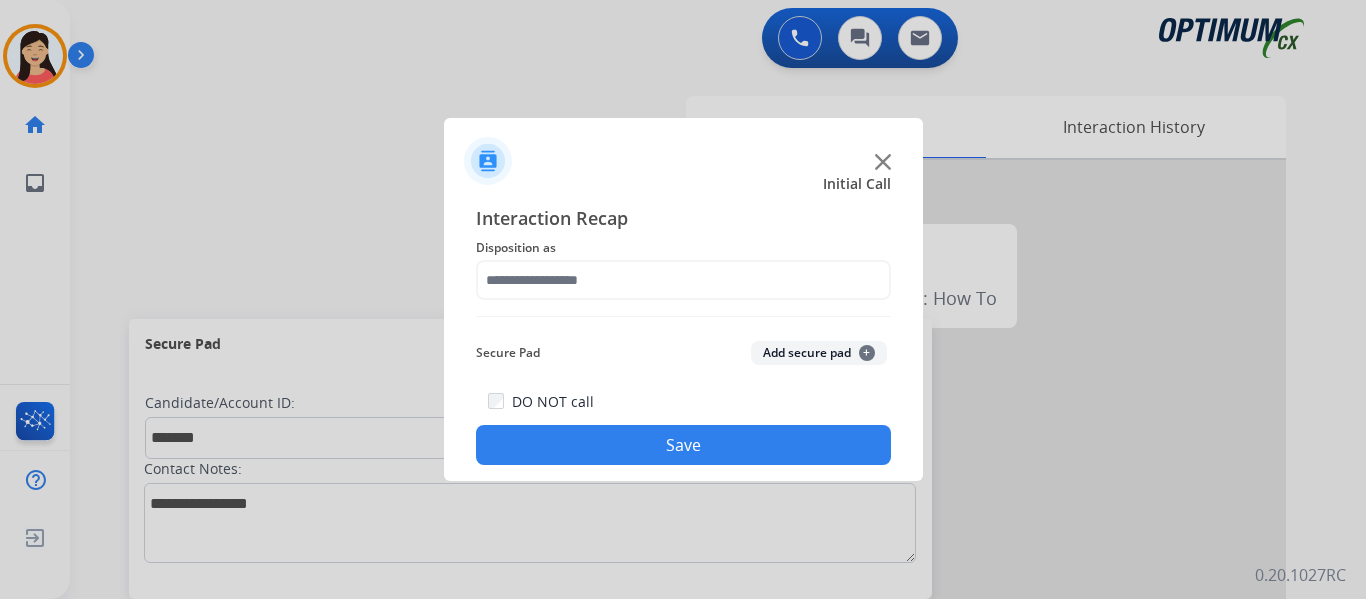 click on "Add secure pad  +" 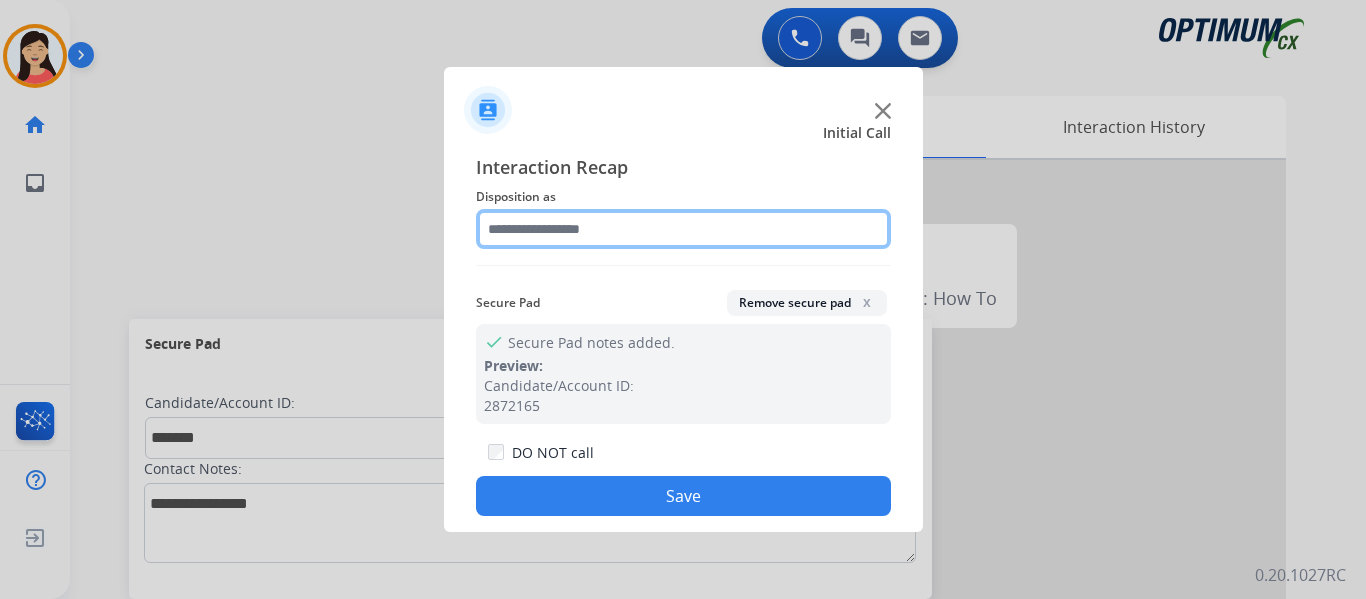 click 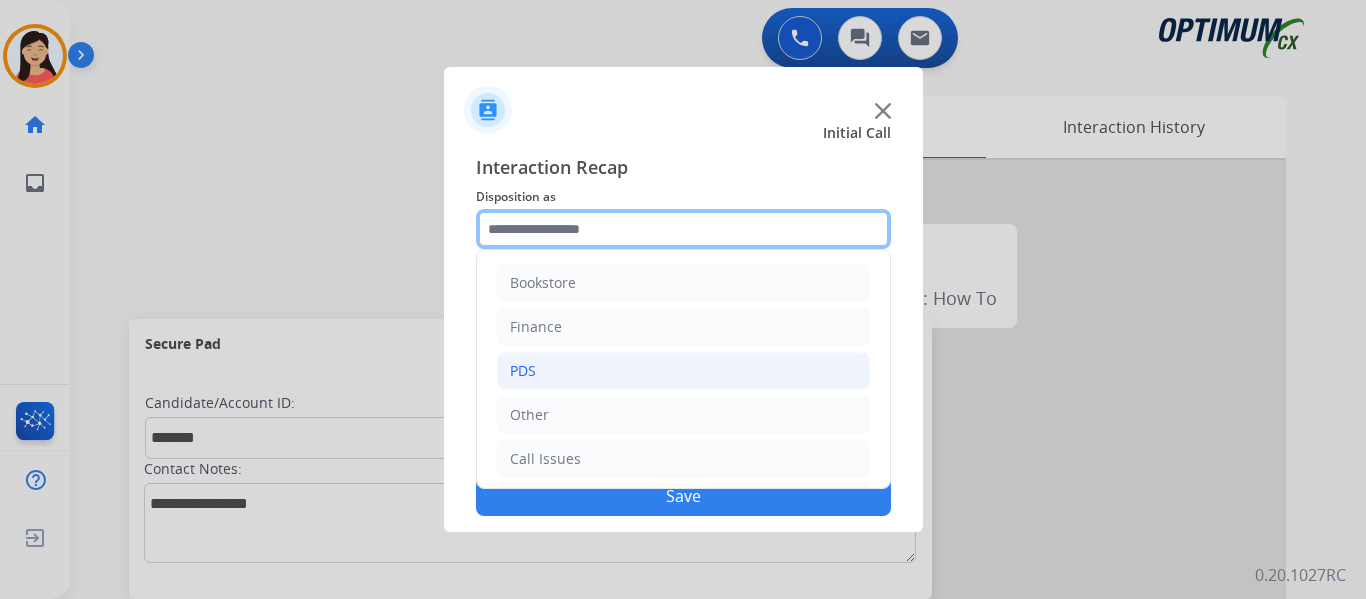 scroll, scrollTop: 136, scrollLeft: 0, axis: vertical 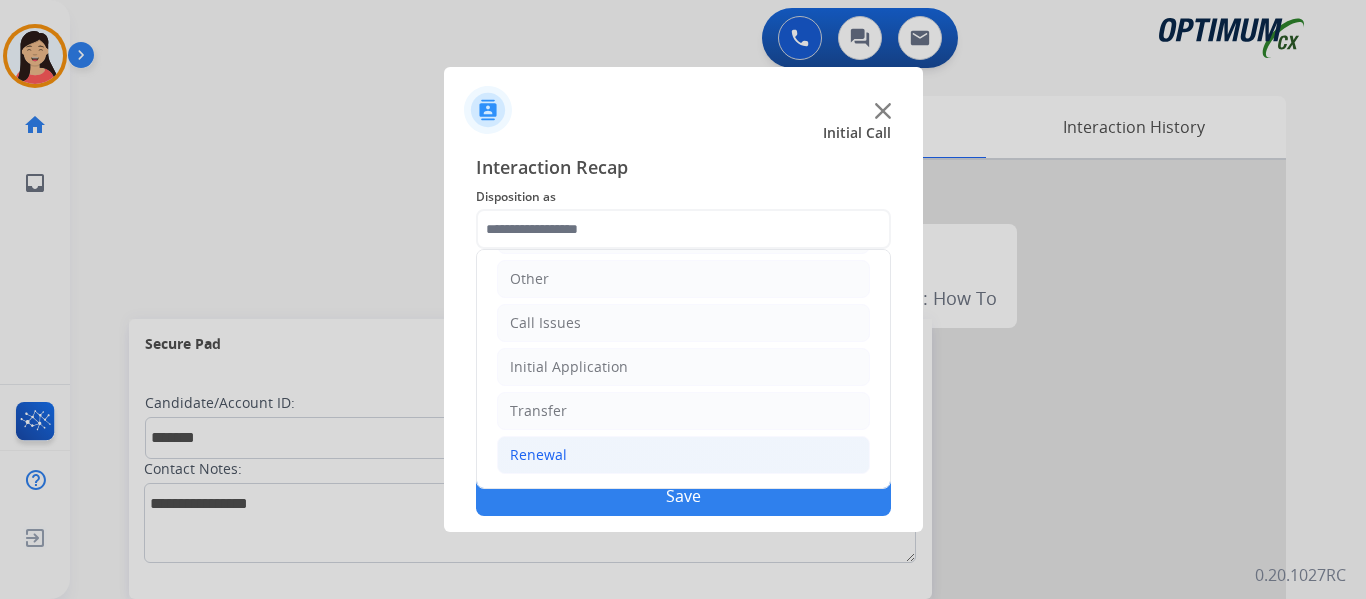 click on "Renewal" 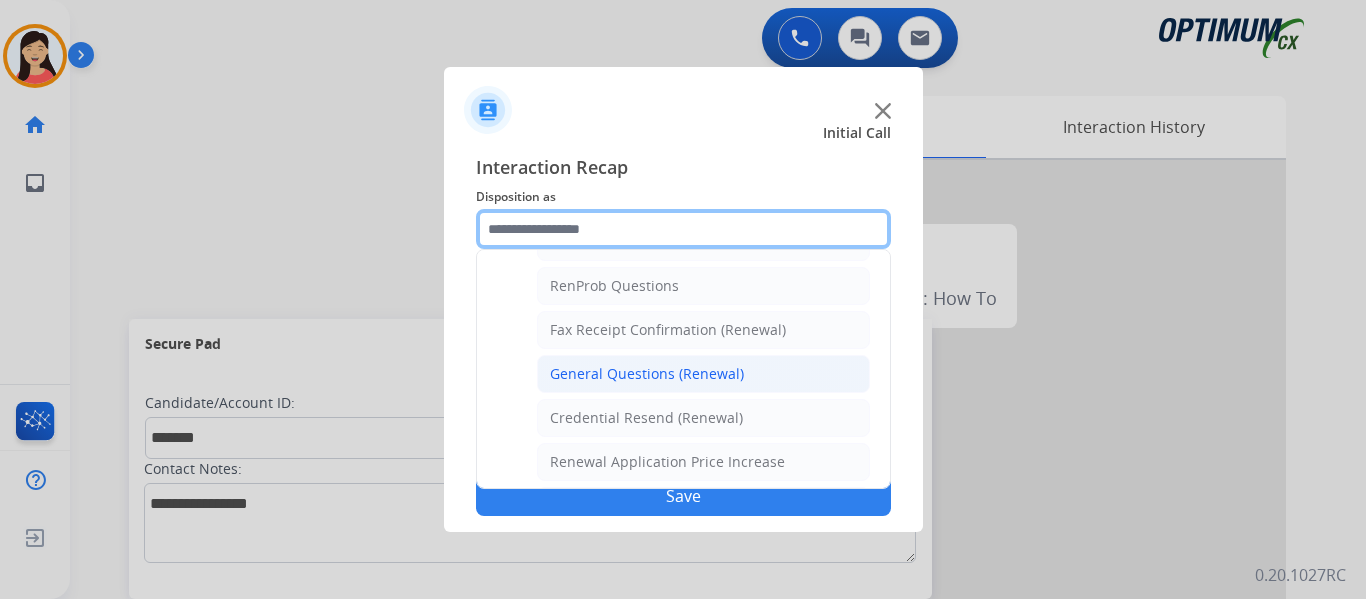 scroll, scrollTop: 536, scrollLeft: 0, axis: vertical 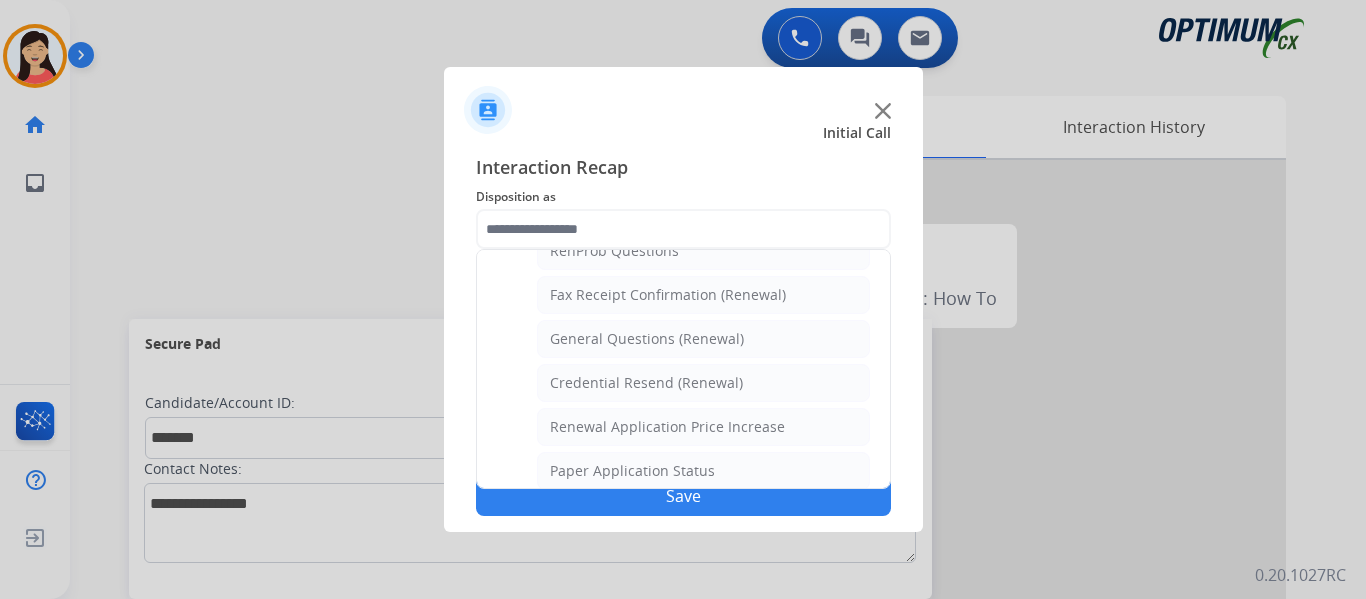 click on "Credential Resend (Renewal)" 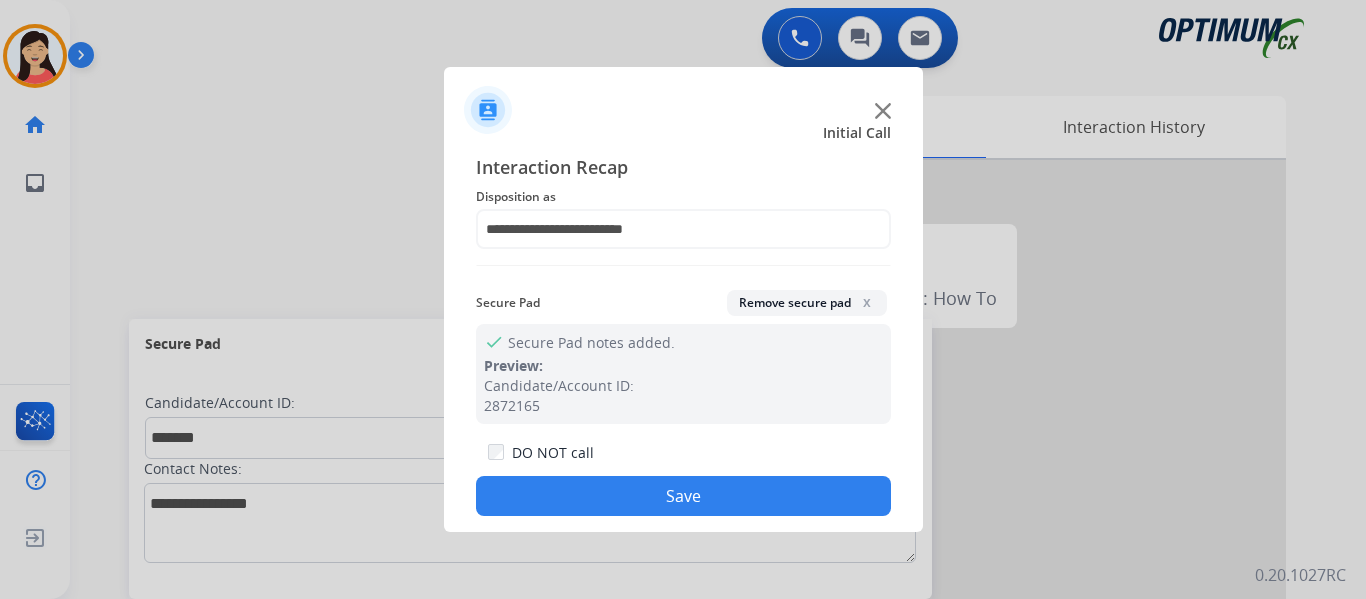 click on "Save" 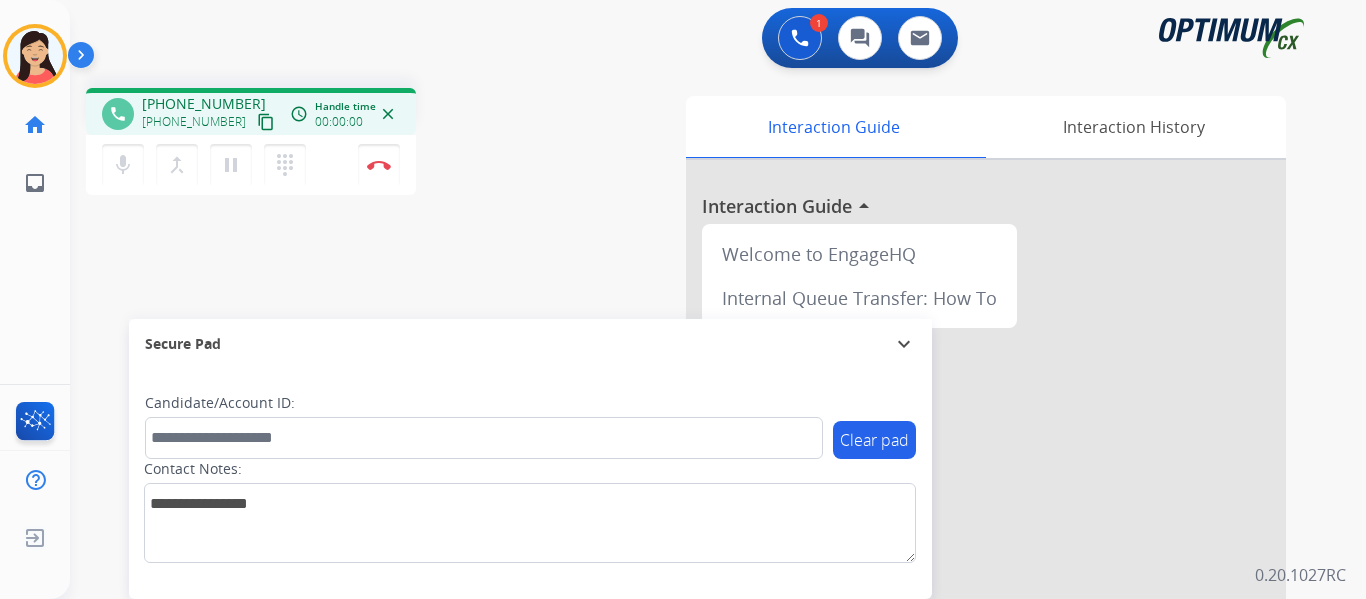 click on "content_copy" at bounding box center [266, 122] 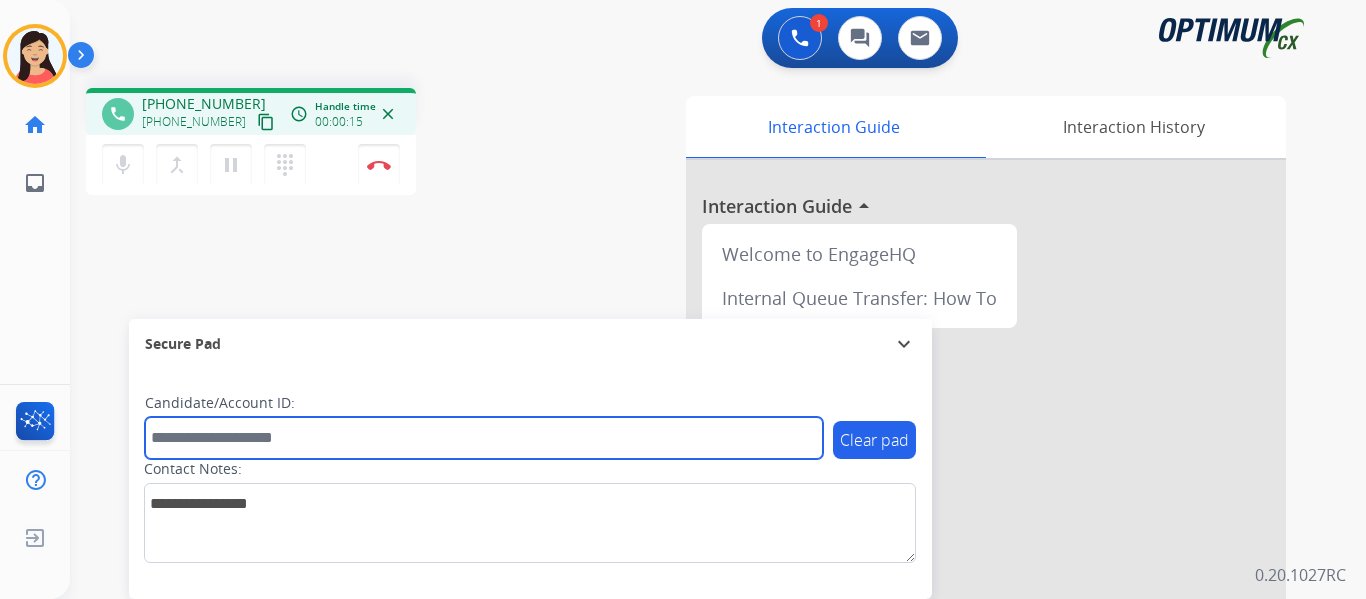 click at bounding box center (484, 438) 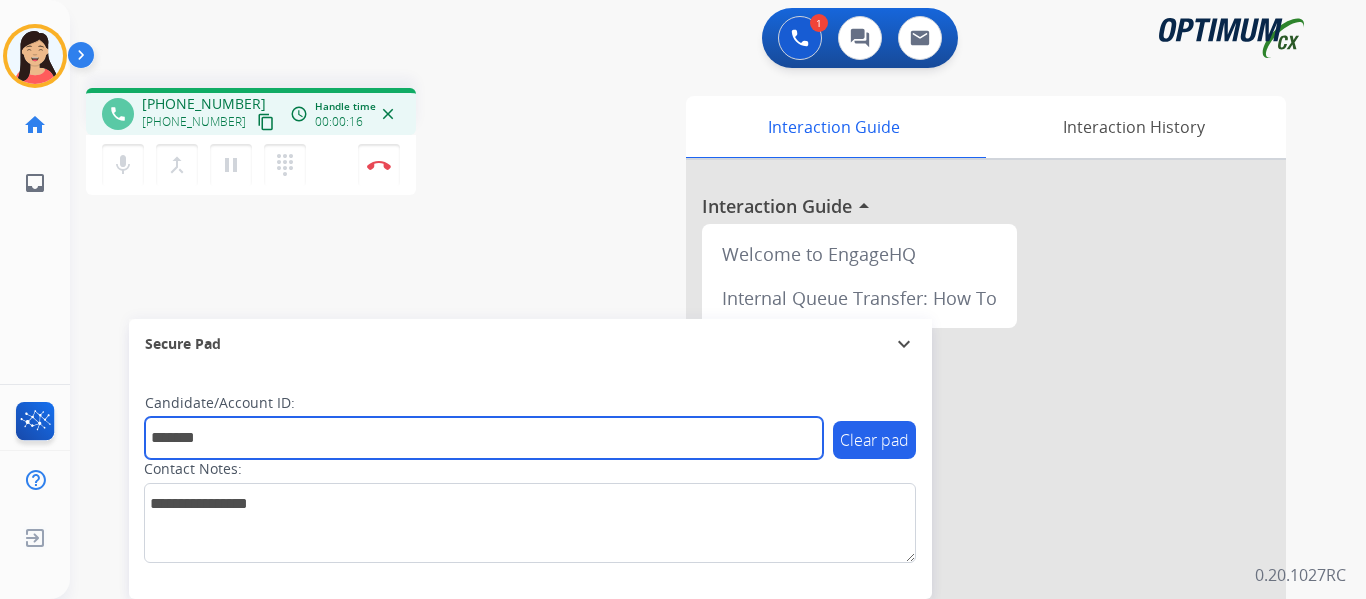 type on "*******" 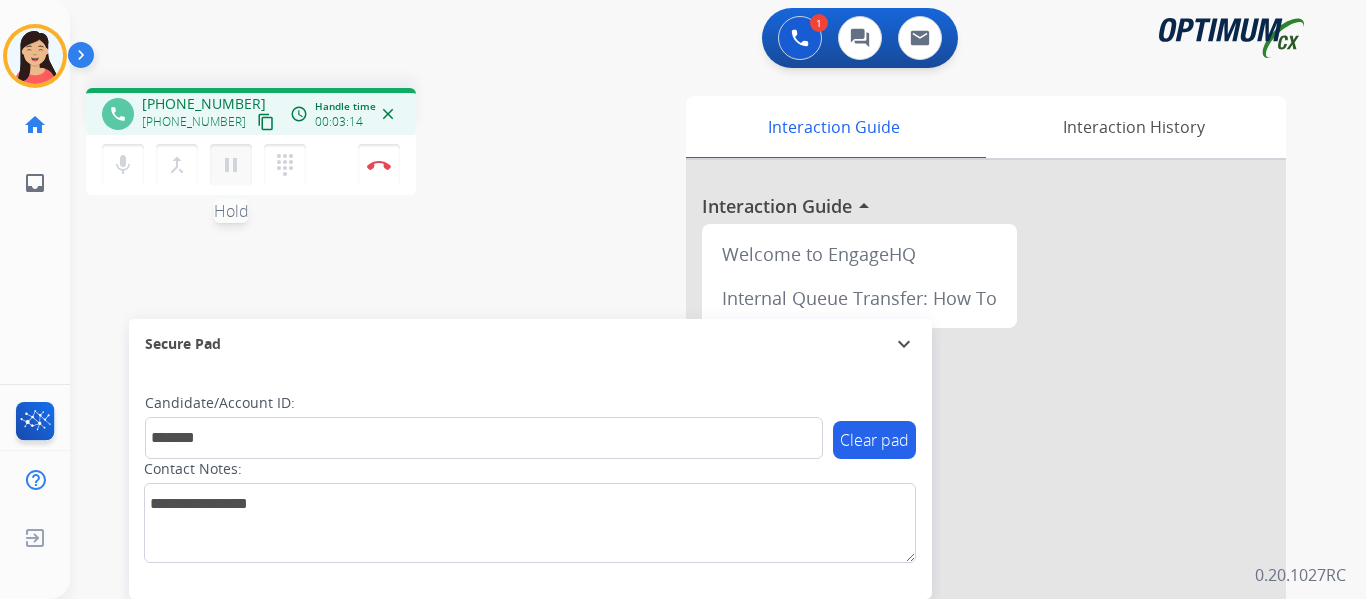 click on "pause" at bounding box center [231, 165] 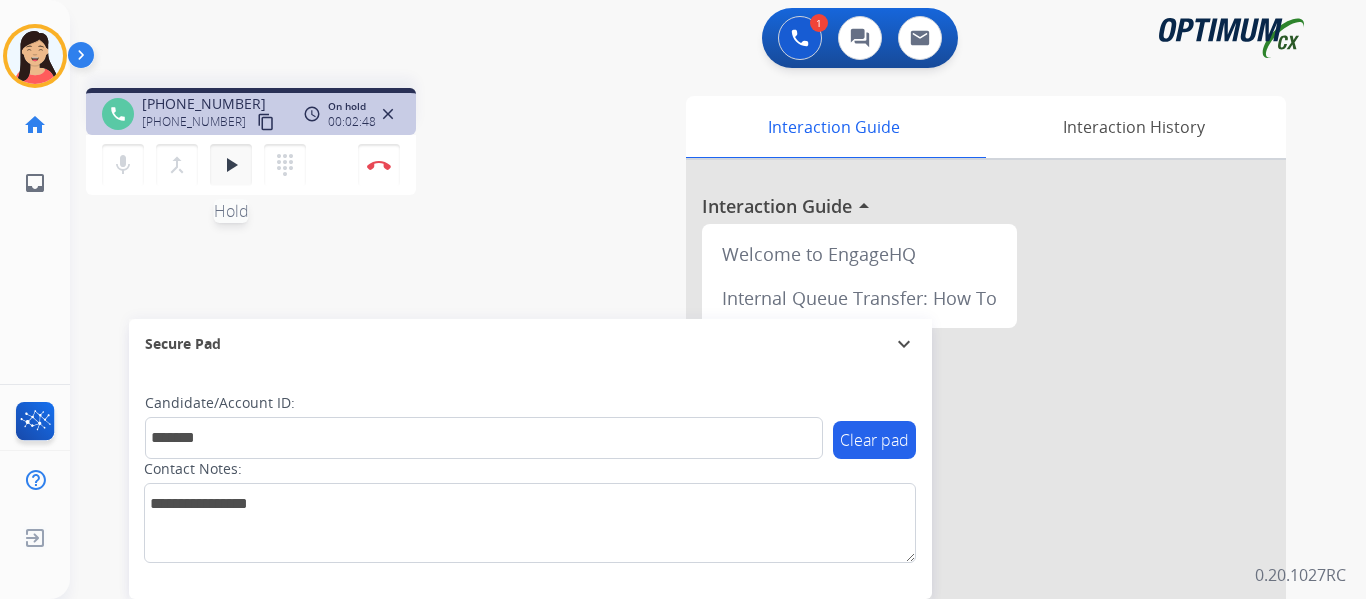 click on "play_arrow Hold" at bounding box center [231, 165] 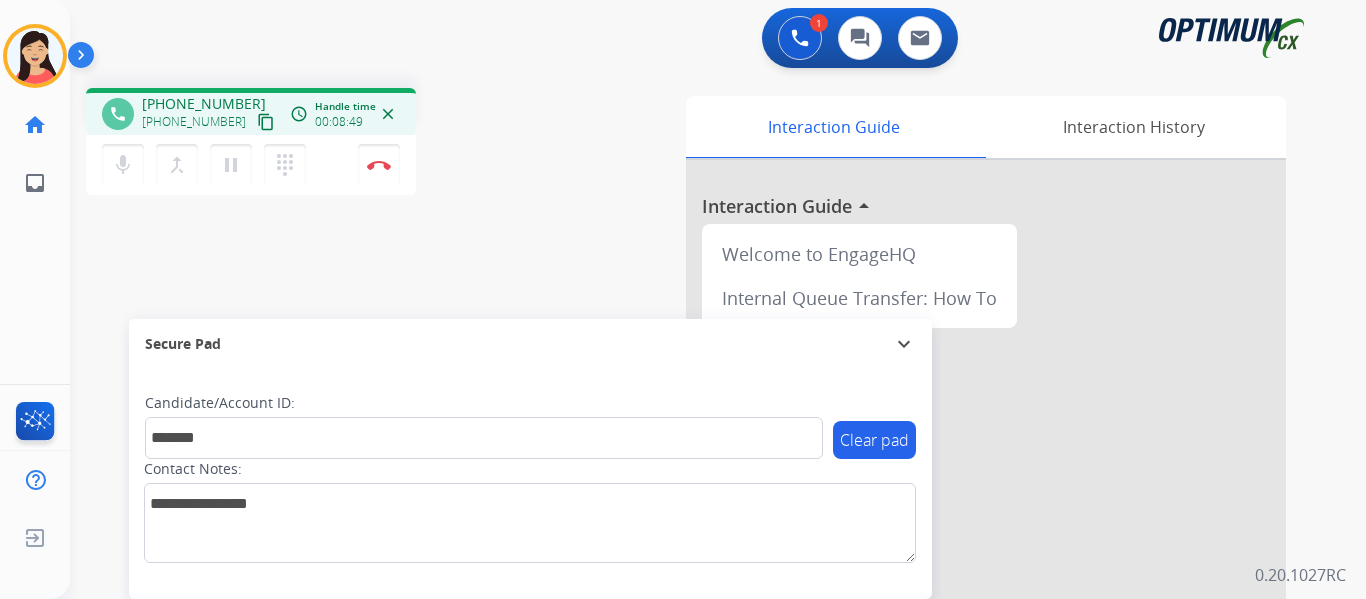 drag, startPoint x: 383, startPoint y: 172, endPoint x: 553, endPoint y: 231, distance: 179.94722 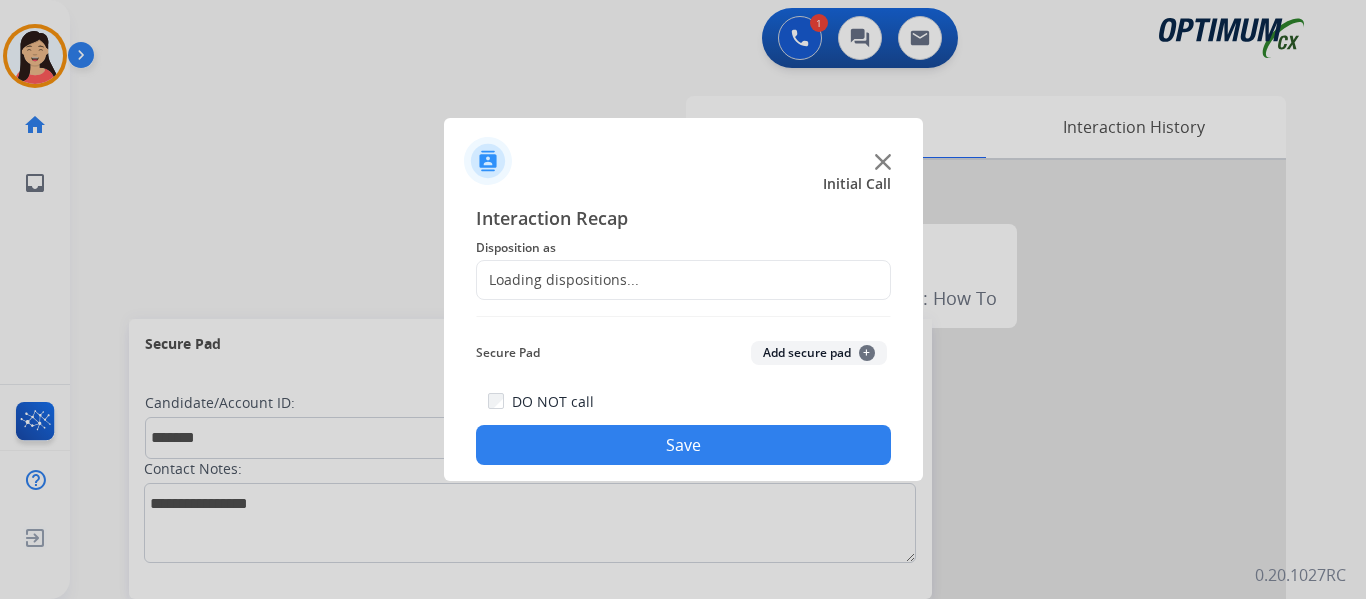 click on "Add secure pad  +" 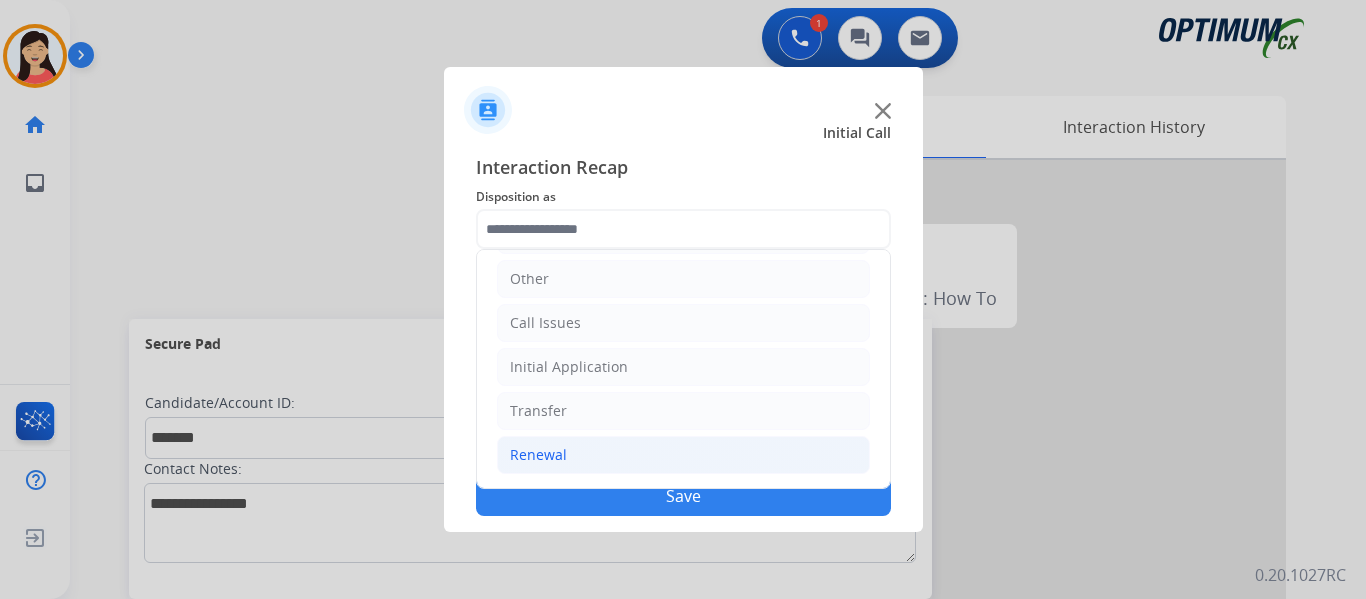 click on "Renewal" 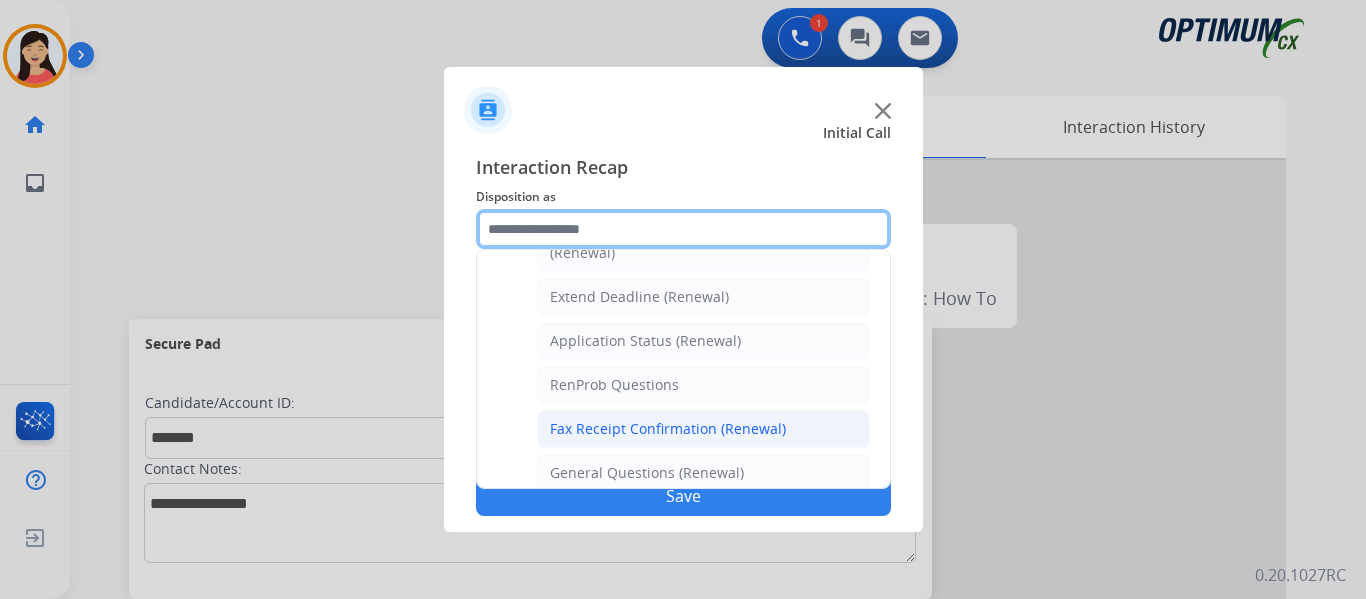 scroll, scrollTop: 436, scrollLeft: 0, axis: vertical 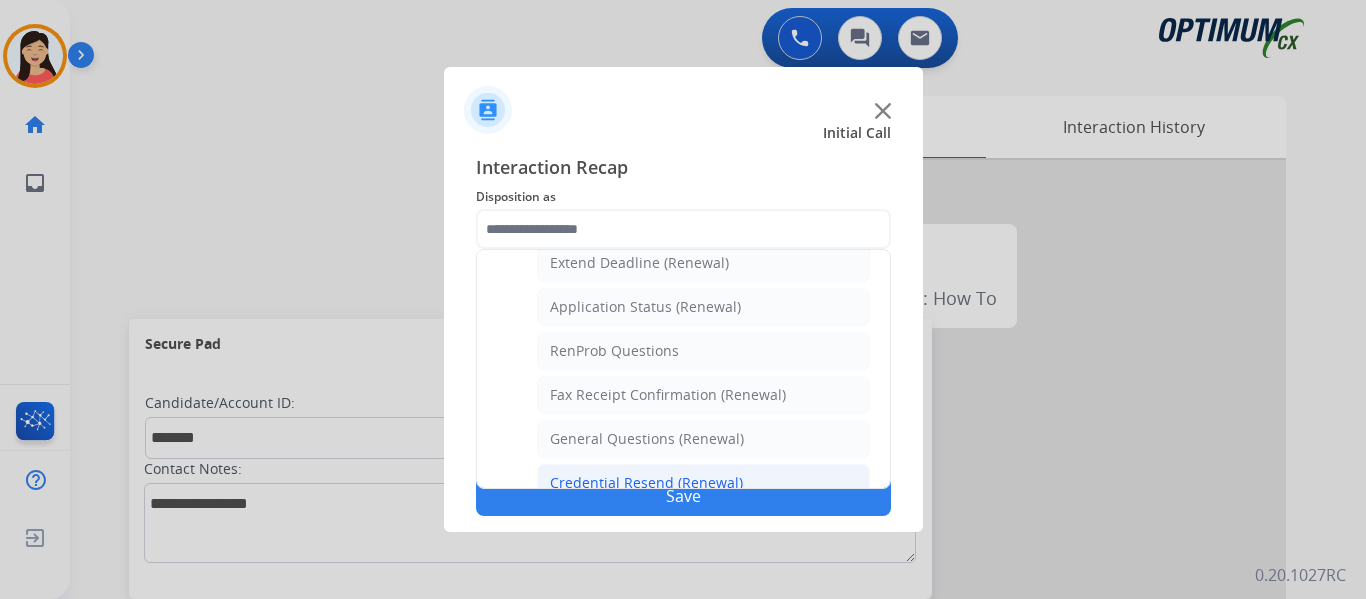 click on "Credential Resend (Renewal)" 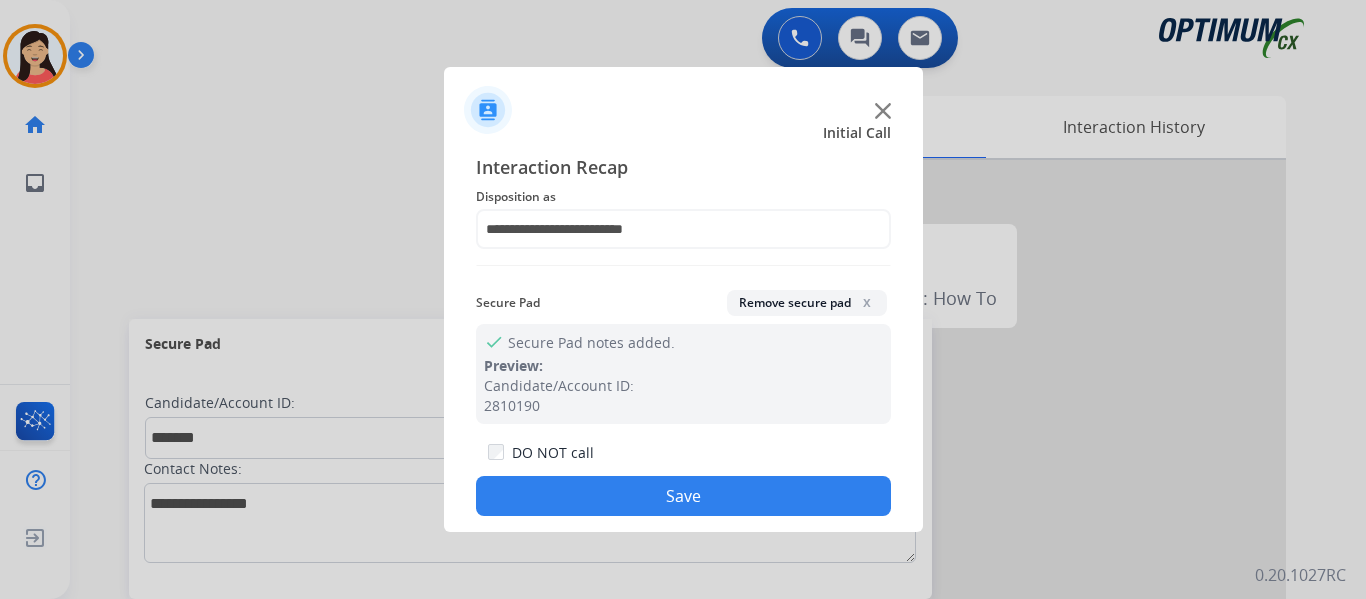 drag, startPoint x: 693, startPoint y: 499, endPoint x: 709, endPoint y: 492, distance: 17.464249 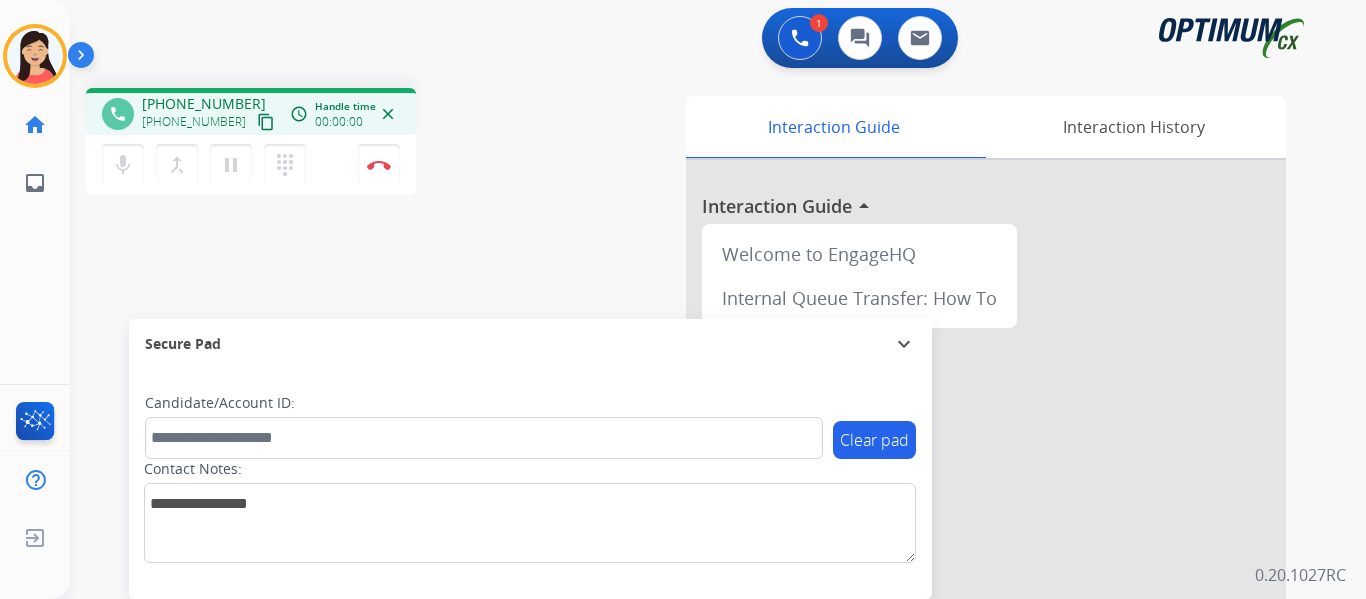 click on "content_copy" at bounding box center [266, 122] 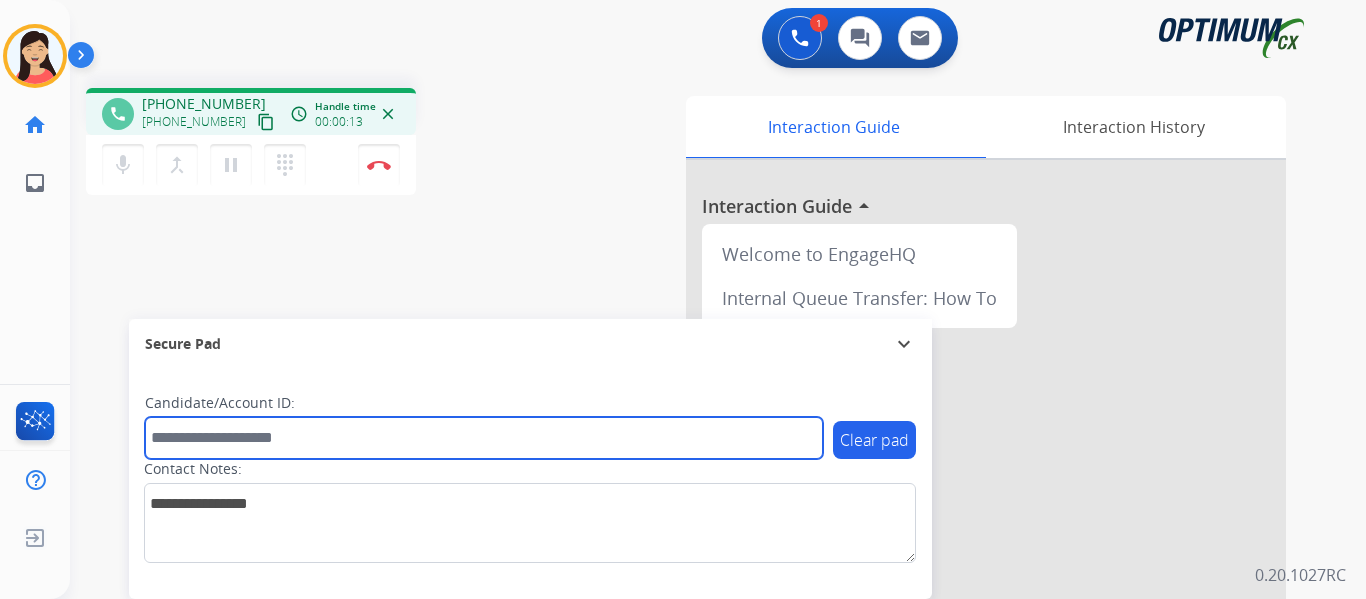 click at bounding box center (484, 438) 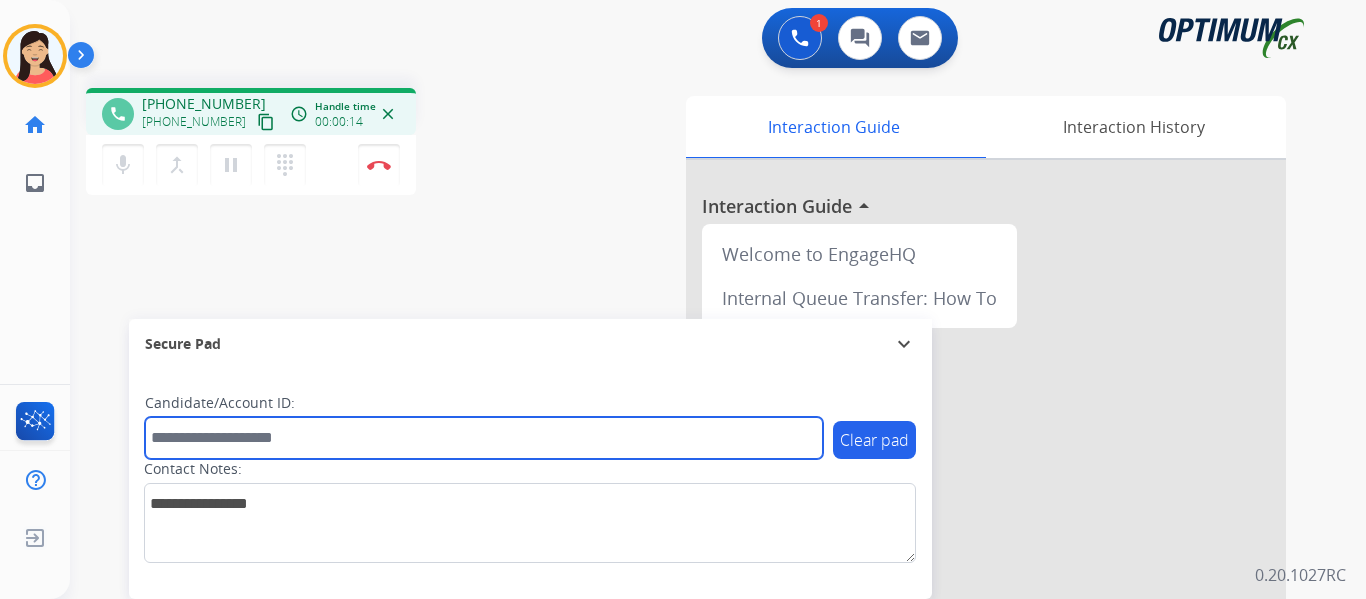 paste on "*******" 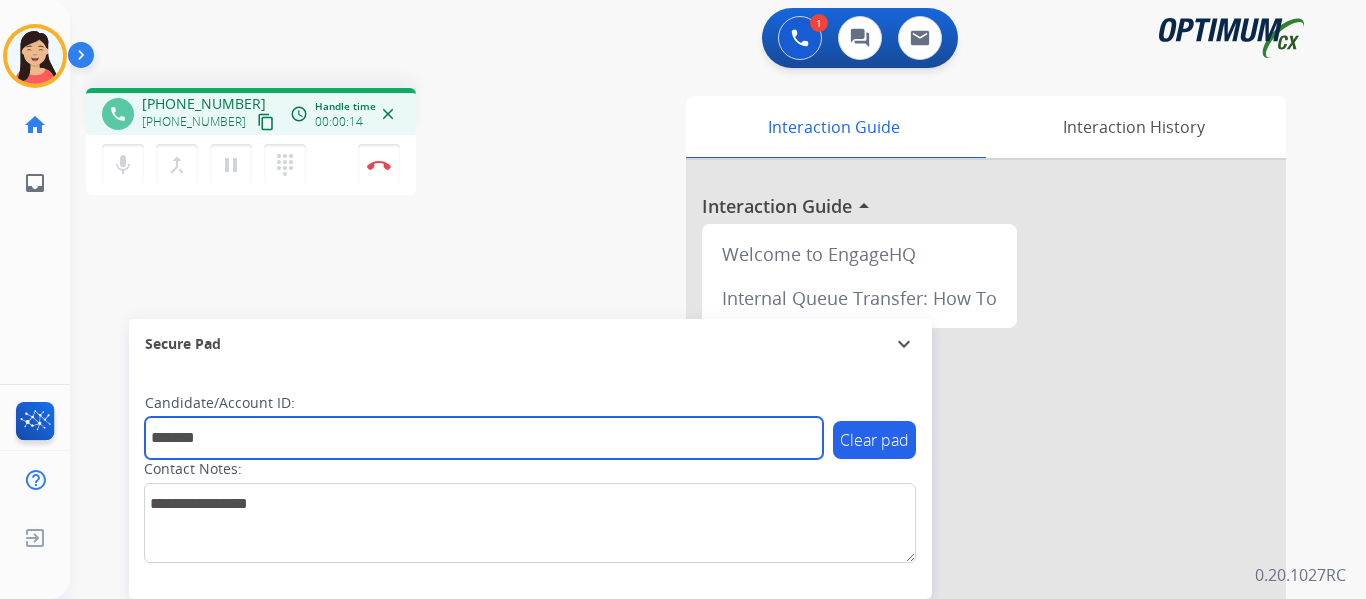 type on "*******" 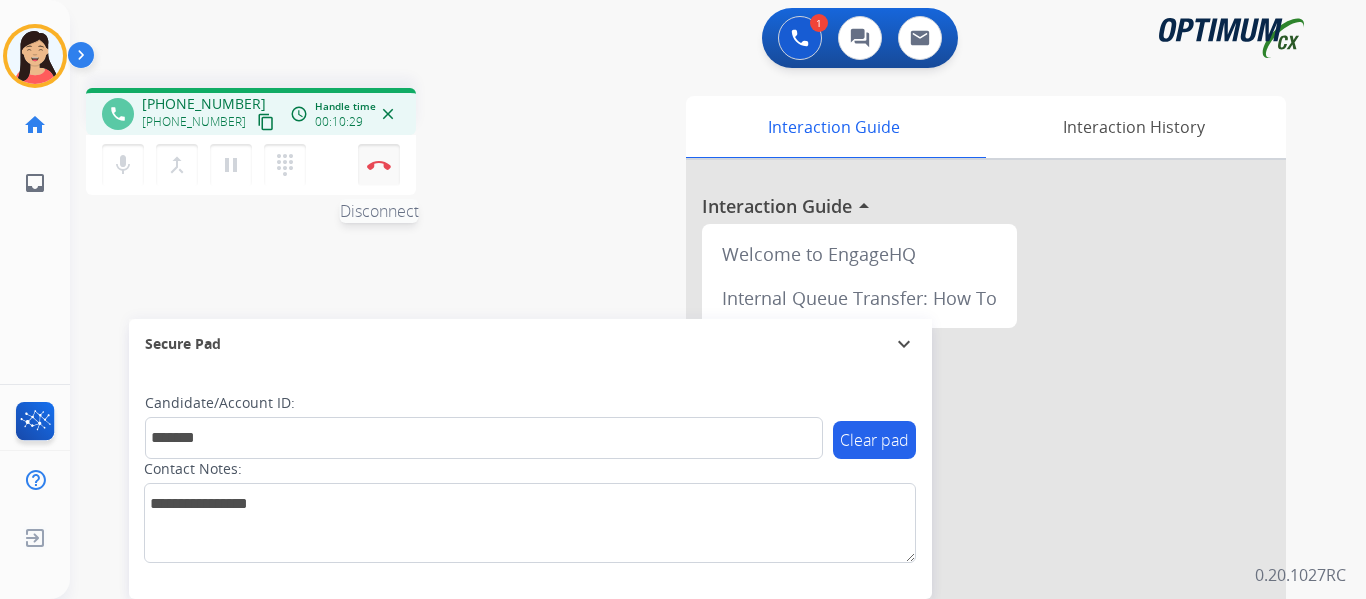 click at bounding box center (379, 165) 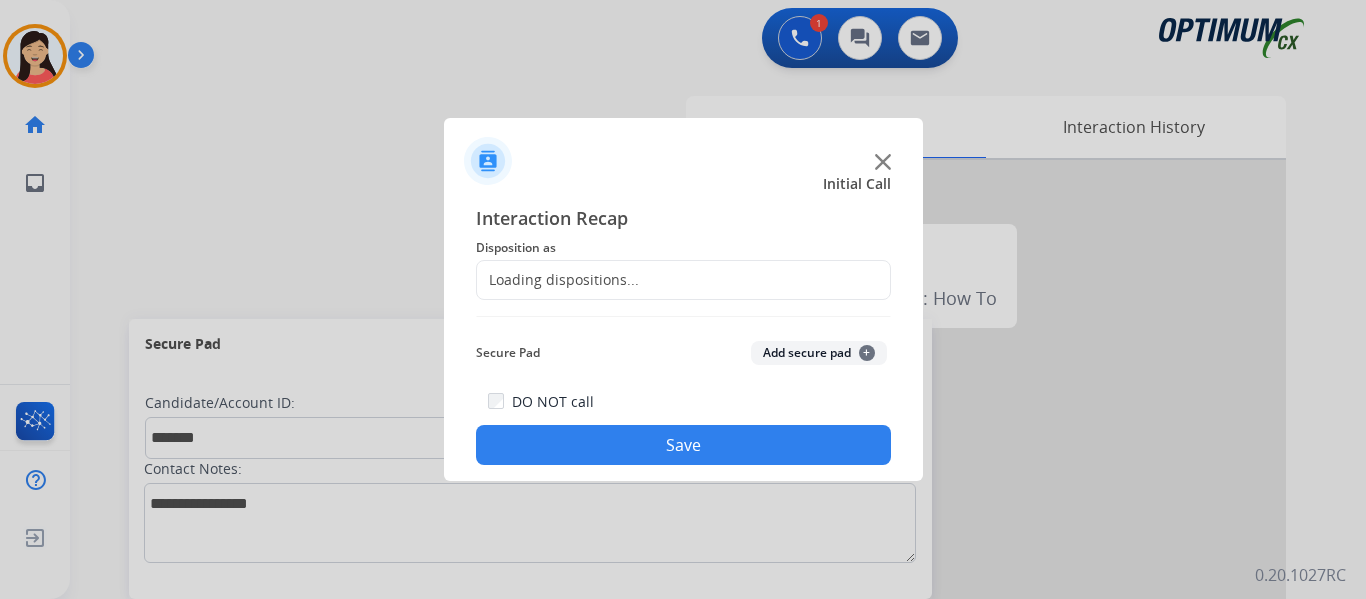 click on "Add secure pad  +" 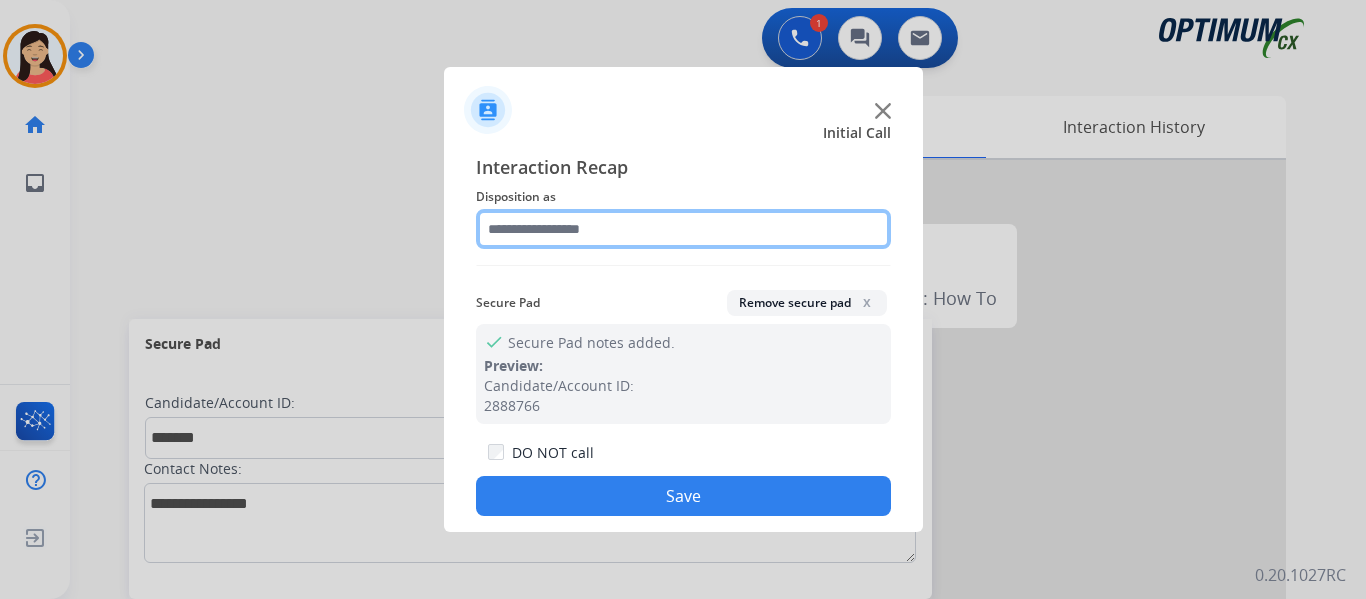 drag, startPoint x: 654, startPoint y: 228, endPoint x: 648, endPoint y: 238, distance: 11.661903 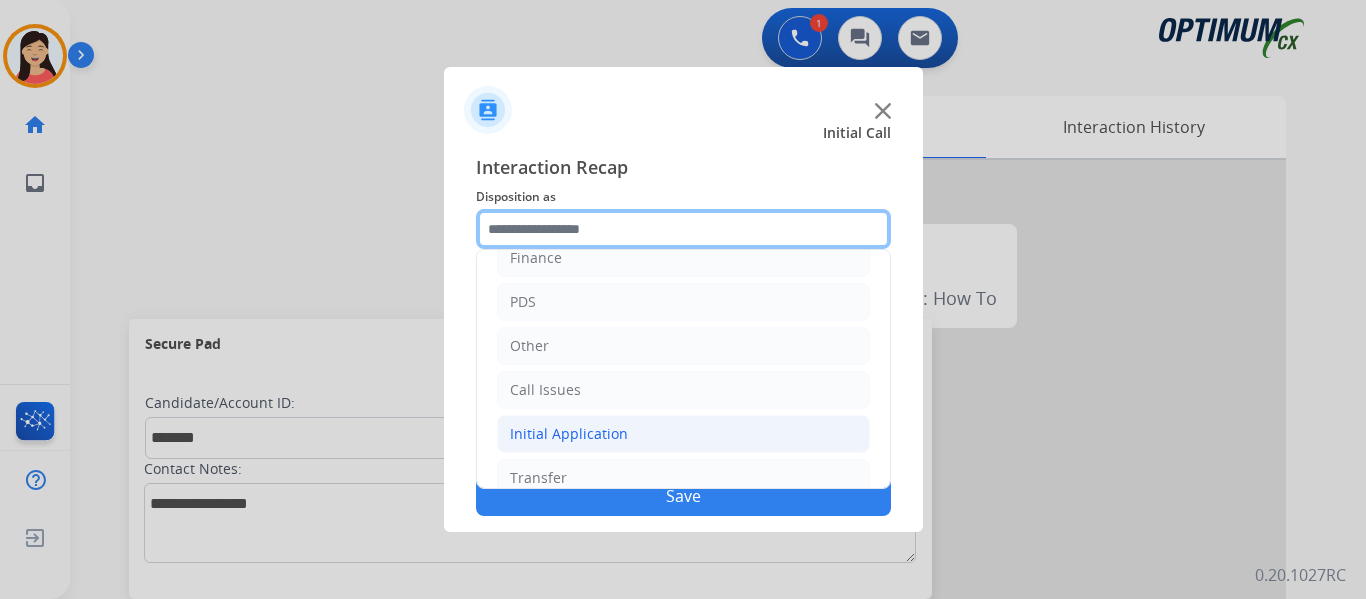 scroll, scrollTop: 136, scrollLeft: 0, axis: vertical 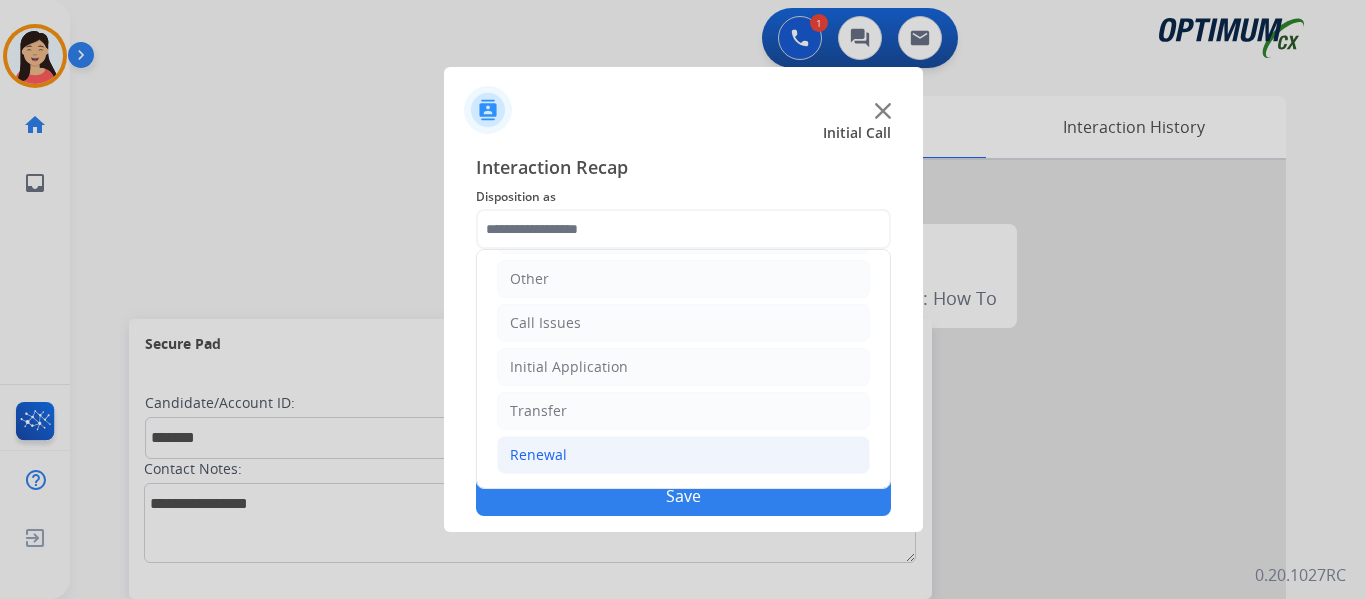 click on "Renewal" 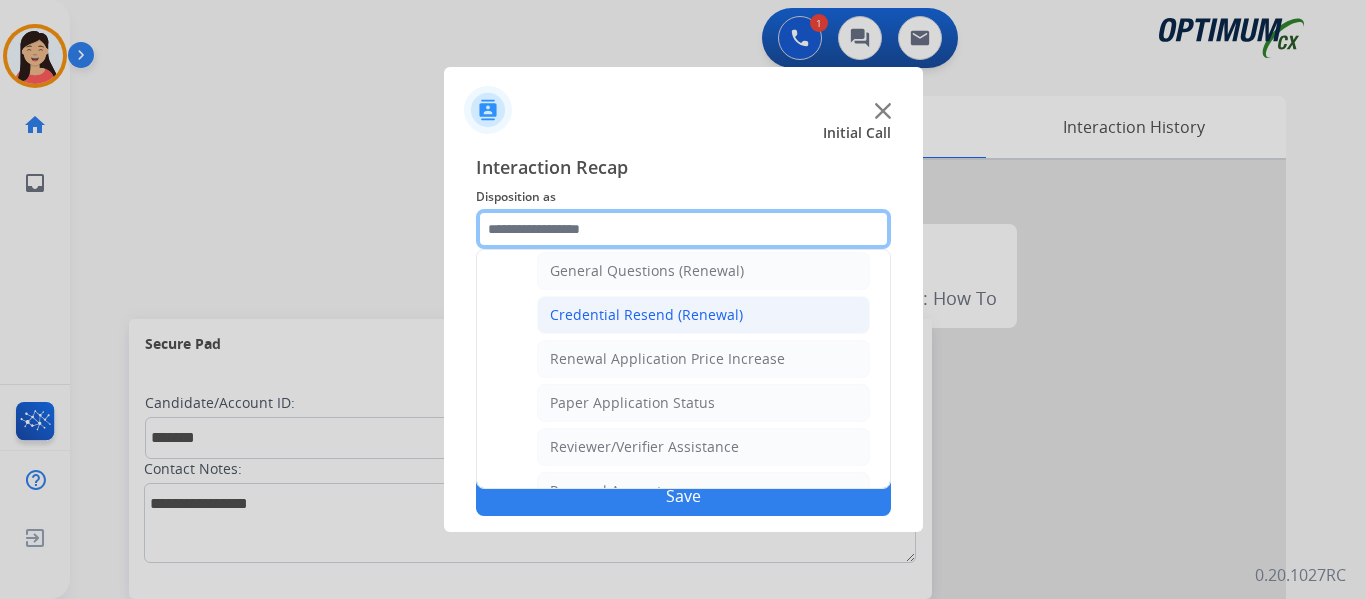 scroll, scrollTop: 572, scrollLeft: 0, axis: vertical 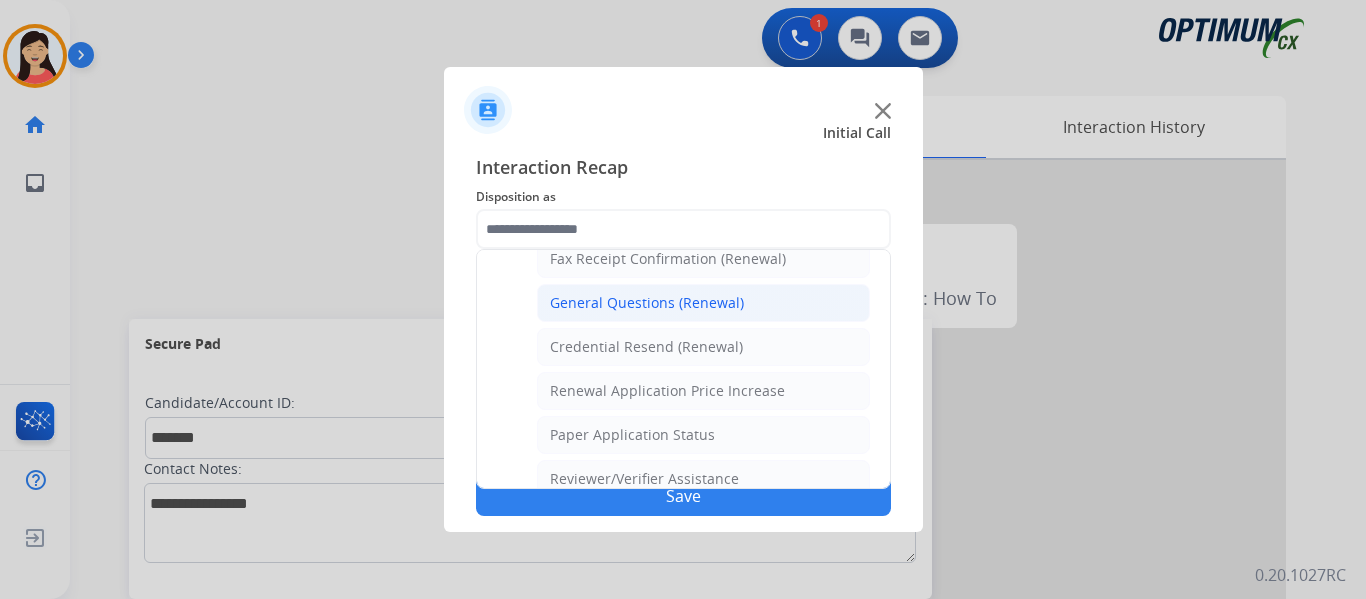click on "General Questions (Renewal)" 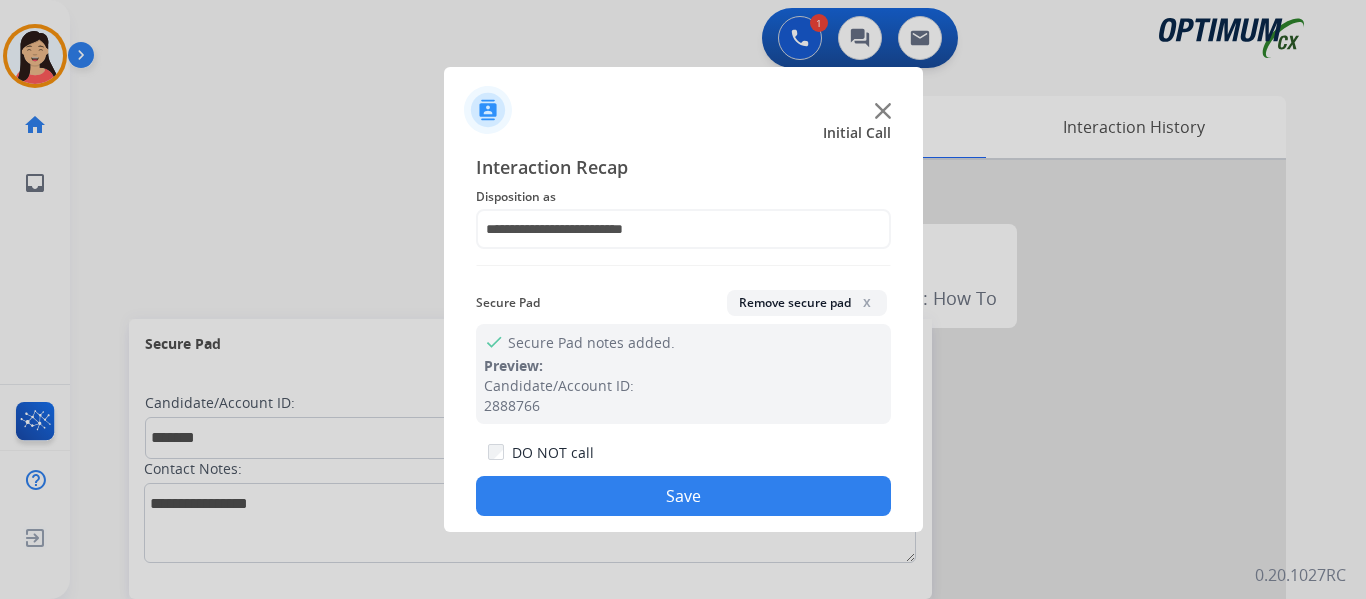 click on "Save" 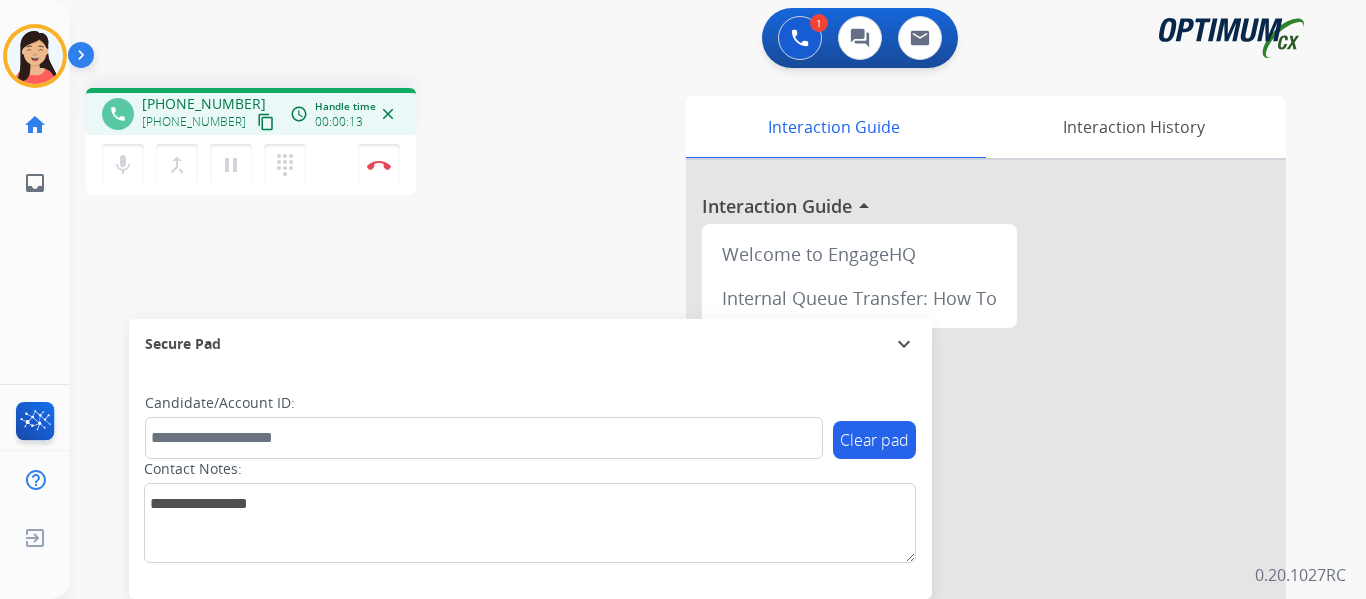 click on "content_copy" at bounding box center (266, 122) 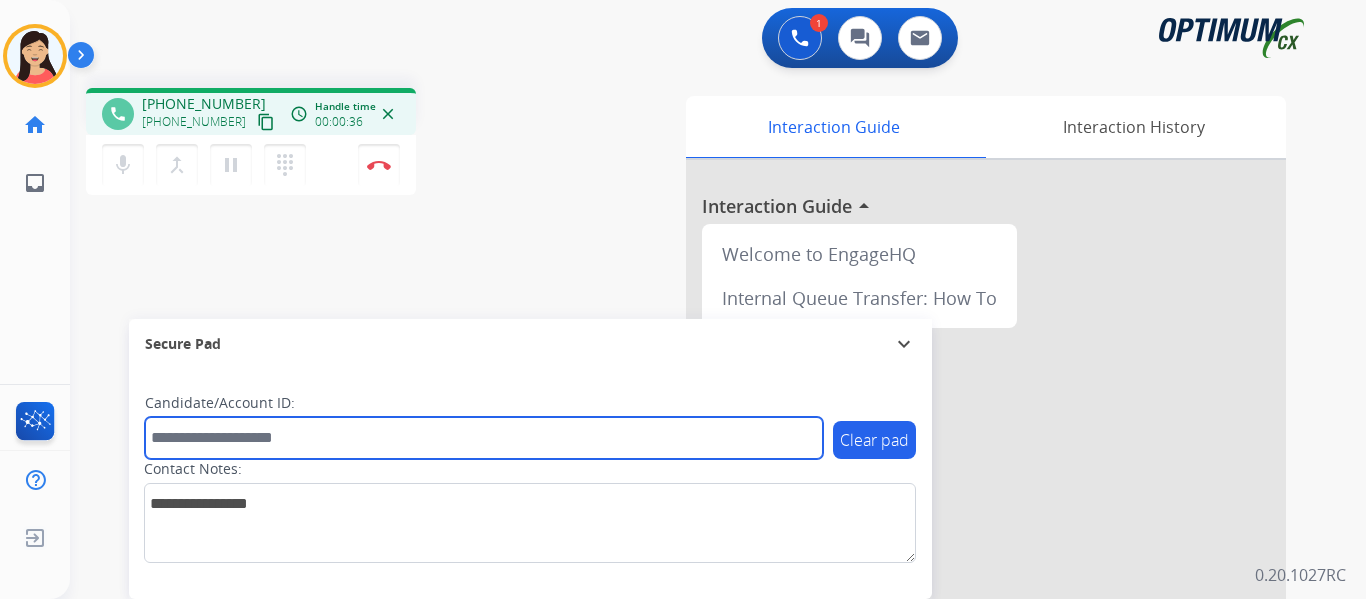 click at bounding box center (484, 438) 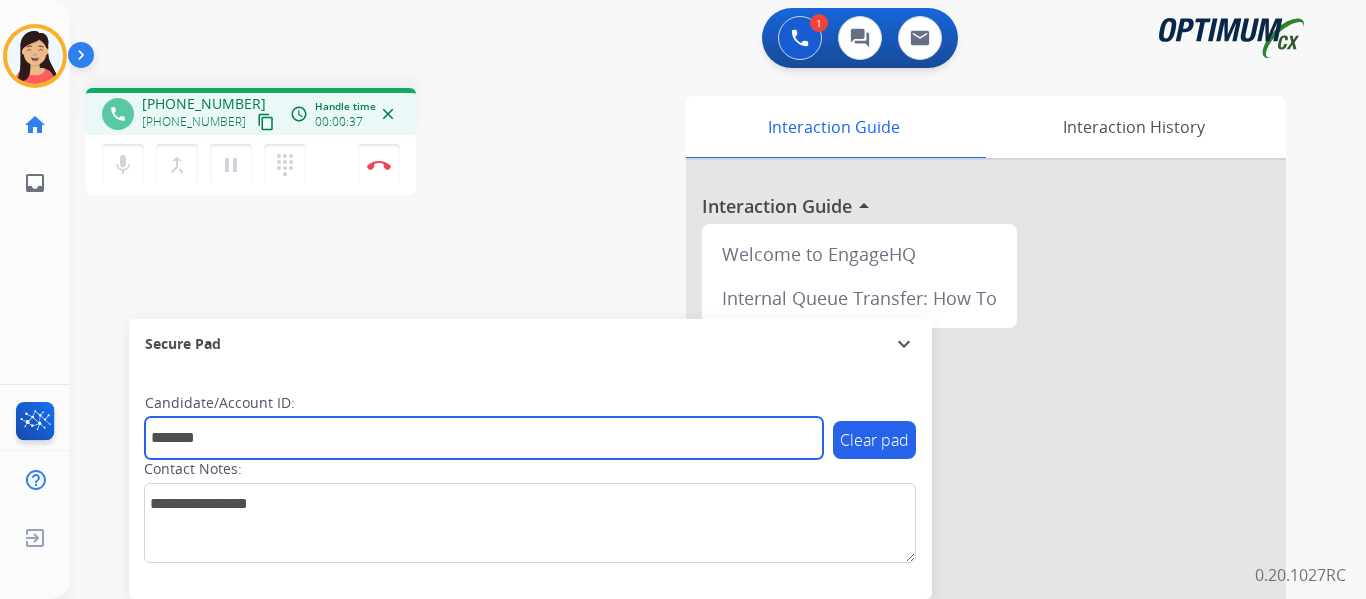 type on "*******" 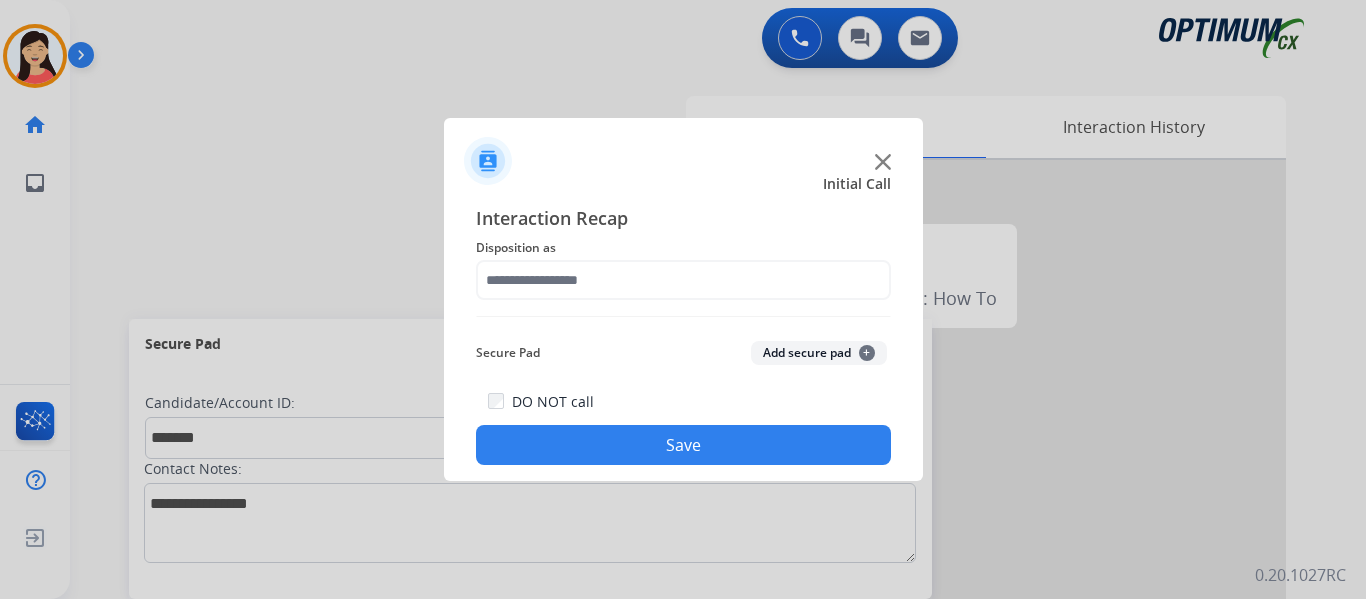 click on "Secure Pad  Add secure pad  +" 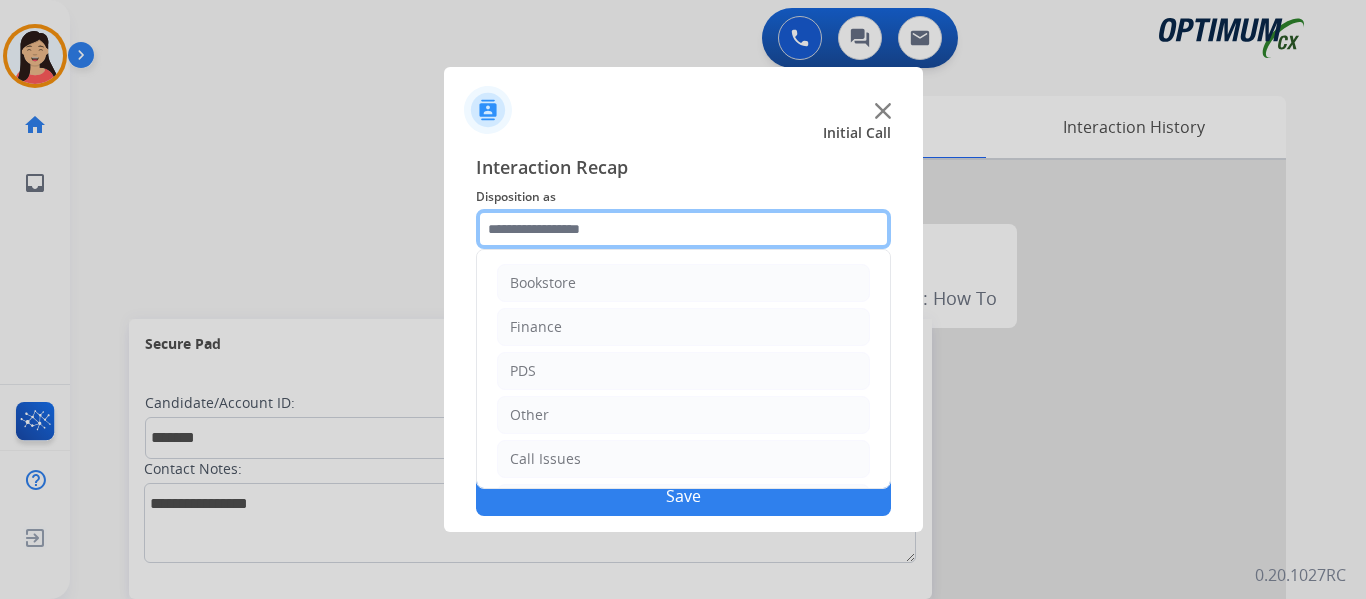 click 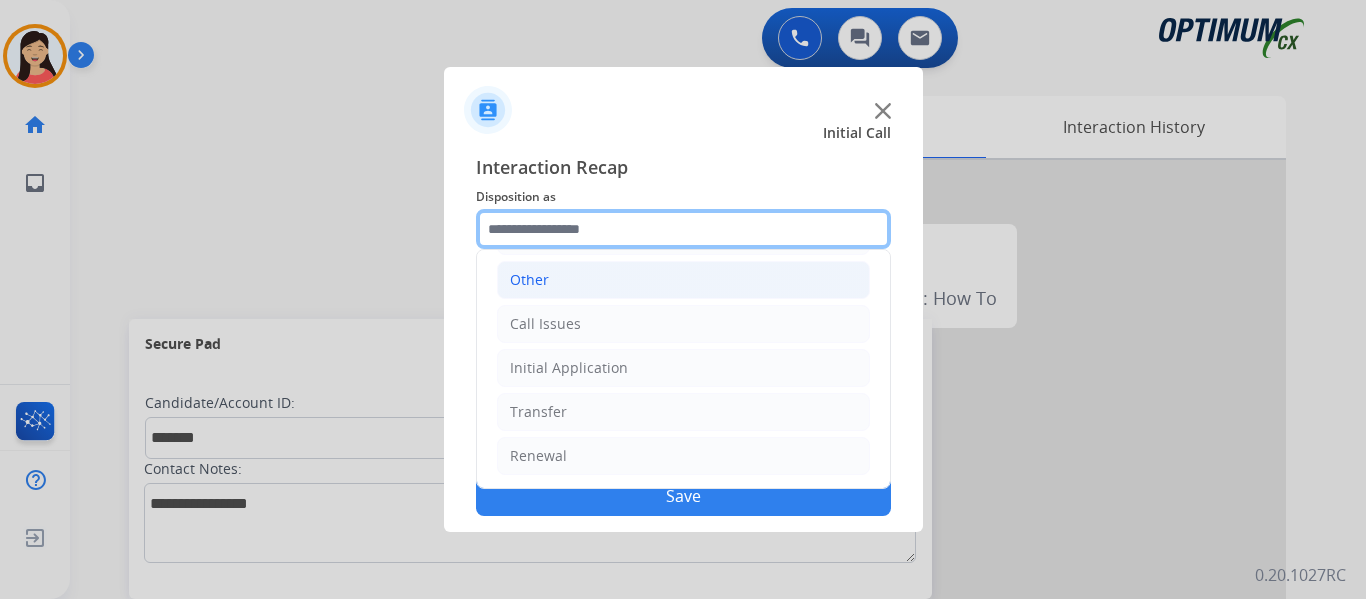 scroll, scrollTop: 136, scrollLeft: 0, axis: vertical 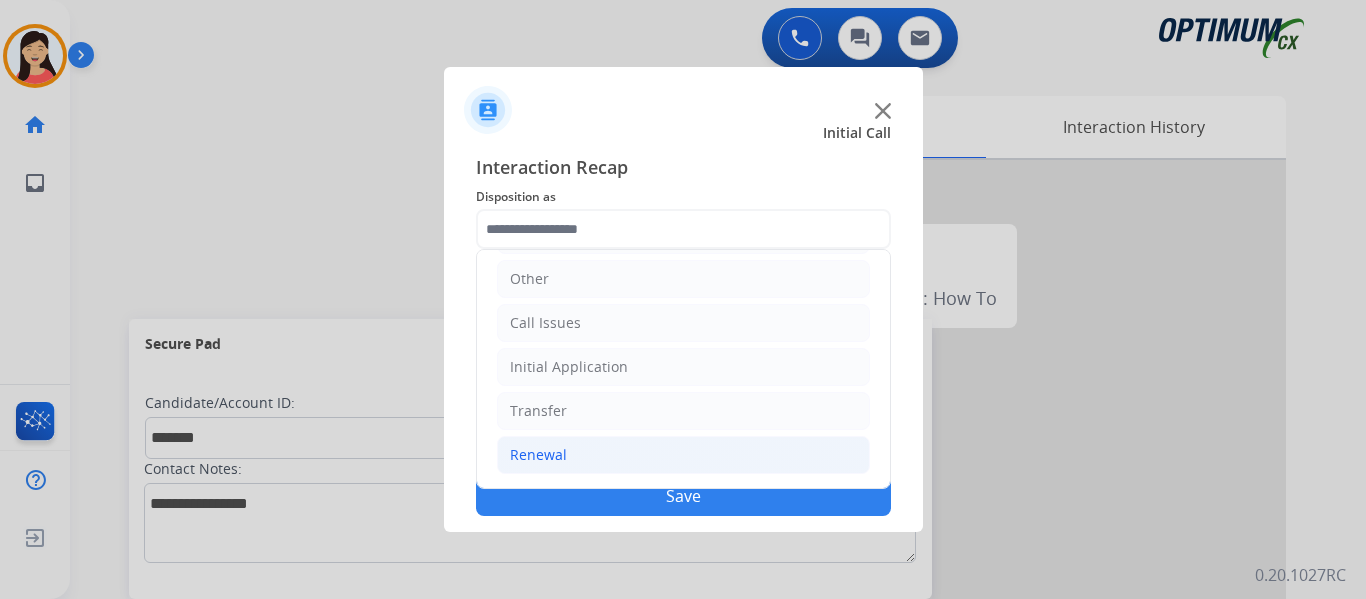 click on "Renewal" 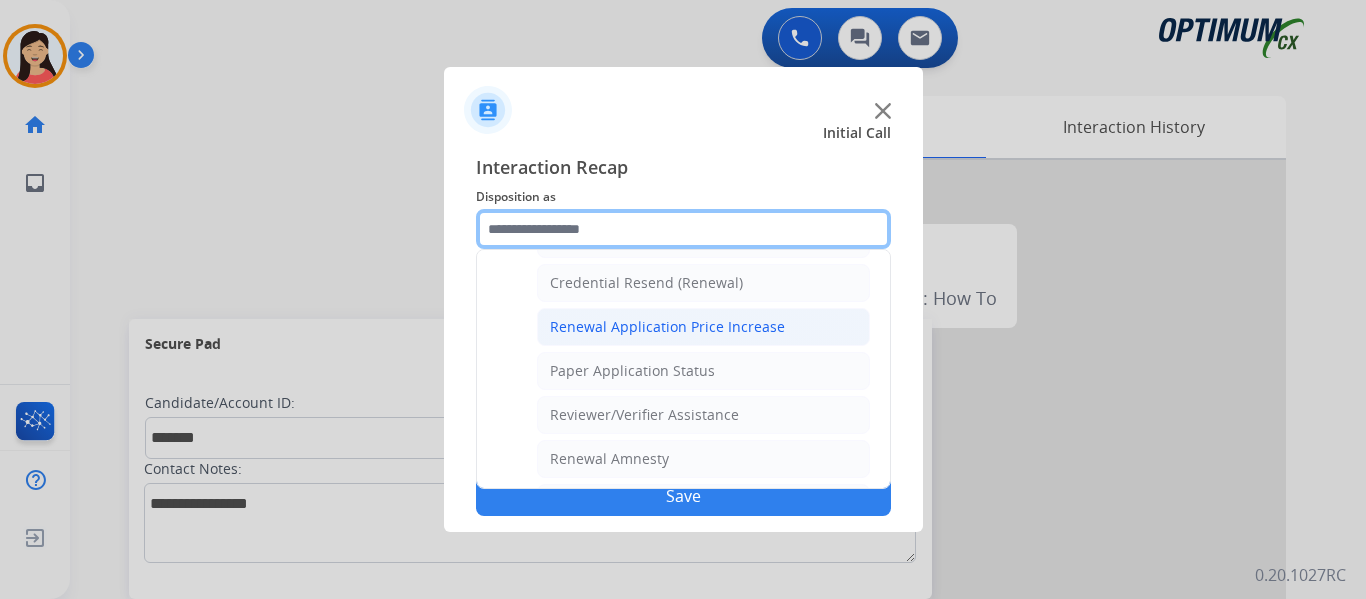 scroll, scrollTop: 536, scrollLeft: 0, axis: vertical 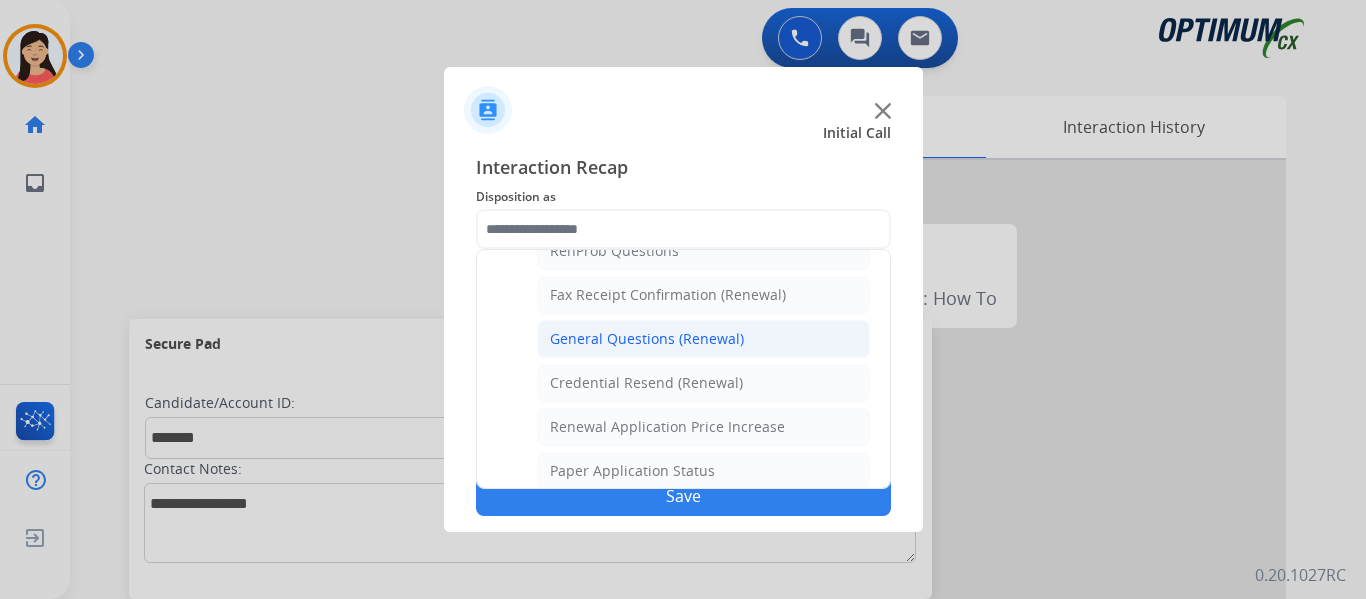 click on "General Questions (Renewal)" 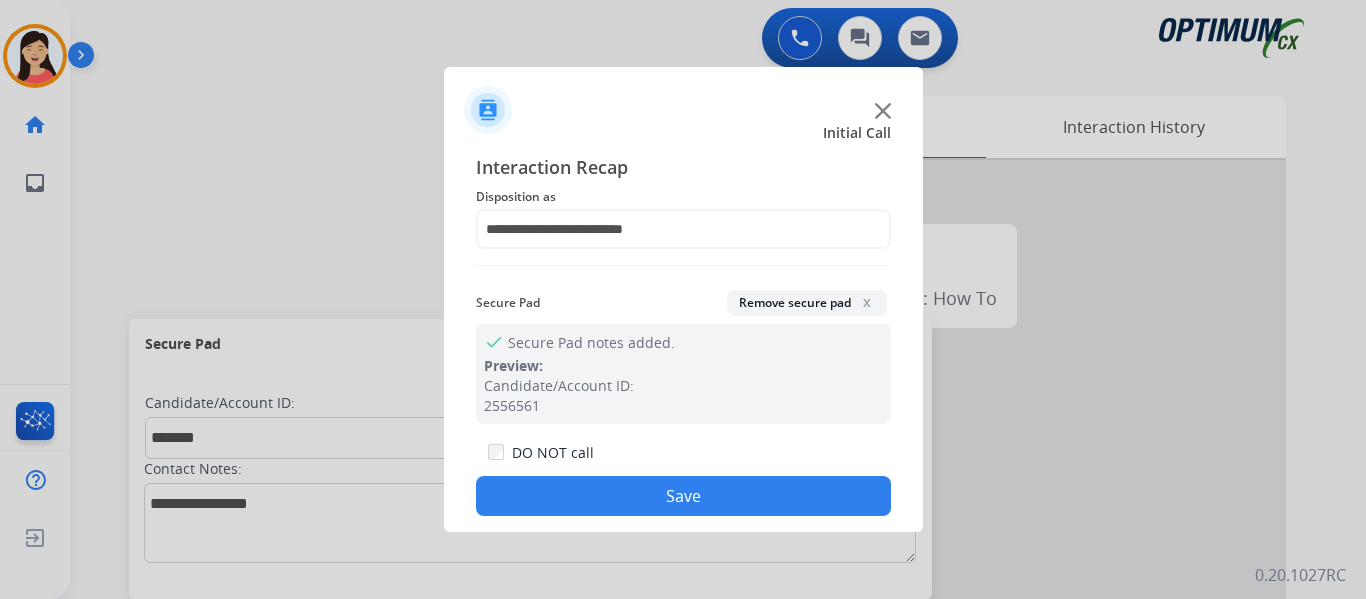 click on "Save" 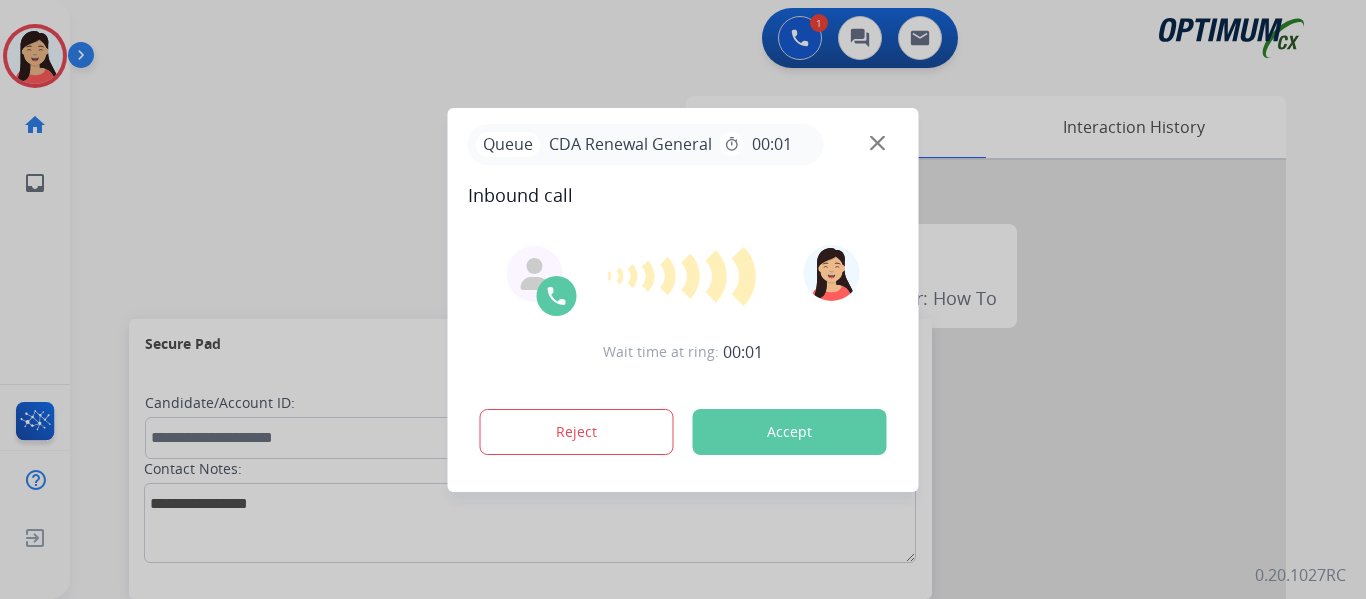 click at bounding box center [683, 276] 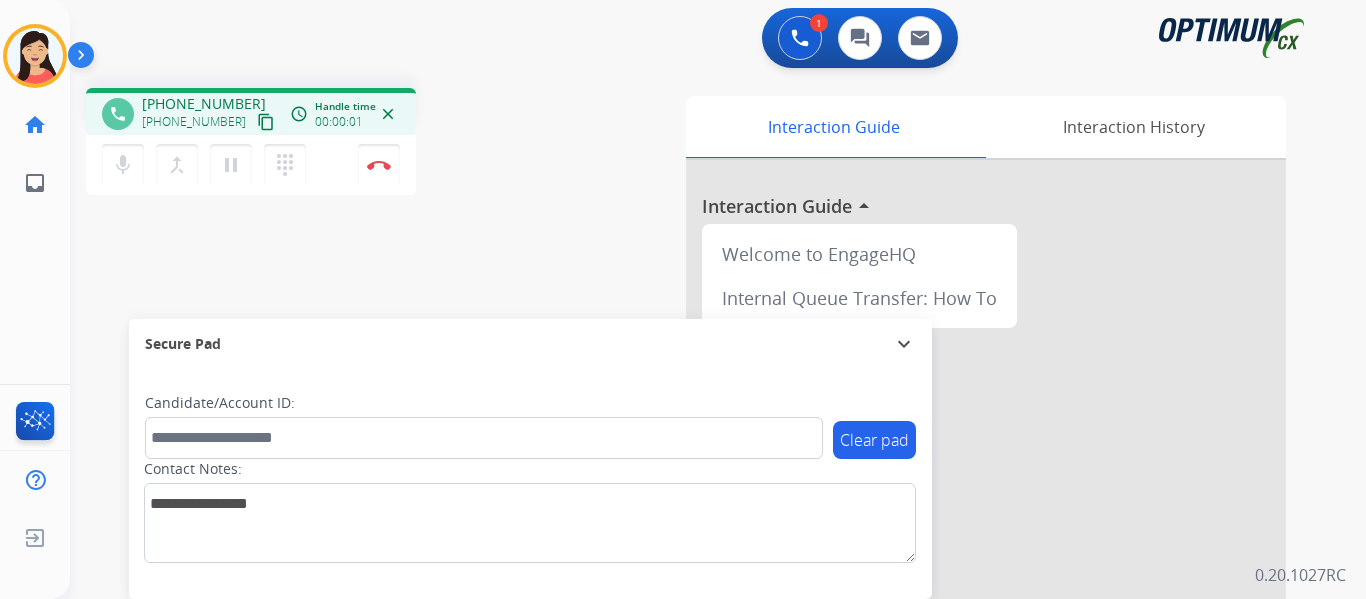 click on "content_copy" at bounding box center (266, 122) 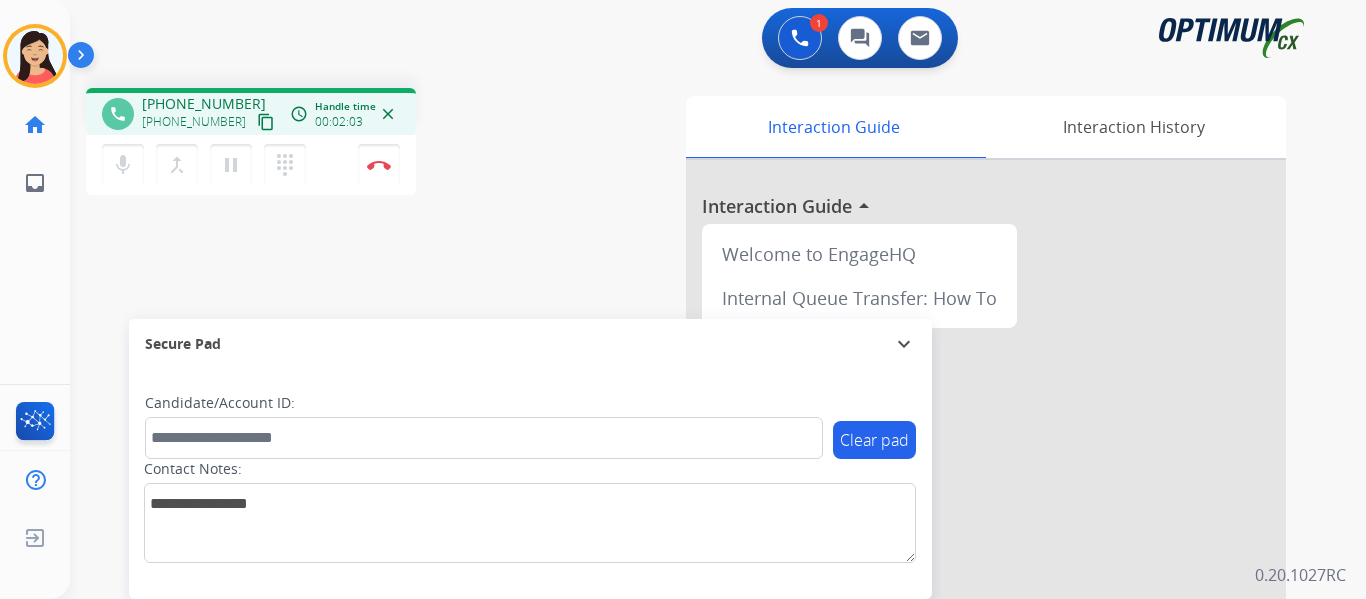 click on "content_copy" at bounding box center (266, 122) 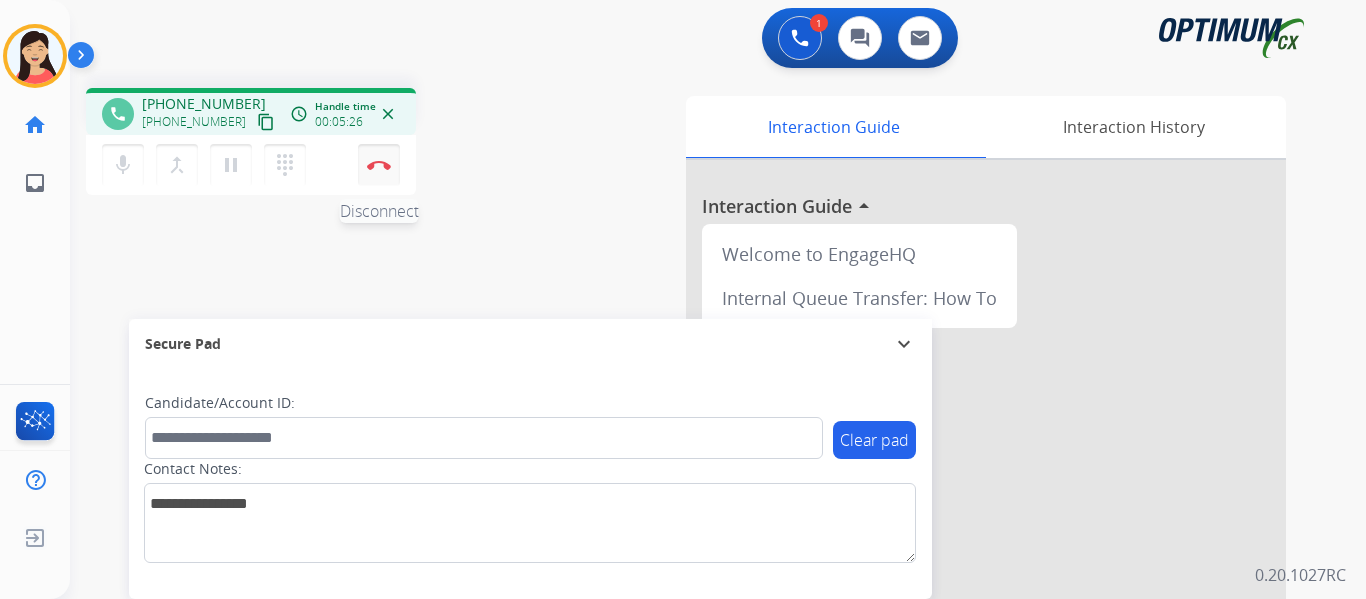 click at bounding box center (379, 165) 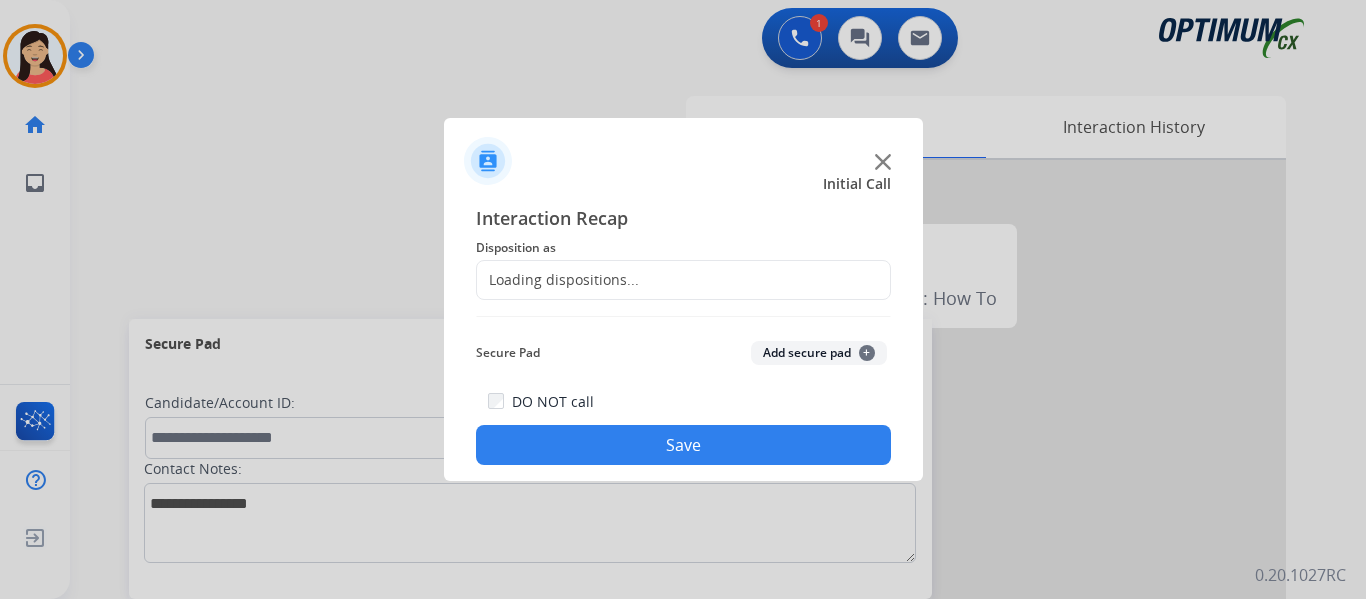 click on "Loading dispositions..." 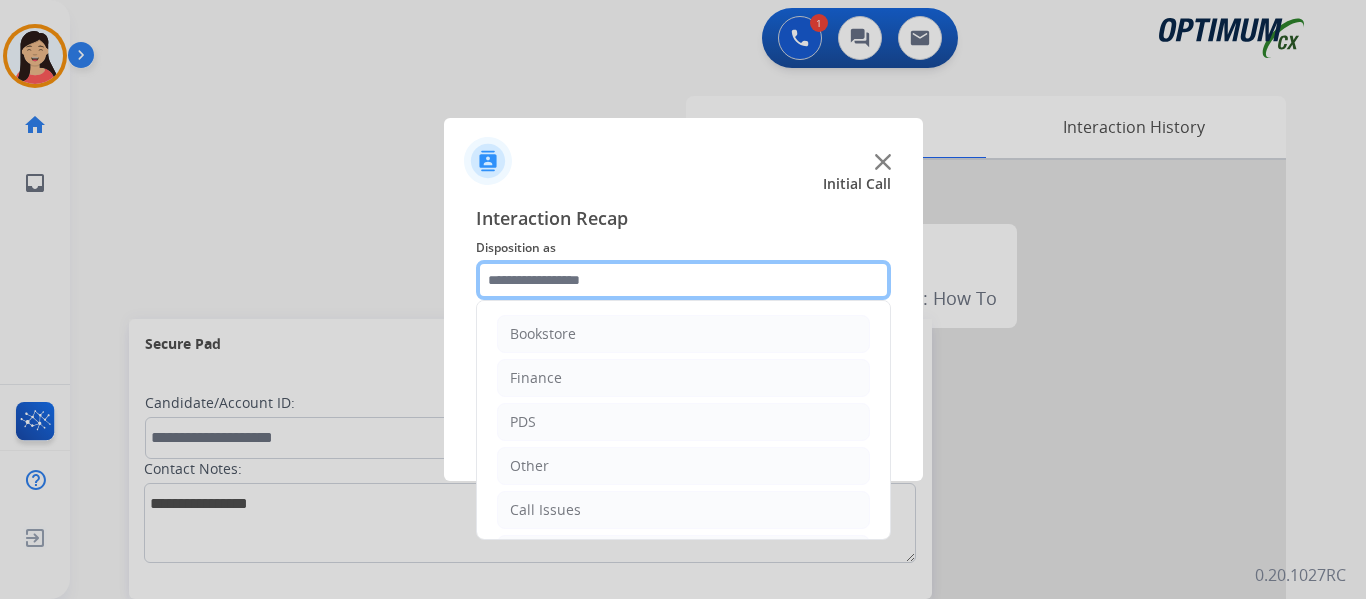 click 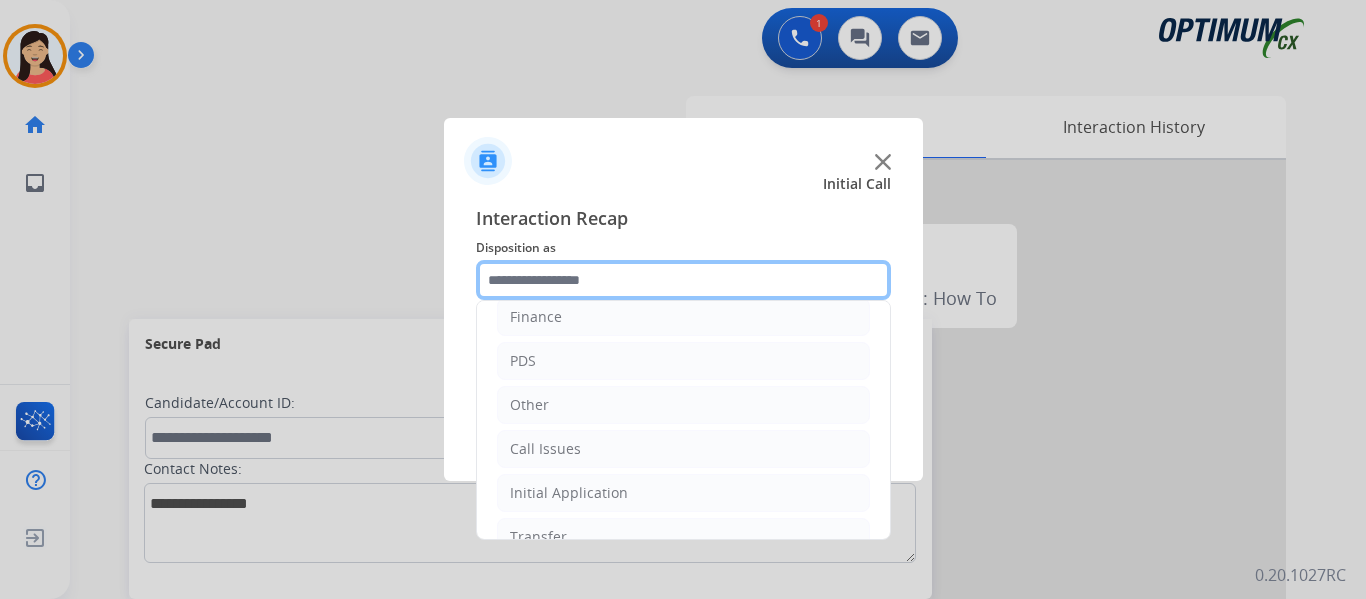 scroll, scrollTop: 136, scrollLeft: 0, axis: vertical 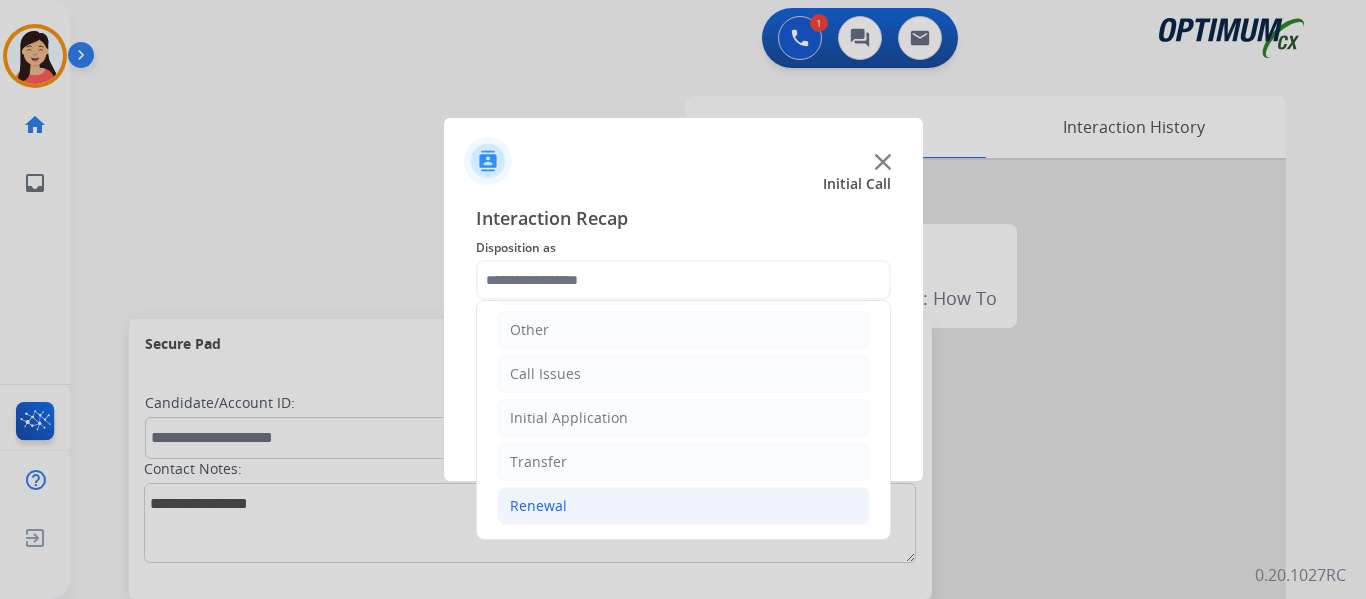 click on "Renewal" 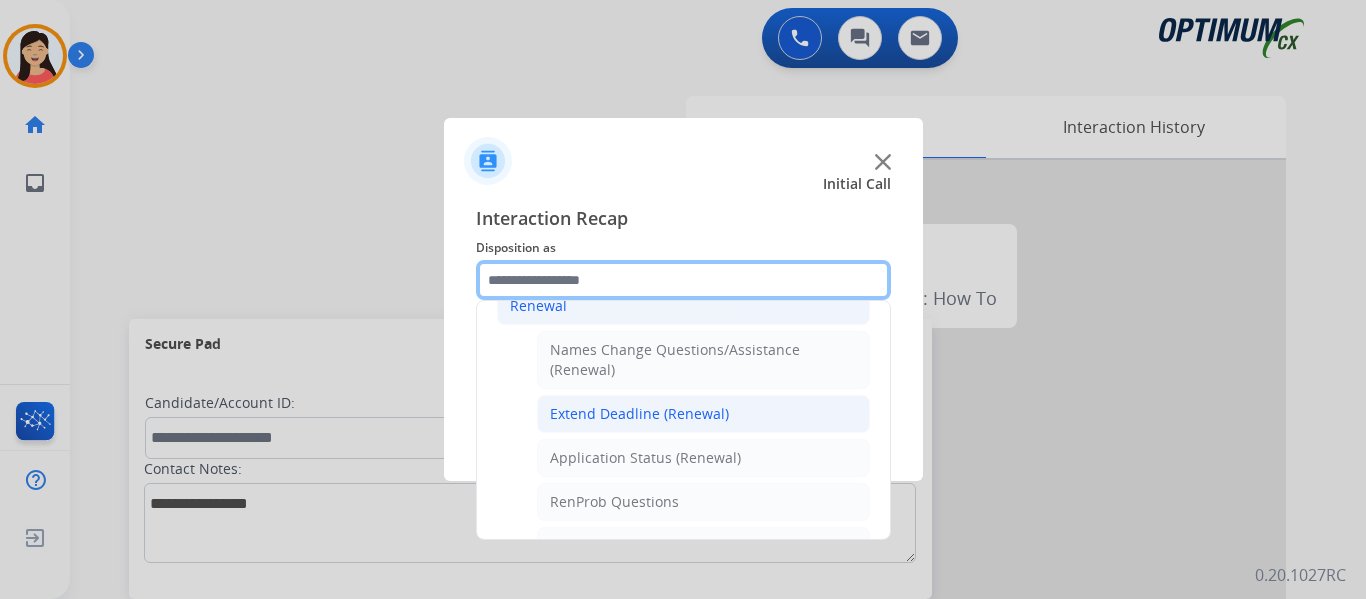 scroll, scrollTop: 436, scrollLeft: 0, axis: vertical 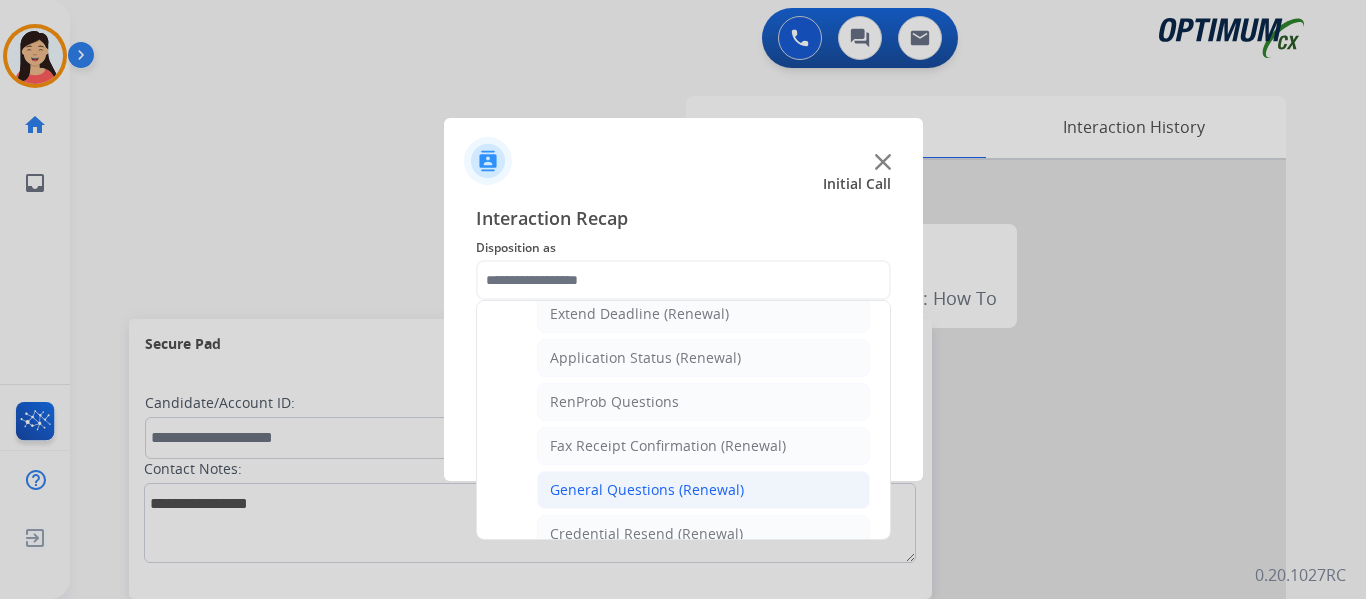 click on "General Questions (Renewal)" 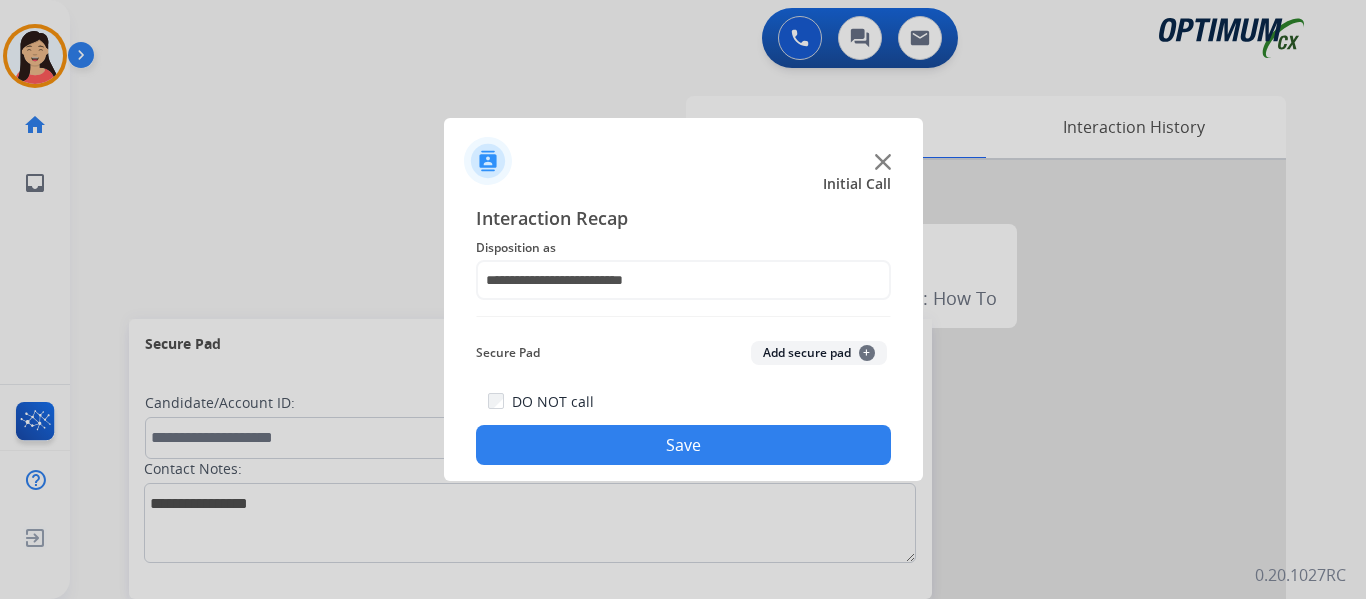 drag, startPoint x: 694, startPoint y: 448, endPoint x: 697, endPoint y: 462, distance: 14.3178215 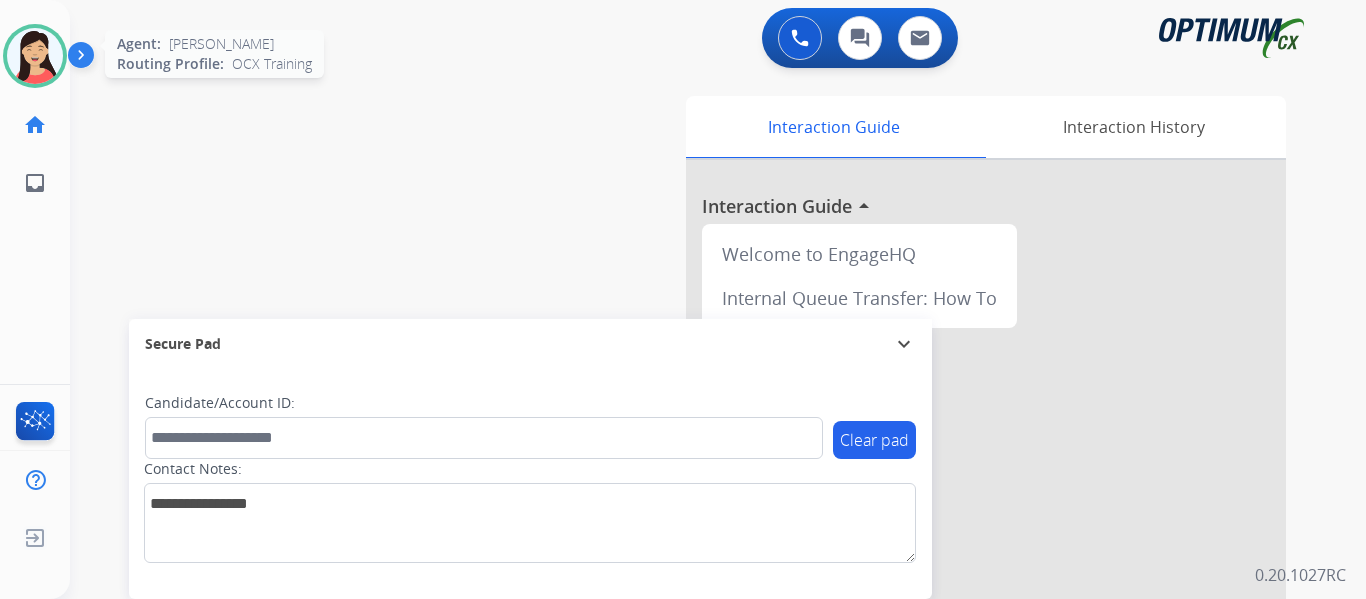 click at bounding box center [35, 56] 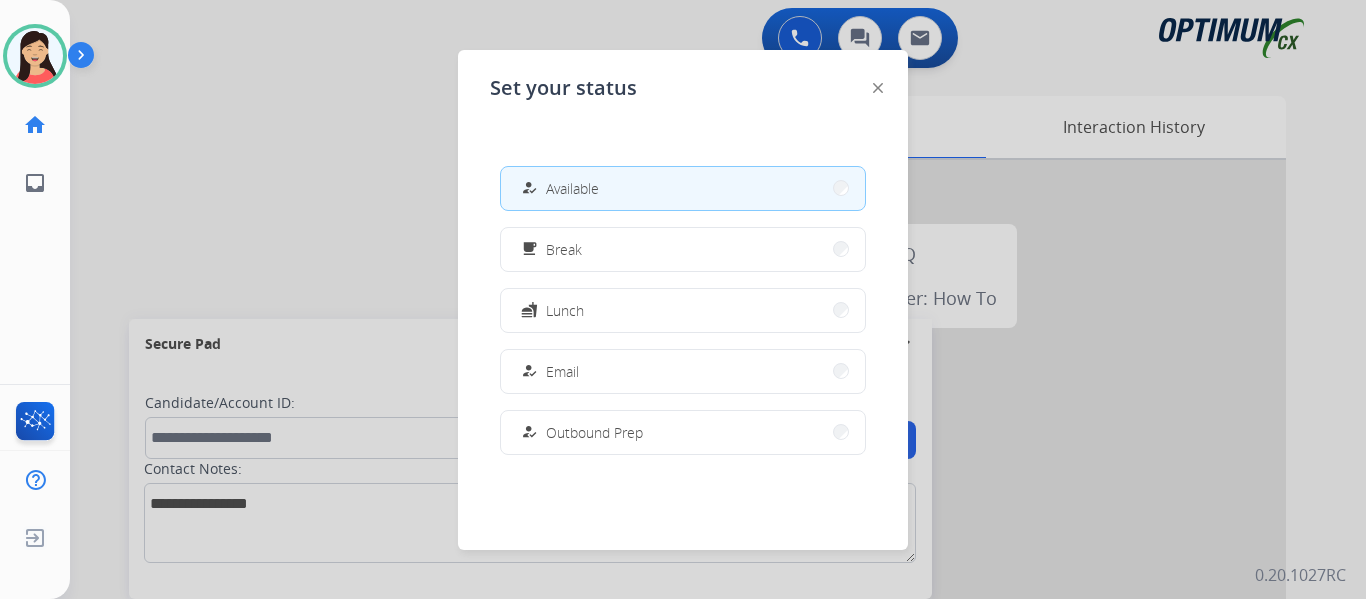 click on "free_breakfast Break" at bounding box center [683, 249] 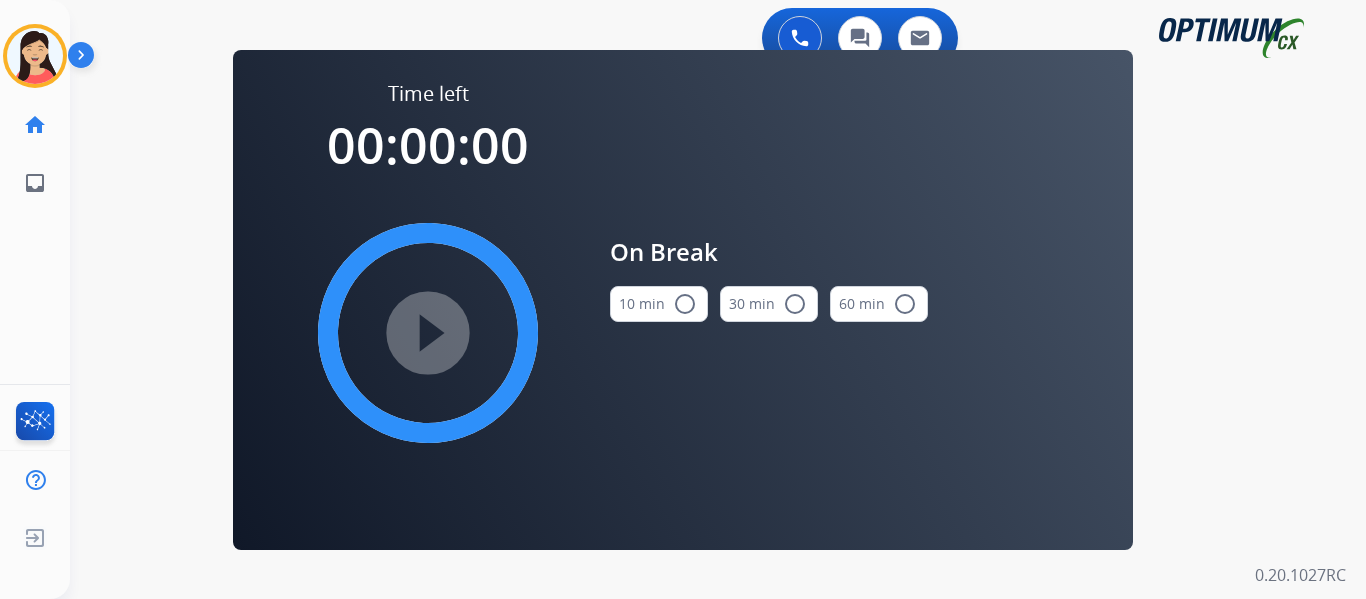 click on "10 min  radio_button_unchecked" at bounding box center [659, 304] 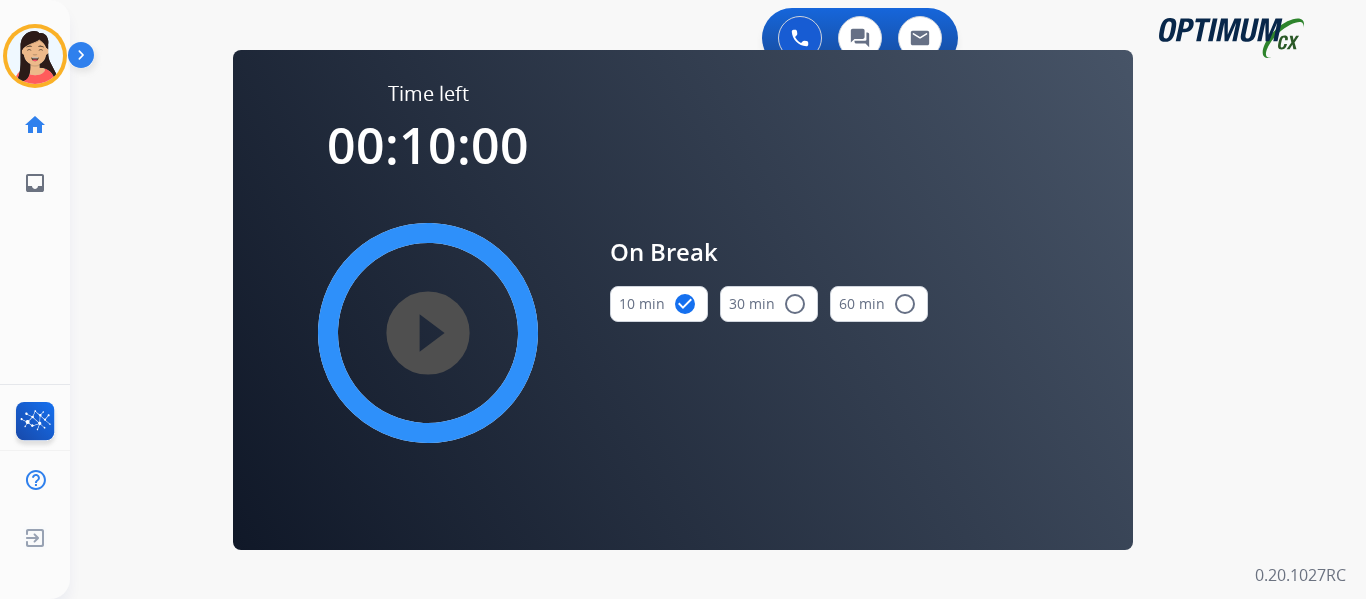 click on "play_circle_filled" at bounding box center (428, 333) 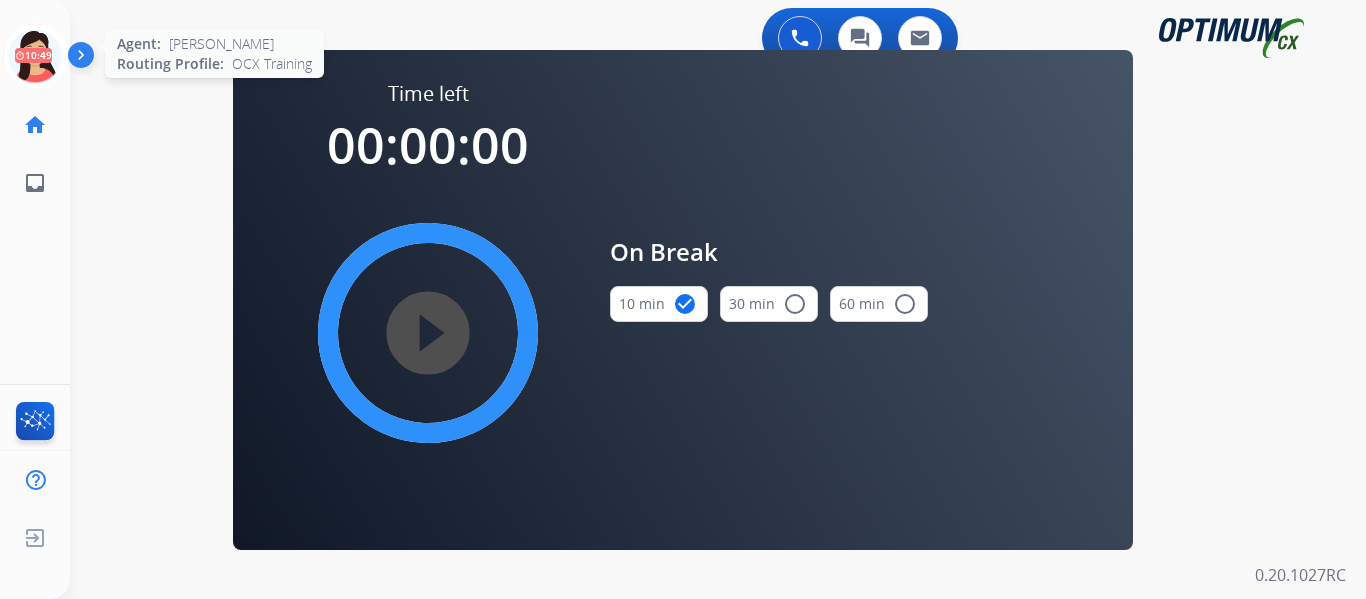 click 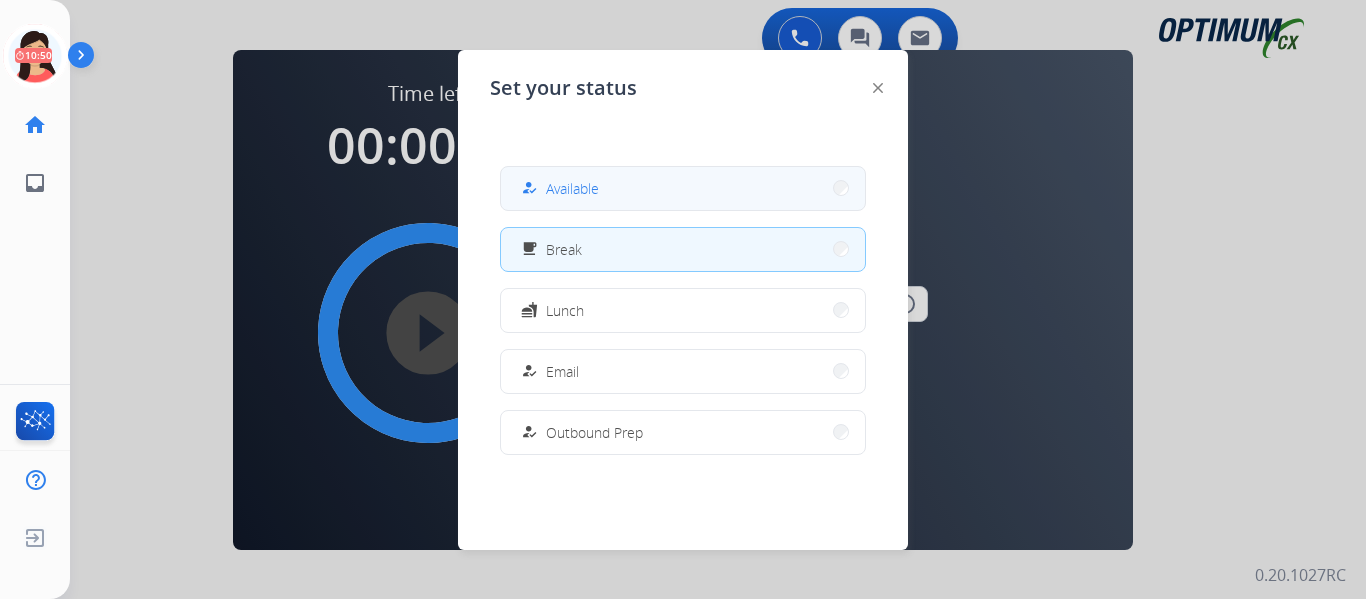 click on "how_to_reg Available" at bounding box center (683, 188) 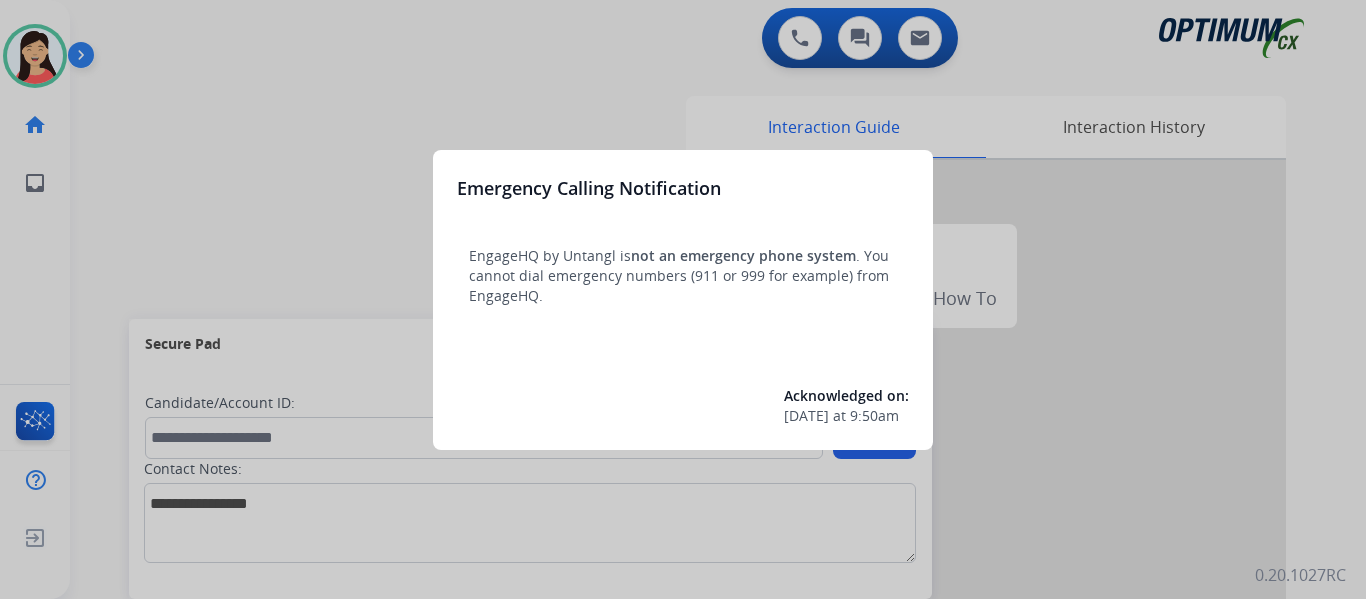 scroll, scrollTop: 0, scrollLeft: 0, axis: both 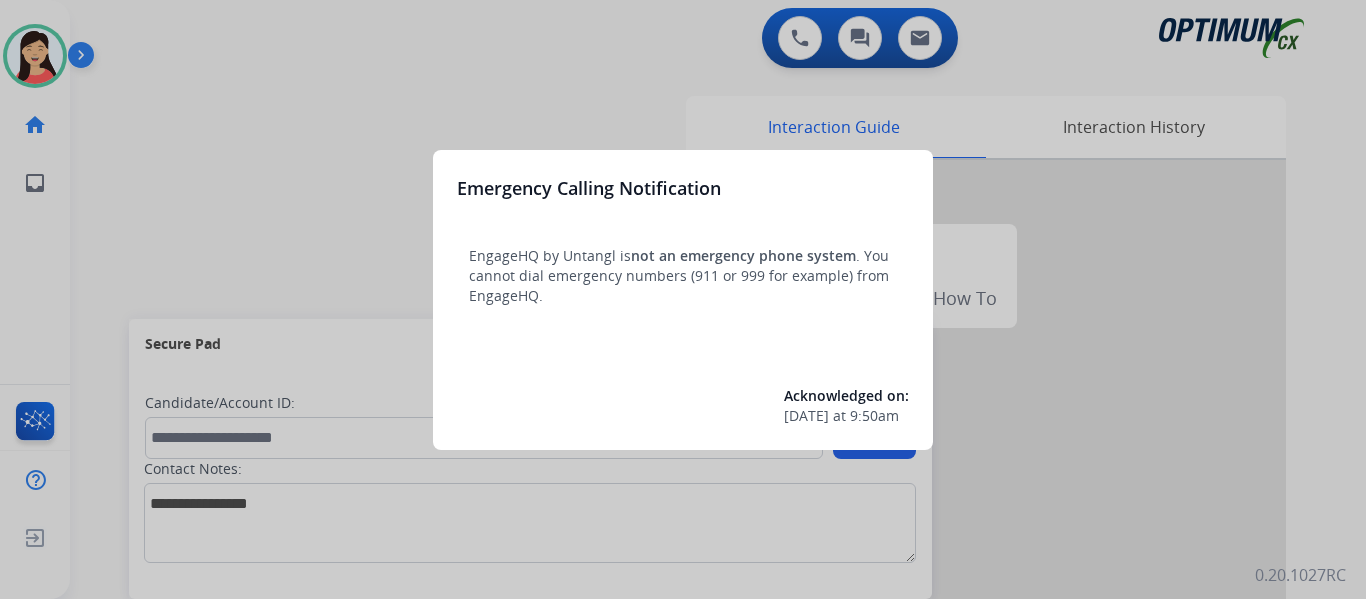 click at bounding box center (683, 299) 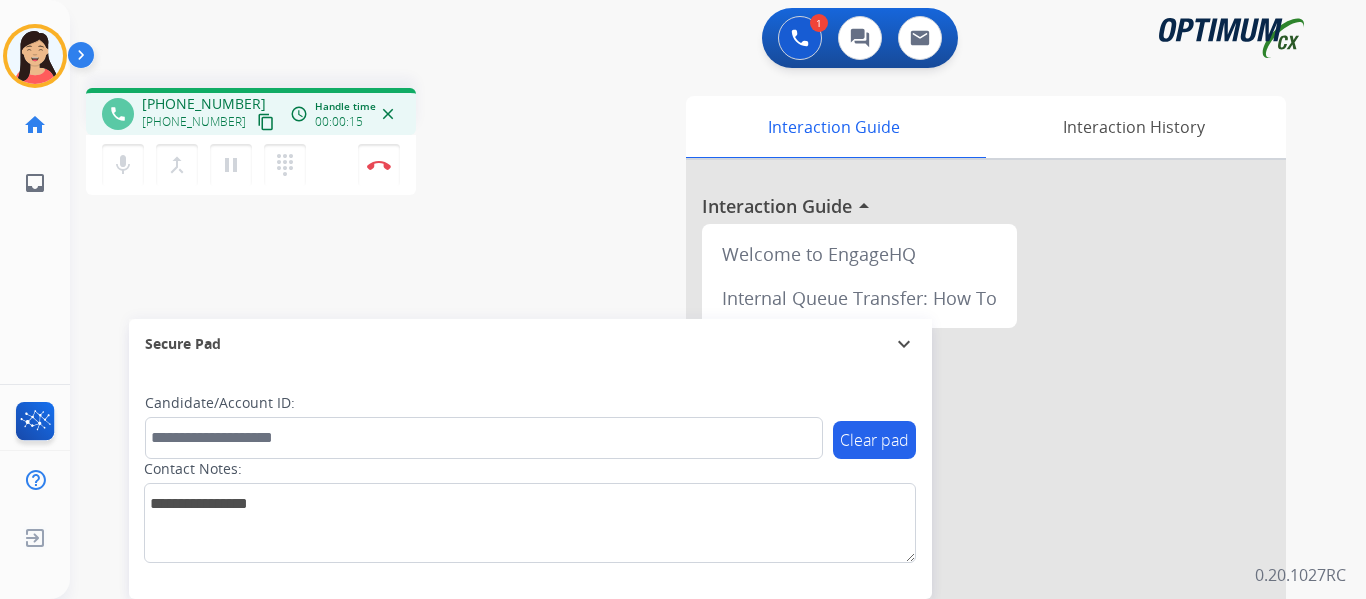 click on "content_copy" at bounding box center [266, 122] 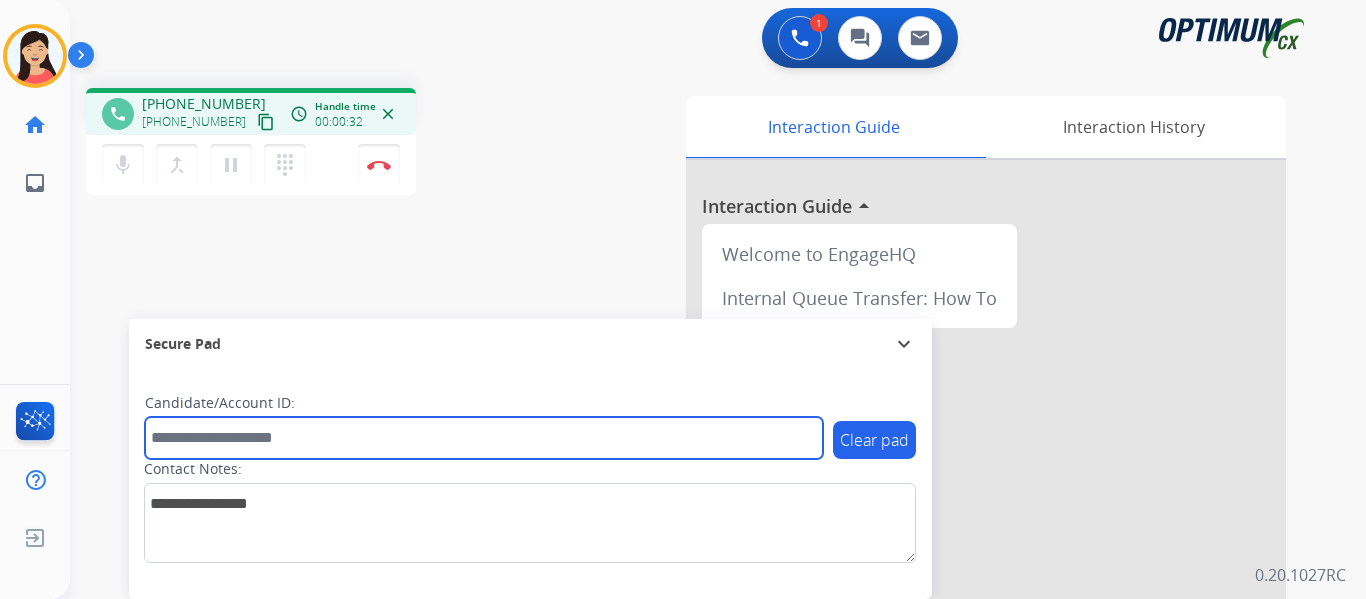 click at bounding box center (484, 438) 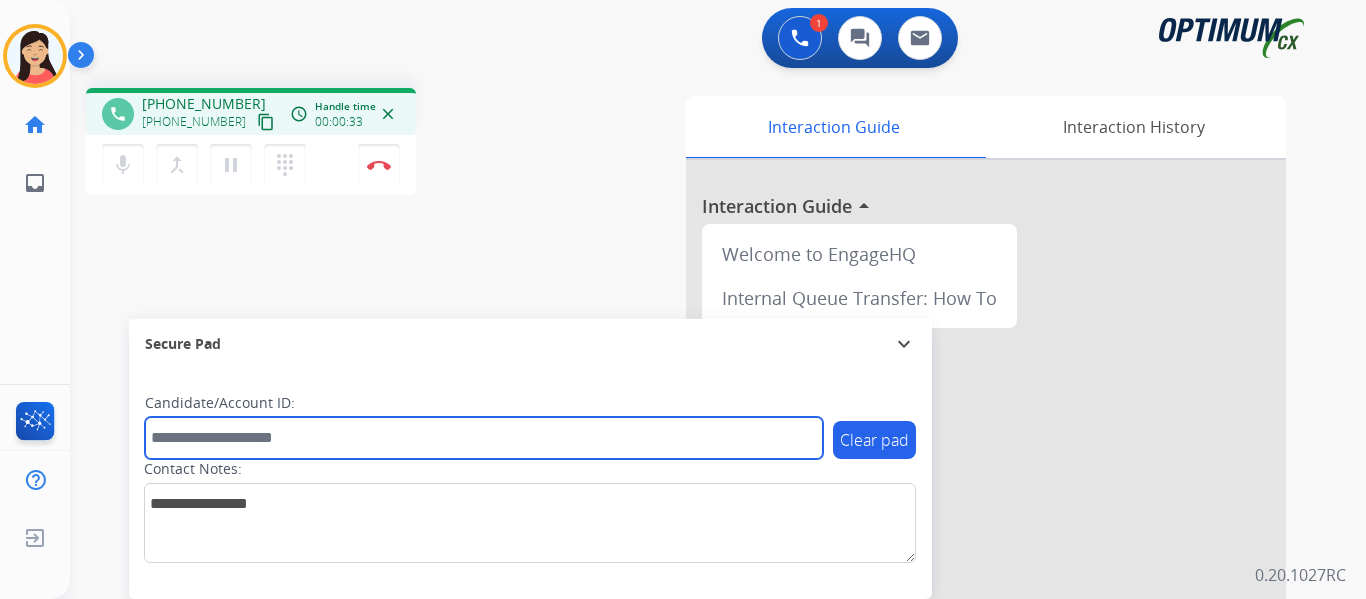 paste on "*******" 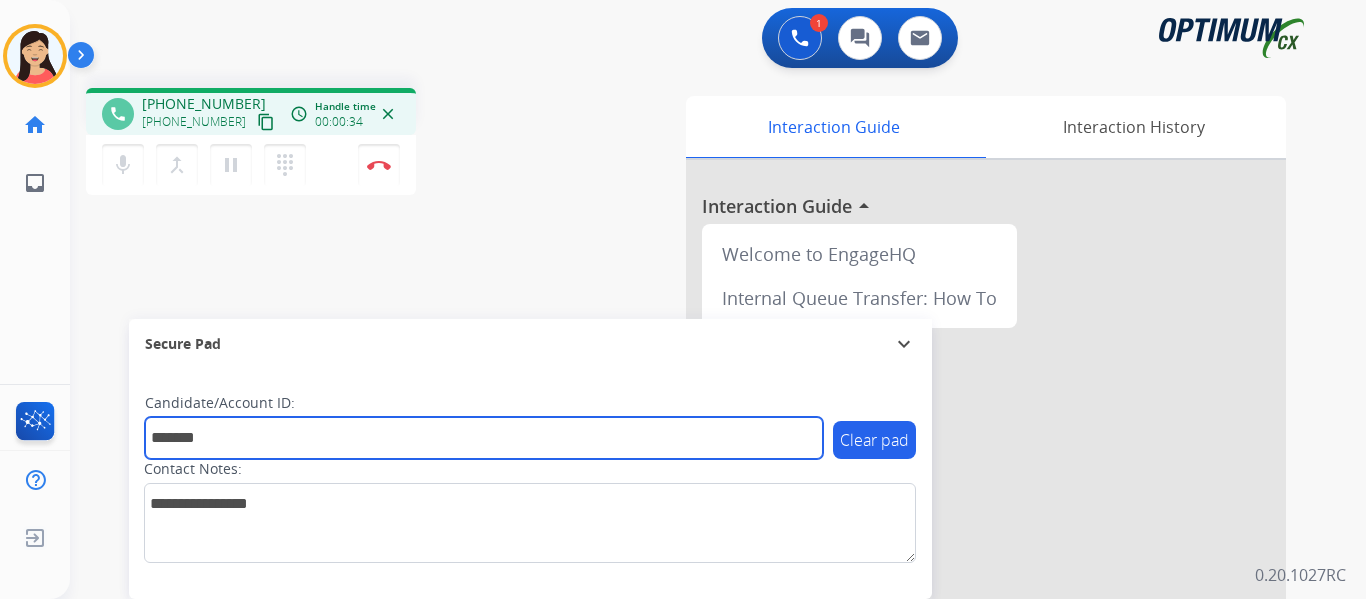 type on "*******" 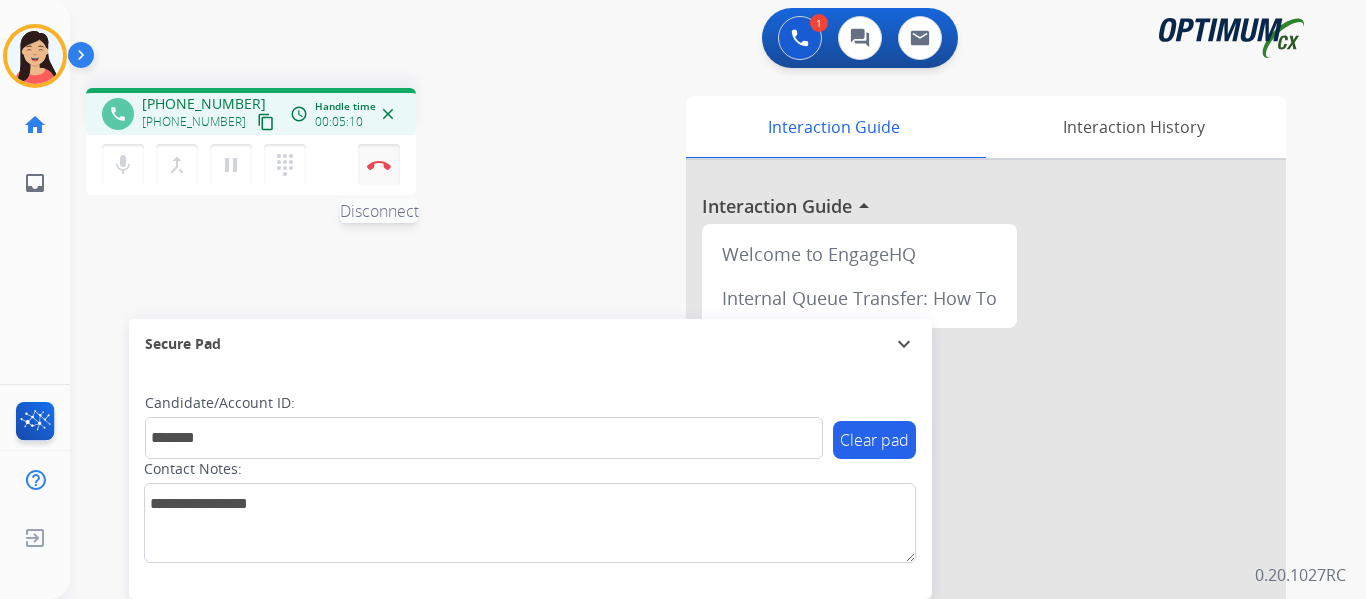 click at bounding box center [379, 165] 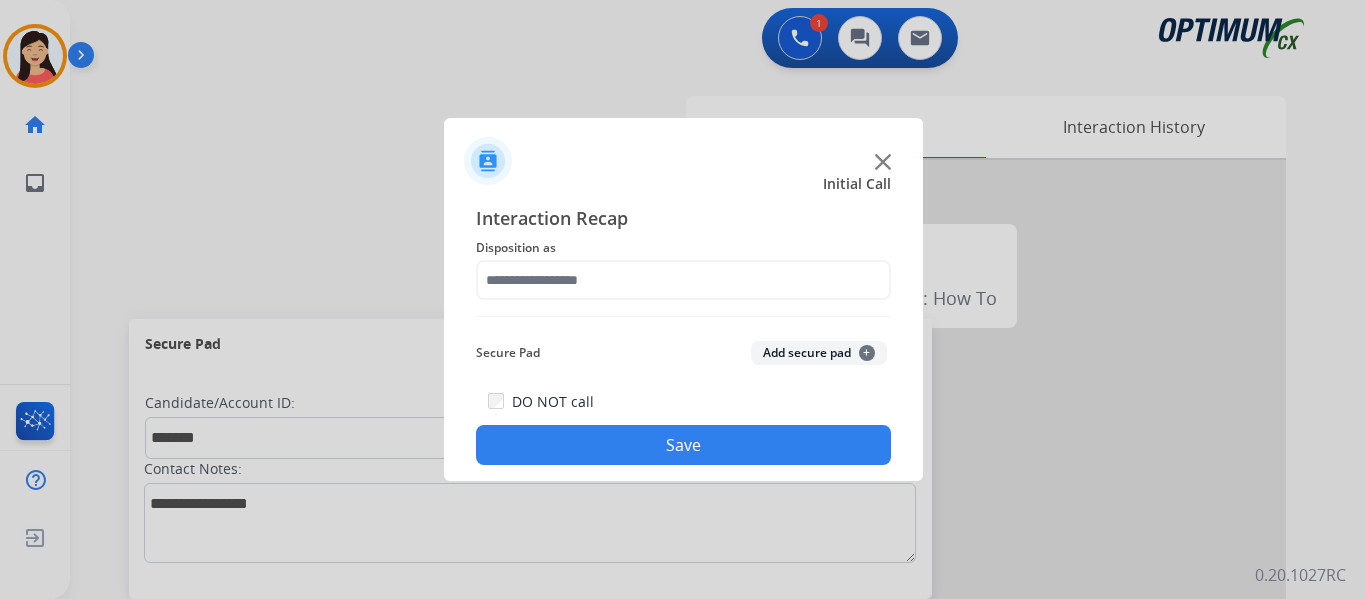 click on "Add secure pad  +" 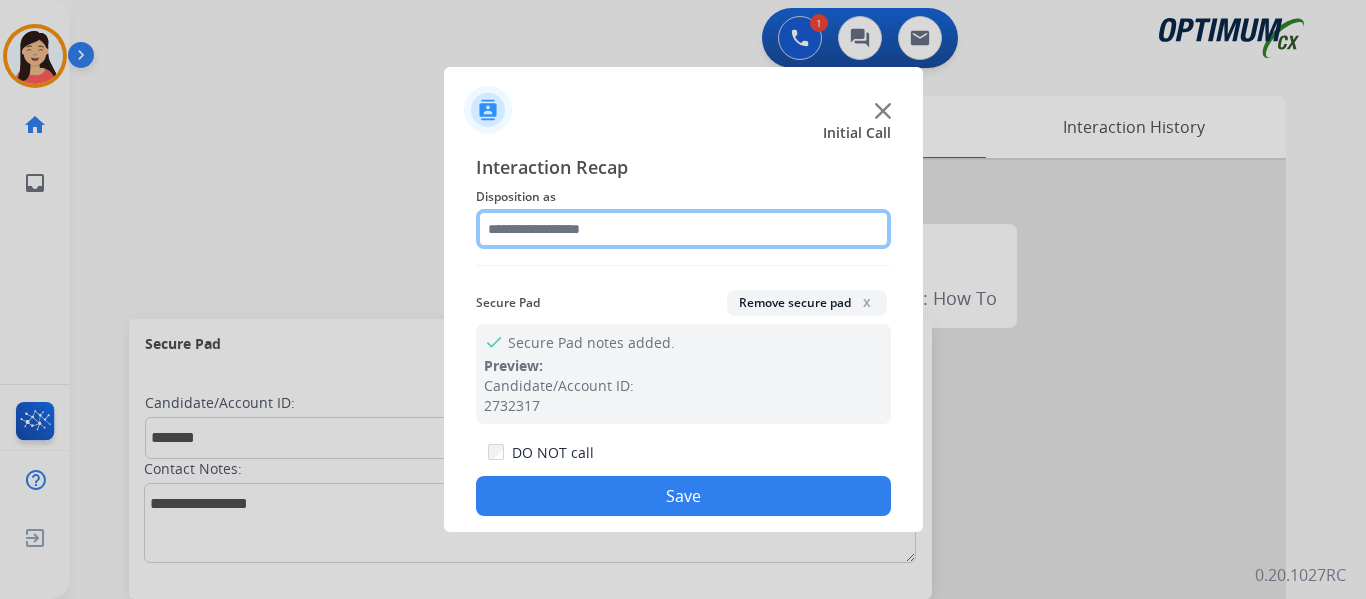 click 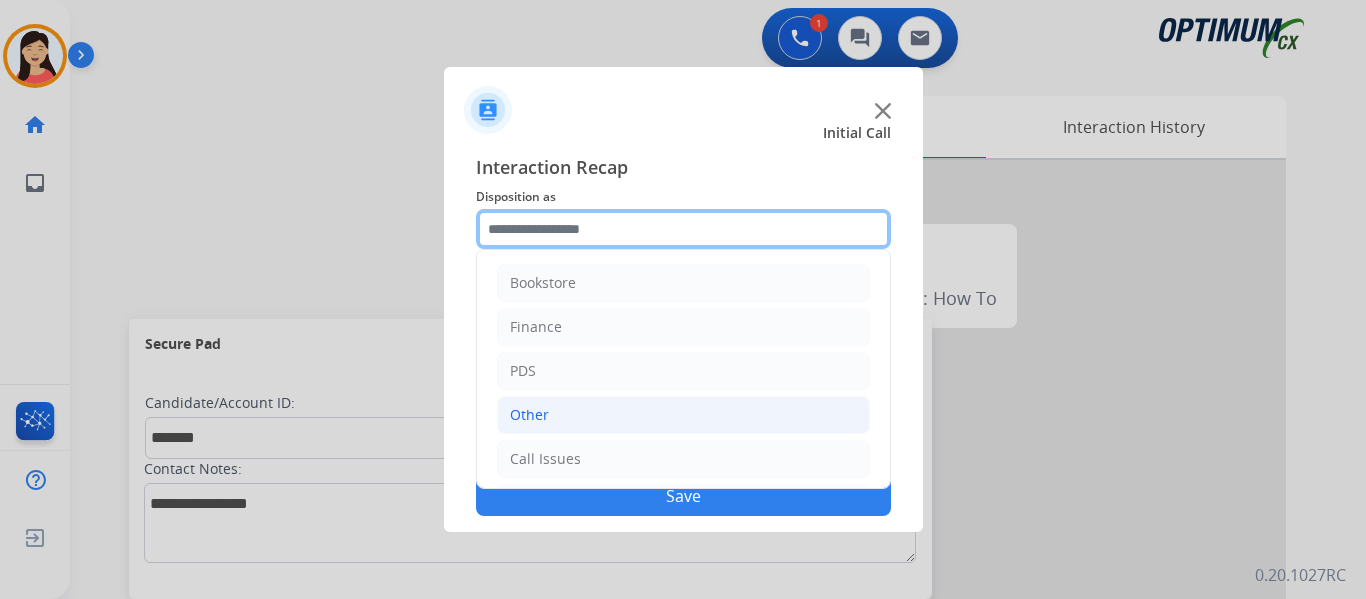 scroll, scrollTop: 136, scrollLeft: 0, axis: vertical 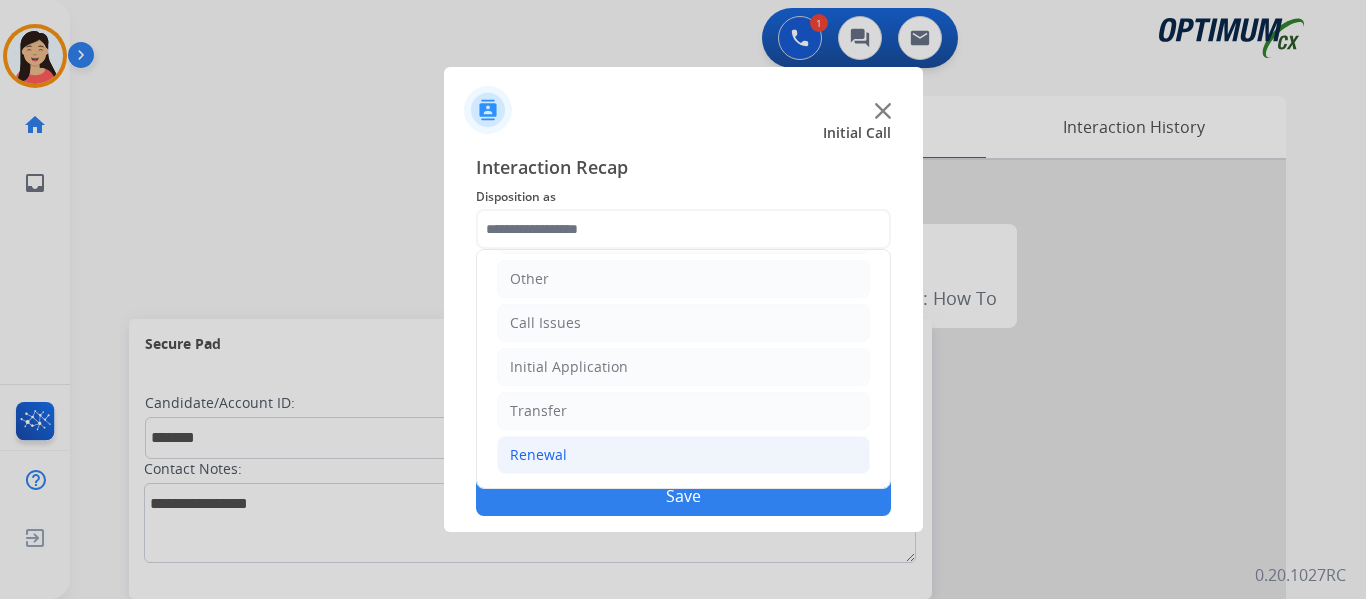 click on "Renewal" 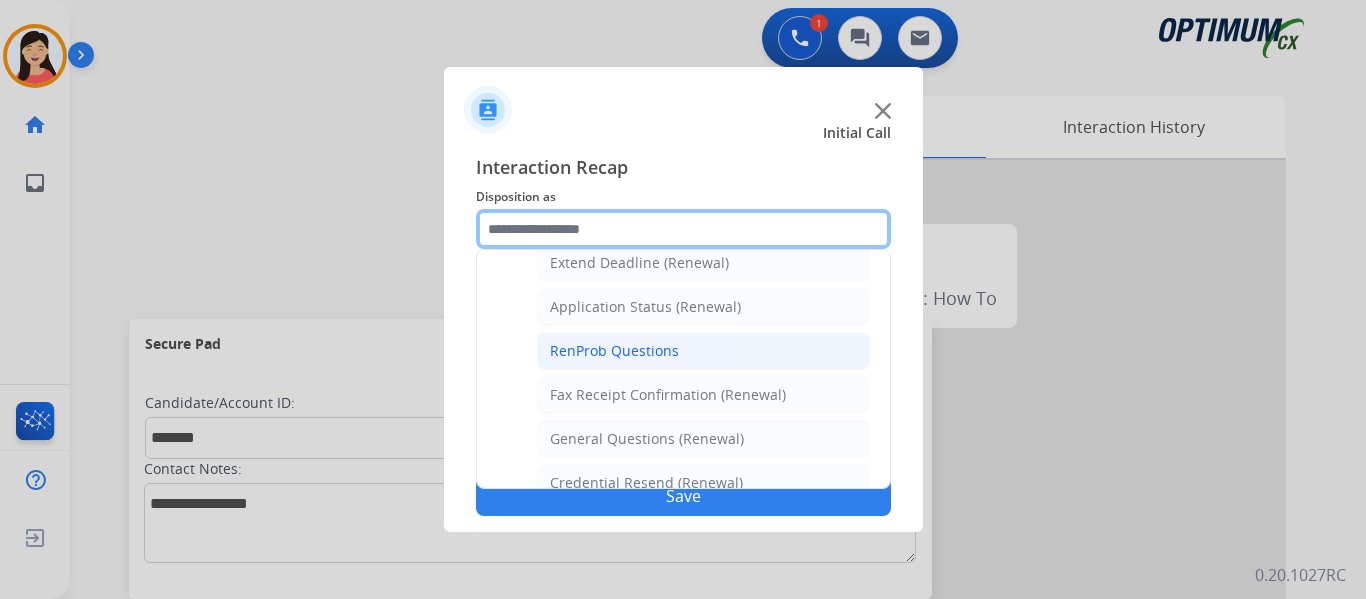 scroll, scrollTop: 536, scrollLeft: 0, axis: vertical 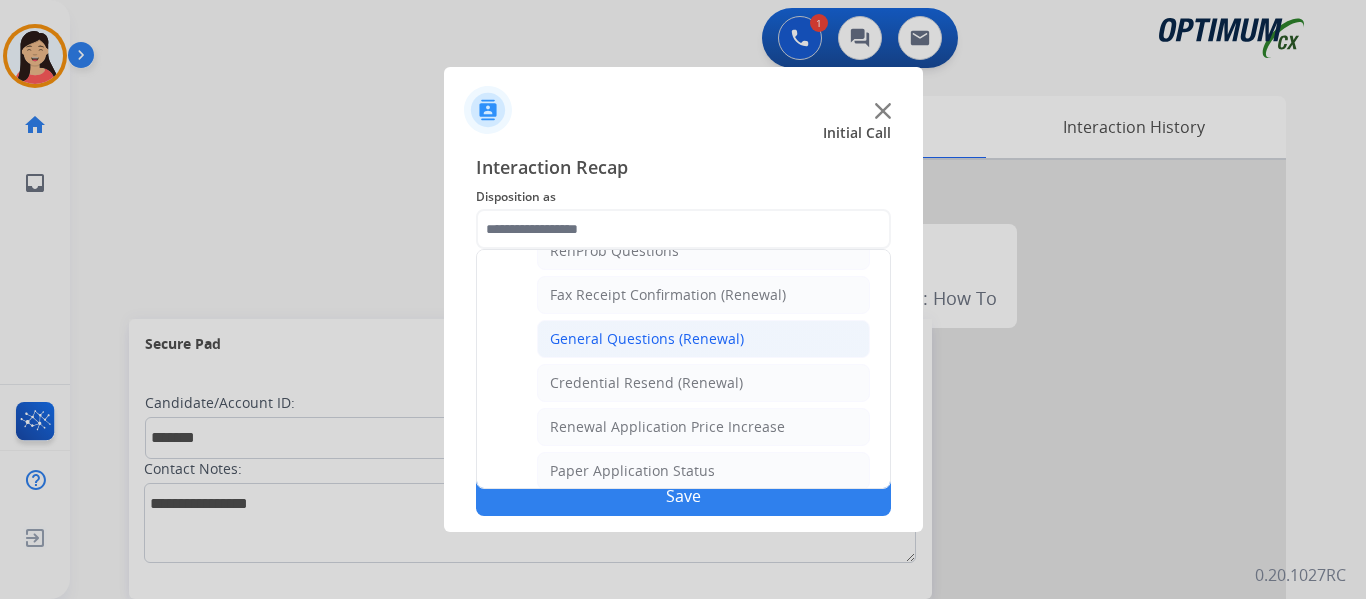 click on "General Questions (Renewal)" 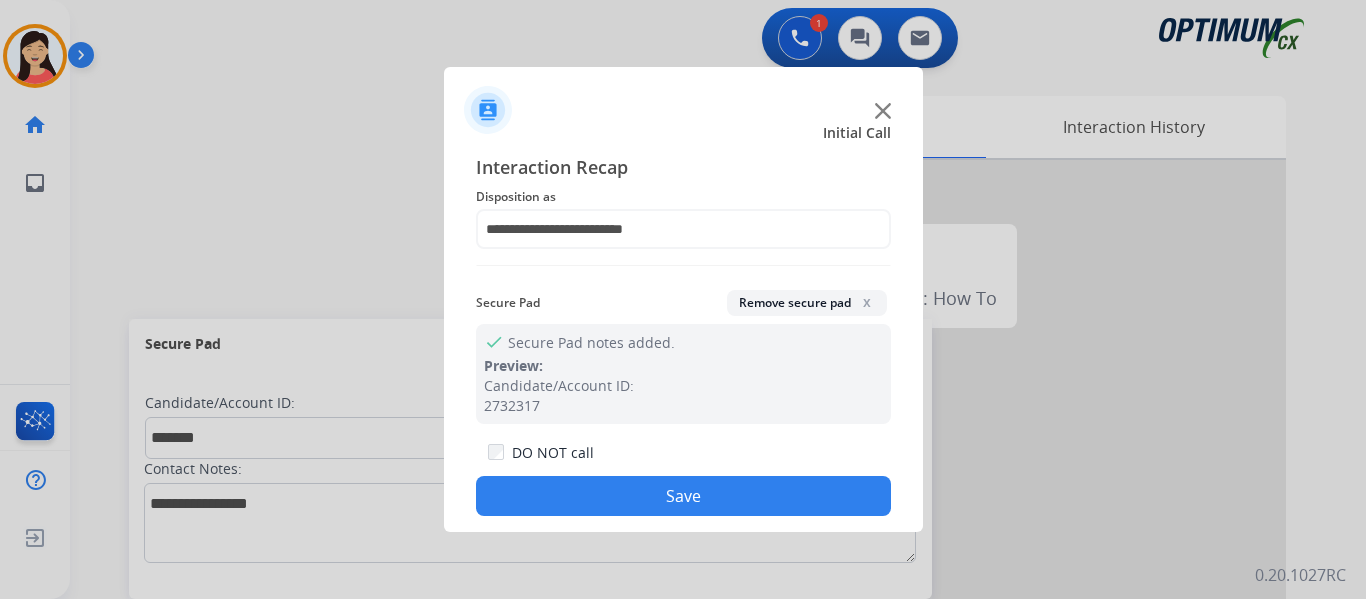 click on "Save" 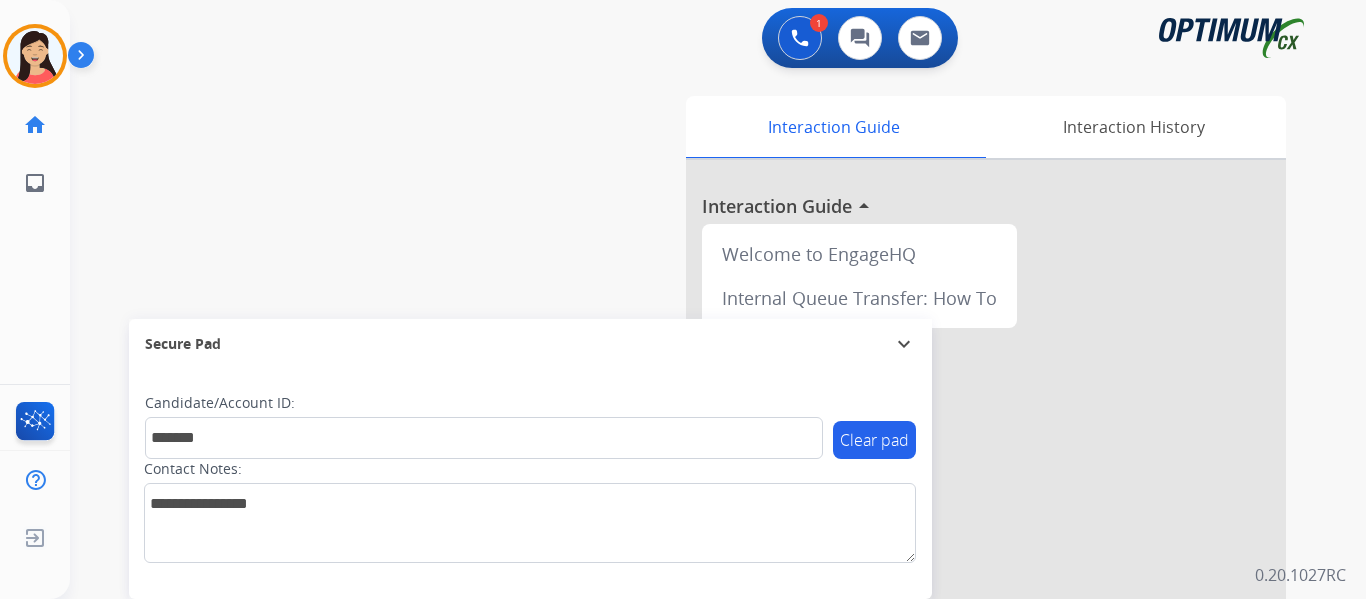 type 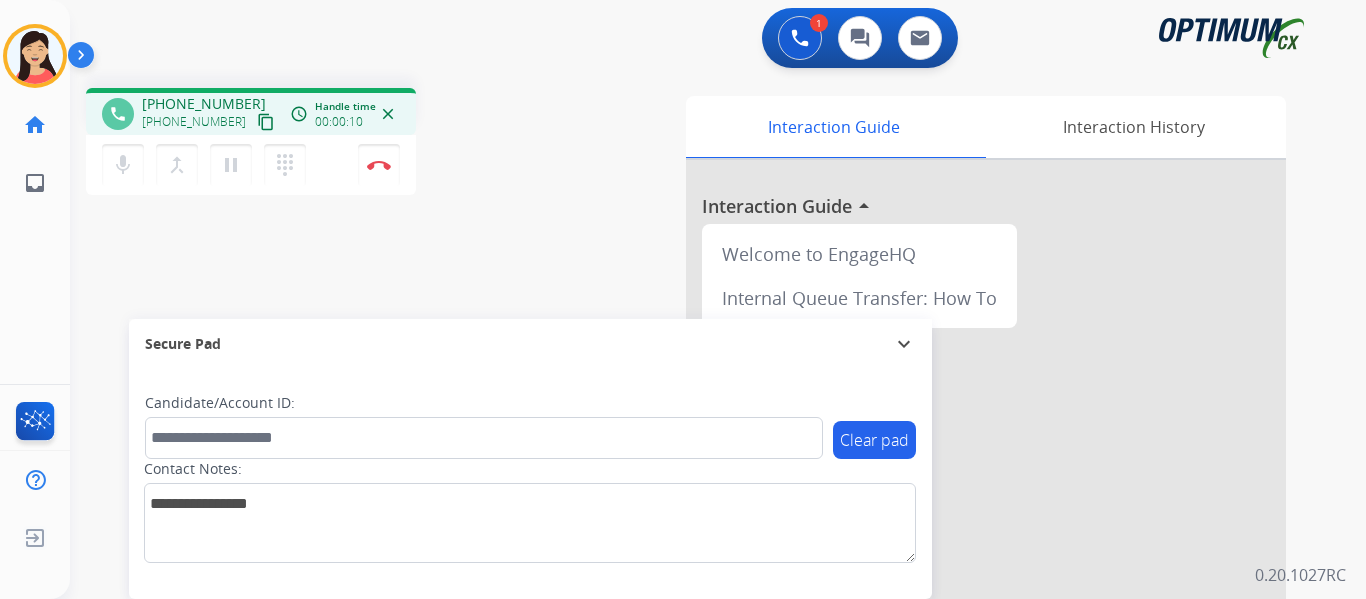 click on "content_copy" at bounding box center (266, 122) 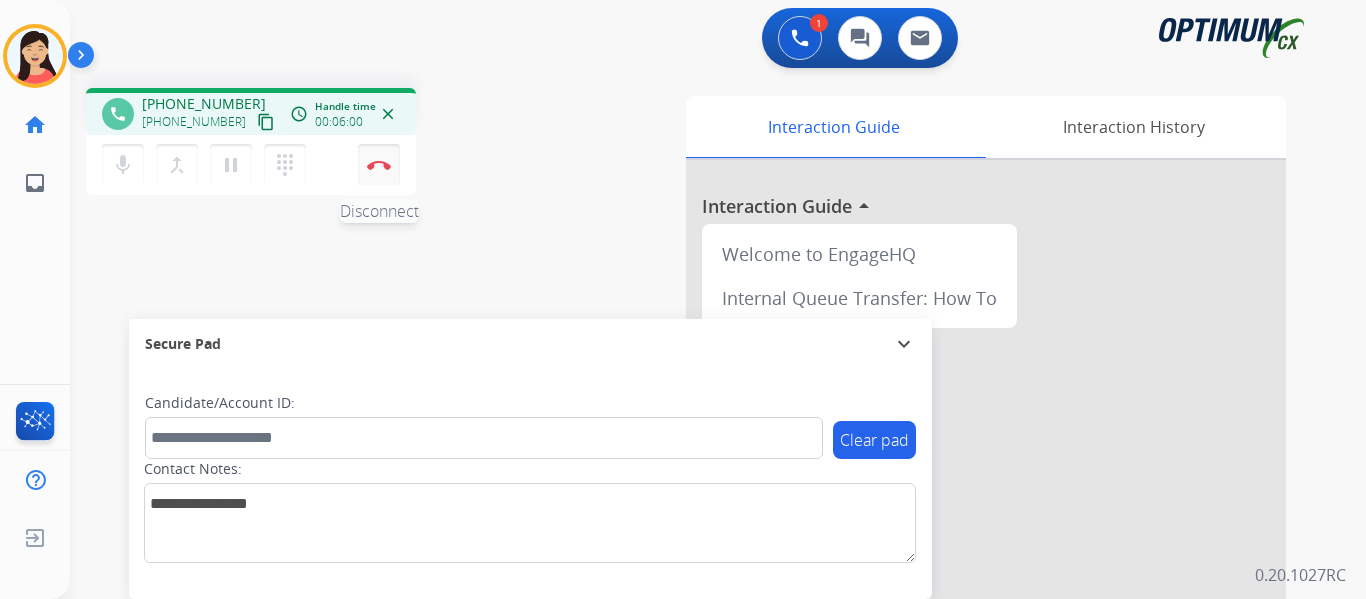 click at bounding box center (379, 165) 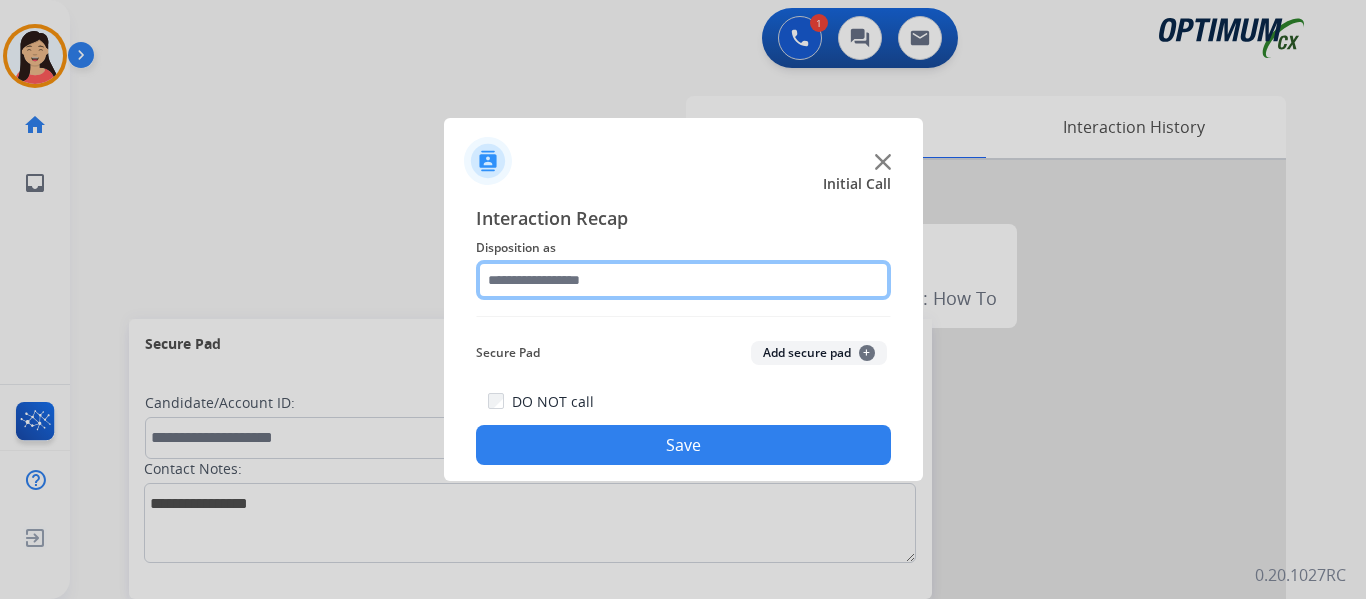 drag, startPoint x: 756, startPoint y: 272, endPoint x: 740, endPoint y: 283, distance: 19.416489 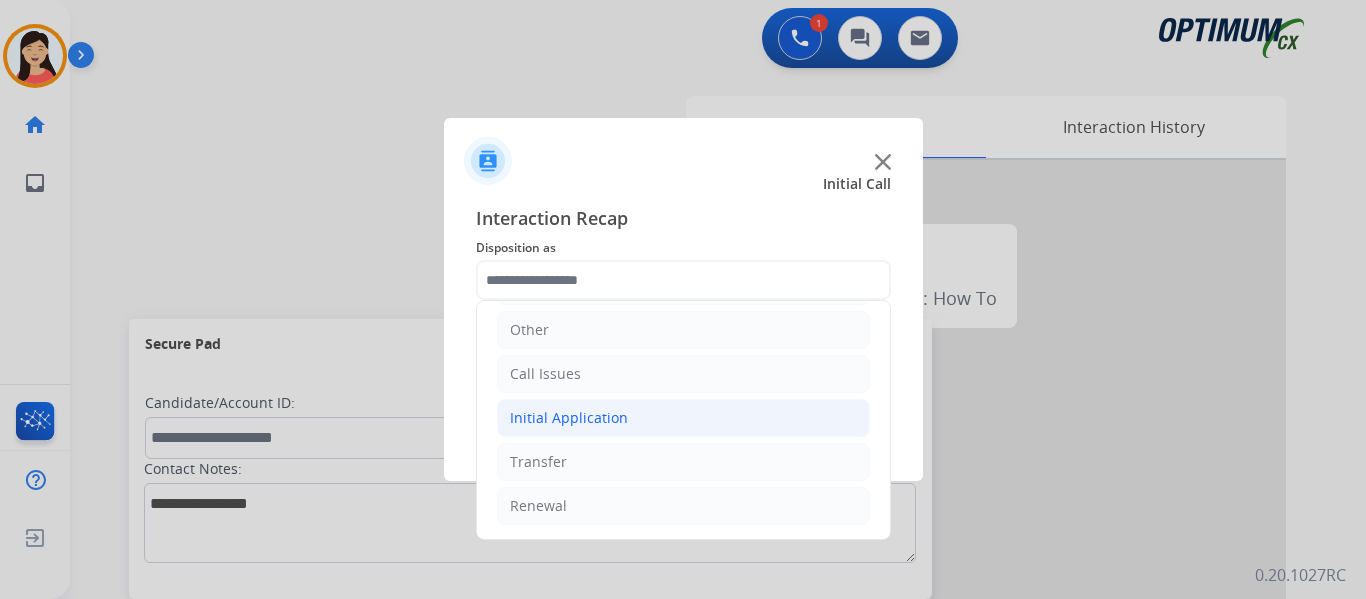 click on "Initial Application" 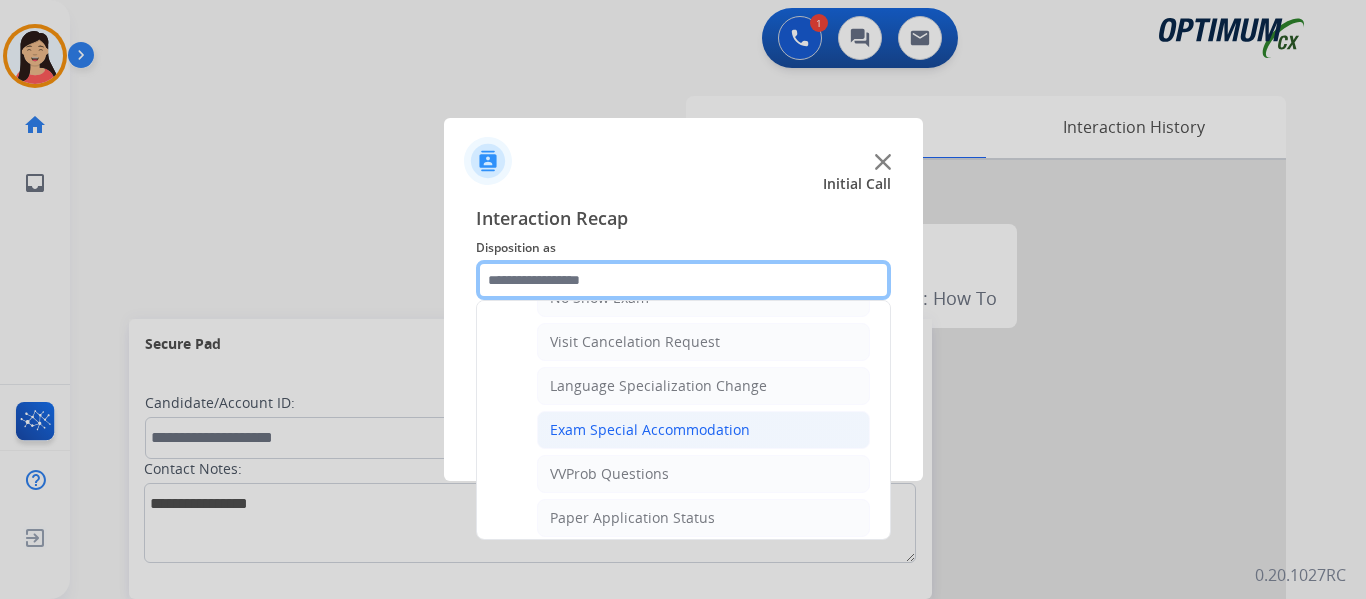 scroll, scrollTop: 1036, scrollLeft: 0, axis: vertical 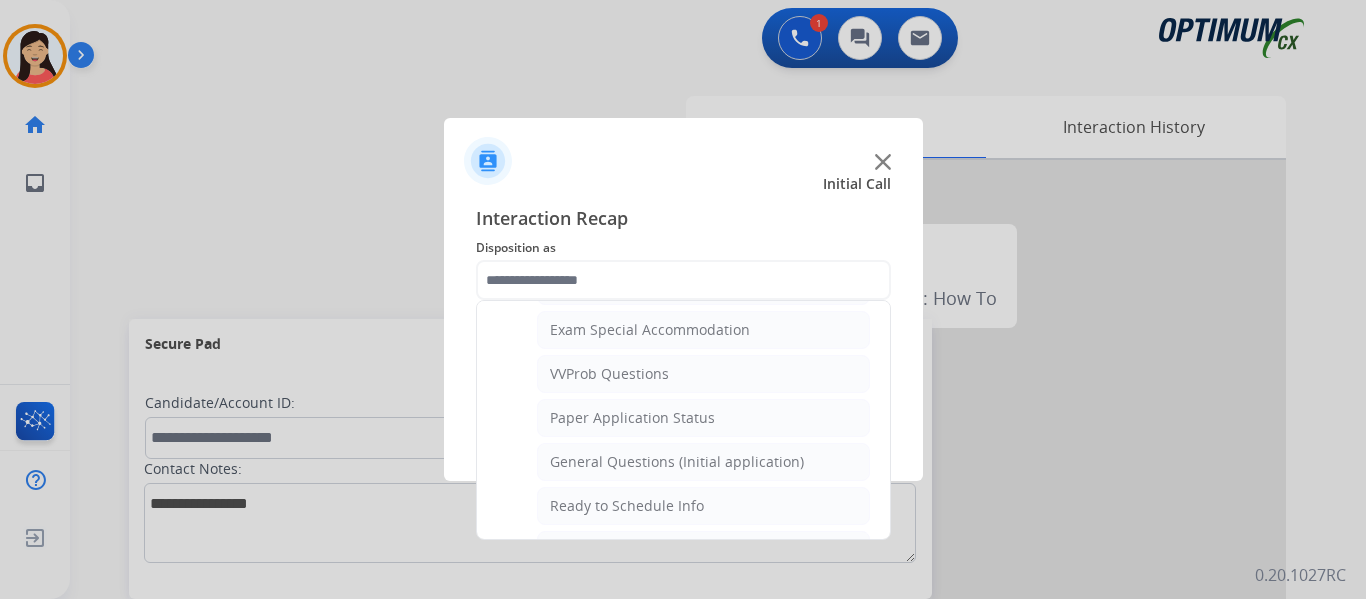 click on "General Questions (Initial application)" 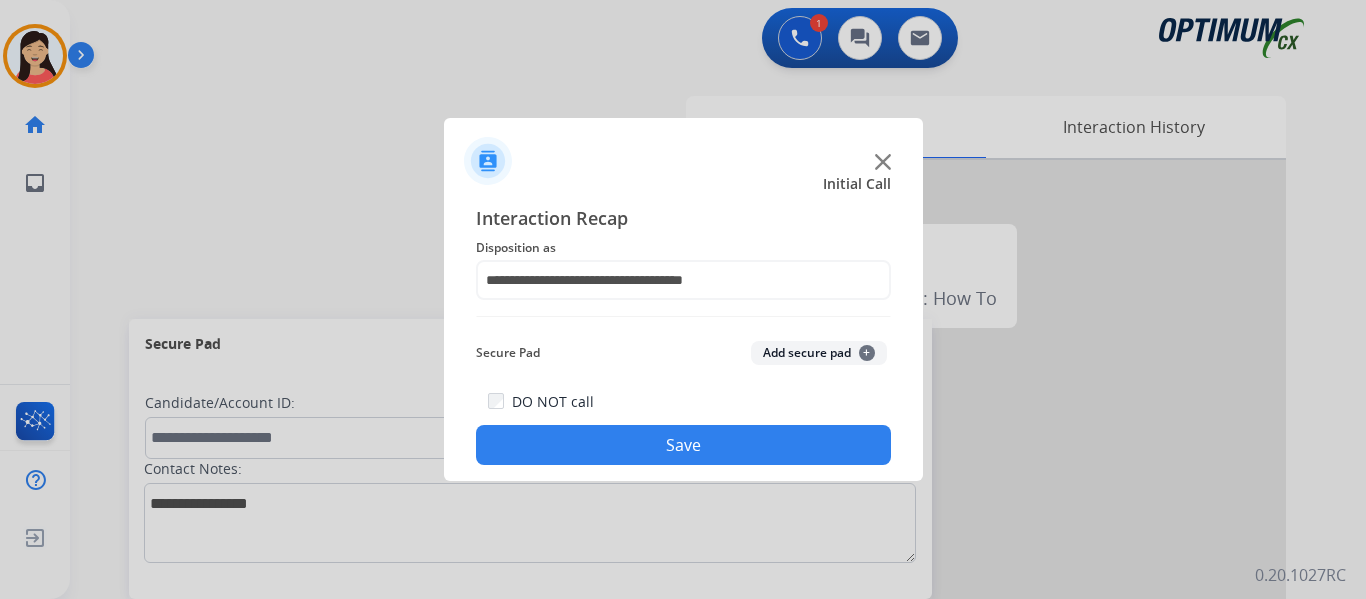 click on "Save" 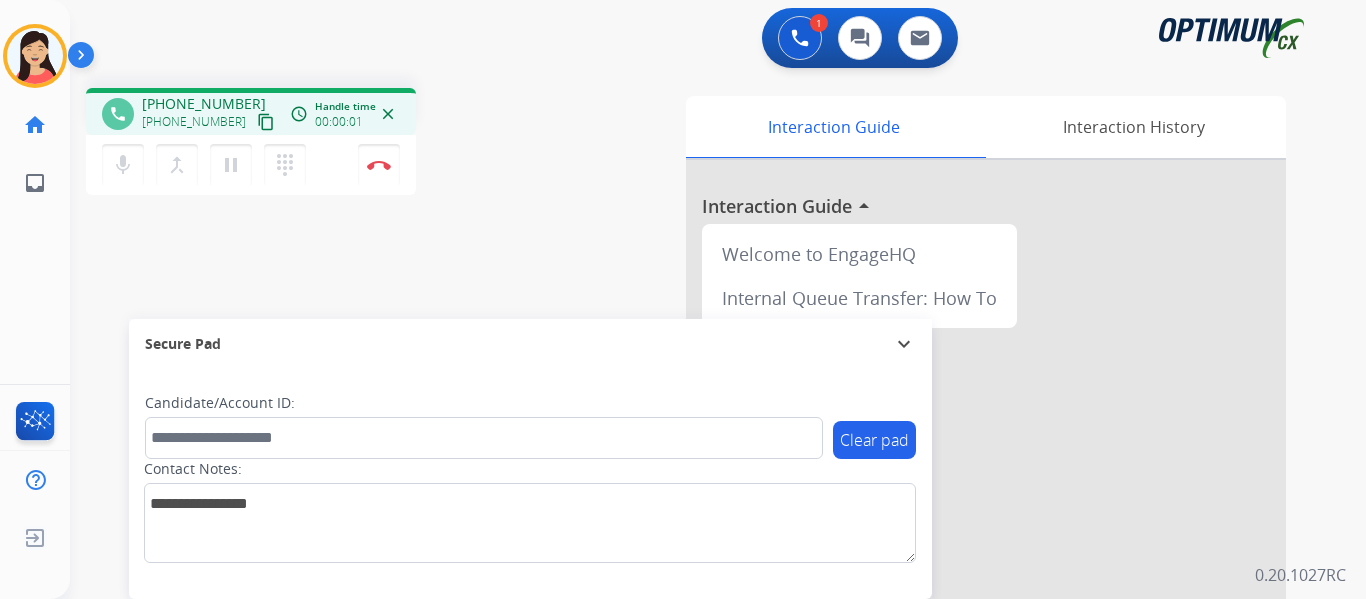 click on "content_copy" at bounding box center (266, 122) 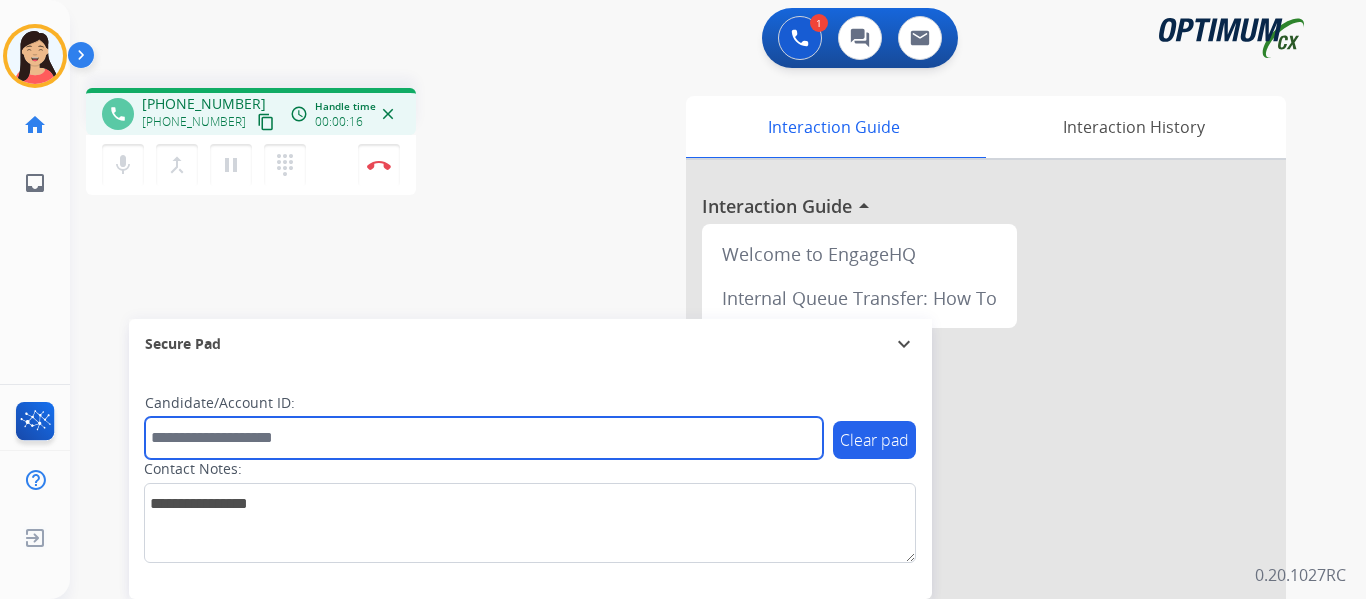 click at bounding box center [484, 438] 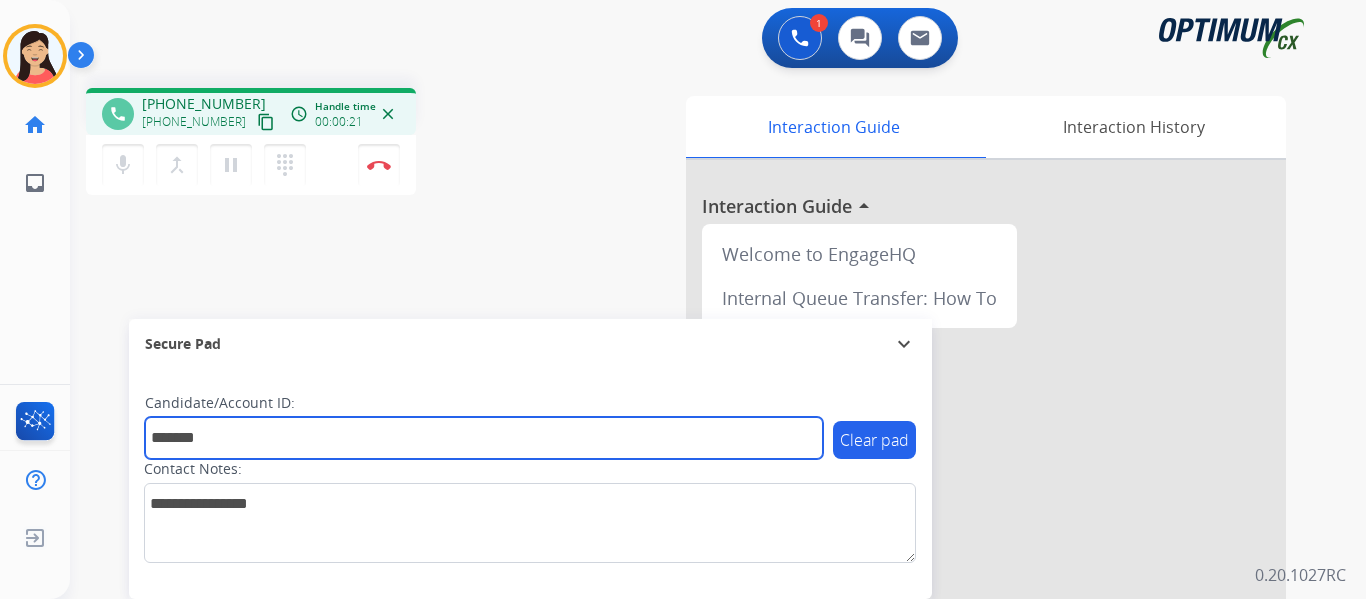 type on "*******" 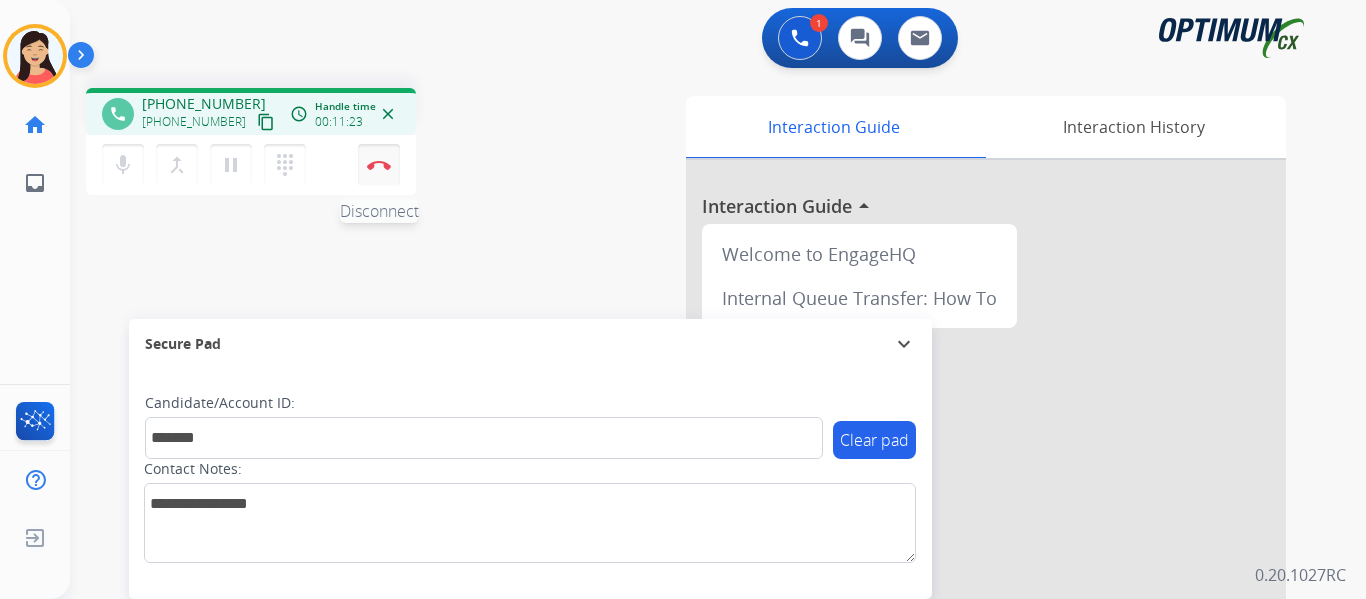 click on "Disconnect" at bounding box center (379, 165) 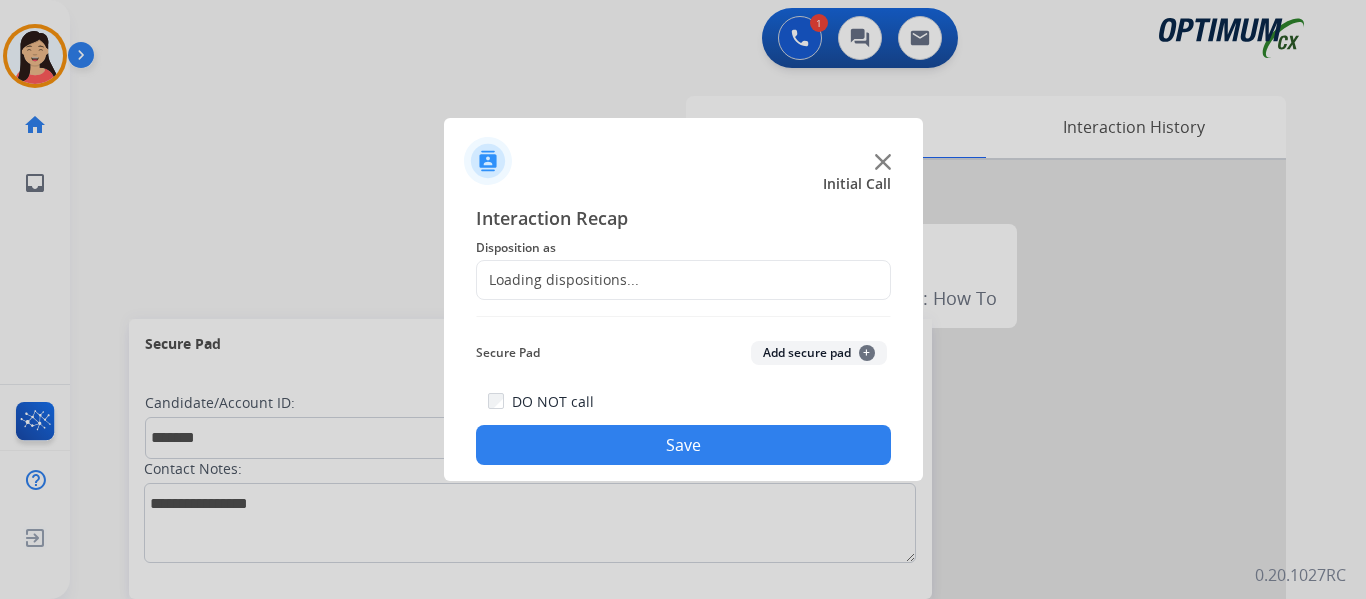 click on "Add secure pad  +" 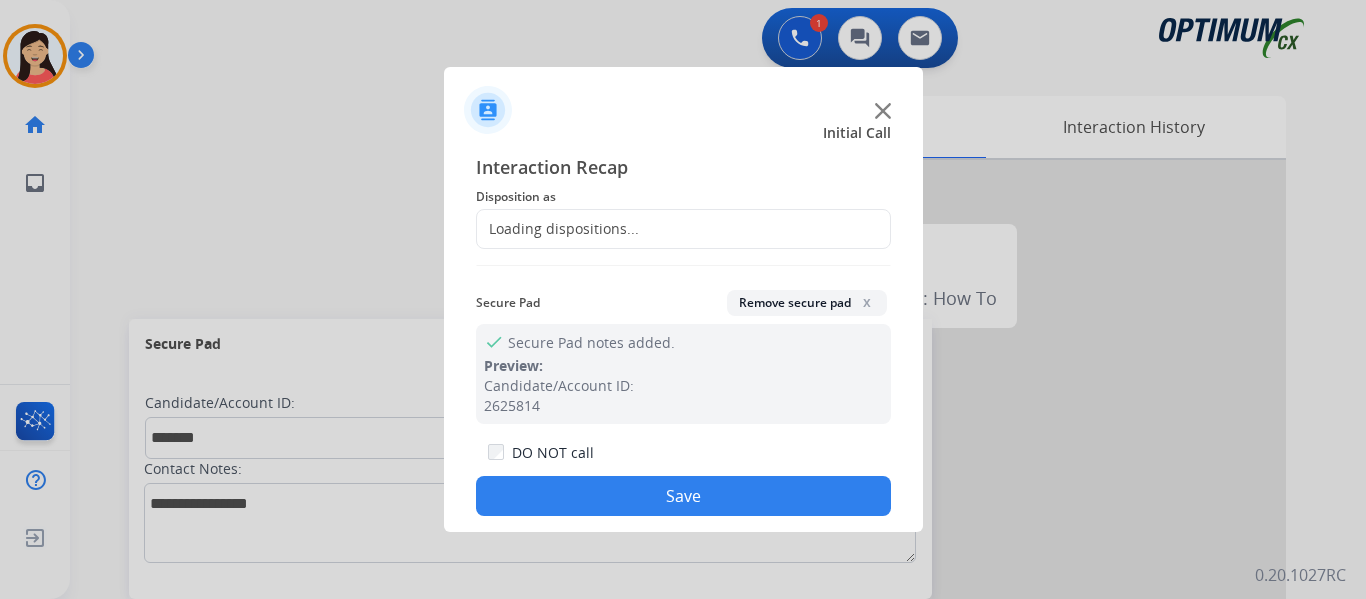click on "Loading dispositions..." 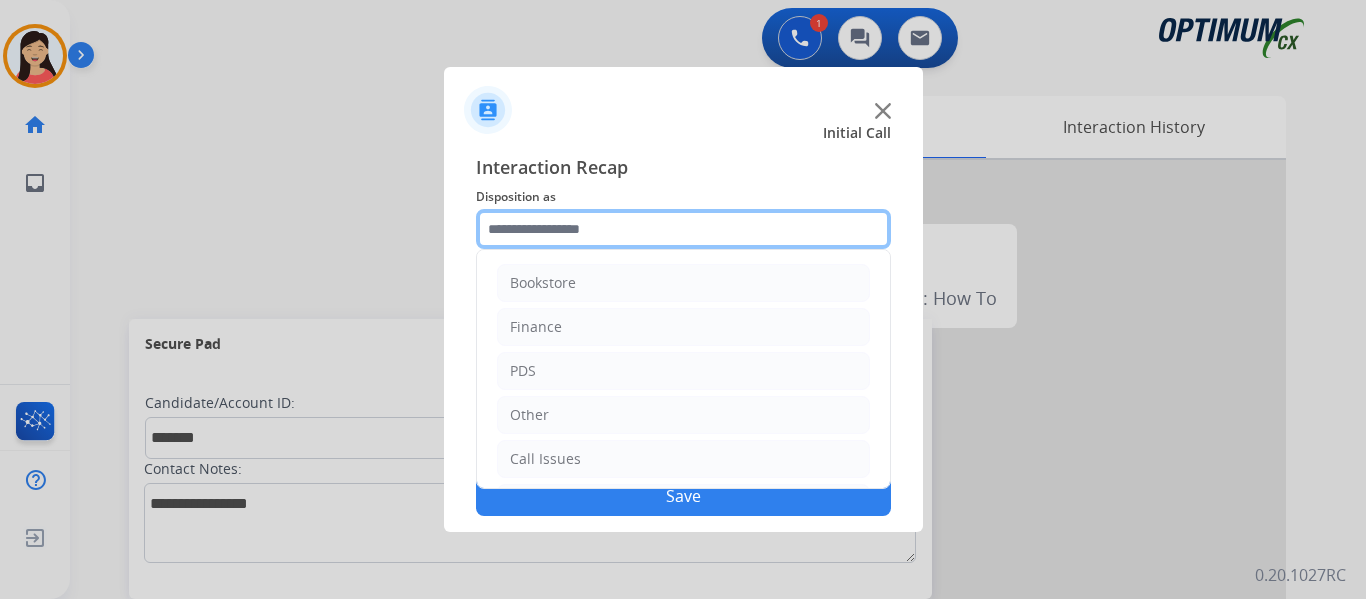 click 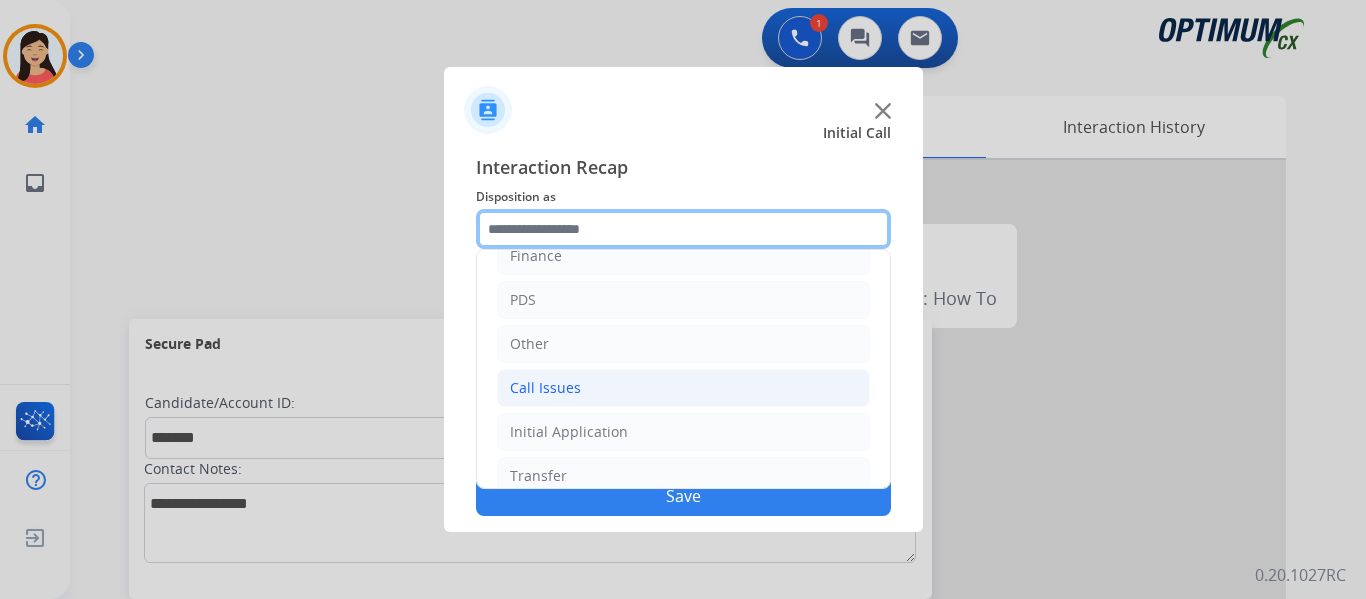 scroll, scrollTop: 136, scrollLeft: 0, axis: vertical 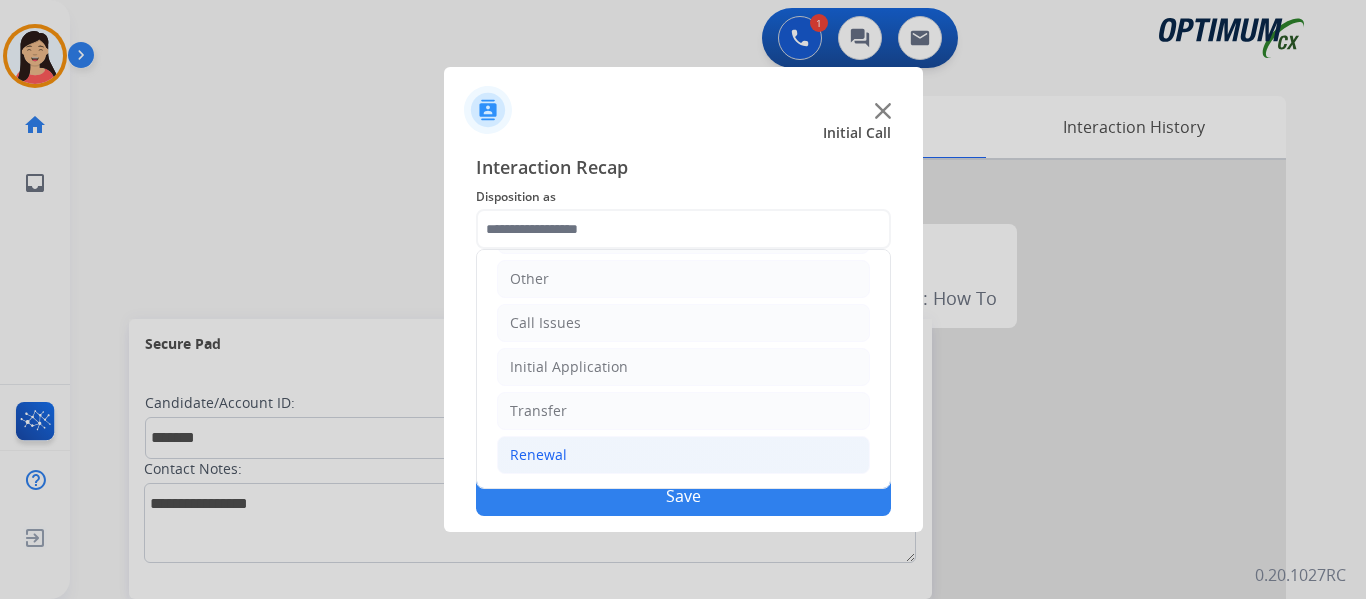 click on "Renewal" 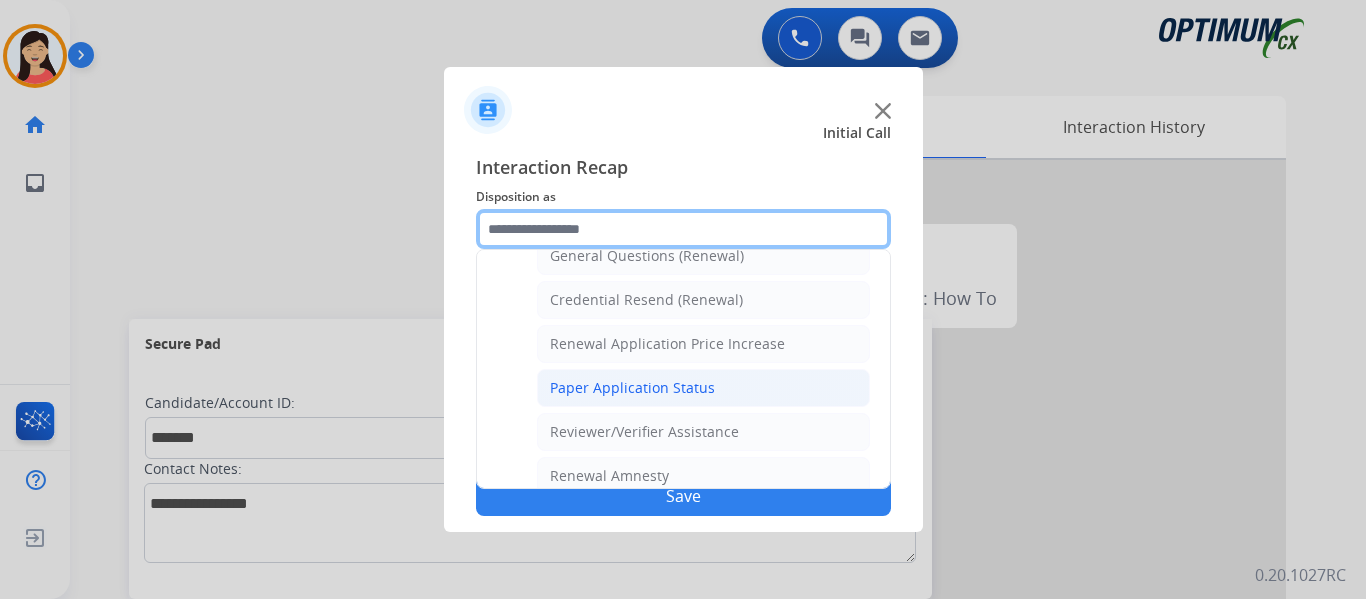 scroll, scrollTop: 572, scrollLeft: 0, axis: vertical 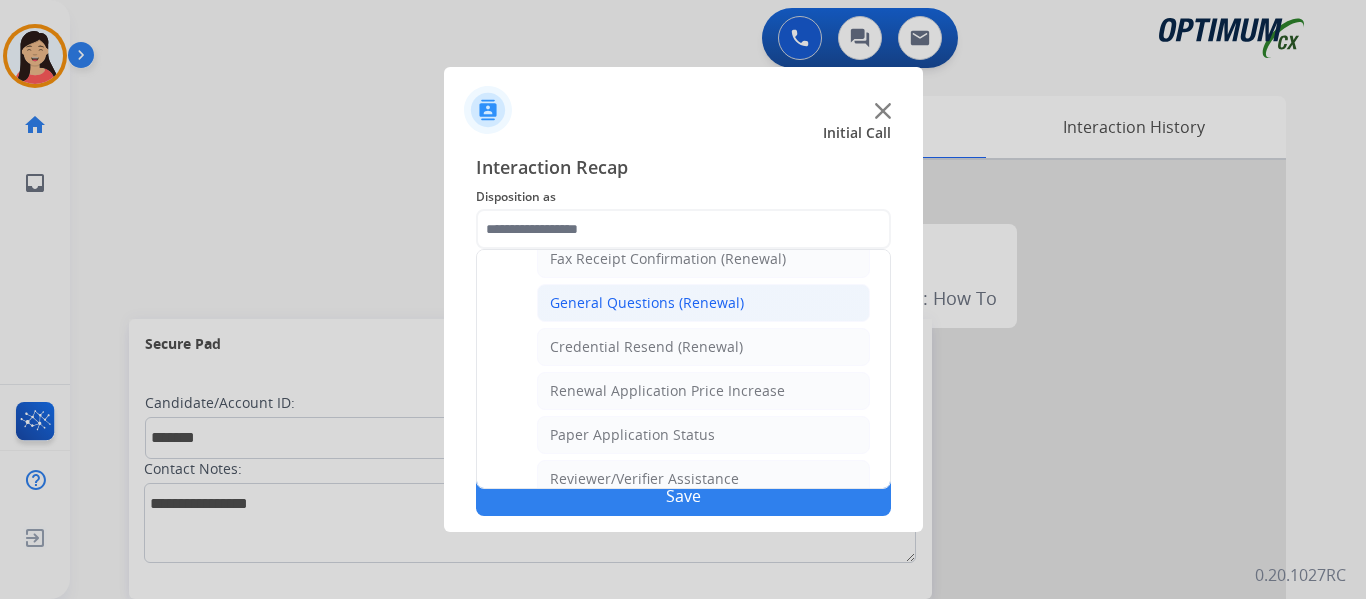 click on "General Questions (Renewal)" 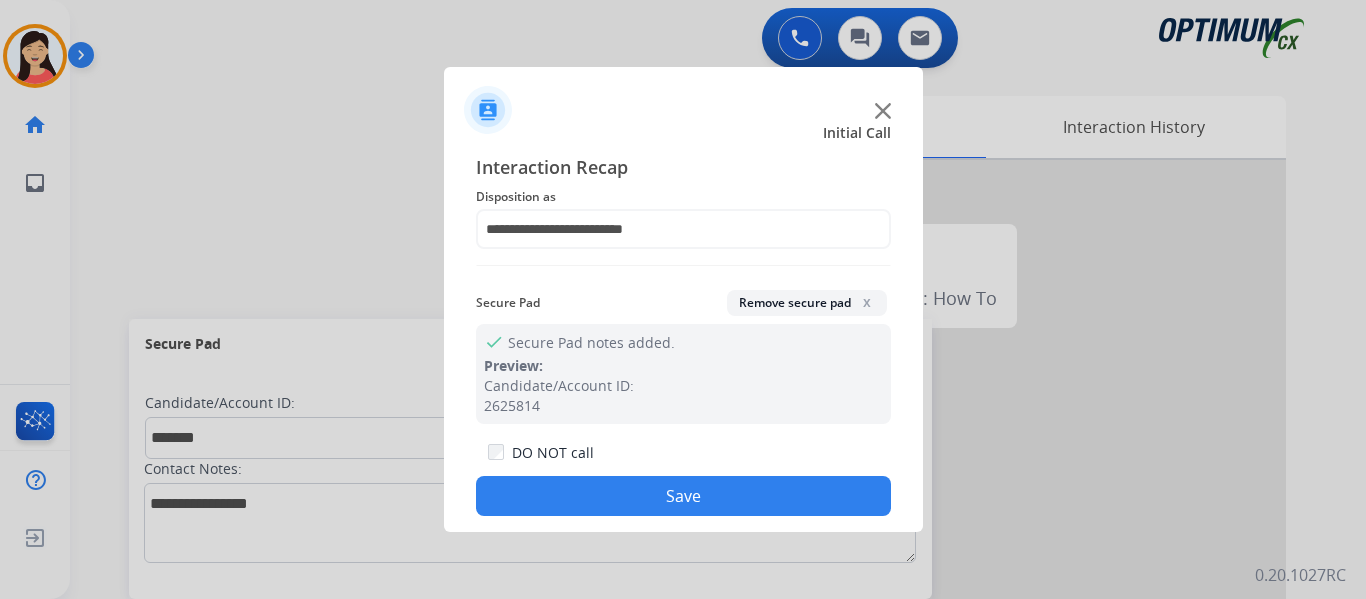 click on "Save" 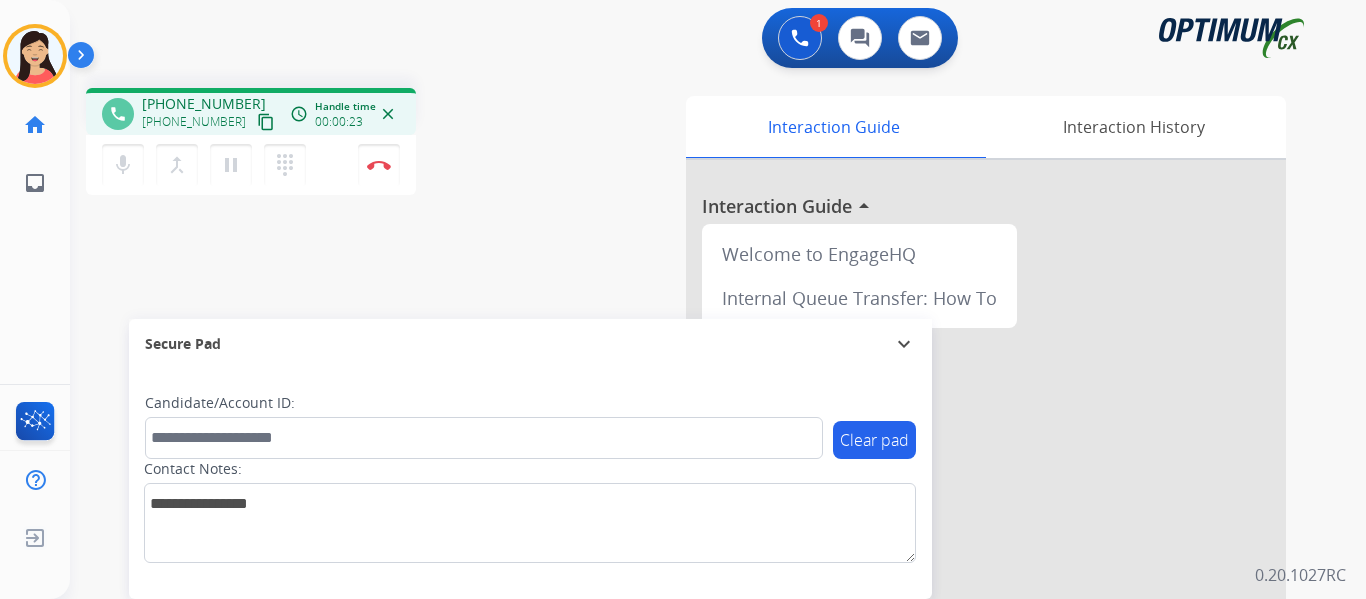 click on "content_copy" at bounding box center [266, 122] 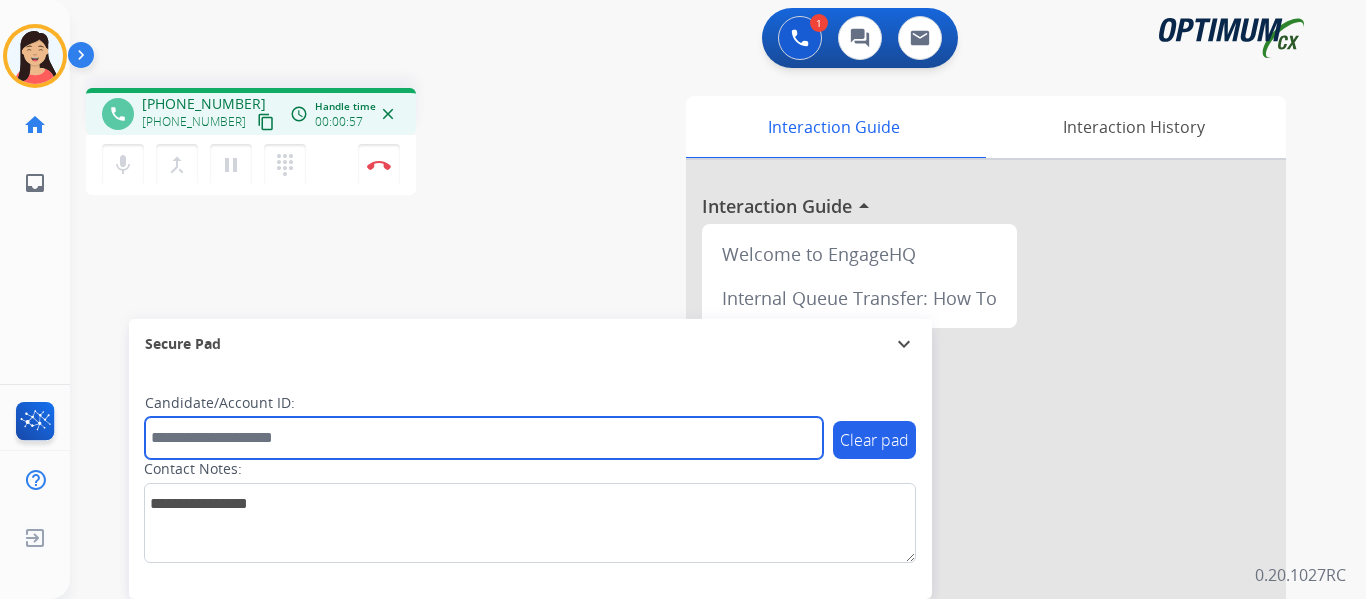 click at bounding box center (484, 438) 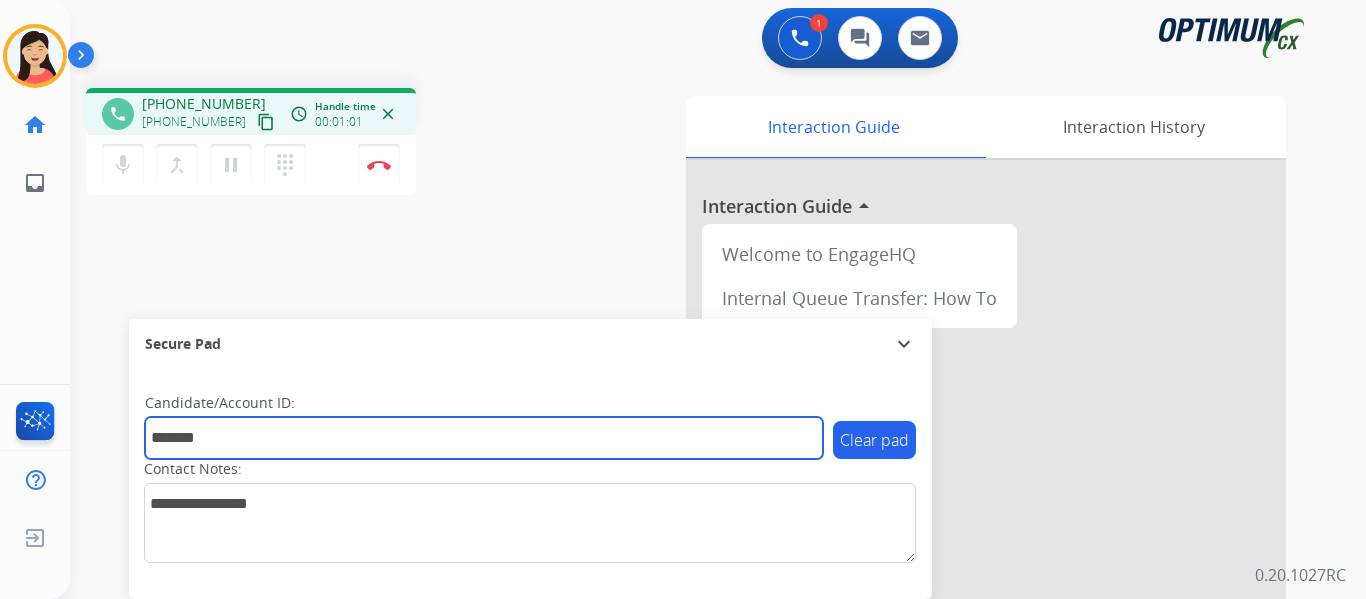 type on "*******" 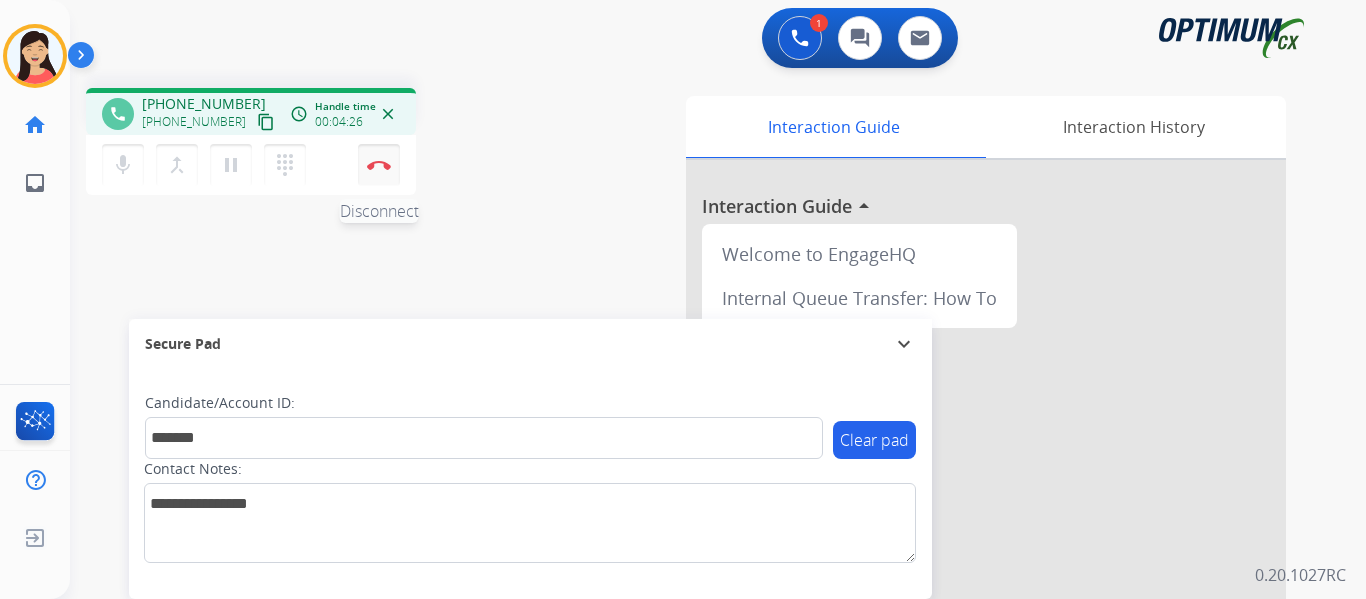 click at bounding box center [379, 165] 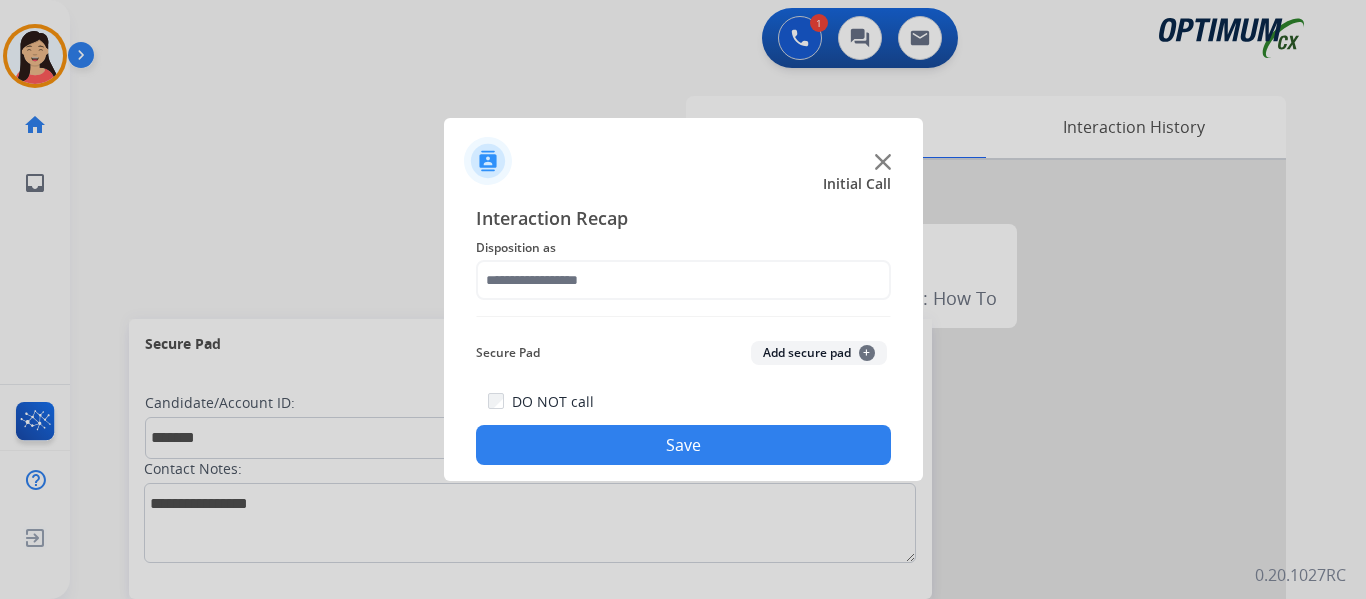 drag, startPoint x: 792, startPoint y: 357, endPoint x: 738, endPoint y: 299, distance: 79.24645 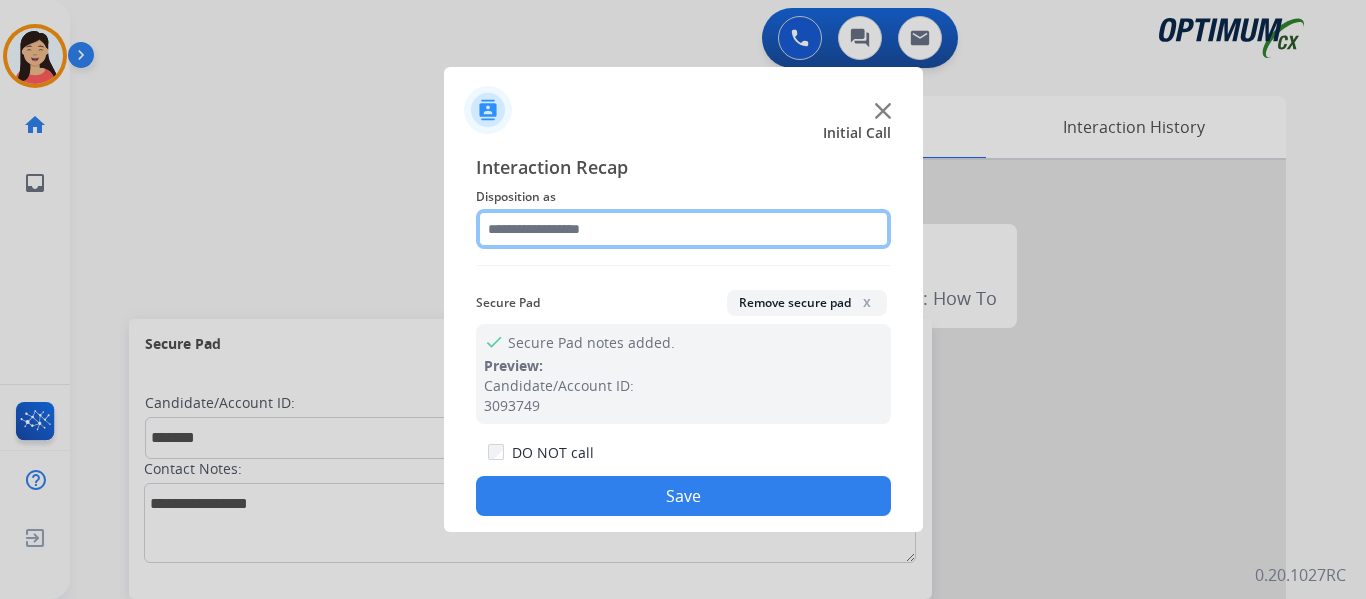 click 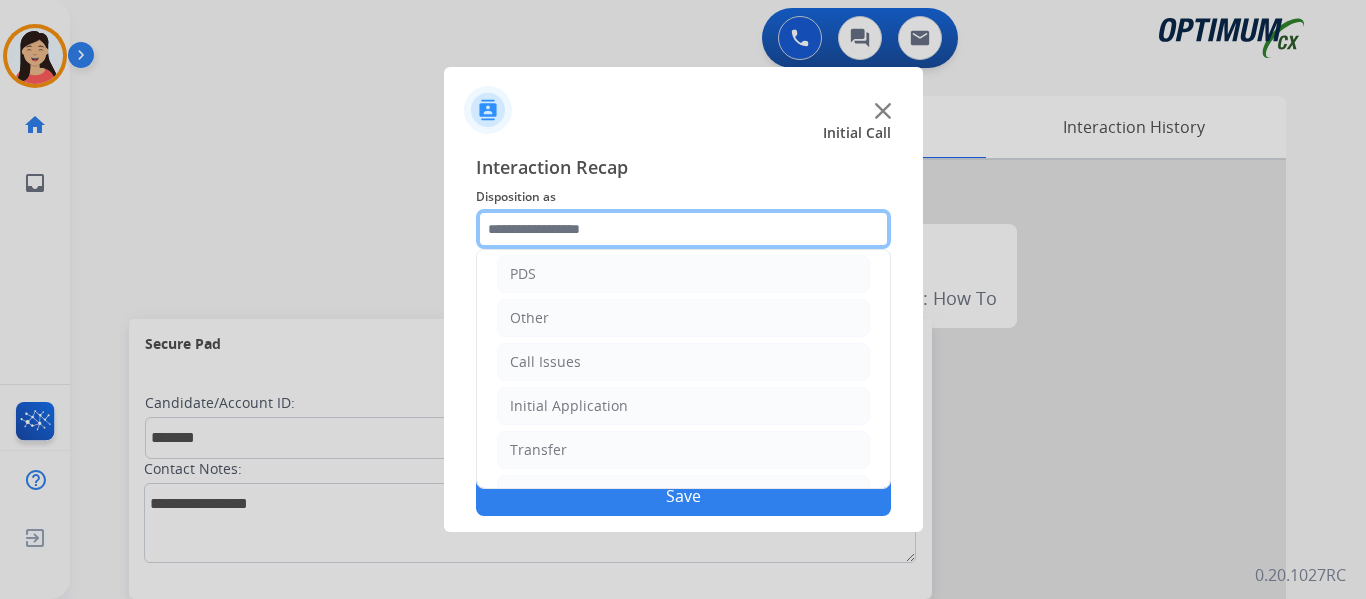 scroll, scrollTop: 136, scrollLeft: 0, axis: vertical 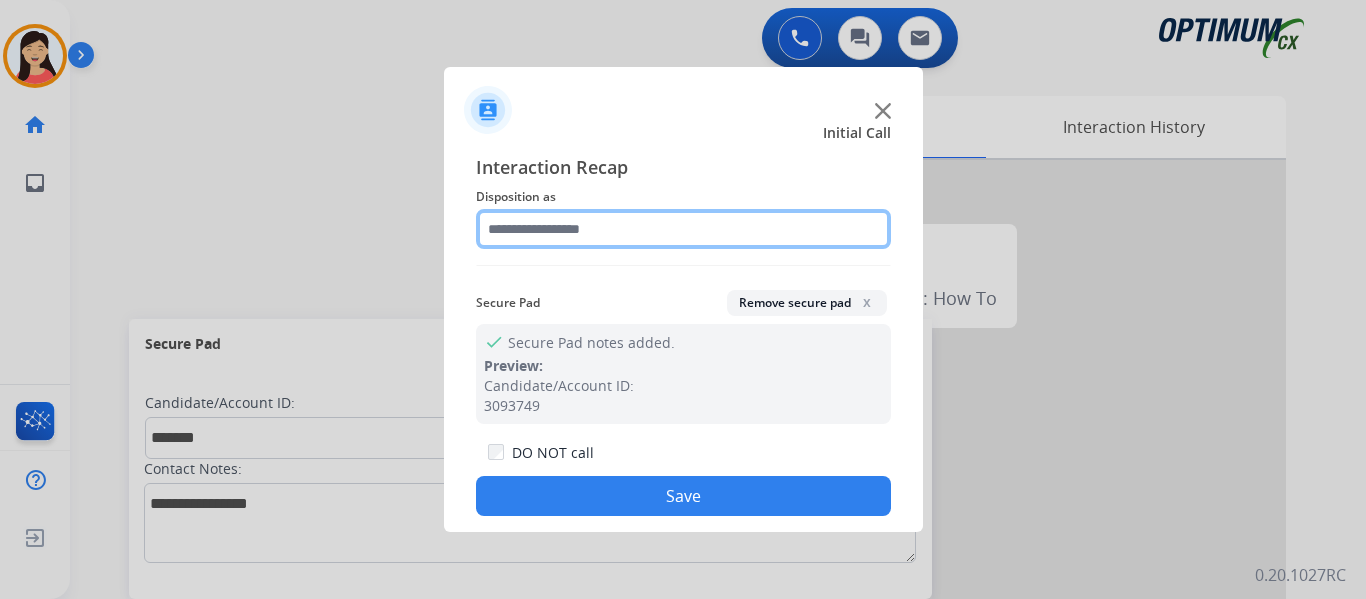 click 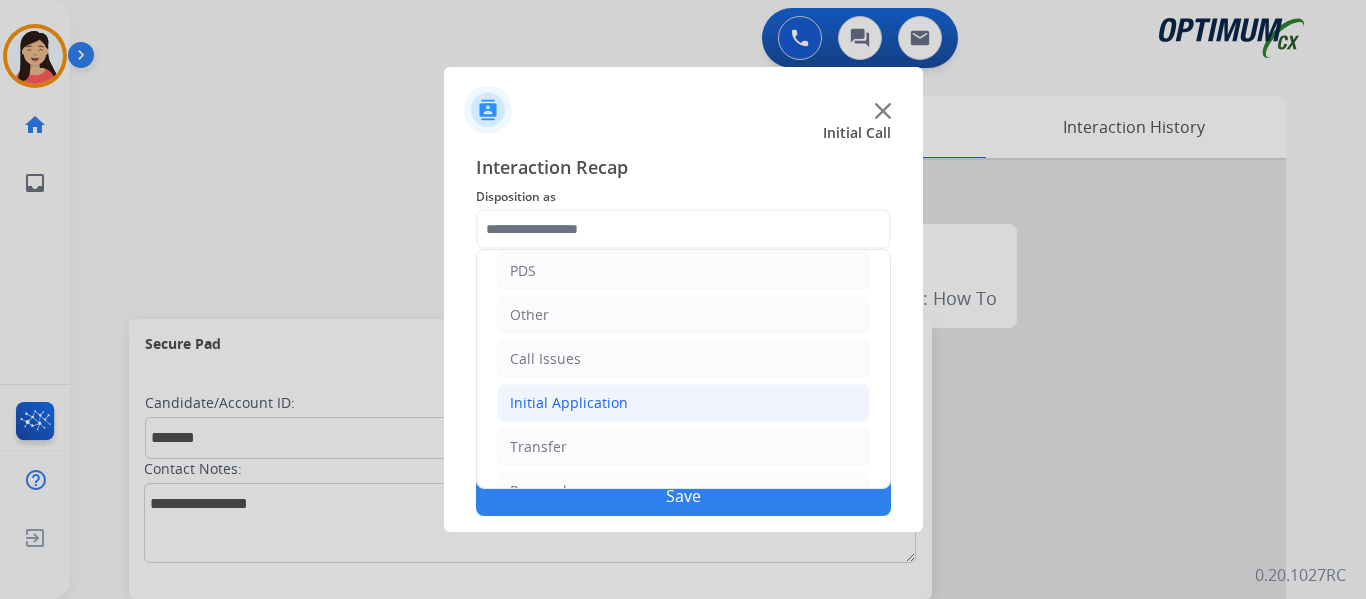 click on "Initial Application" 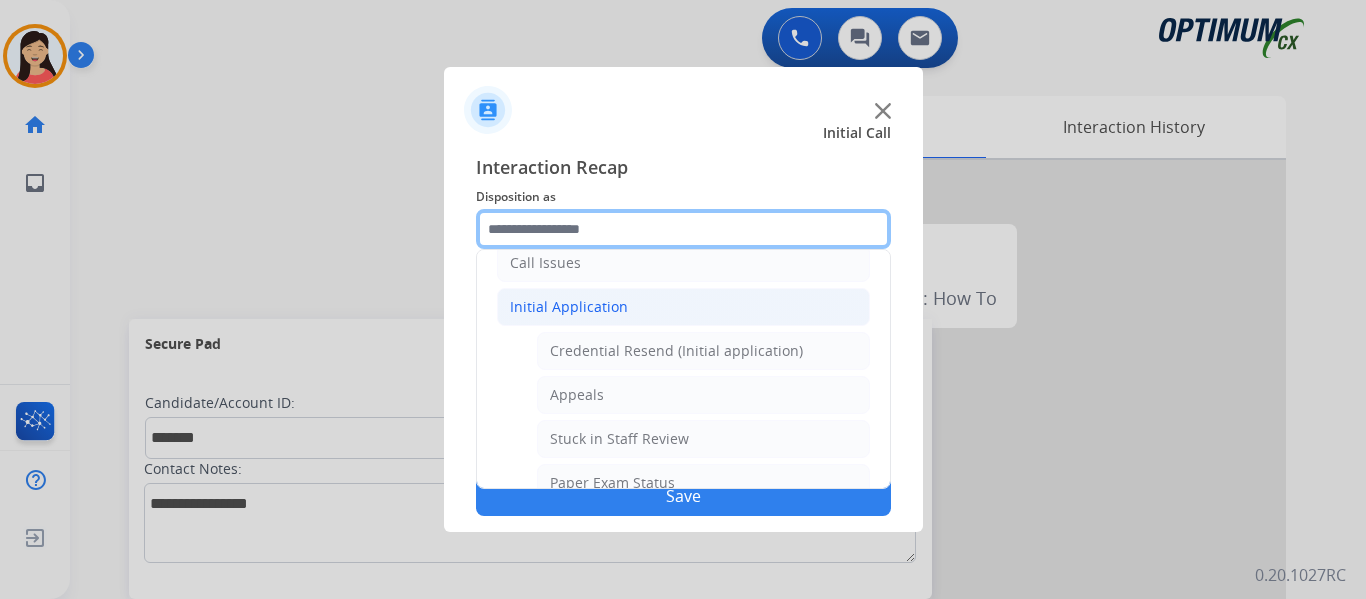 scroll, scrollTop: 400, scrollLeft: 0, axis: vertical 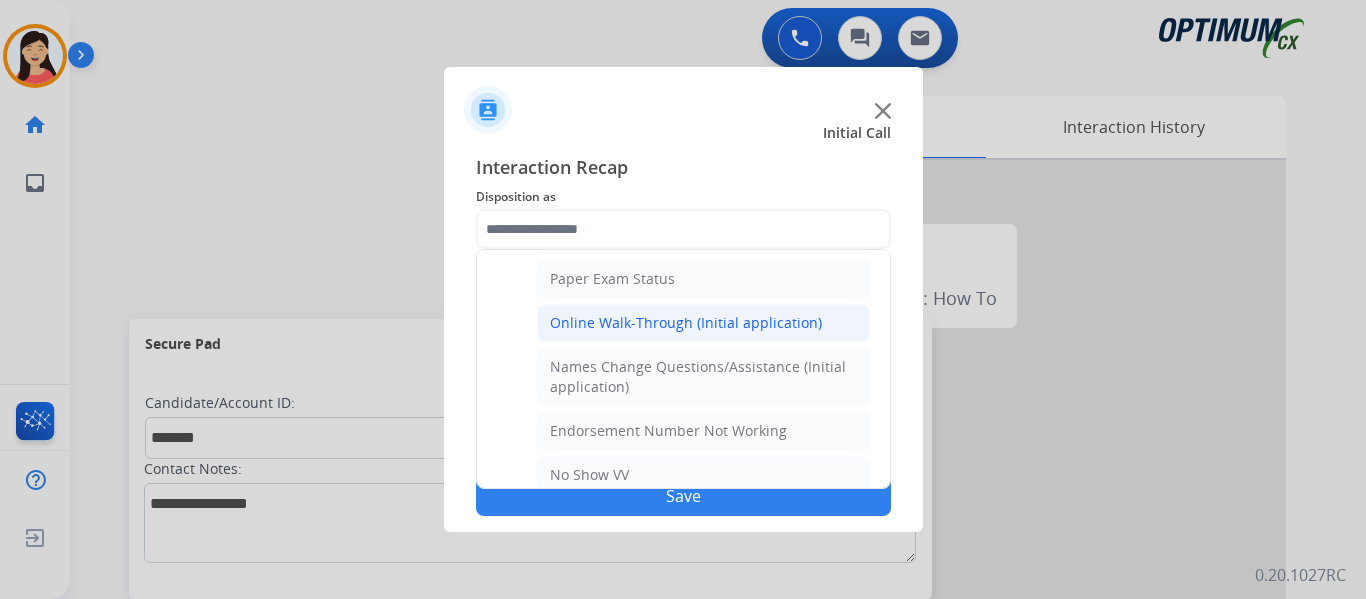 click on "Online Walk-Through (Initial application)" 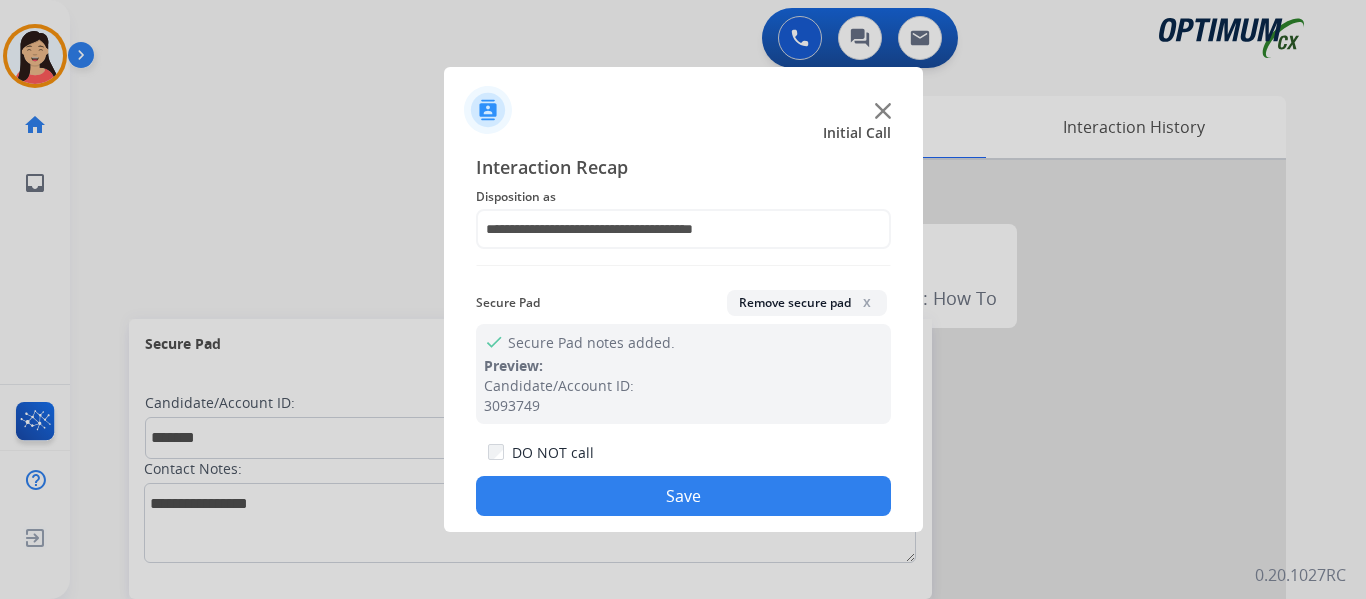 click on "Save" 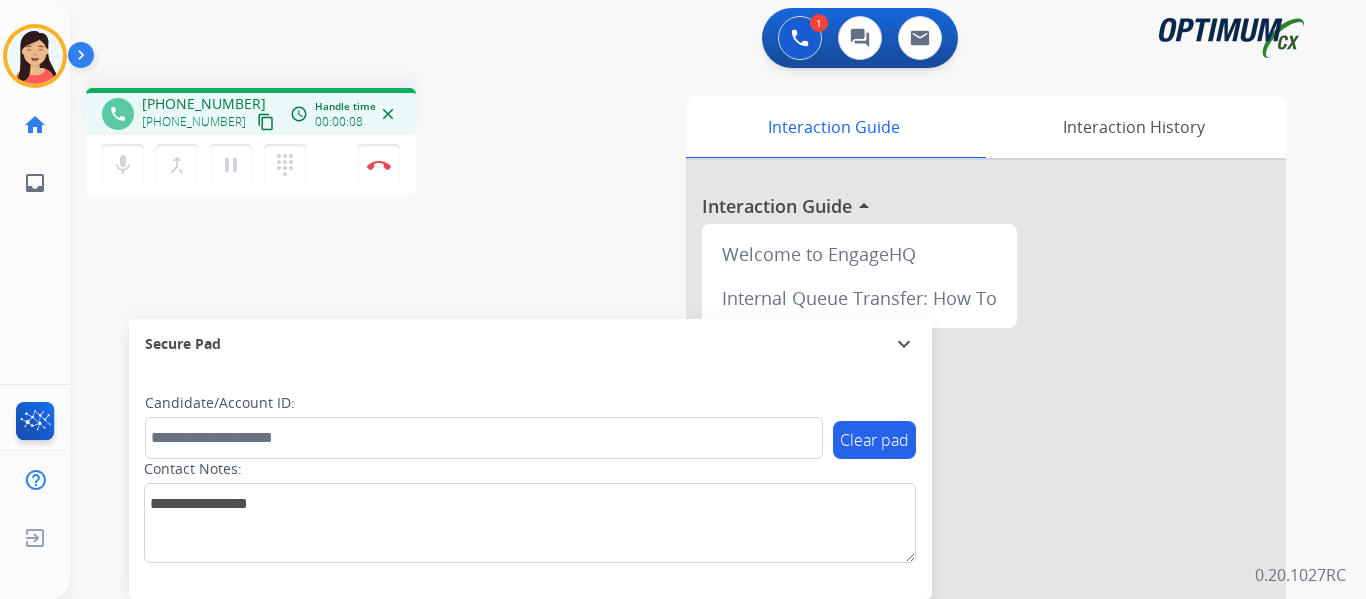click on "content_copy" at bounding box center [266, 122] 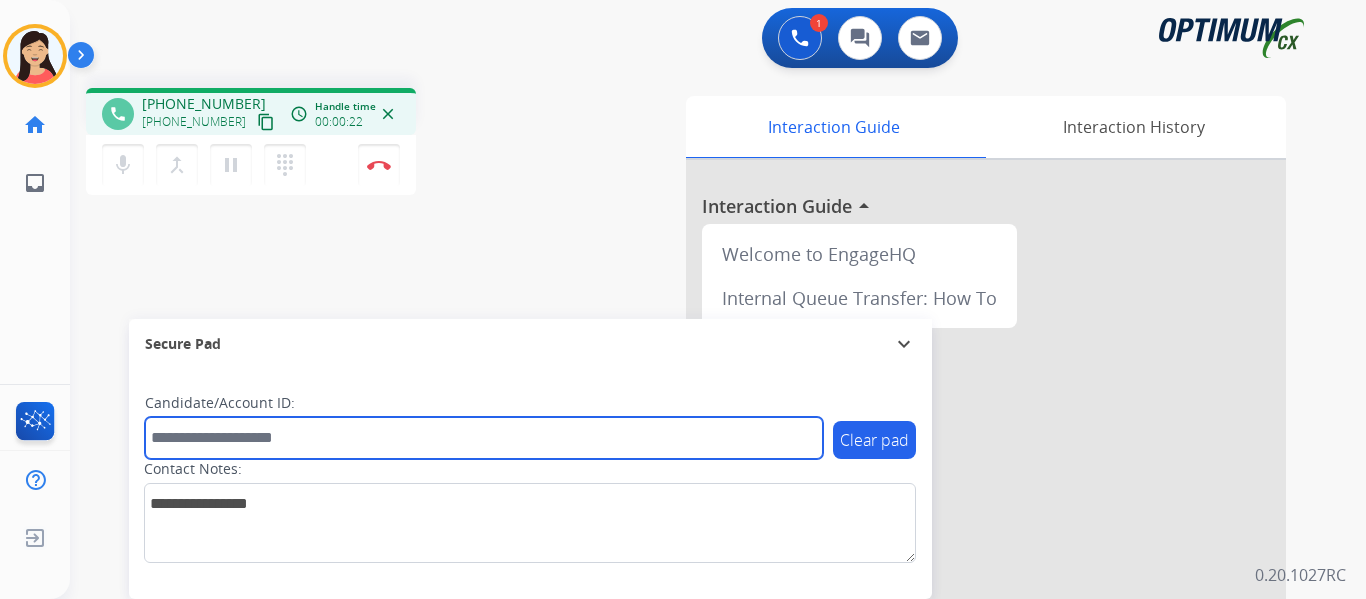 click at bounding box center [484, 438] 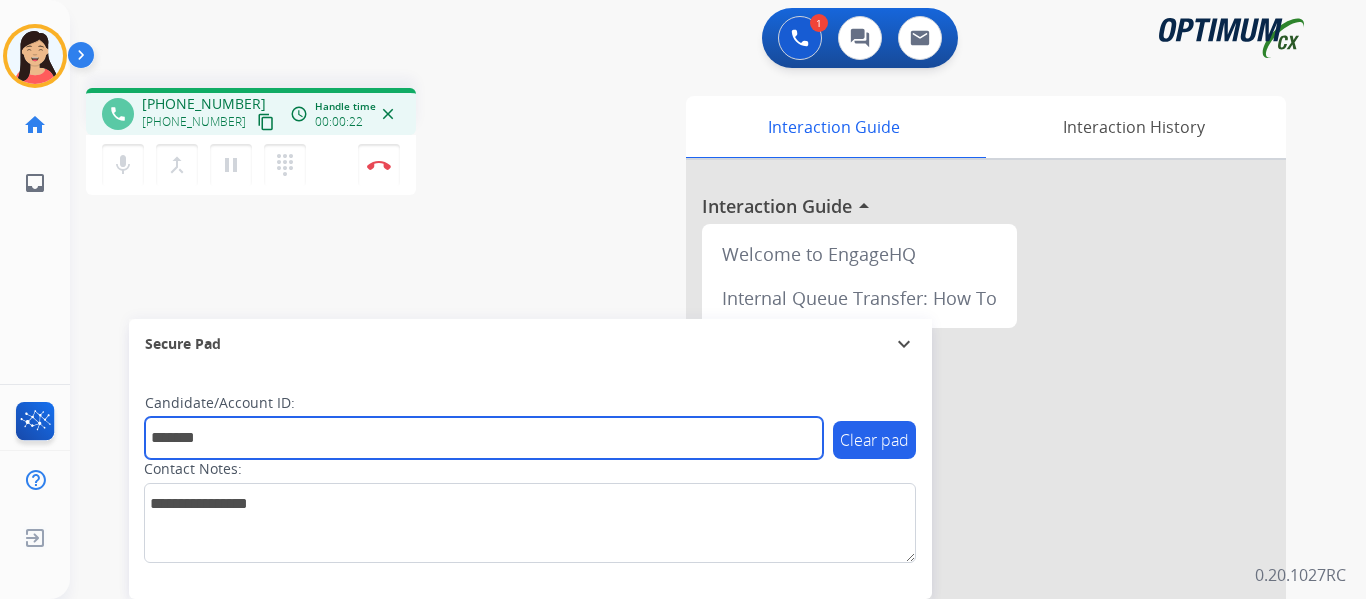 type on "*******" 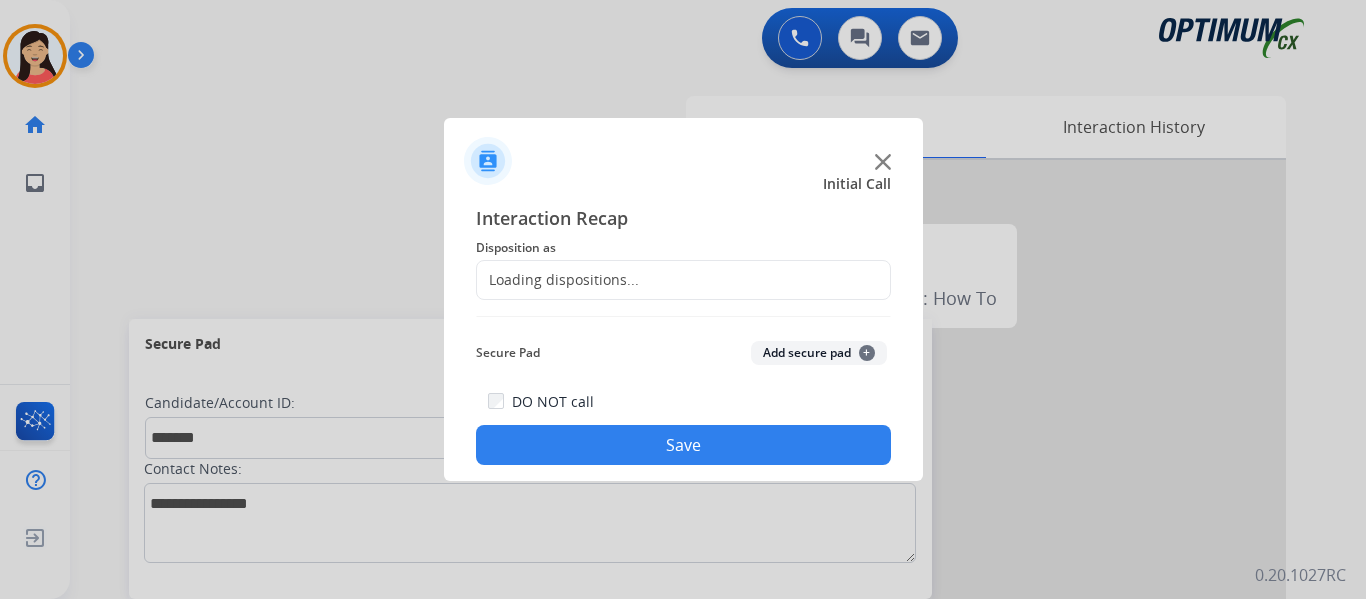 click at bounding box center (683, 299) 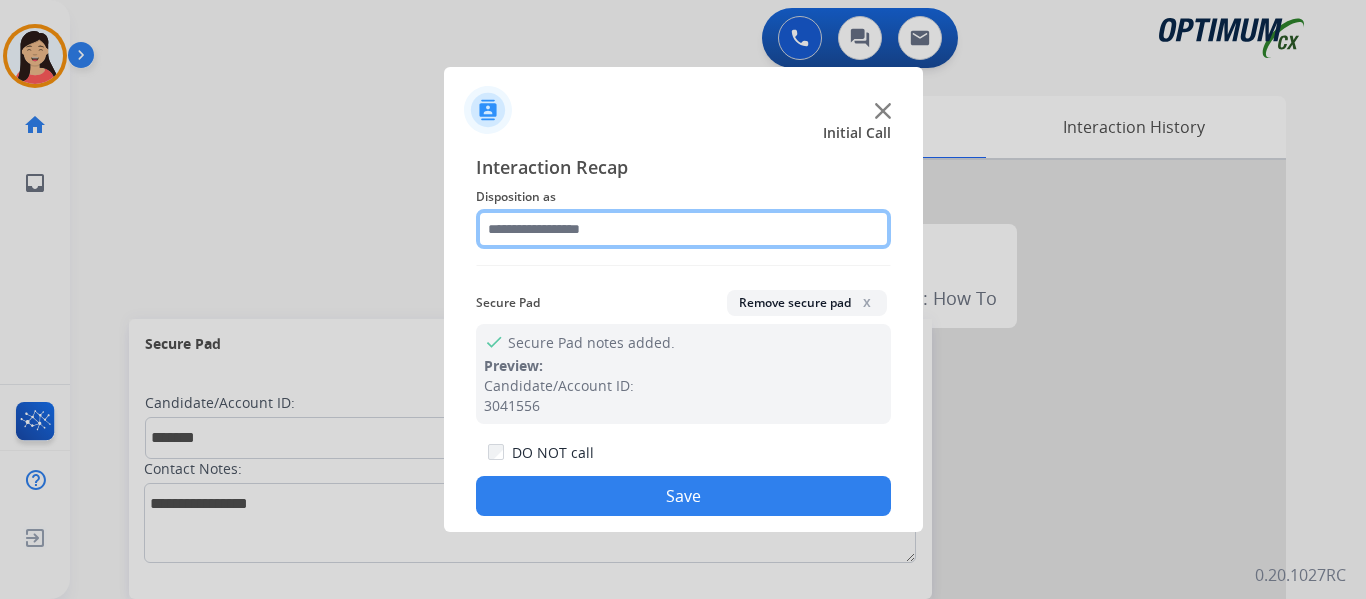 click 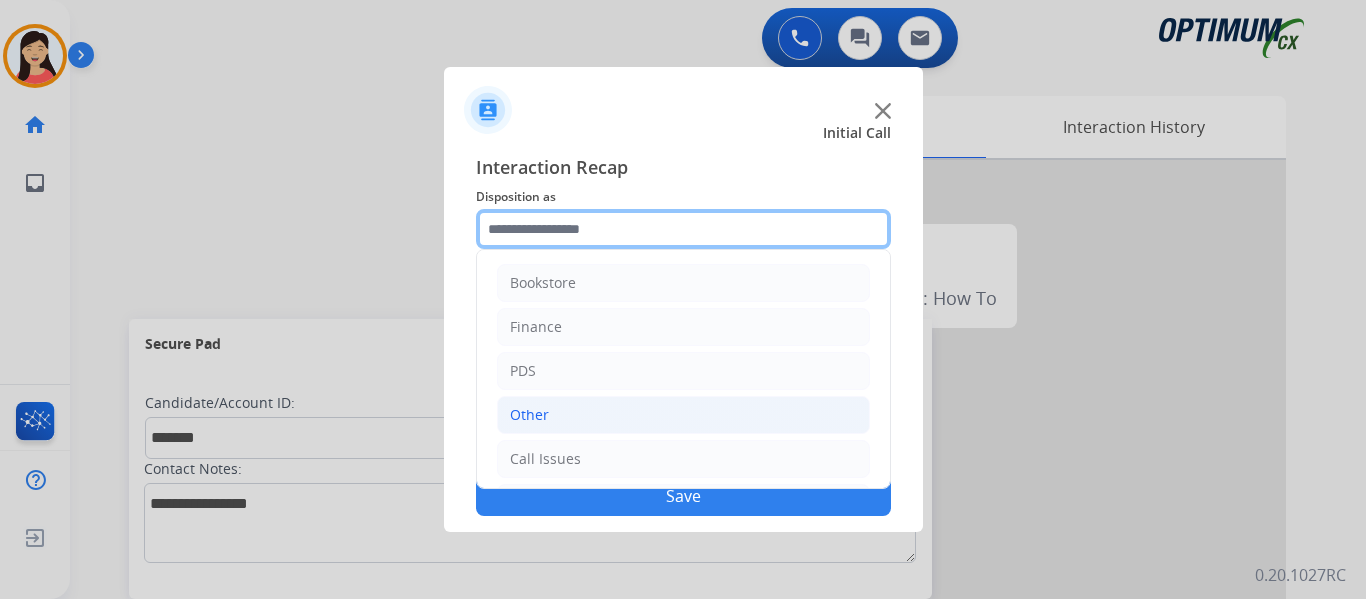 scroll, scrollTop: 136, scrollLeft: 0, axis: vertical 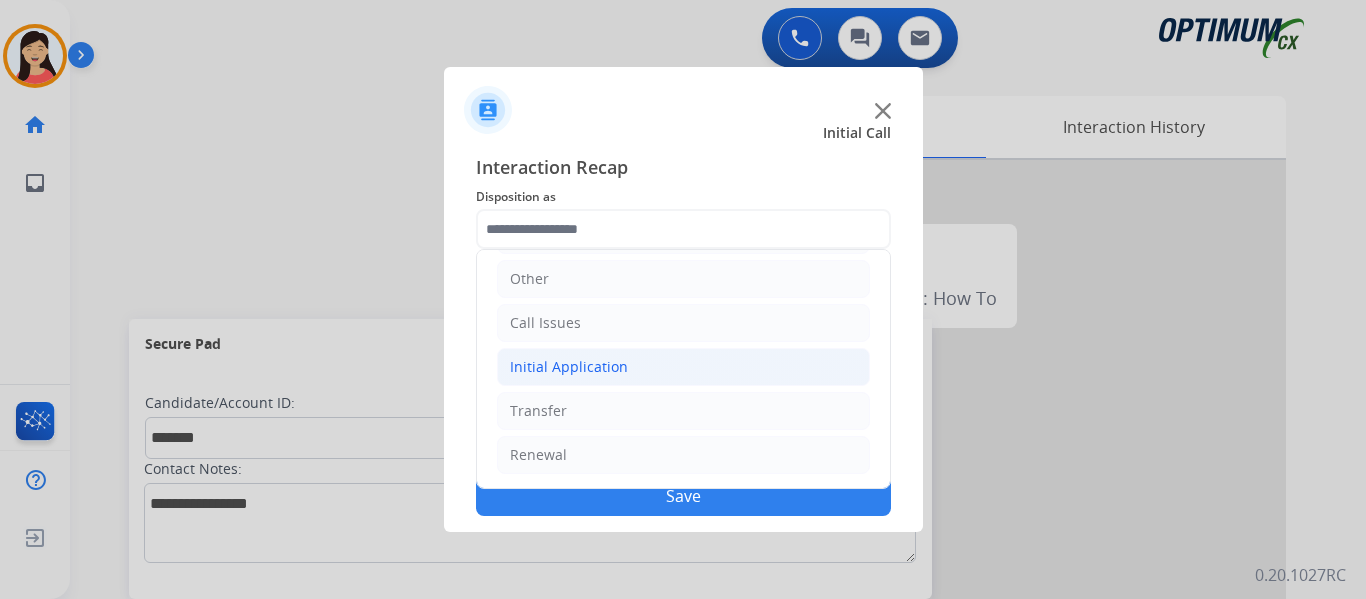 click on "Initial Application" 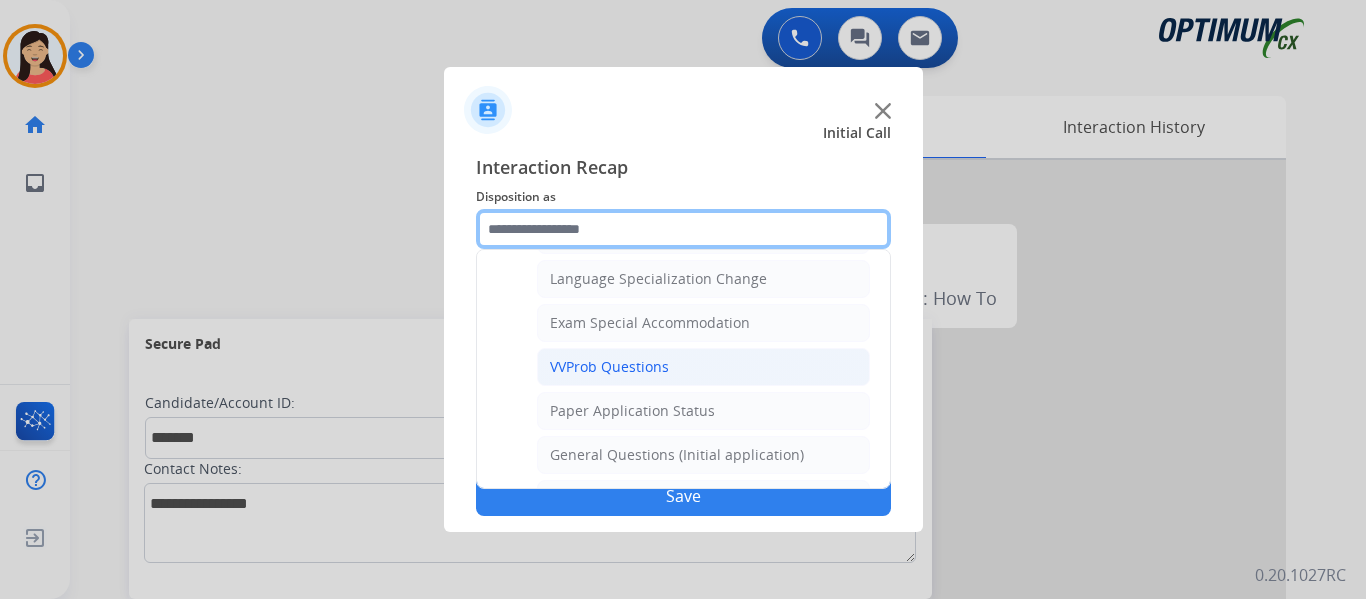 scroll, scrollTop: 1036, scrollLeft: 0, axis: vertical 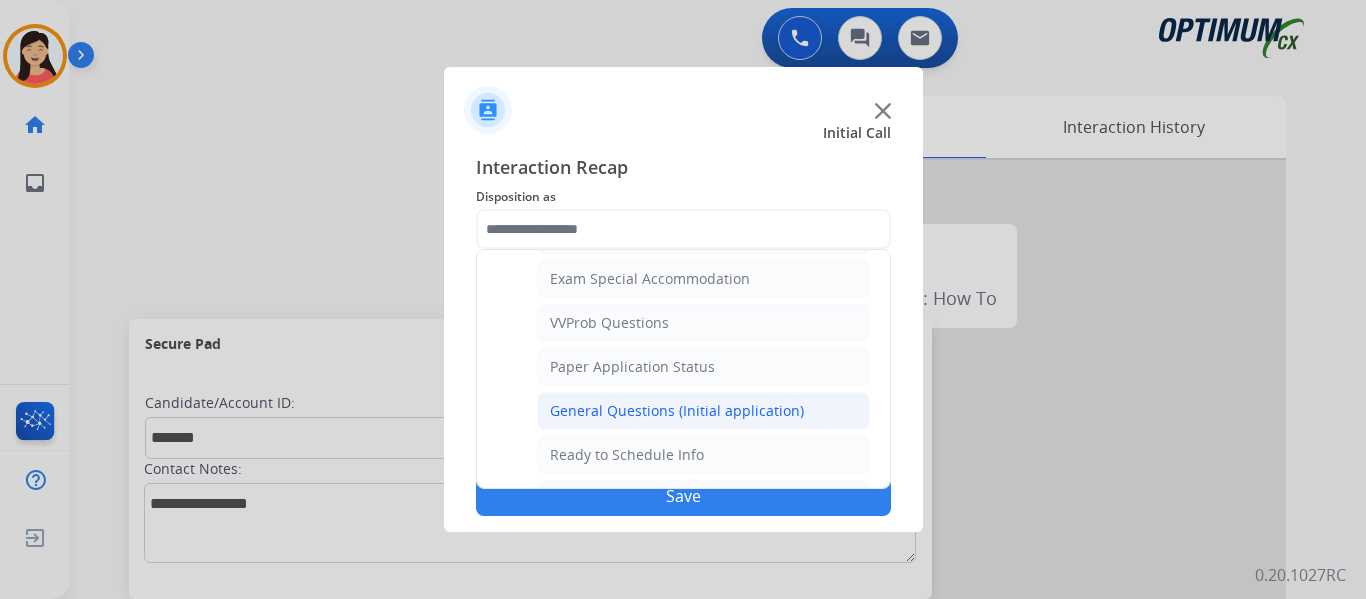 click on "General Questions (Initial application)" 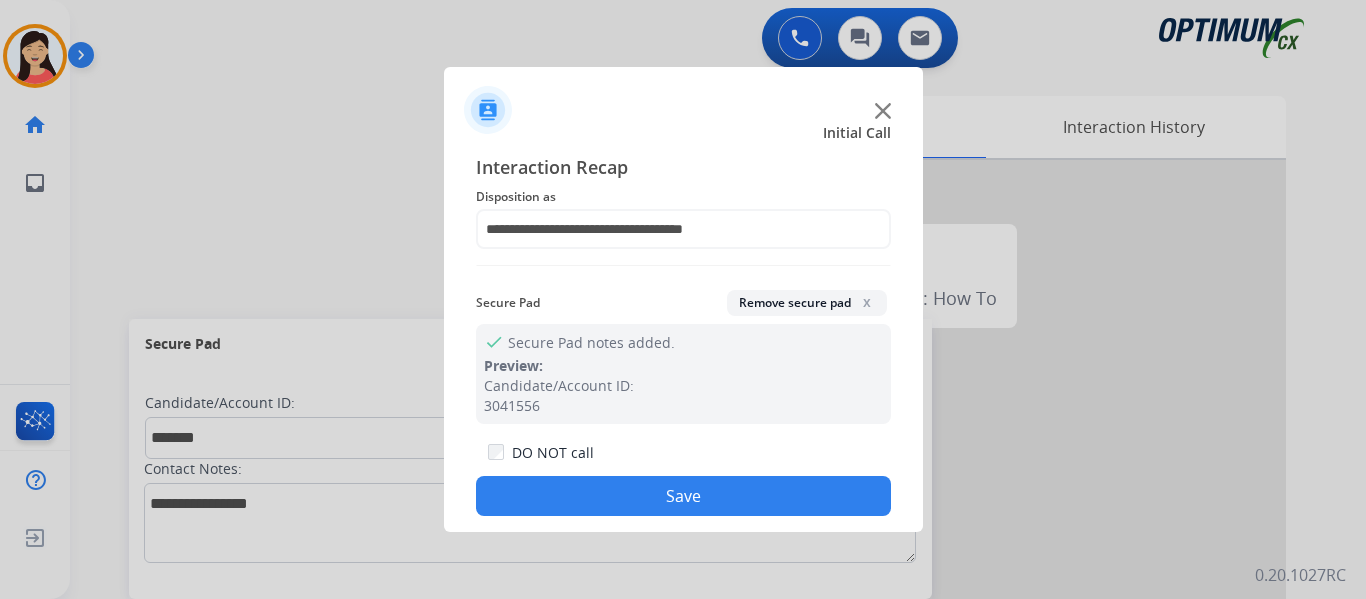 click on "Save" 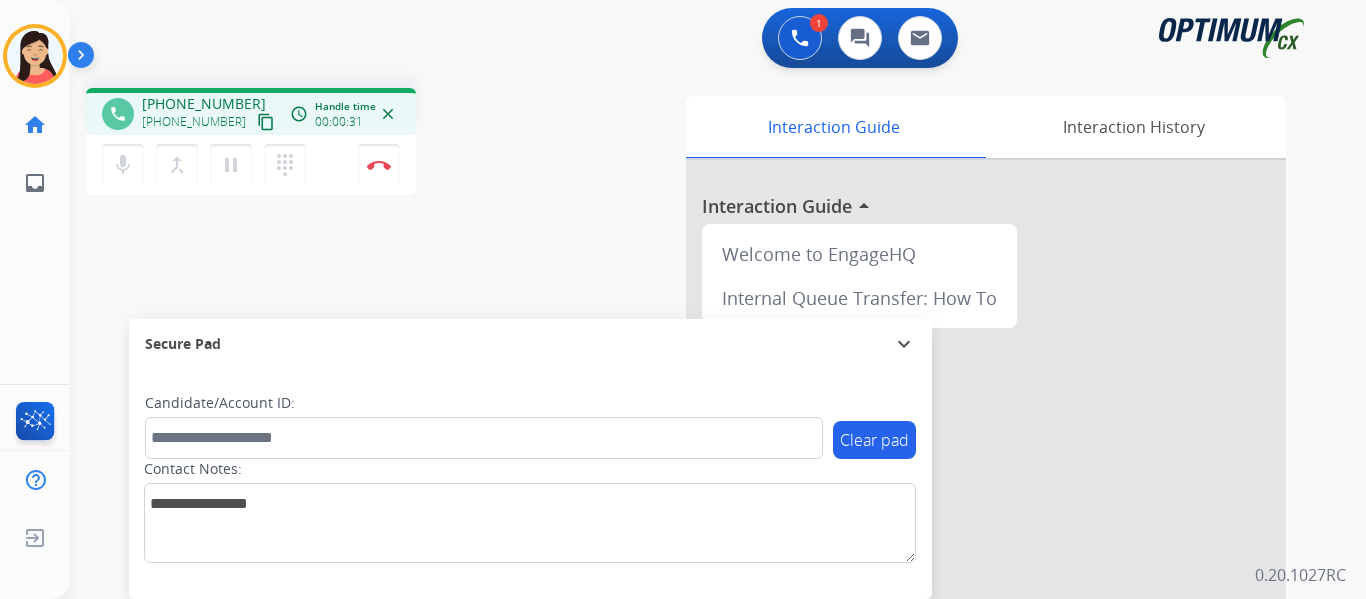 click on "content_copy" at bounding box center (266, 122) 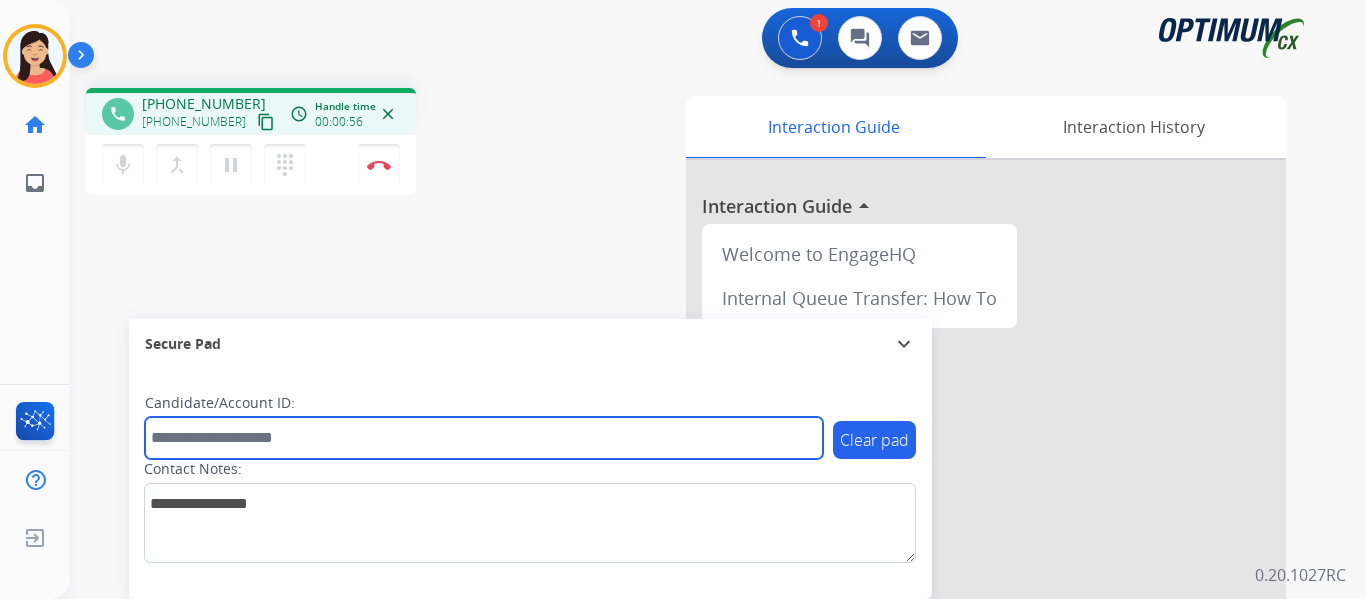 click at bounding box center (484, 438) 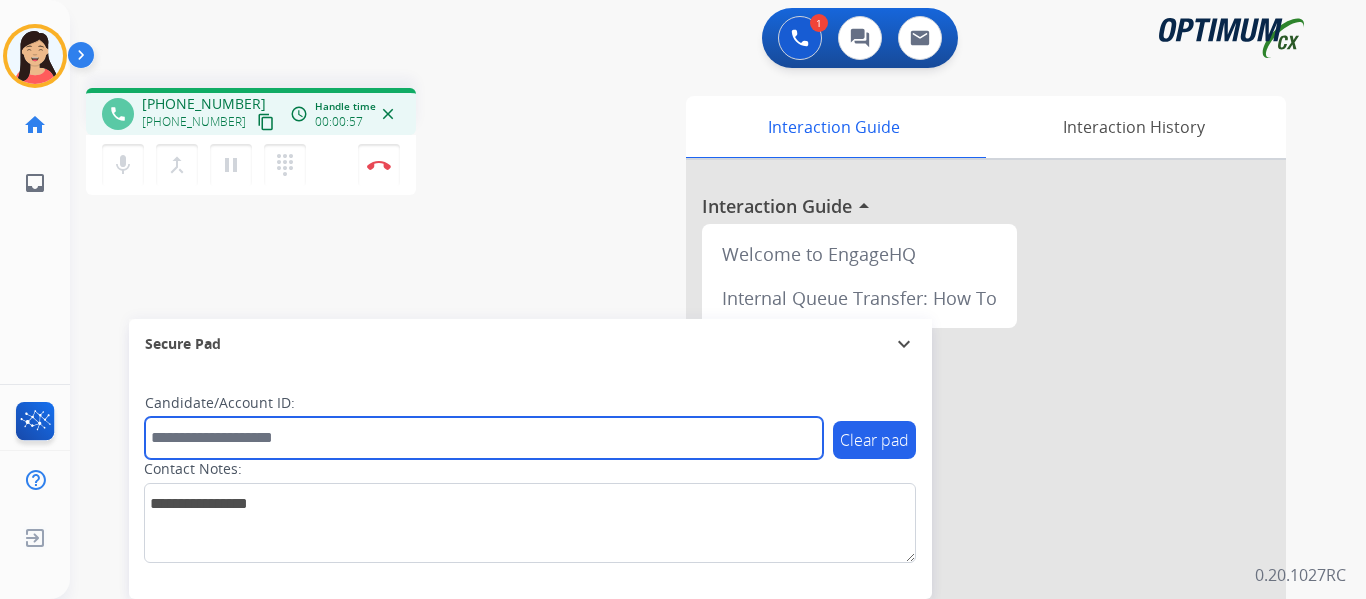 paste on "*******" 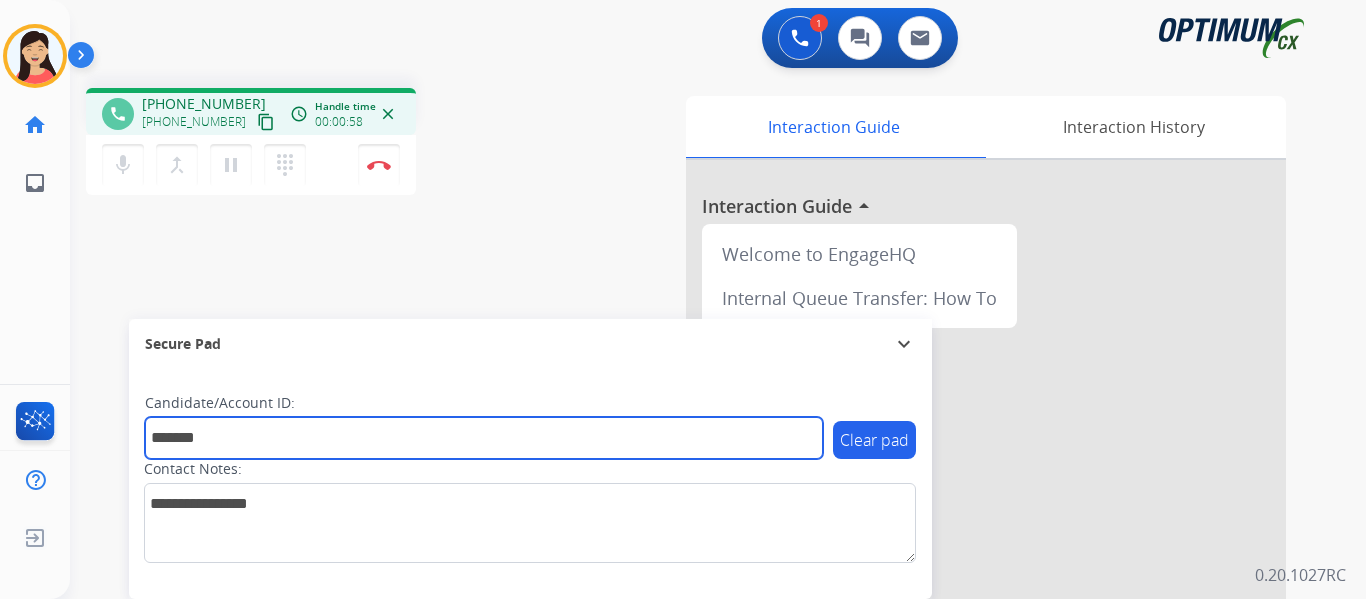 type on "*******" 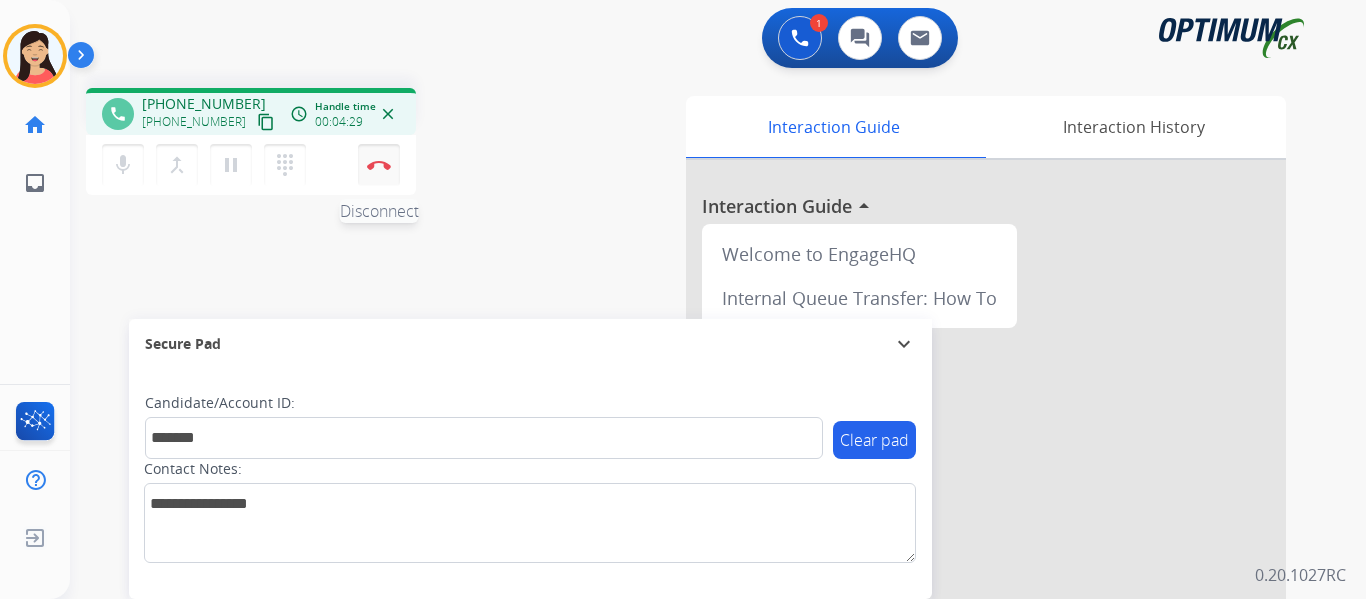 click at bounding box center [379, 165] 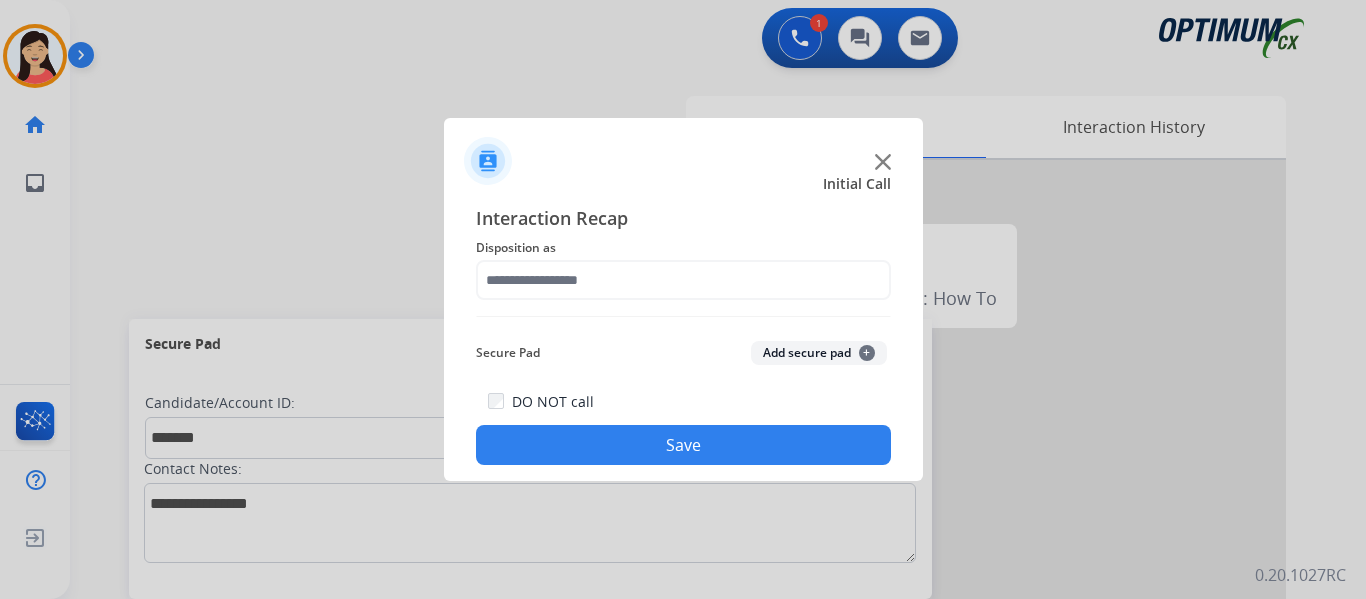 click on "Secure Pad  Add secure pad  +" 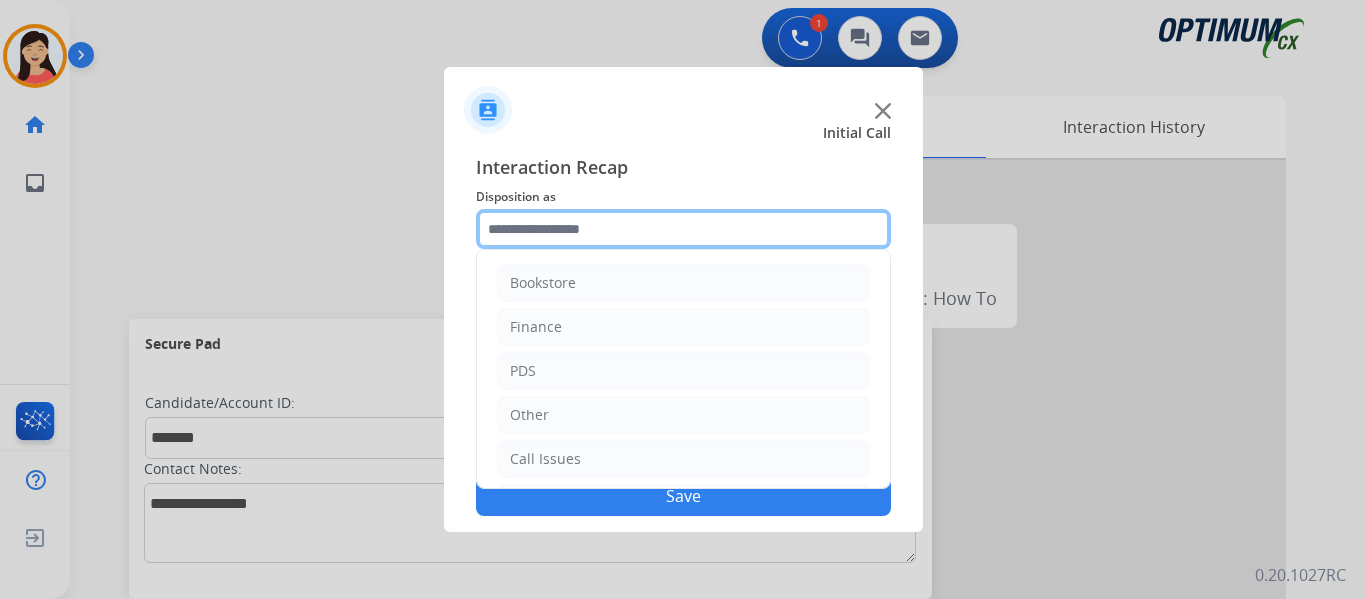 click 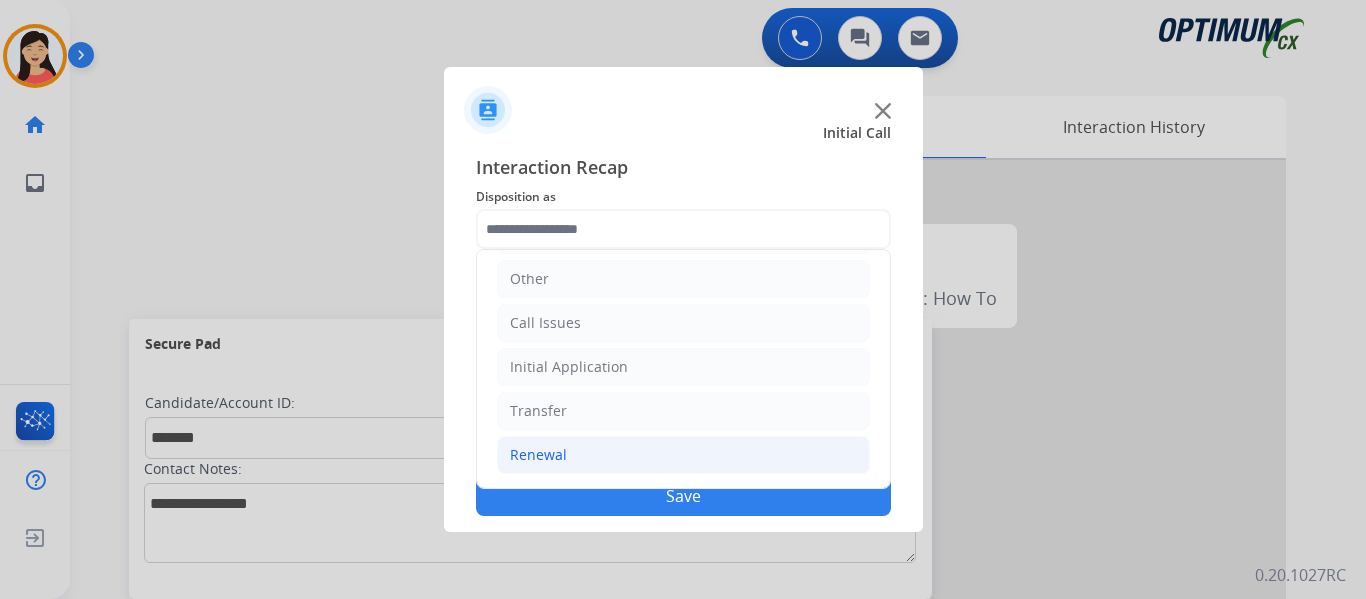 click on "Renewal" 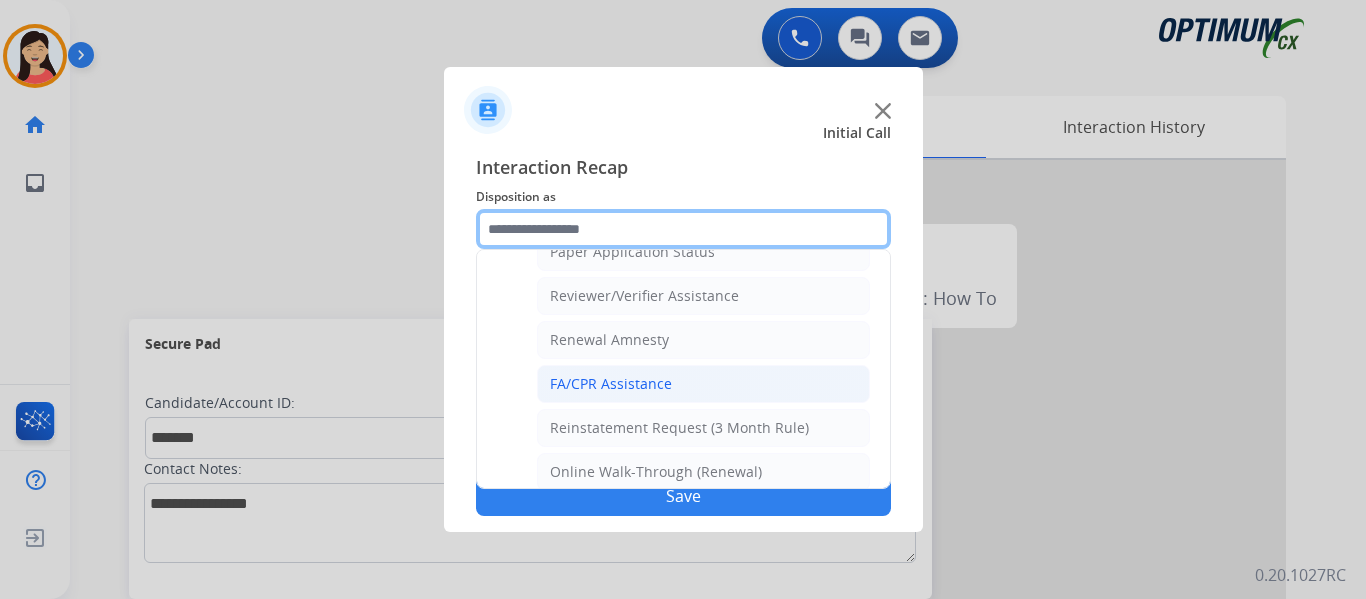 scroll, scrollTop: 772, scrollLeft: 0, axis: vertical 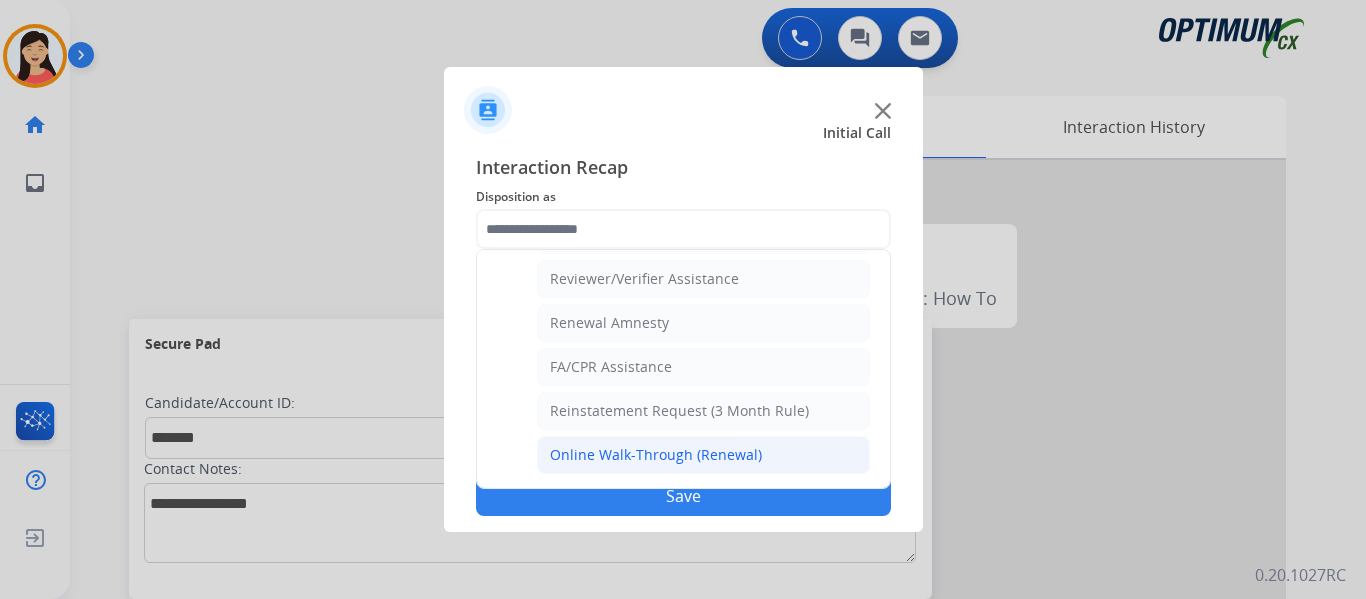 click on "Online Walk-Through (Renewal)" 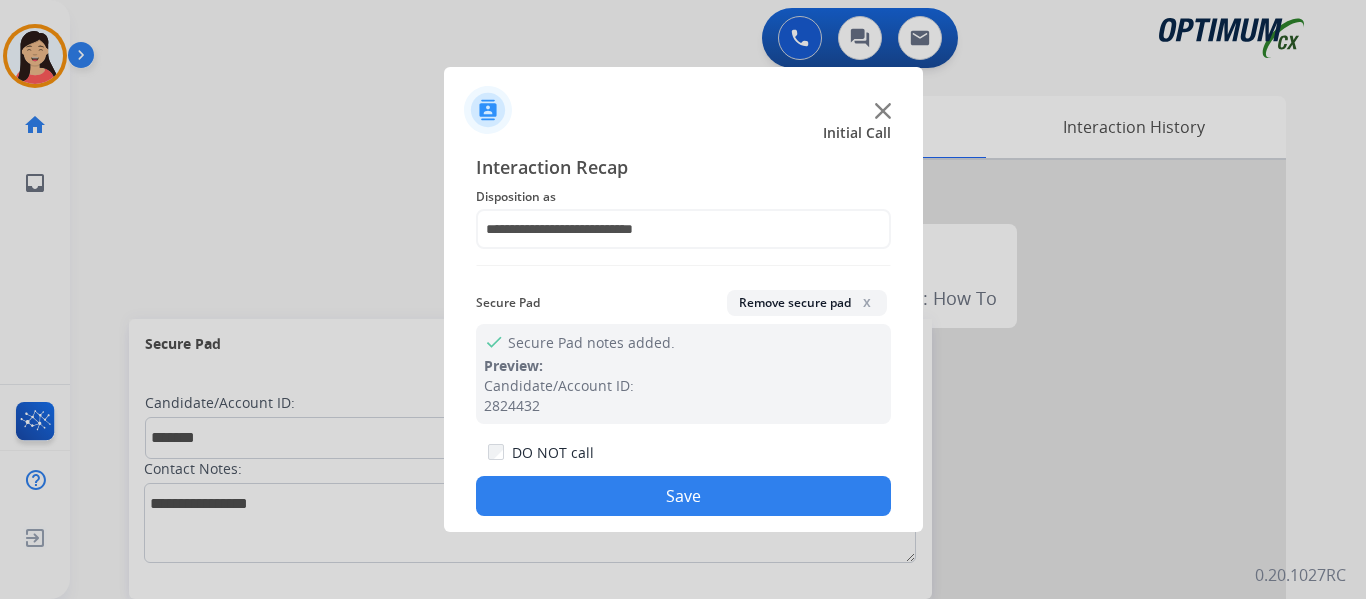 click on "Save" 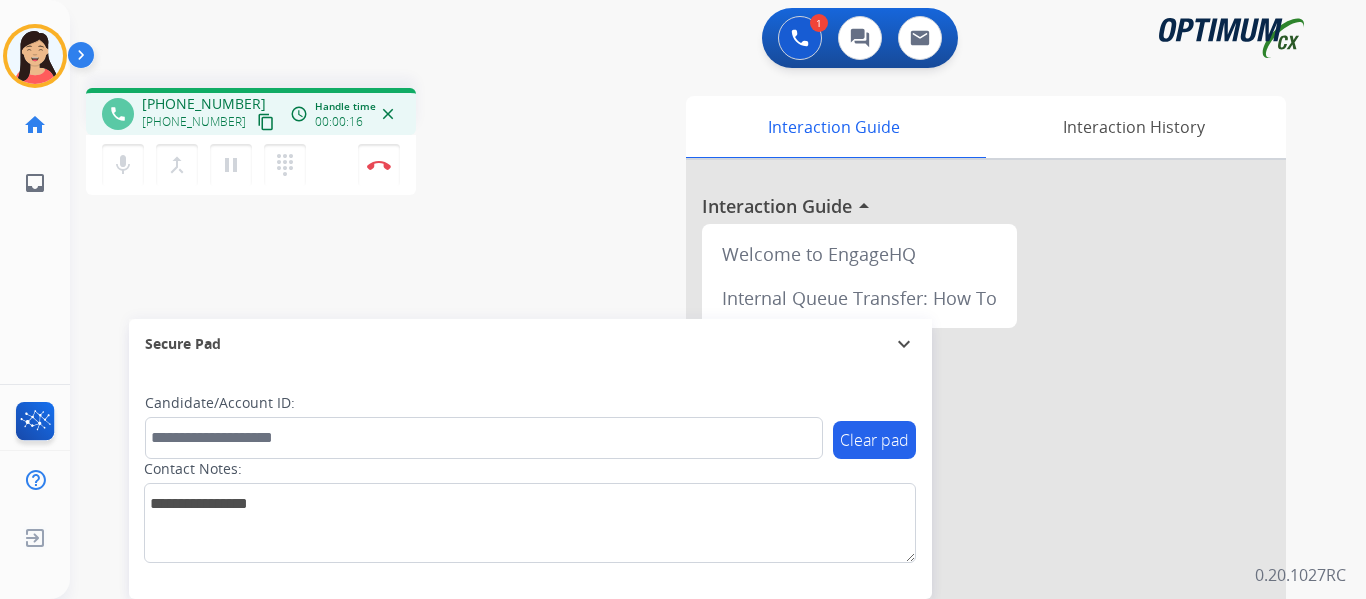 click on "content_copy" at bounding box center (266, 122) 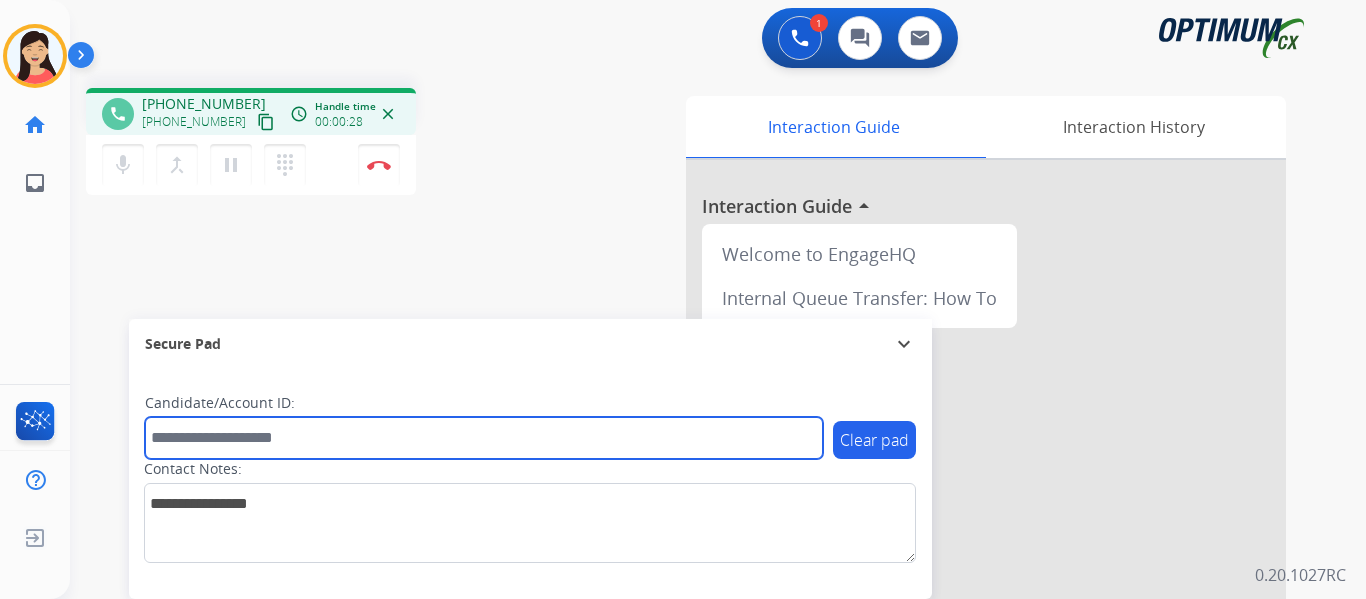 click at bounding box center (484, 438) 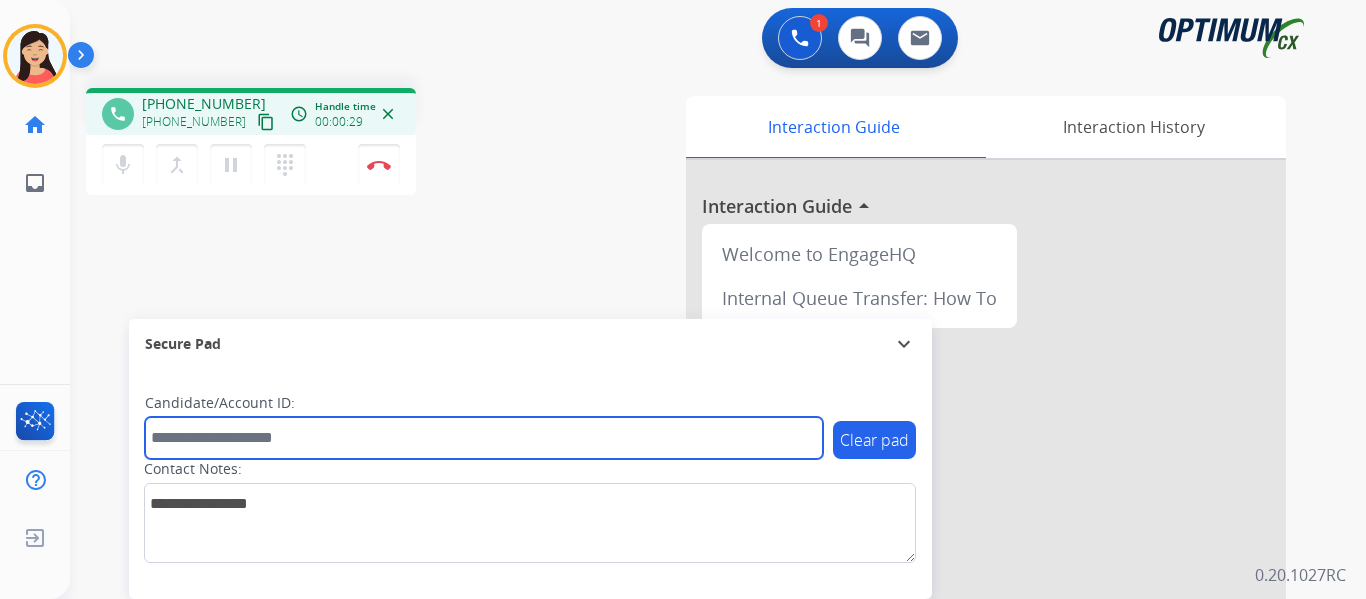 paste on "*******" 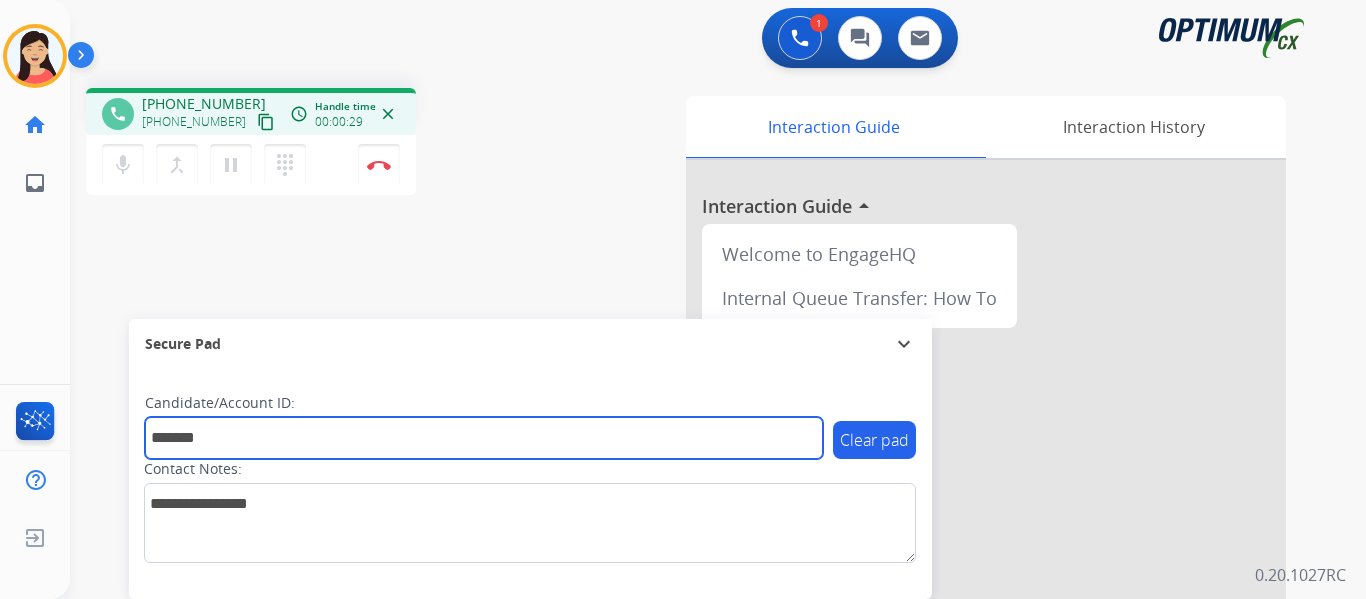 type on "*******" 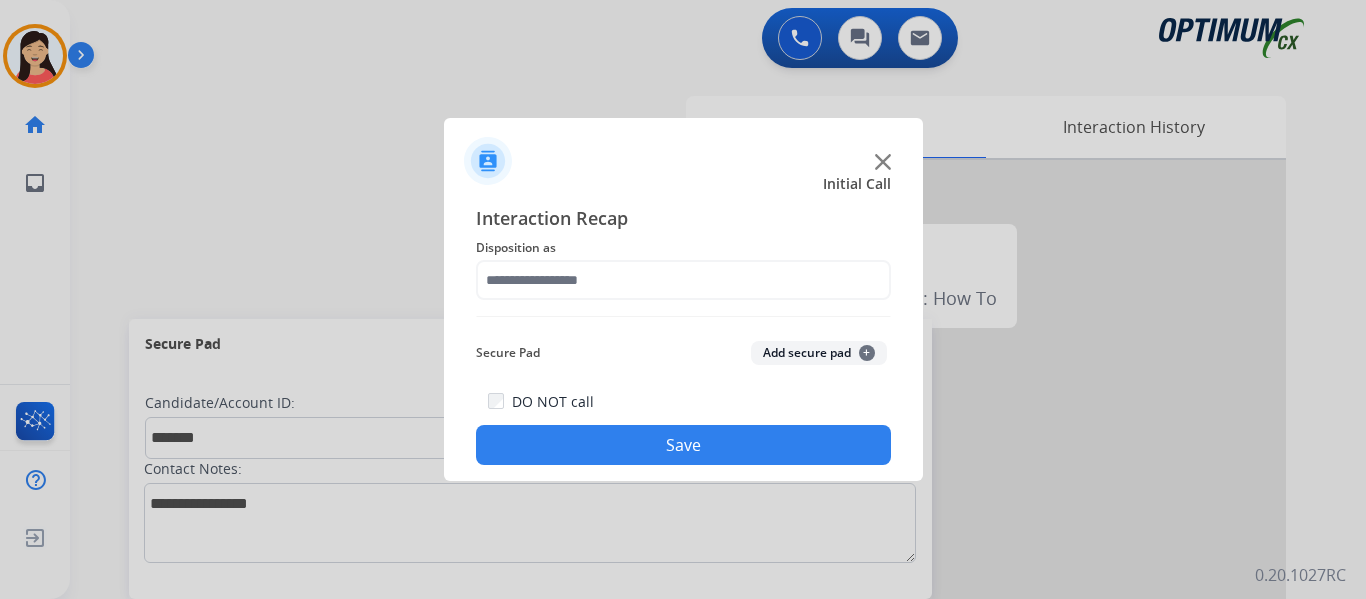click on "+" 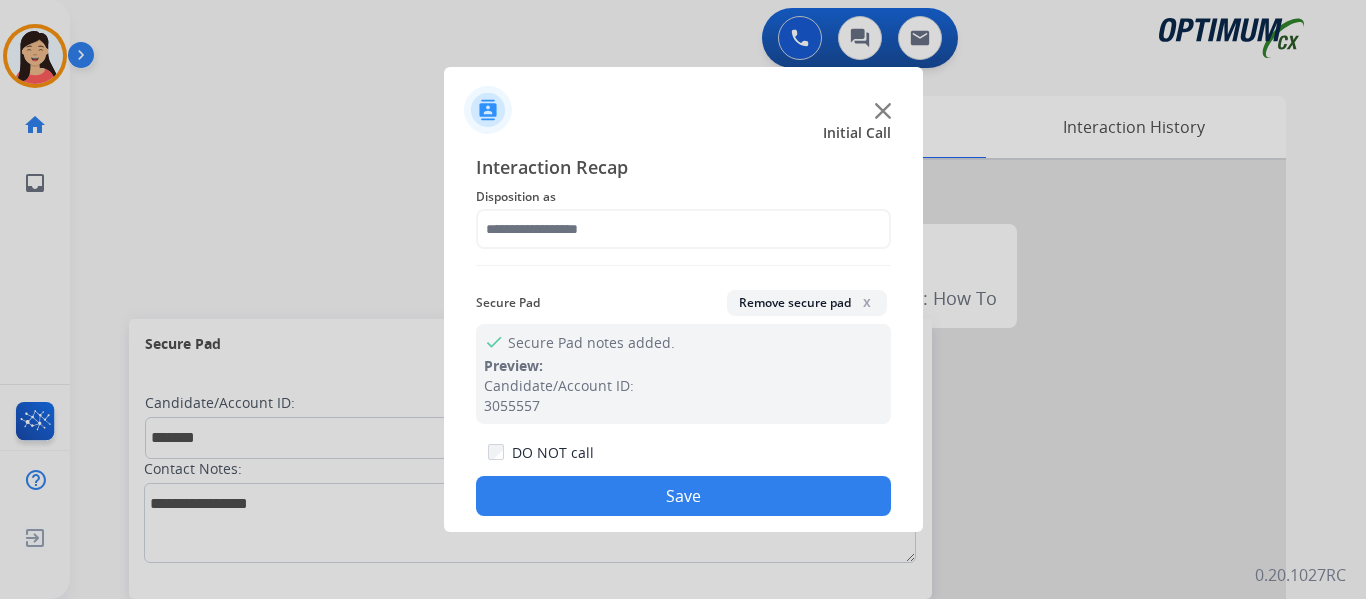 click on "Disposition as" 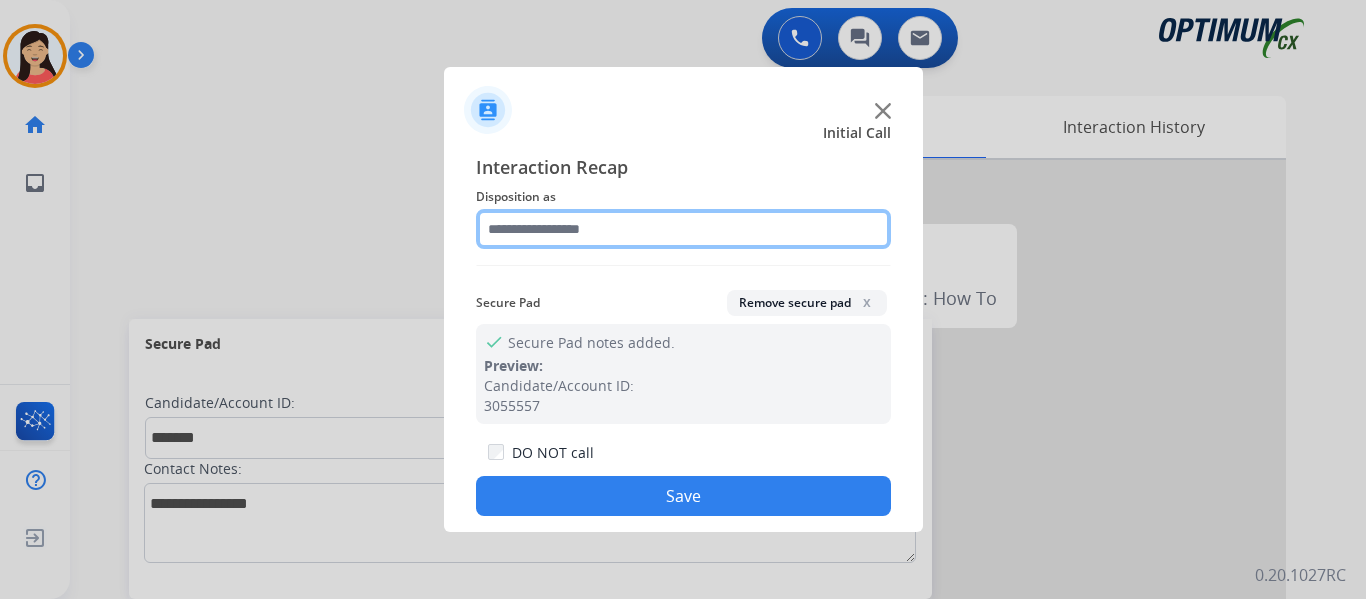 click 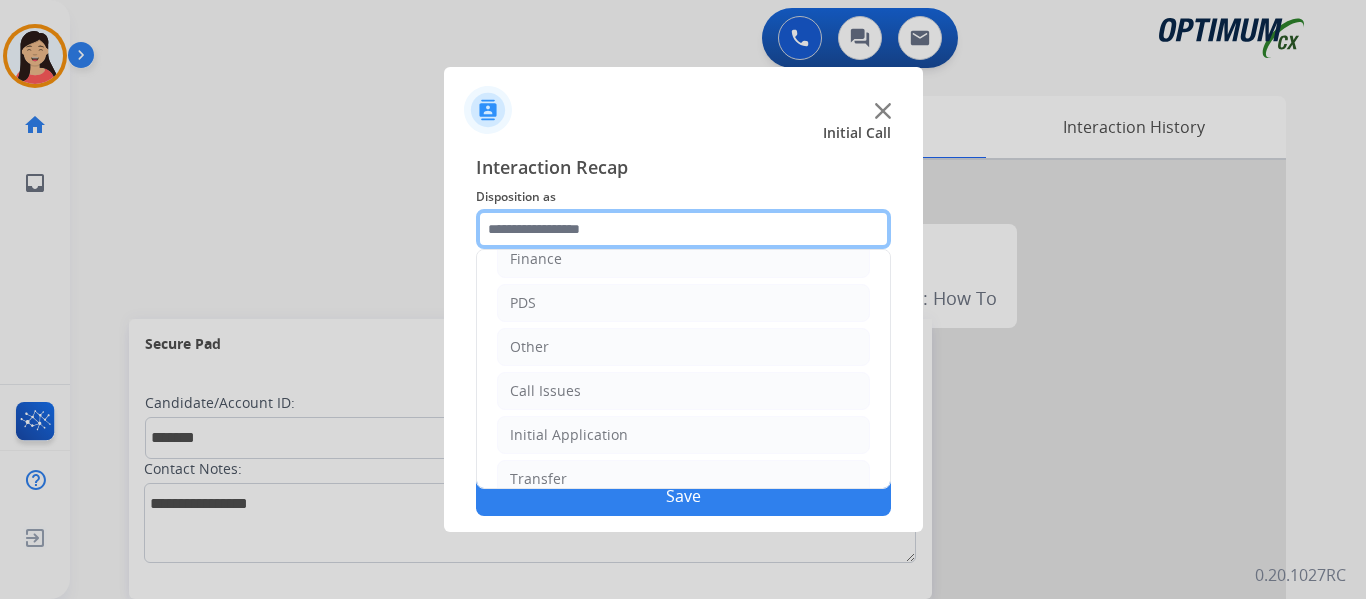 scroll, scrollTop: 136, scrollLeft: 0, axis: vertical 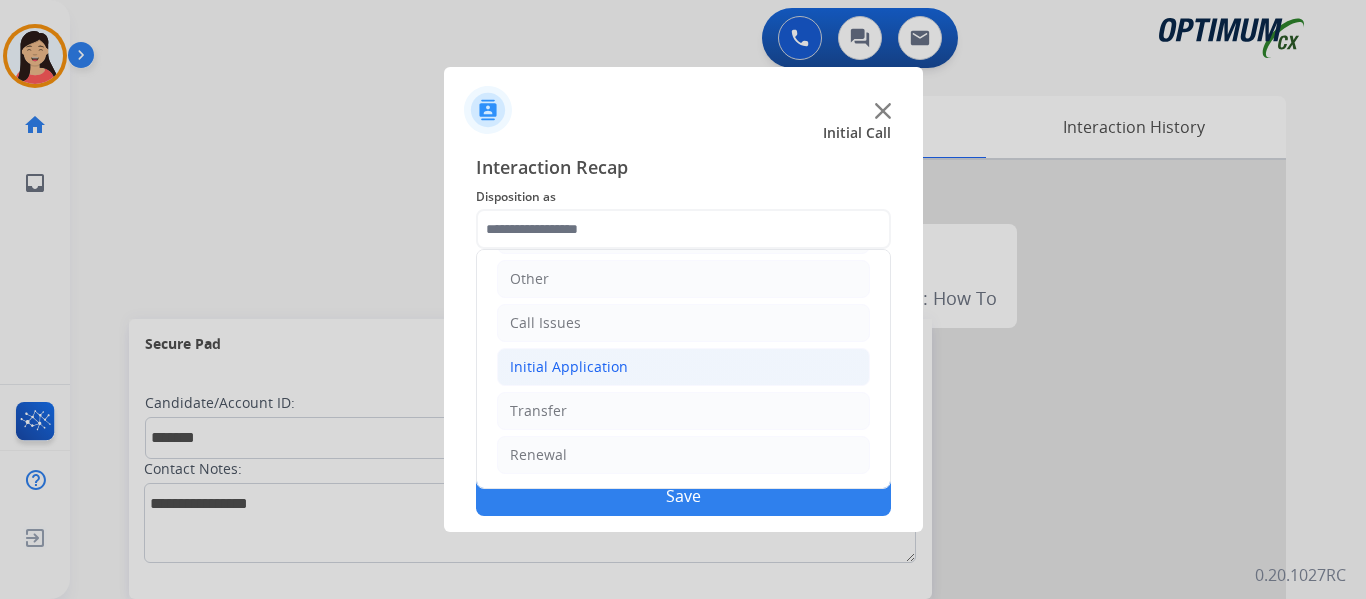 click on "Initial Application" 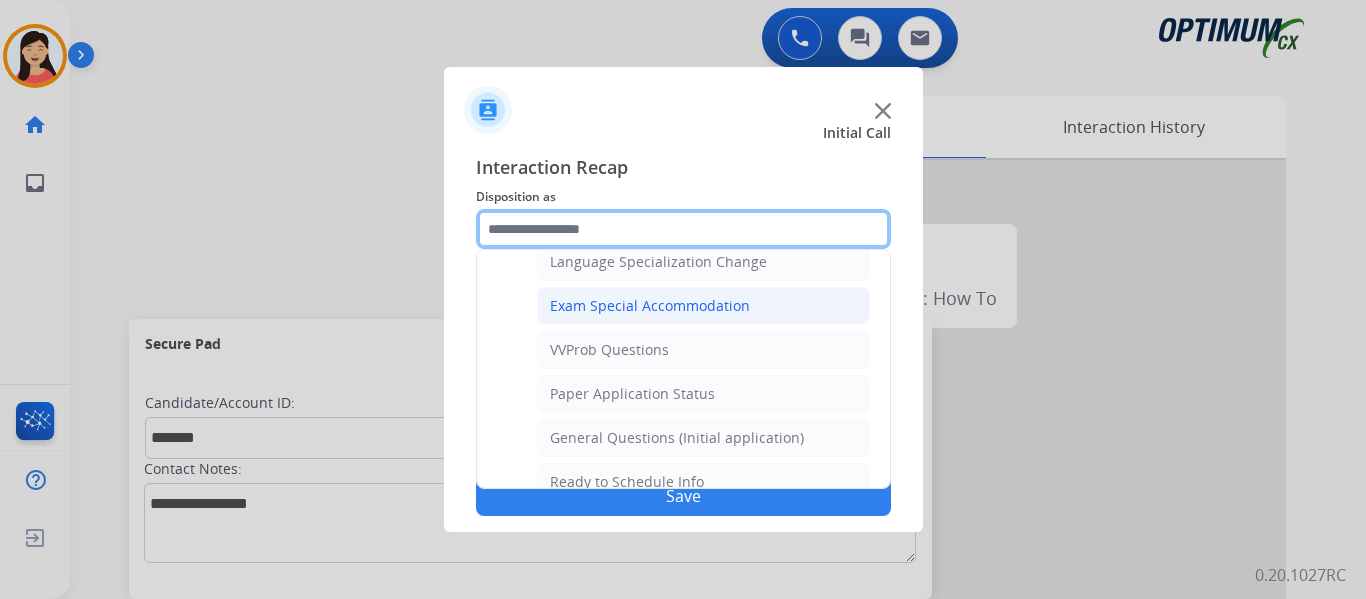 scroll, scrollTop: 1036, scrollLeft: 0, axis: vertical 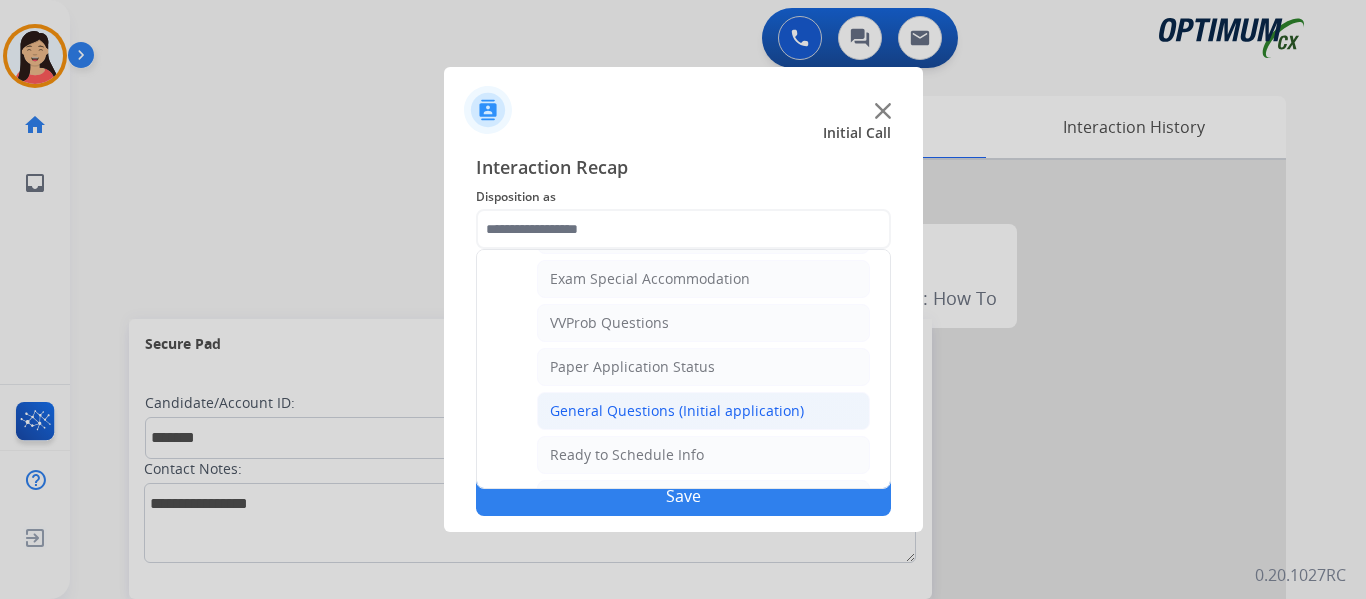 click on "General Questions (Initial application)" 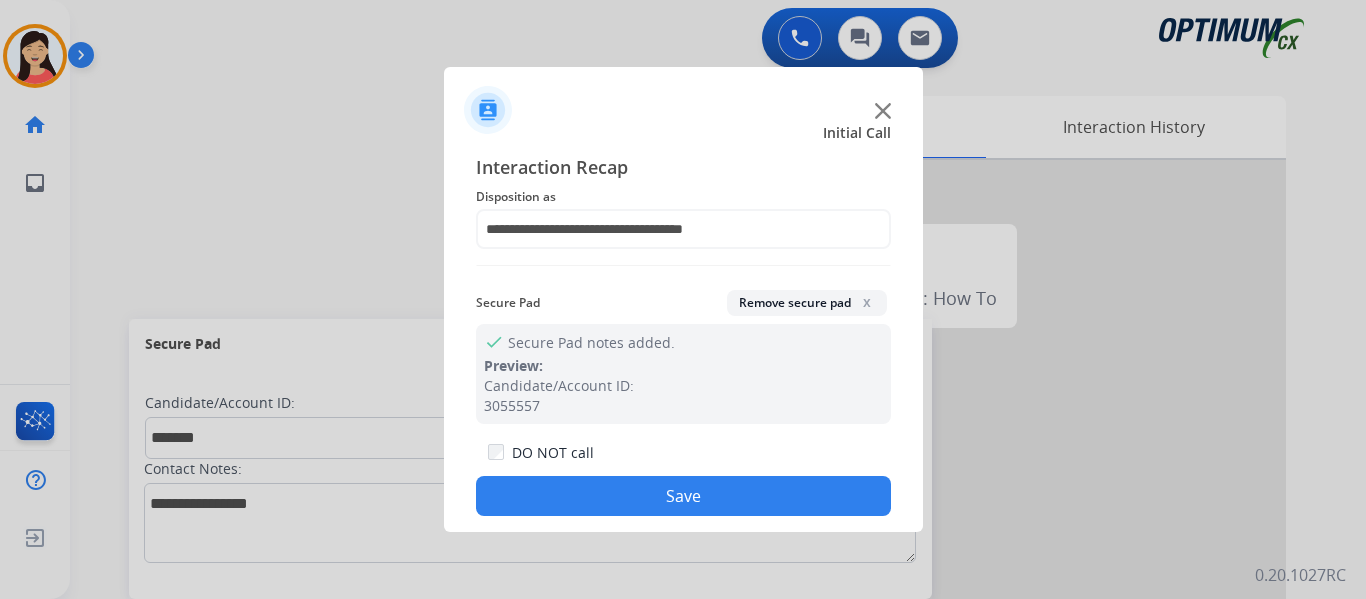 click on "Save" 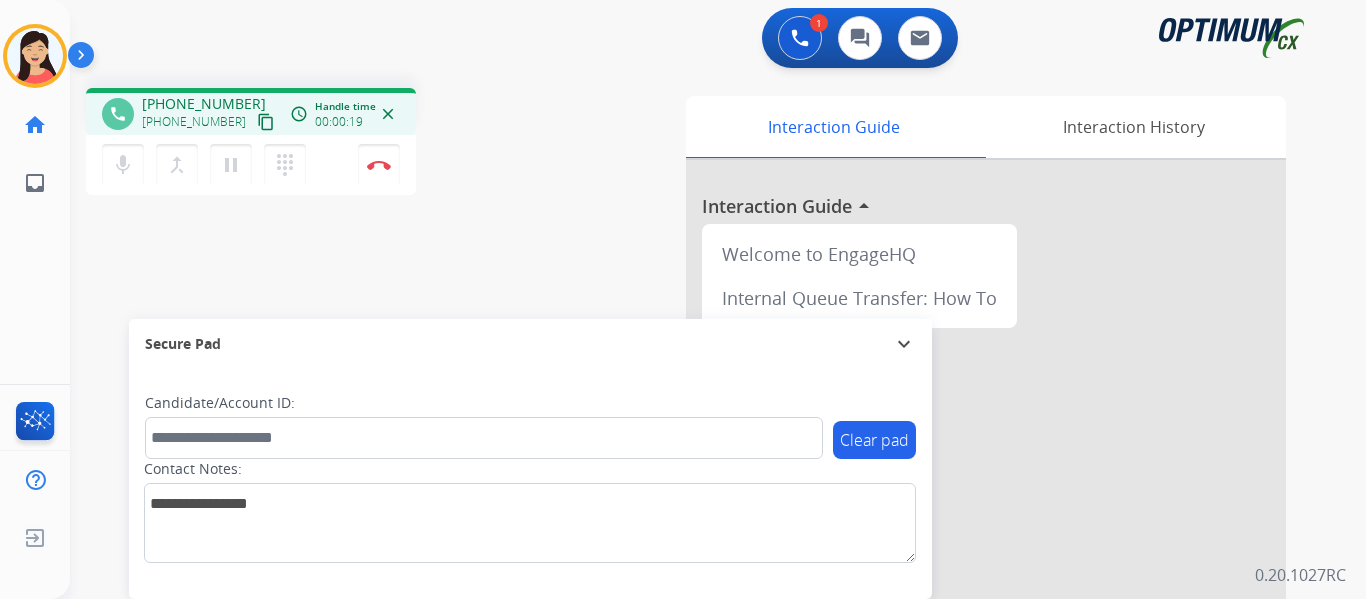 click on "content_copy" at bounding box center [266, 122] 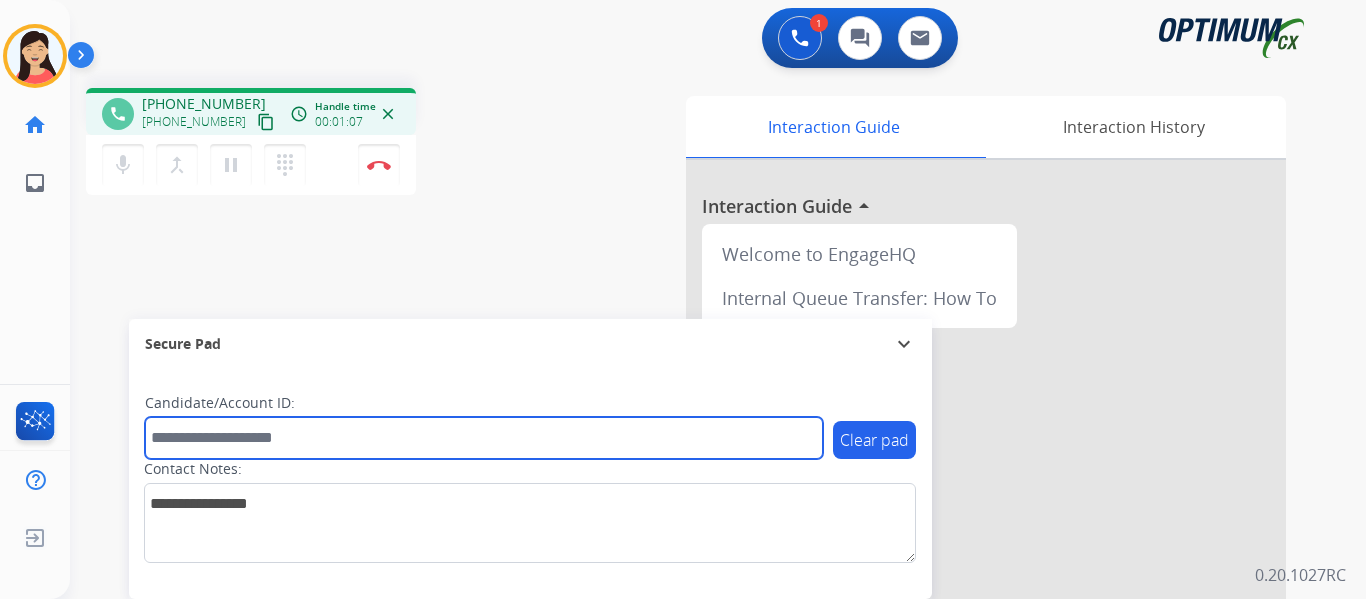 click at bounding box center (484, 438) 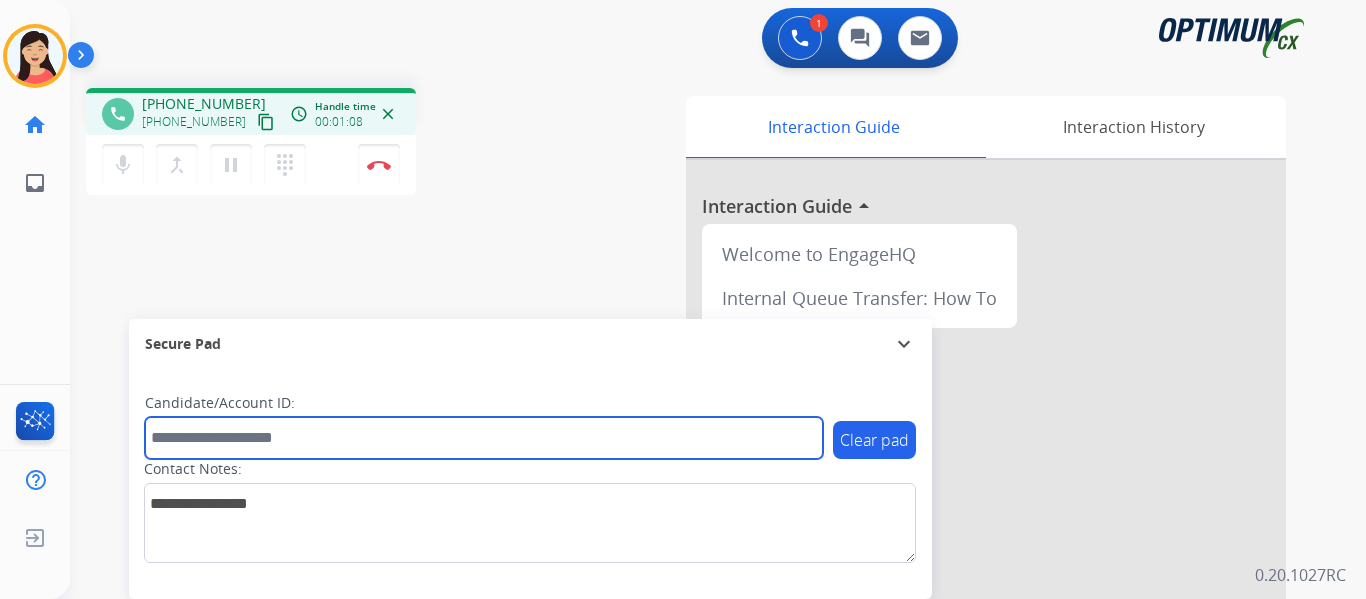 paste on "*******" 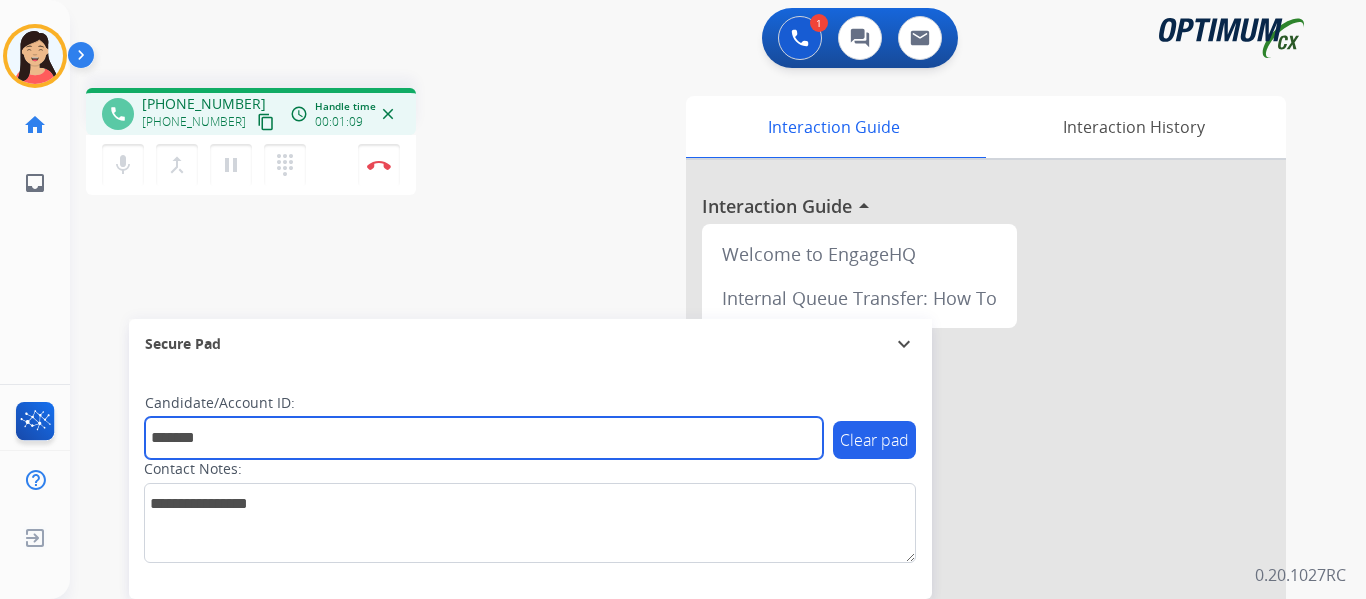 type on "*******" 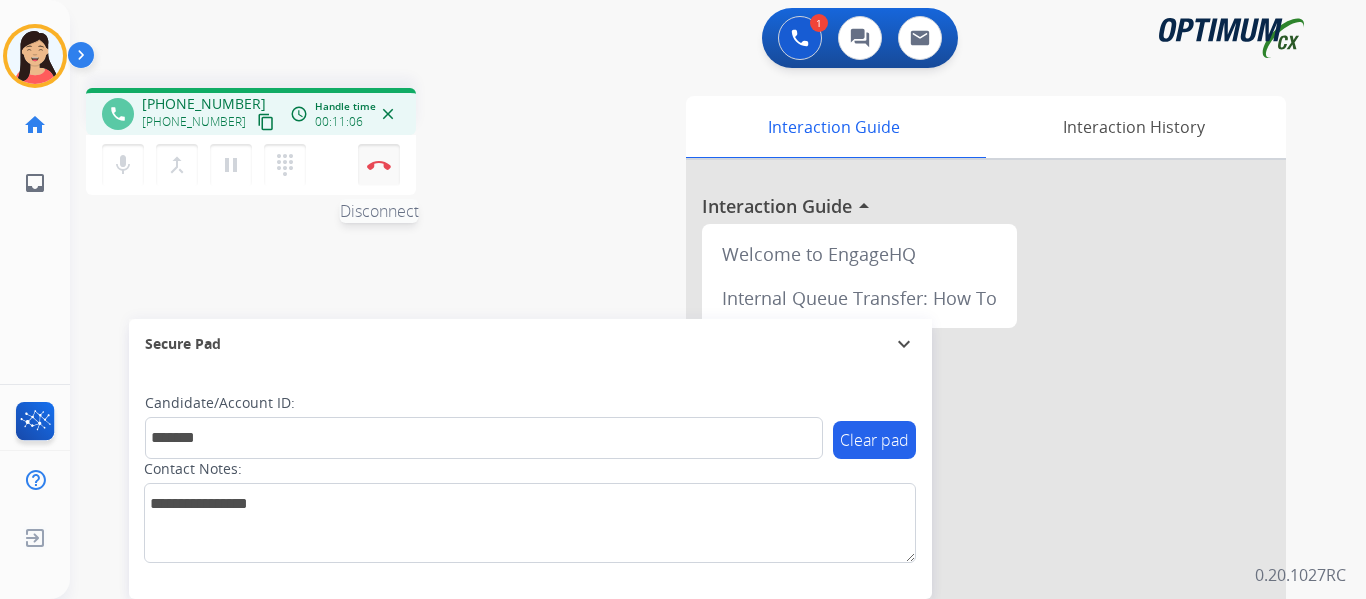drag, startPoint x: 375, startPoint y: 170, endPoint x: 384, endPoint y: 179, distance: 12.727922 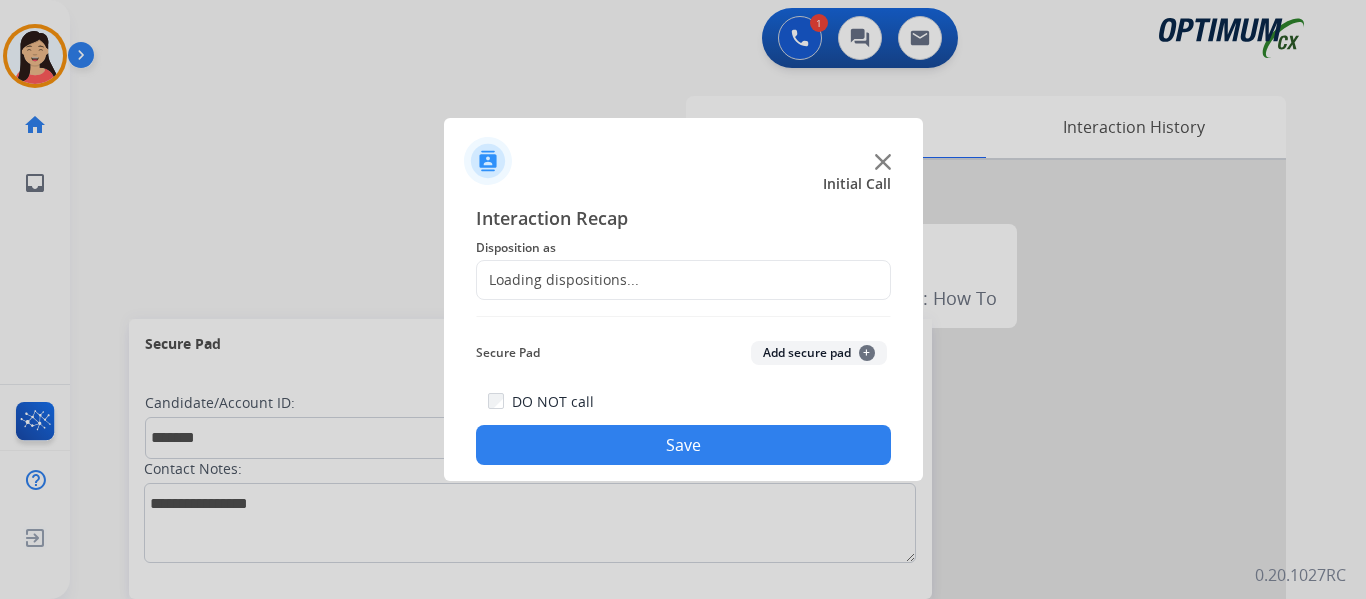 click on "Add secure pad  +" 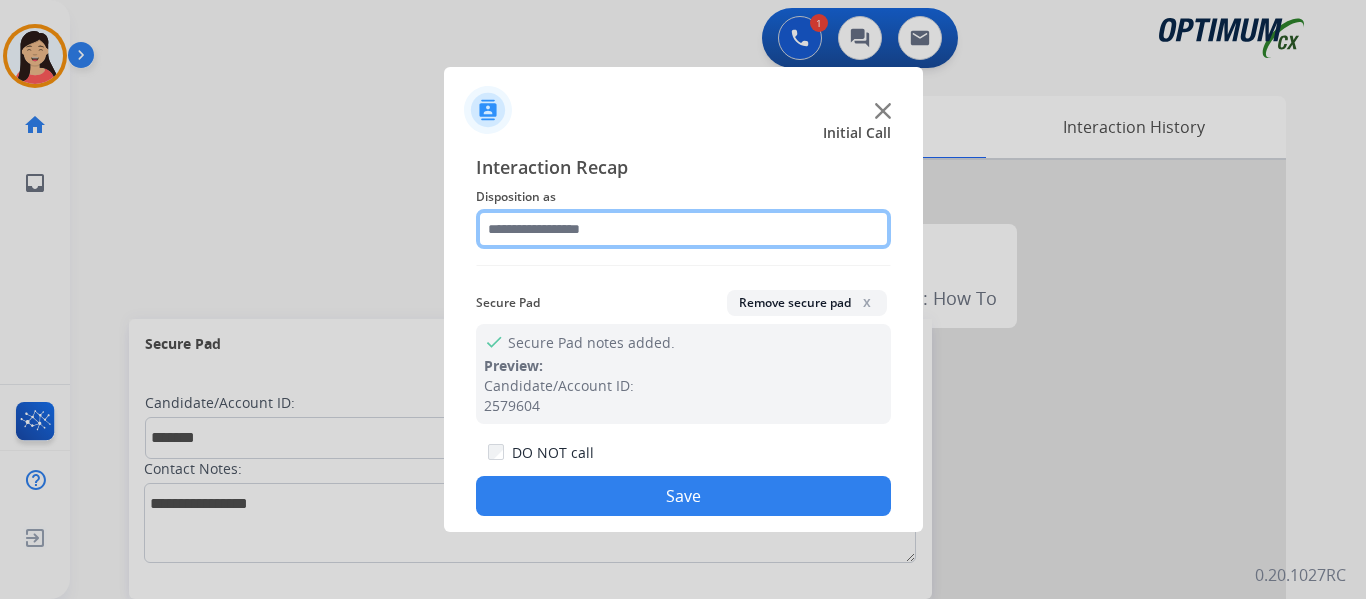 click 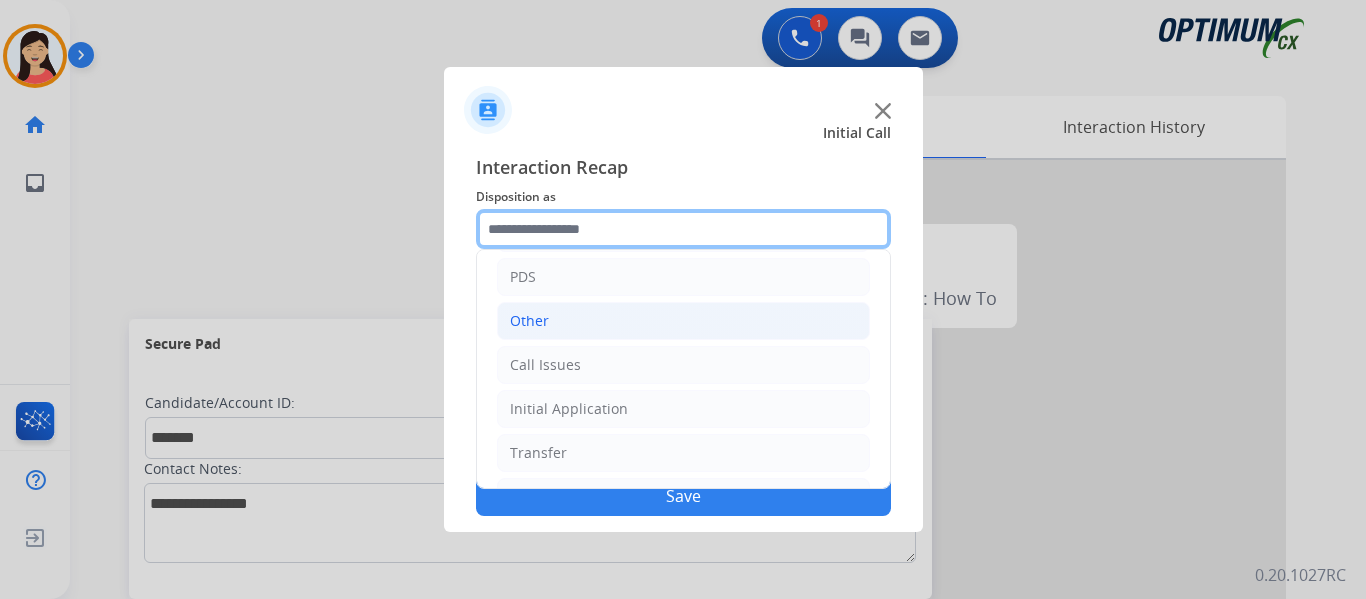 scroll, scrollTop: 136, scrollLeft: 0, axis: vertical 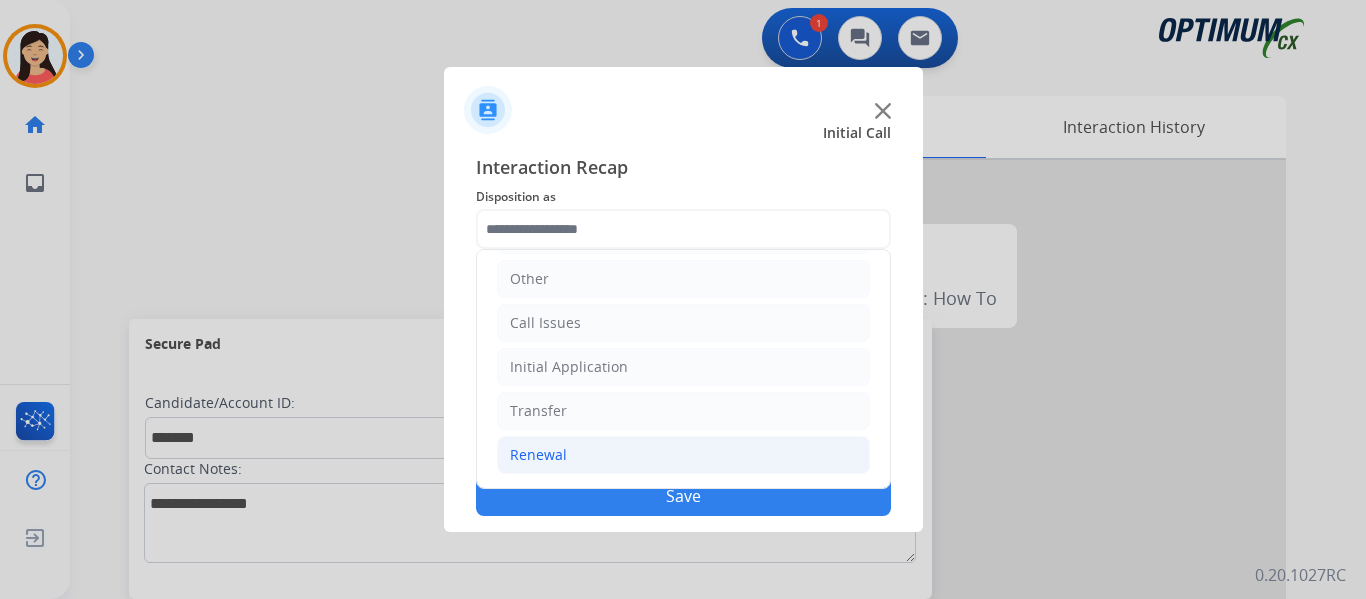 click on "Renewal" 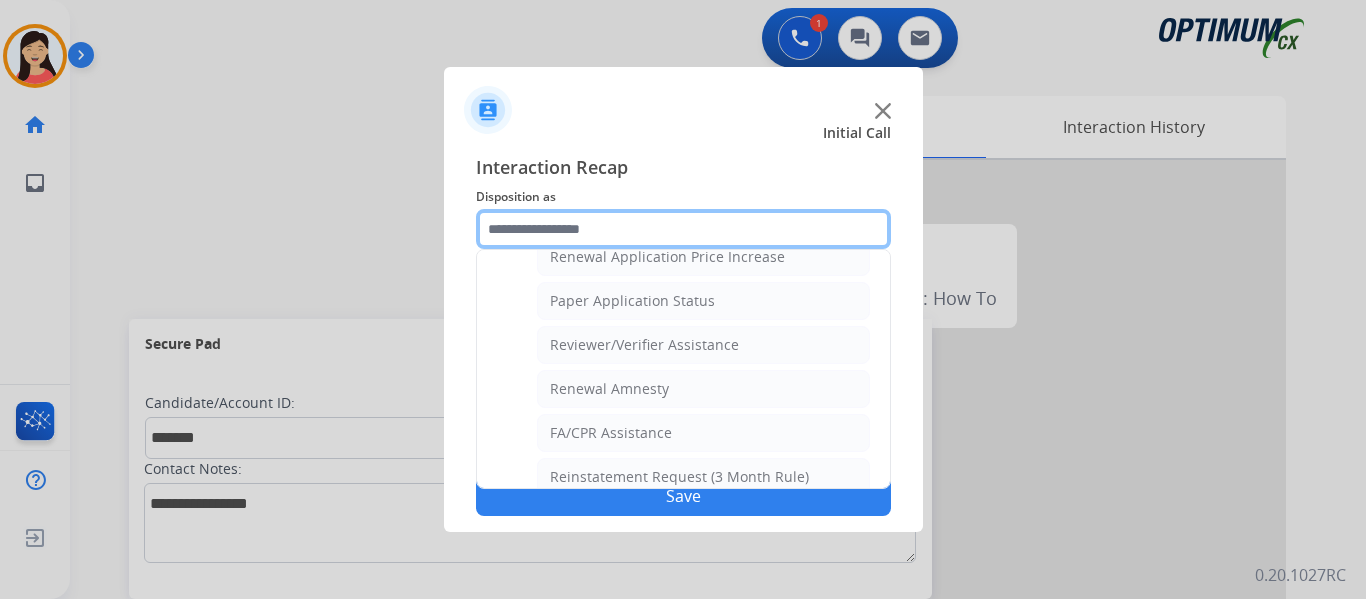 scroll, scrollTop: 736, scrollLeft: 0, axis: vertical 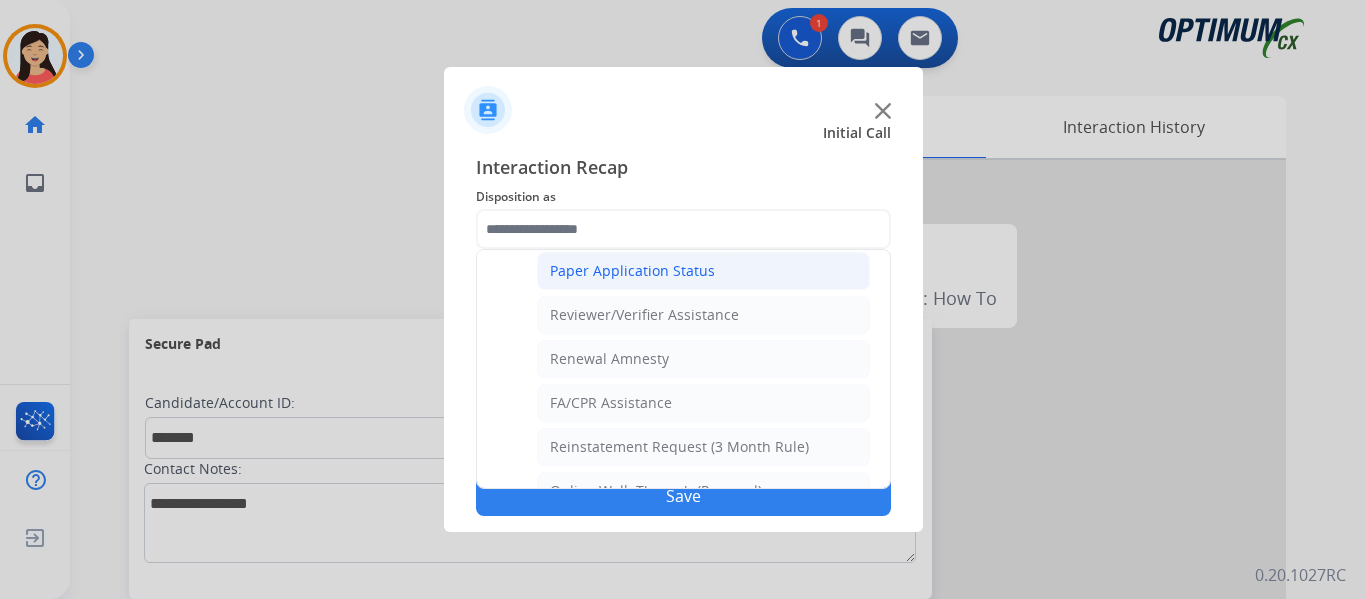 click on "Paper Application Status" 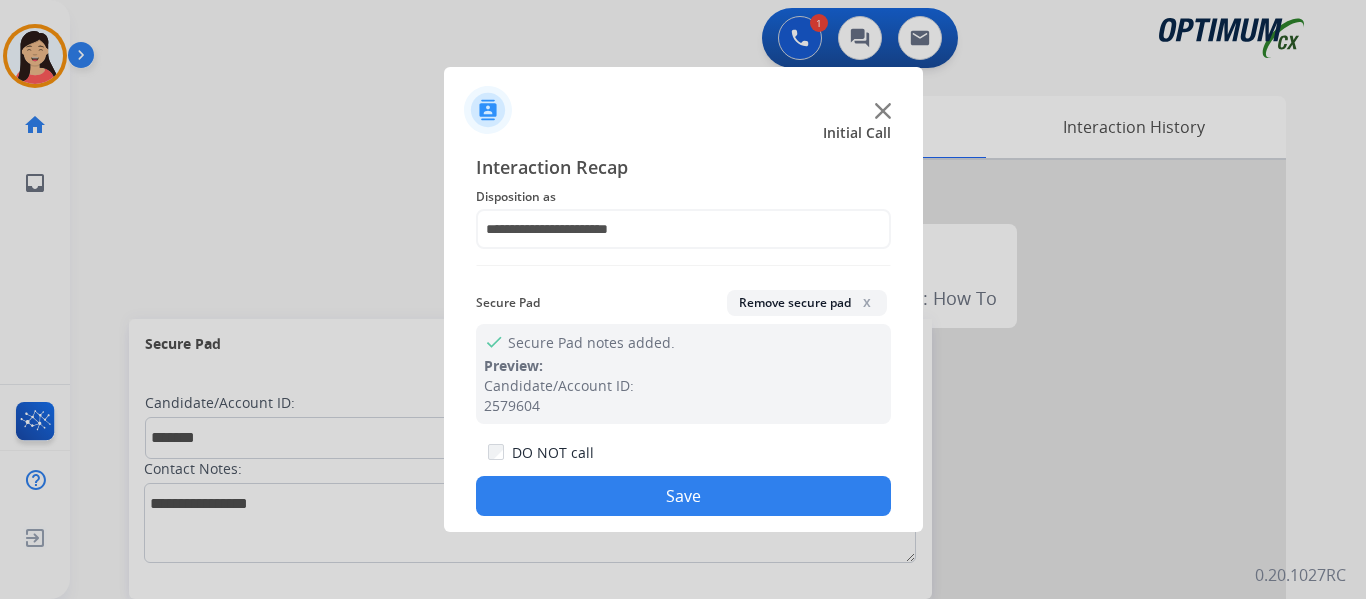 click on "Save" 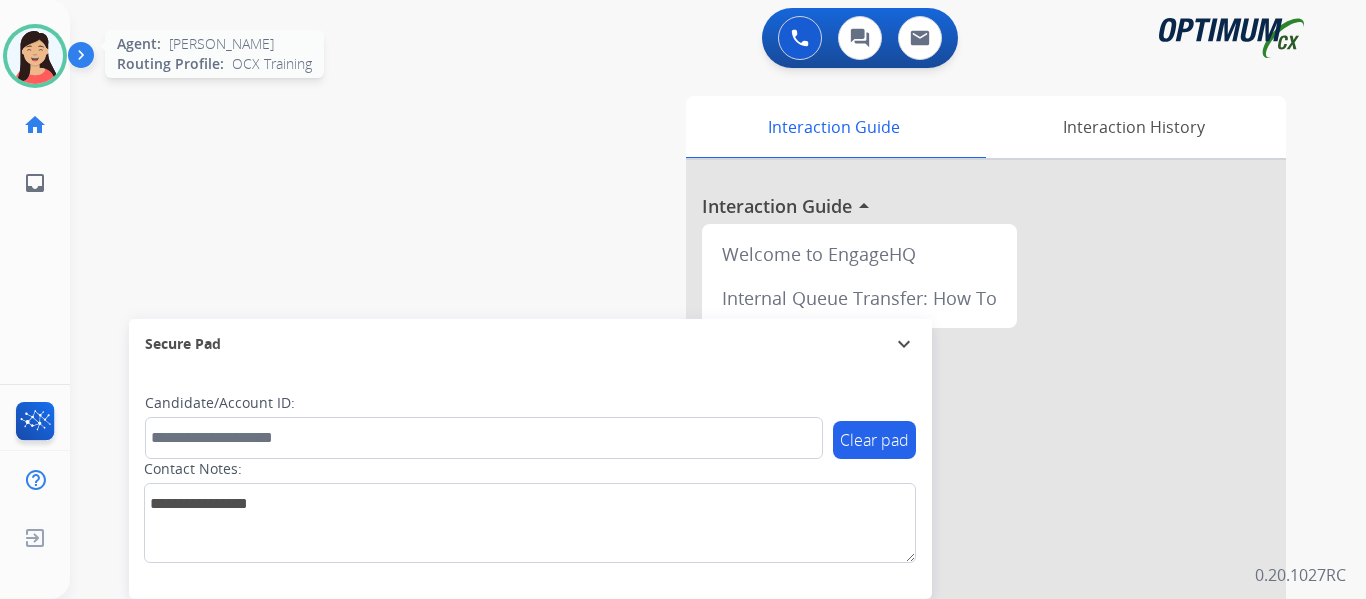 click at bounding box center [35, 56] 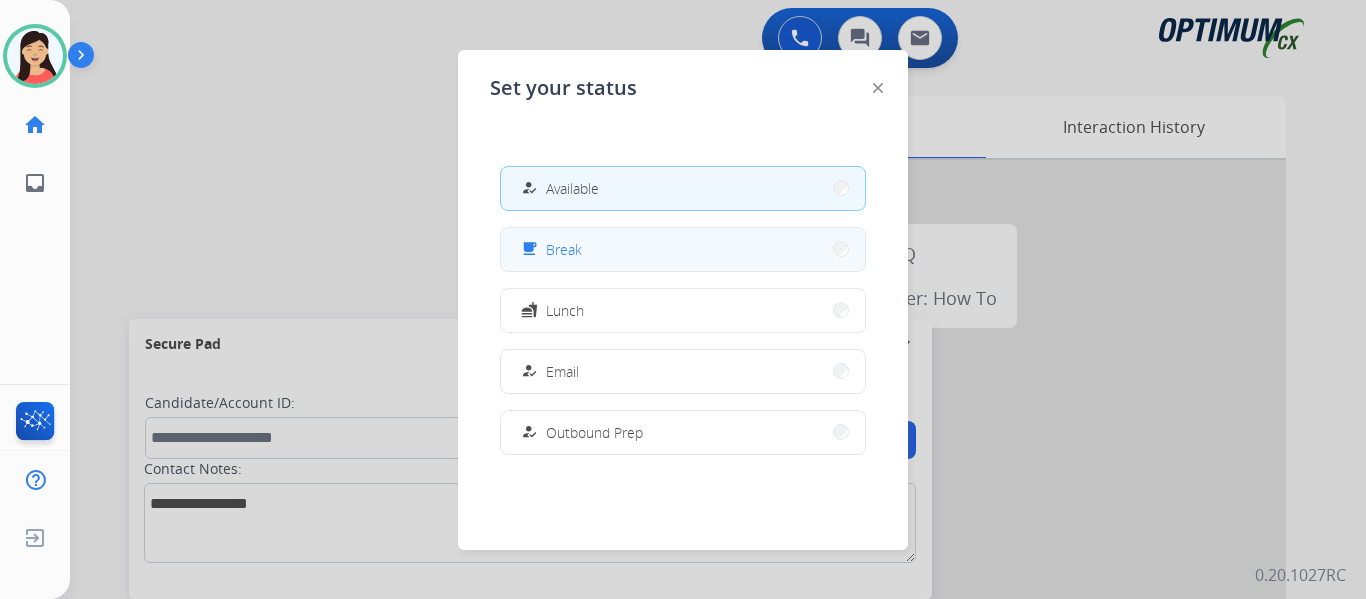 click on "free_breakfast Break" at bounding box center [683, 249] 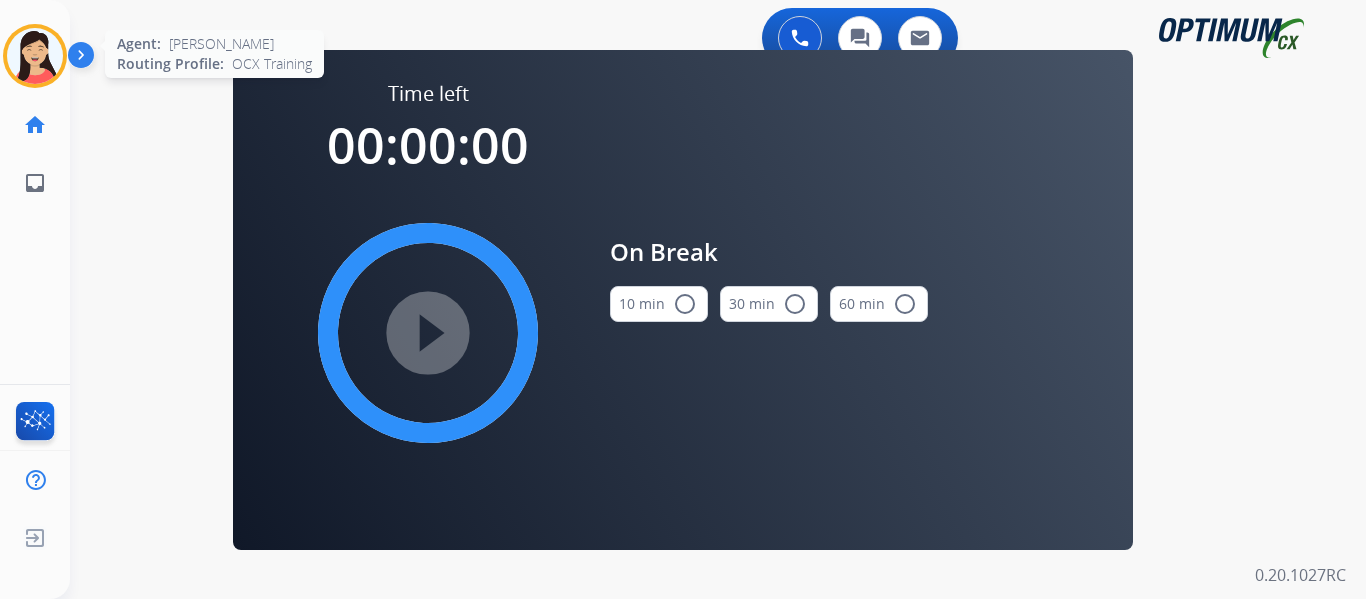 click at bounding box center (35, 56) 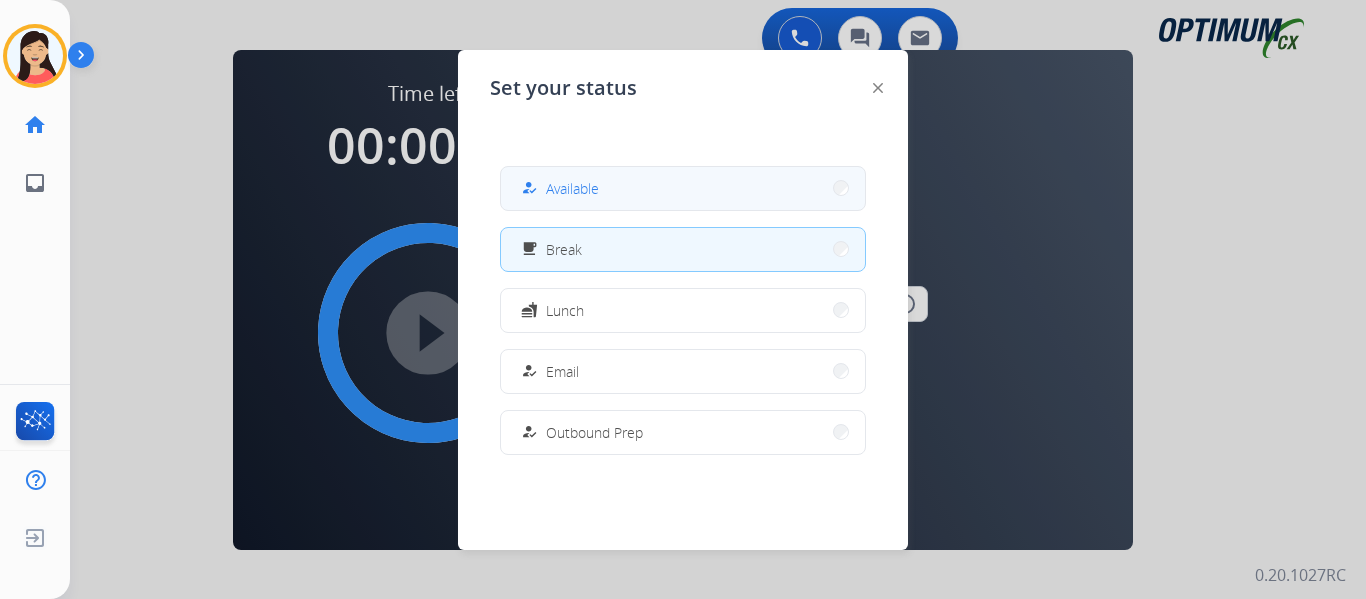click on "Available" at bounding box center [572, 188] 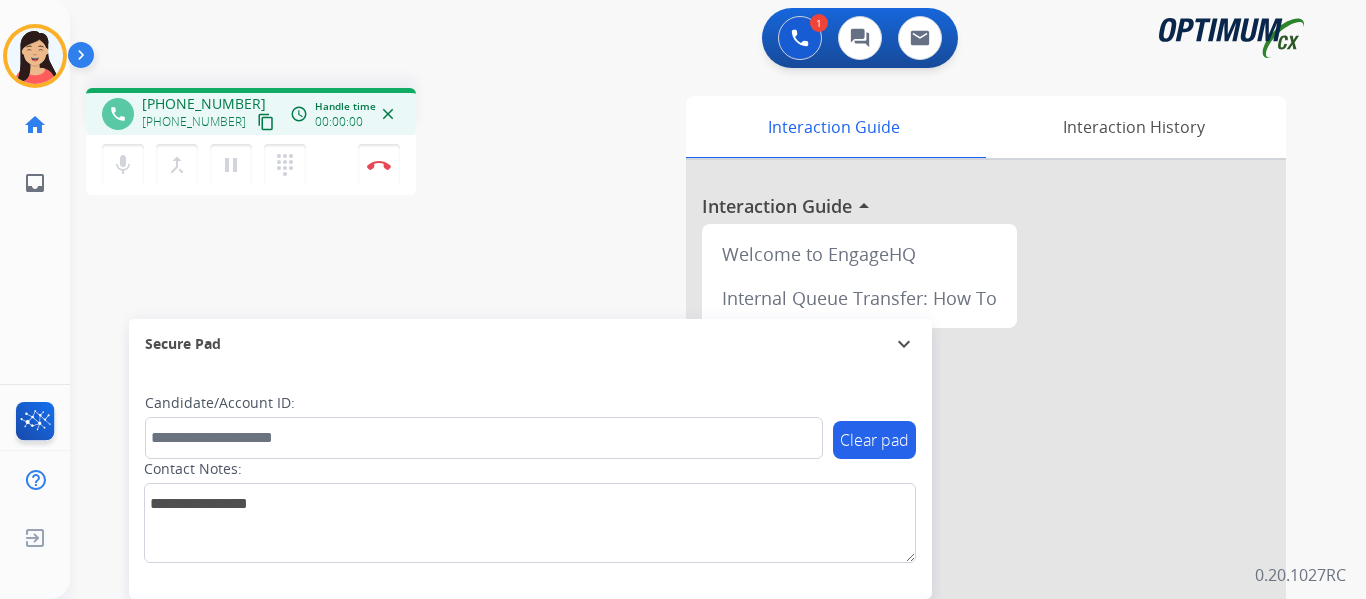 click on "content_copy" at bounding box center (266, 122) 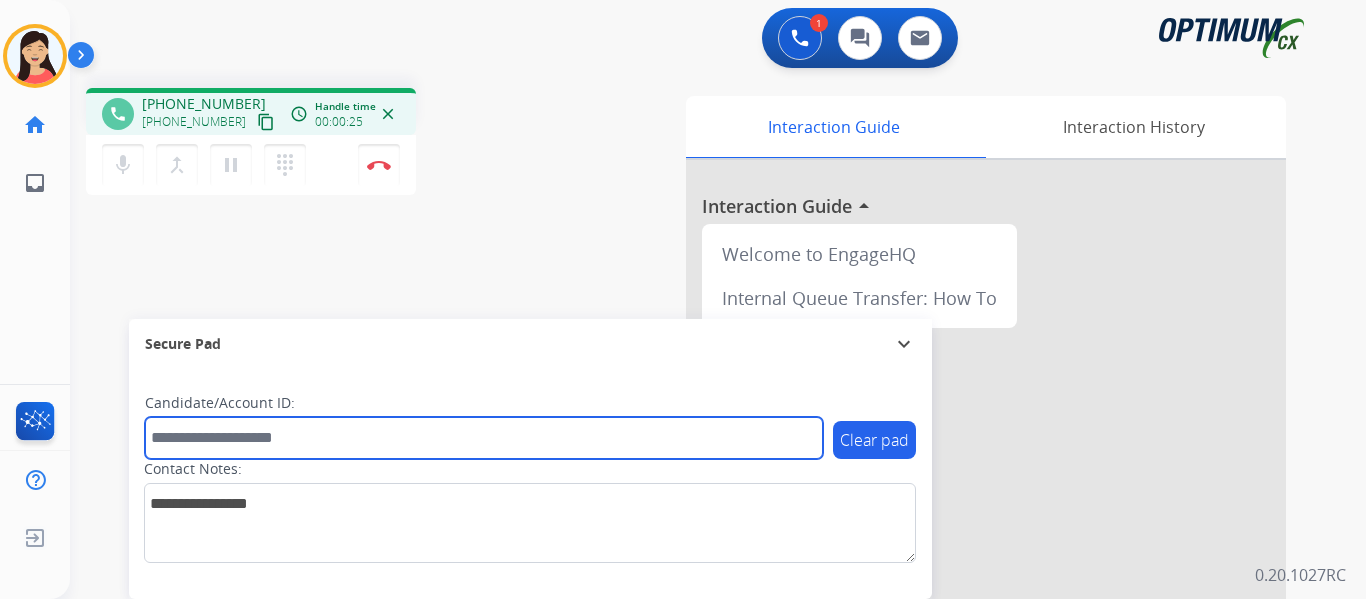 click at bounding box center (484, 438) 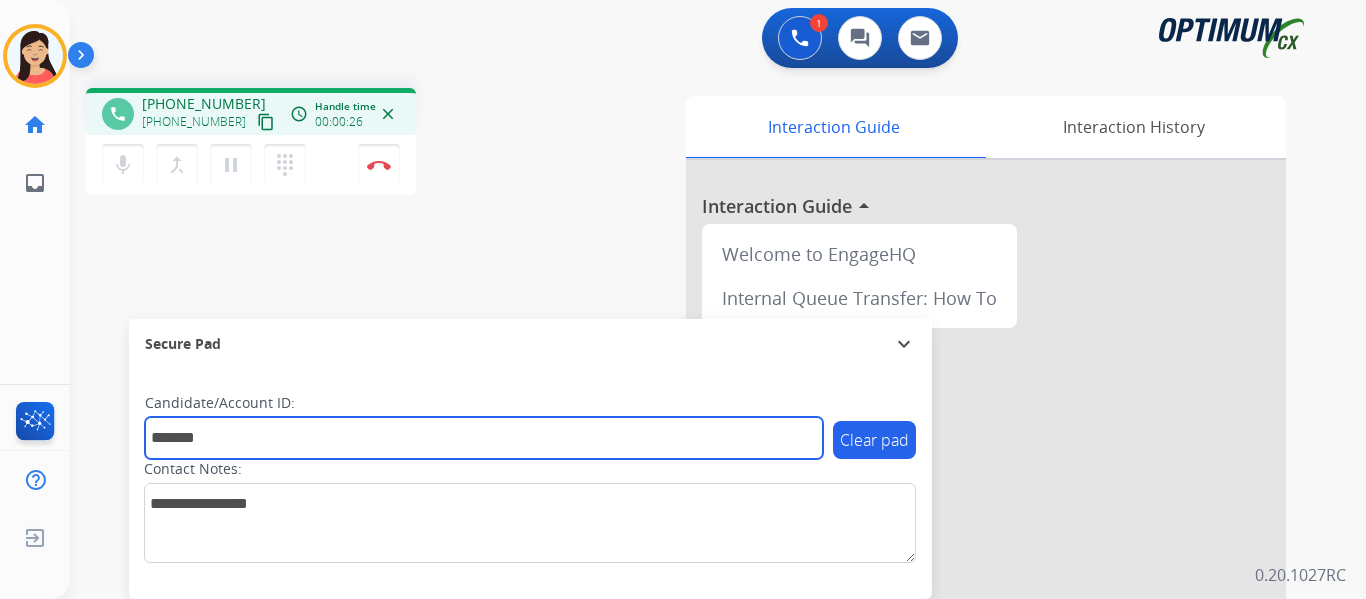 type on "*******" 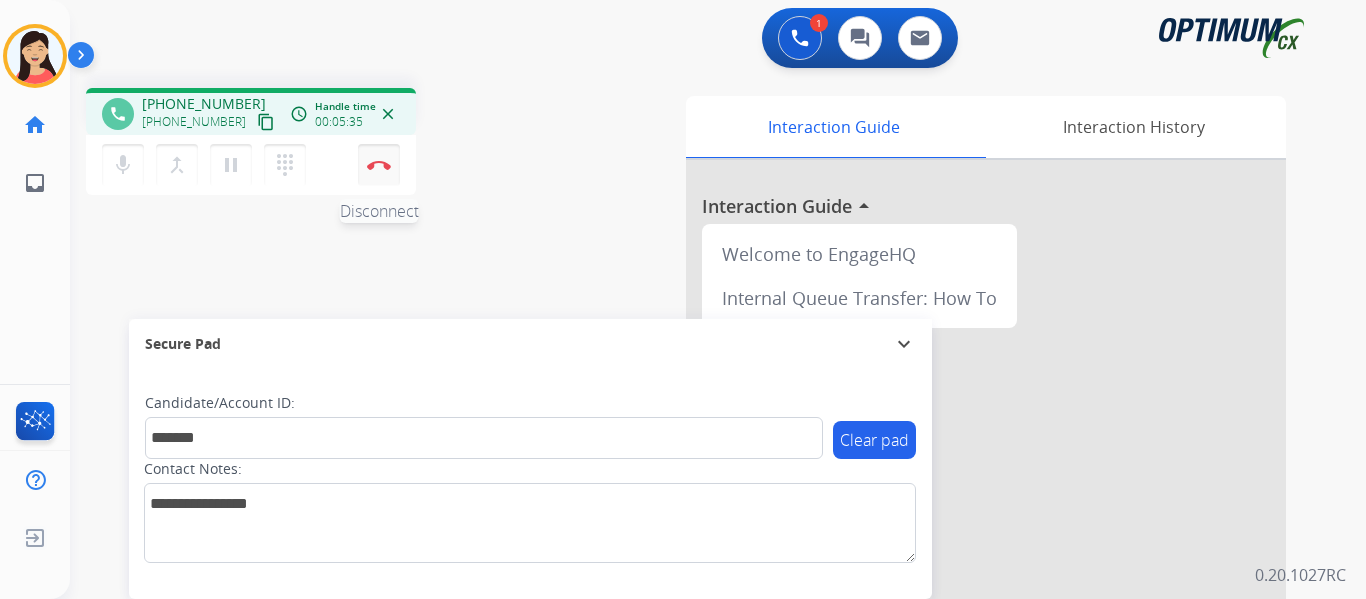 drag, startPoint x: 381, startPoint y: 160, endPoint x: 390, endPoint y: 169, distance: 12.727922 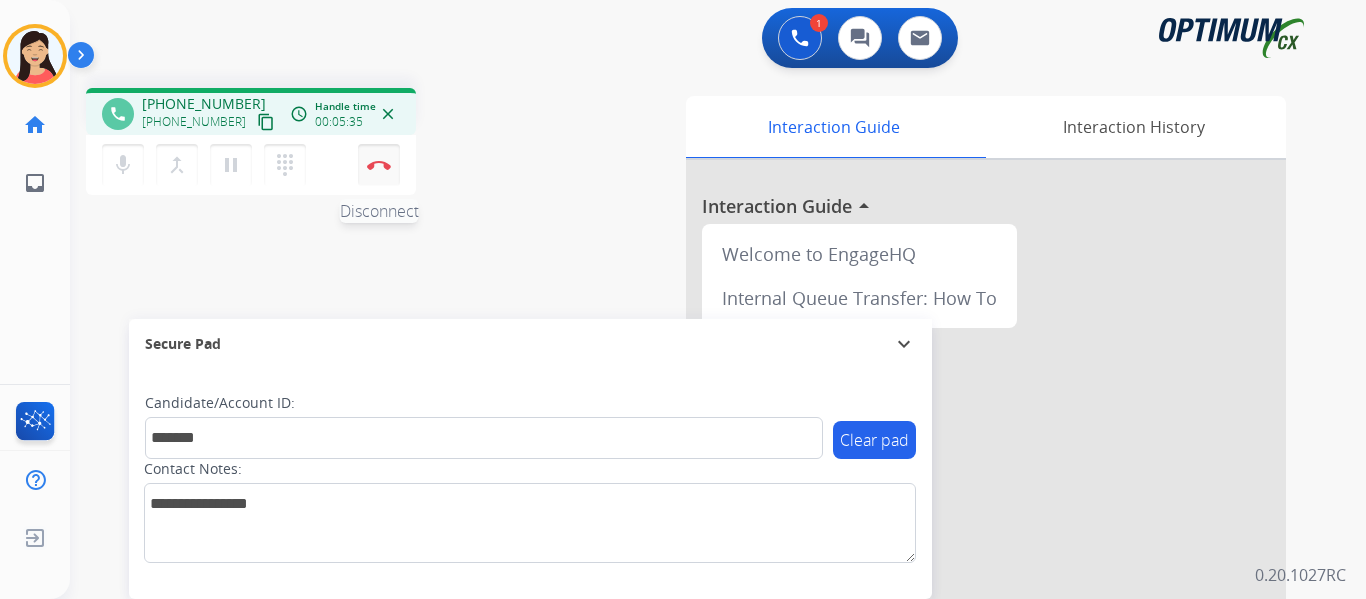 click at bounding box center (379, 165) 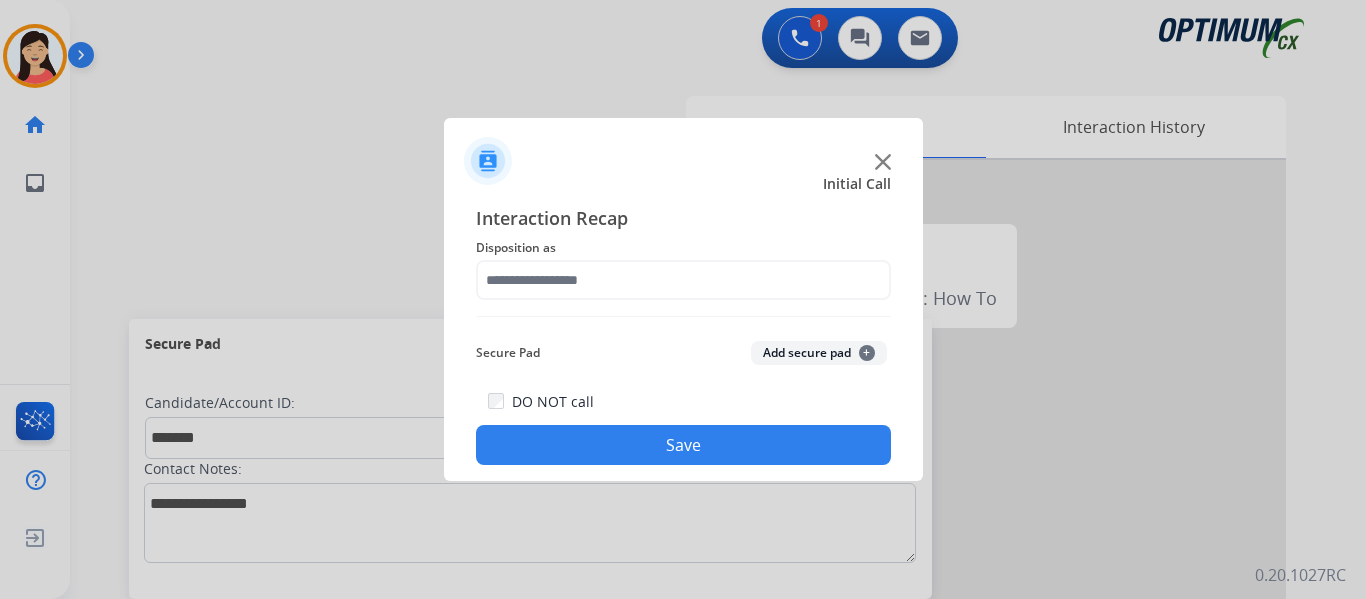 click on "Add secure pad  +" 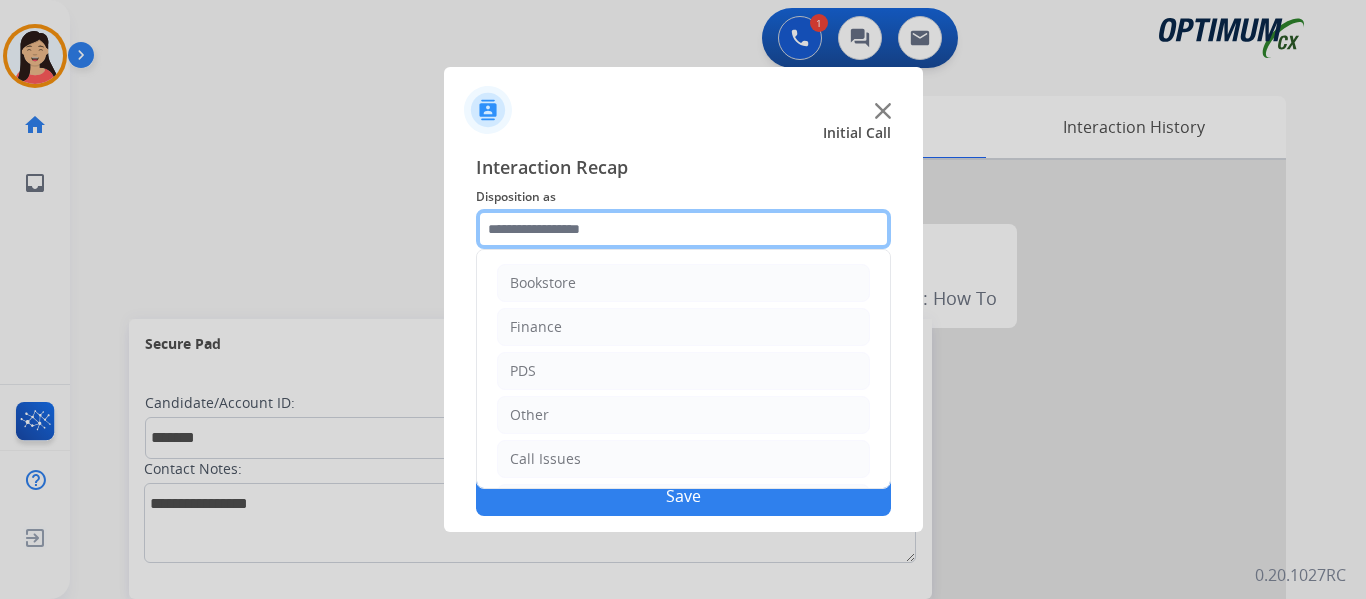 click 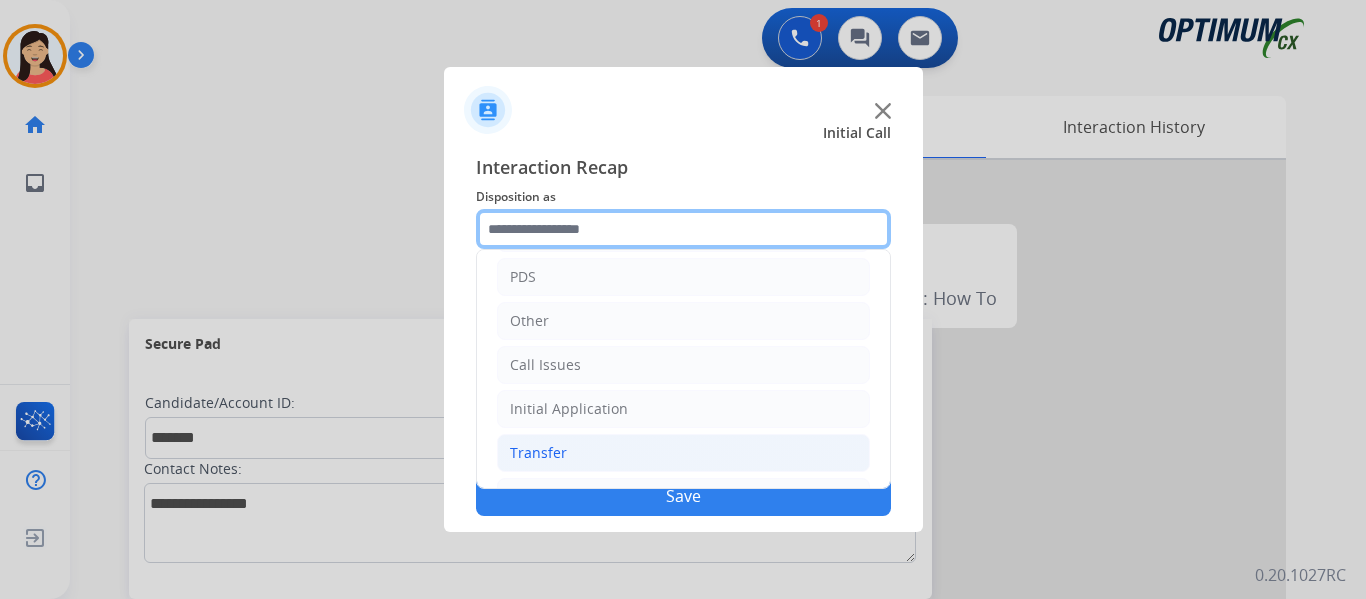 scroll, scrollTop: 136, scrollLeft: 0, axis: vertical 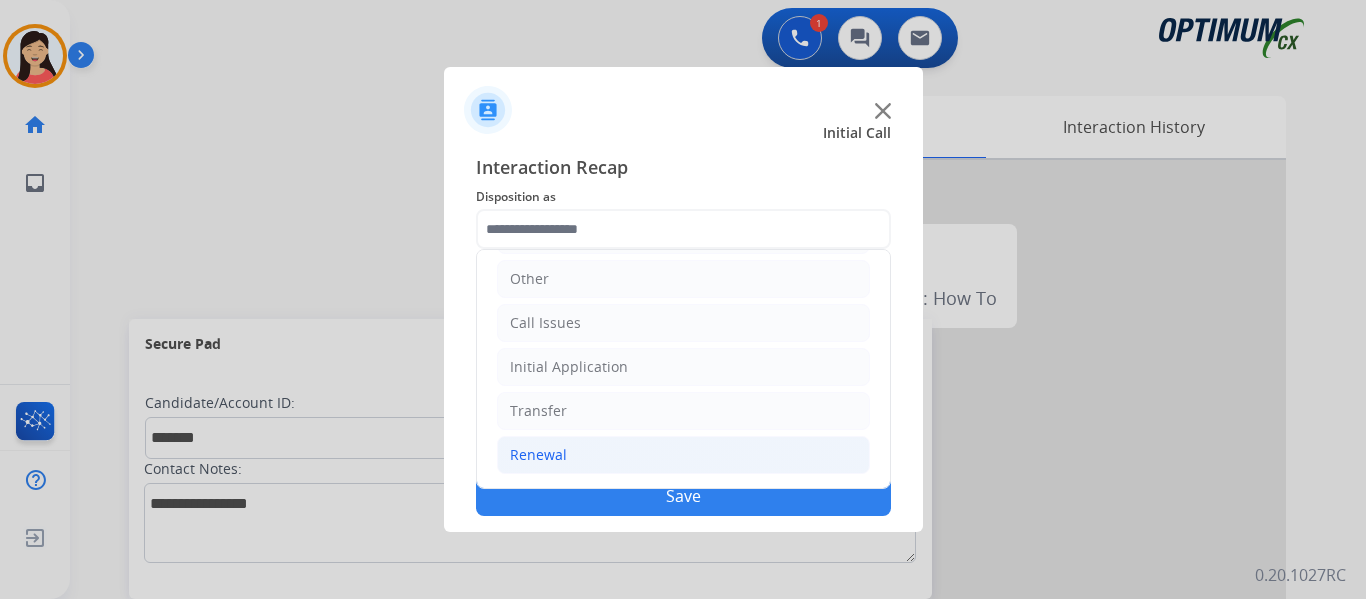 click on "Renewal" 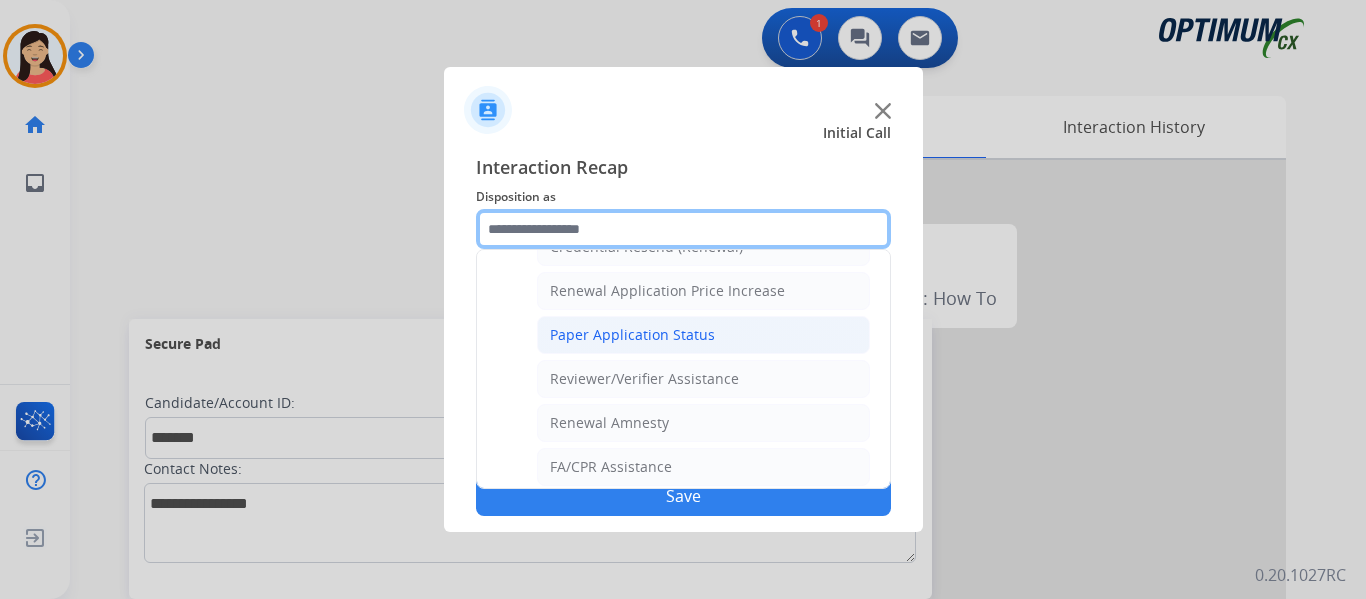 scroll, scrollTop: 572, scrollLeft: 0, axis: vertical 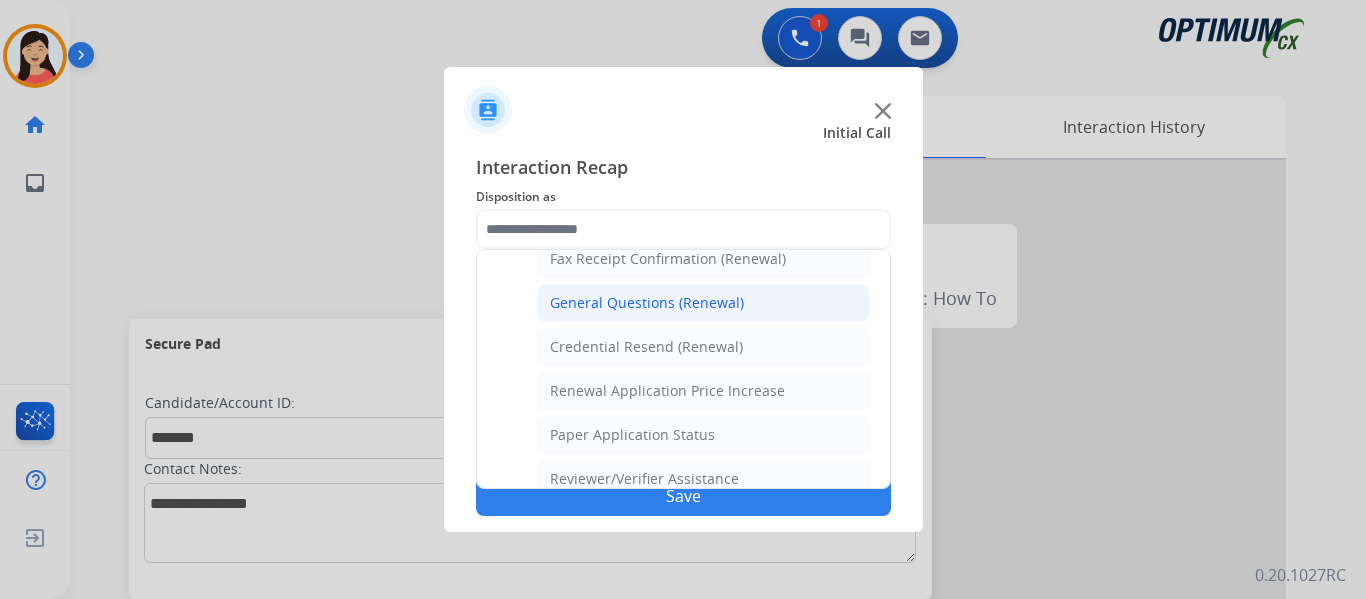 click on "General Questions (Renewal)" 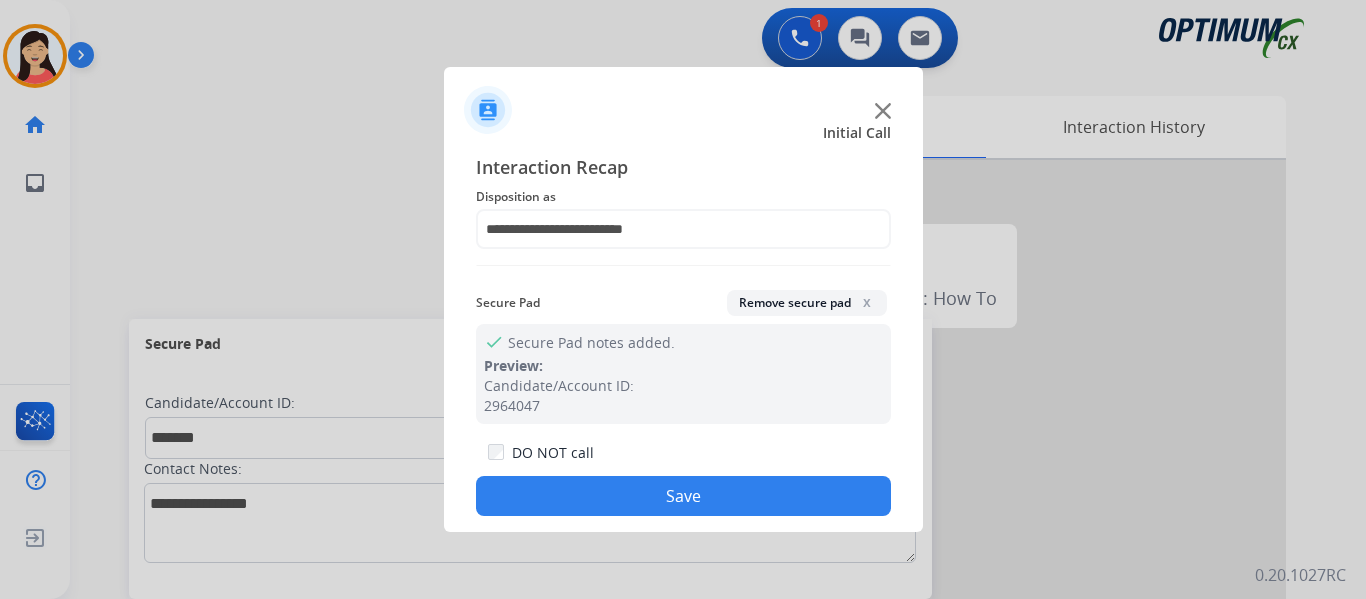 click on "Save" 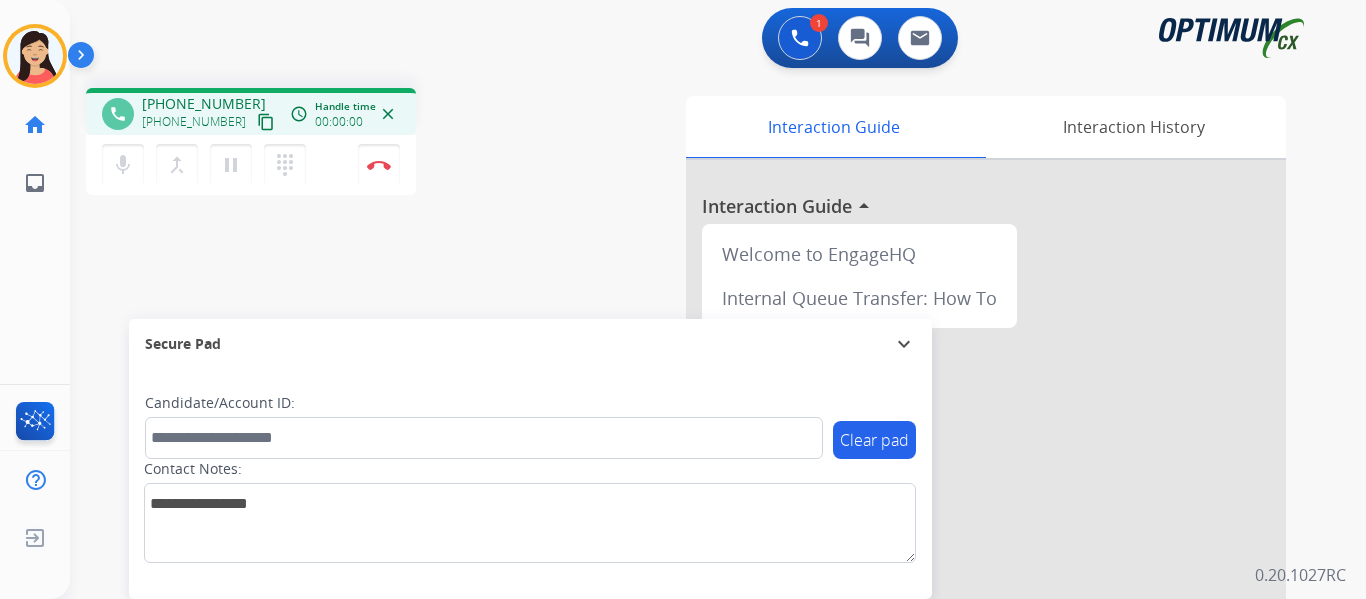 click on "content_copy" at bounding box center (266, 122) 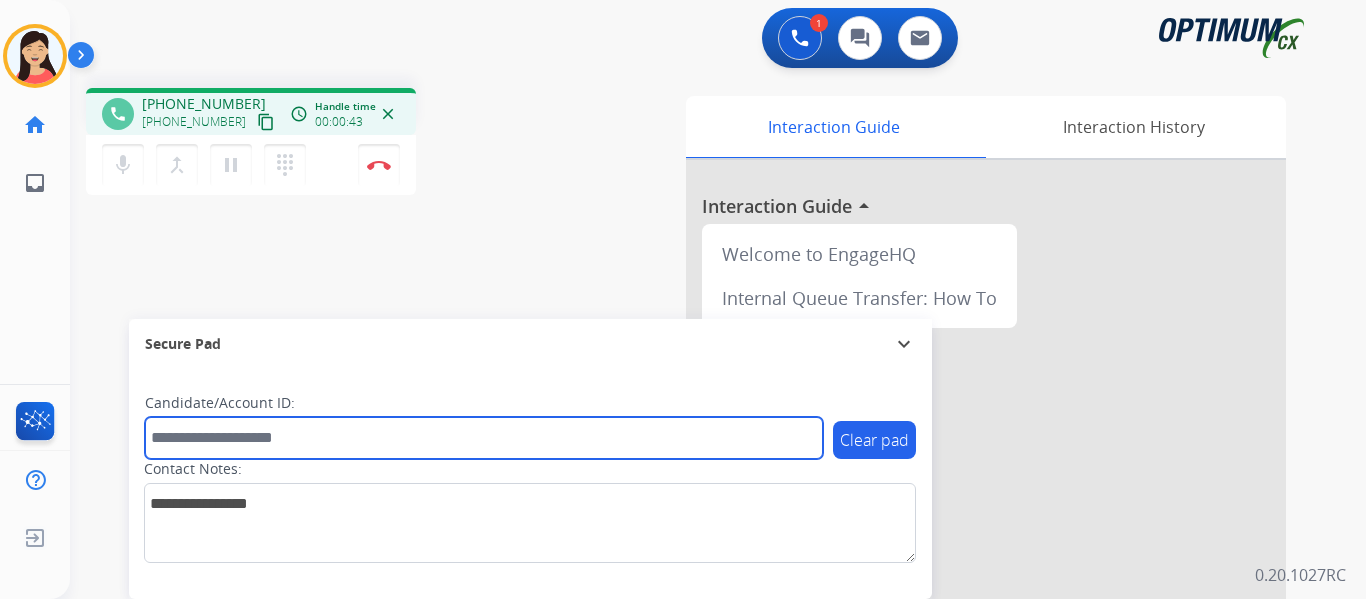 click at bounding box center (484, 438) 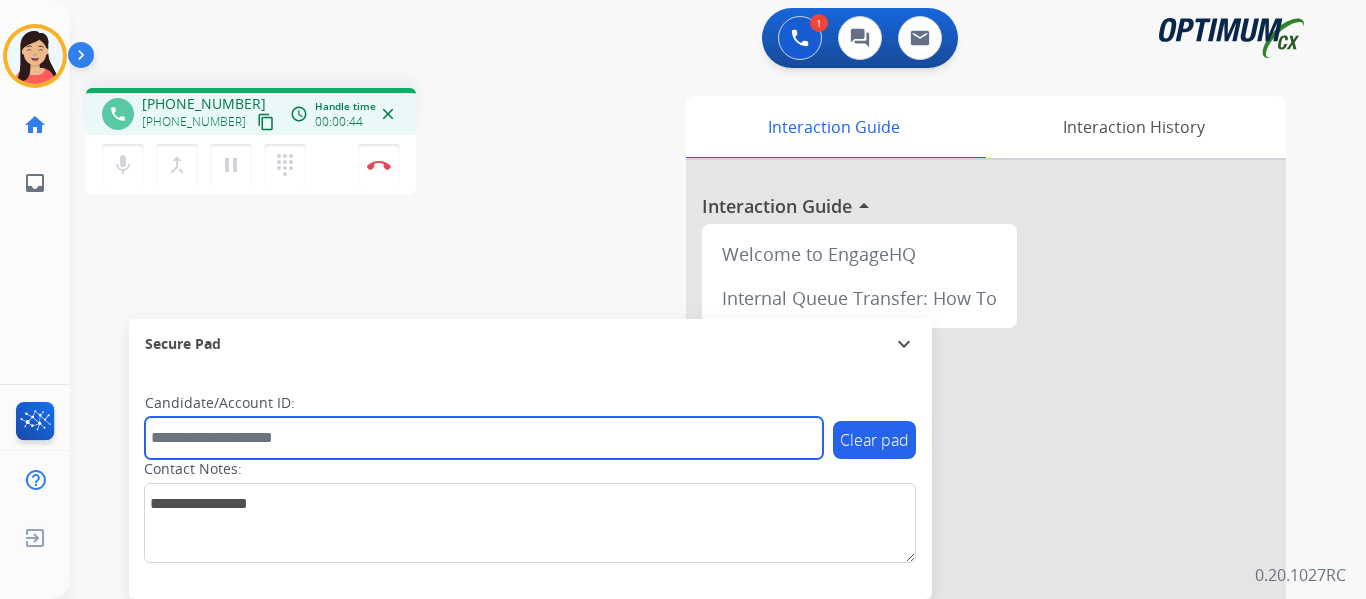 paste on "*********" 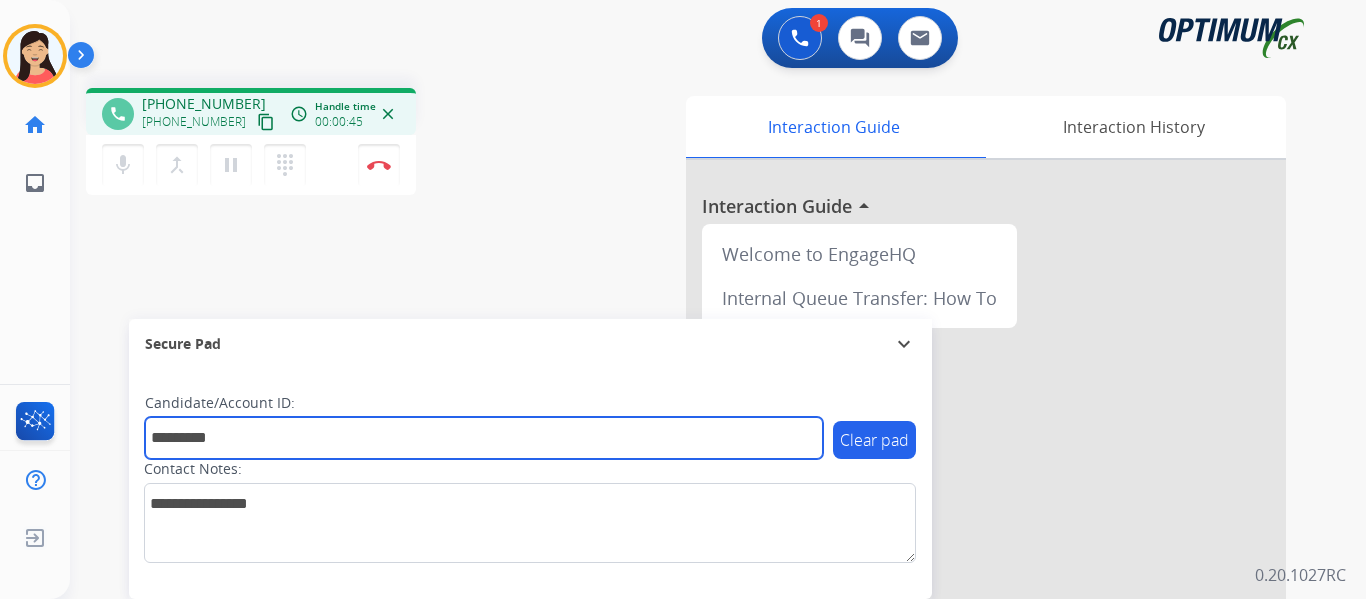 type on "*********" 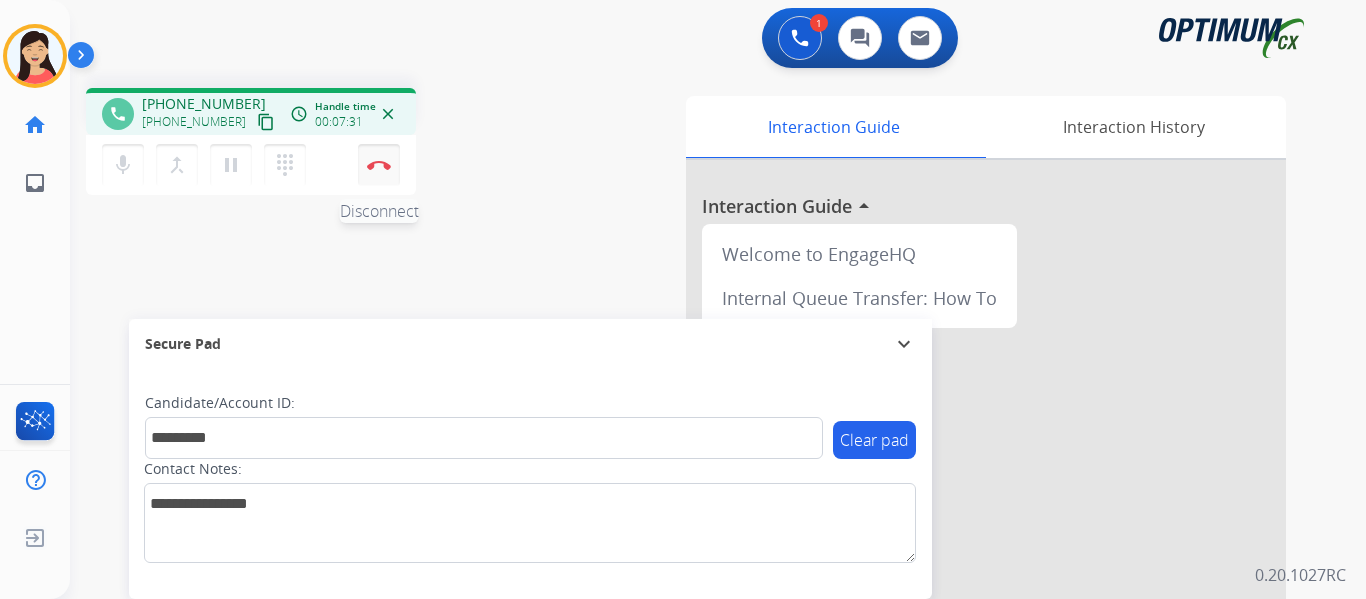click on "Disconnect" at bounding box center [379, 165] 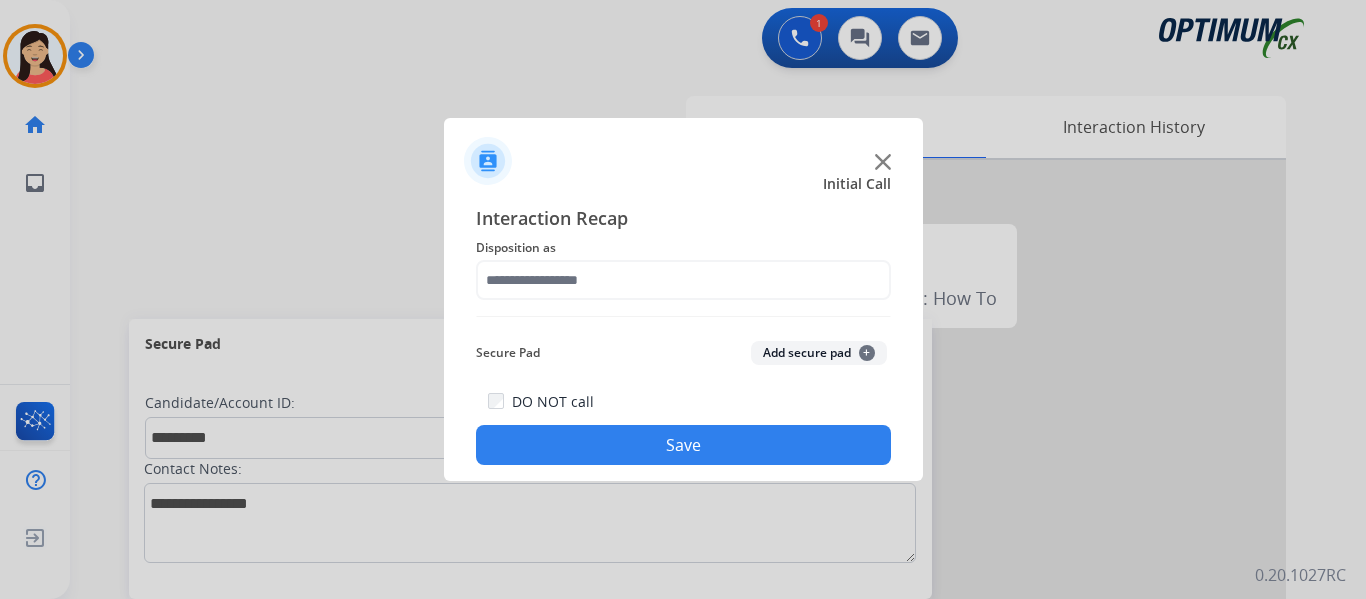 click on "Add secure pad  +" 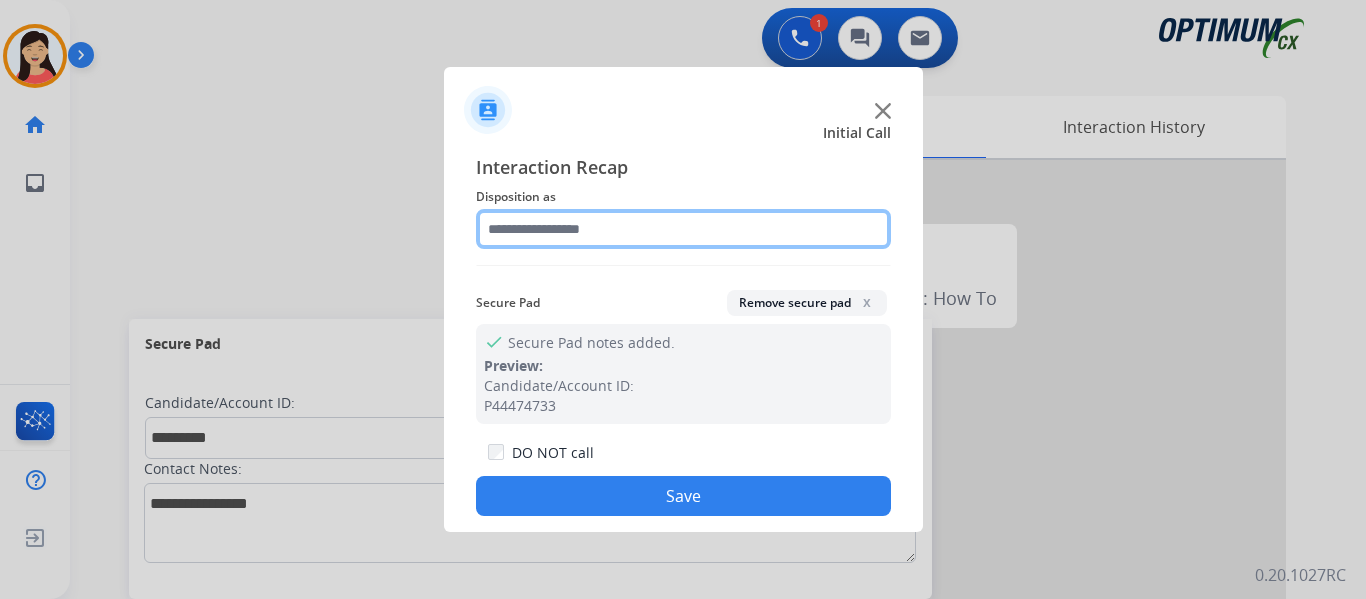 click 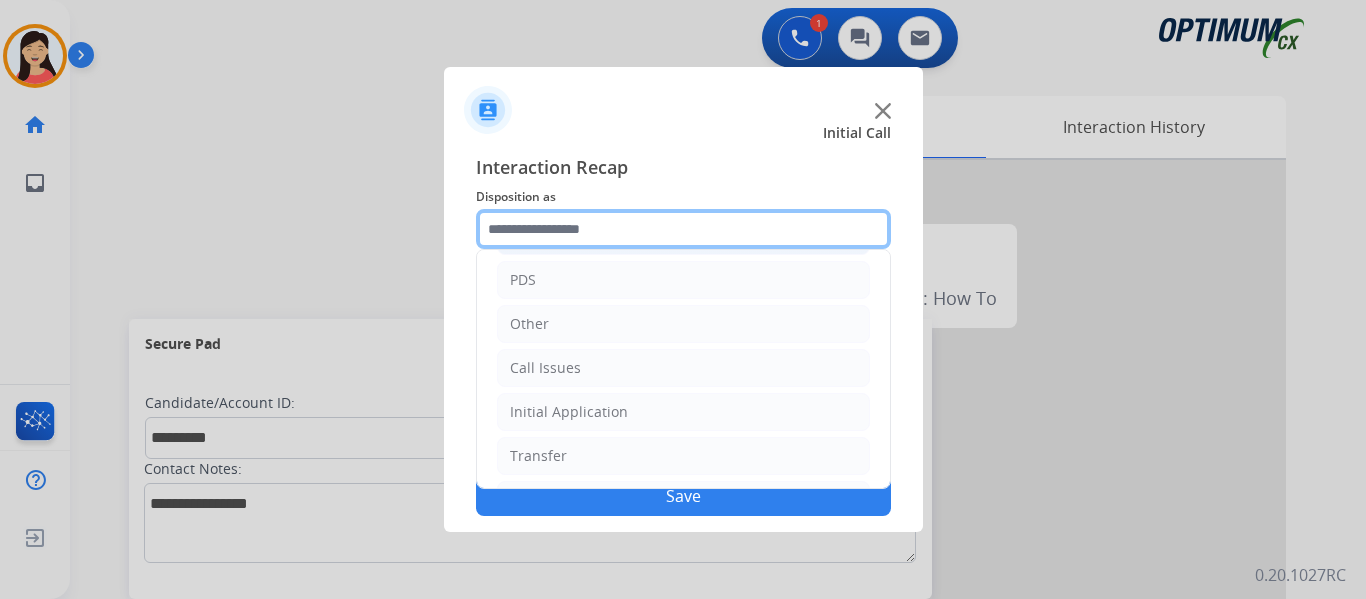 scroll, scrollTop: 136, scrollLeft: 0, axis: vertical 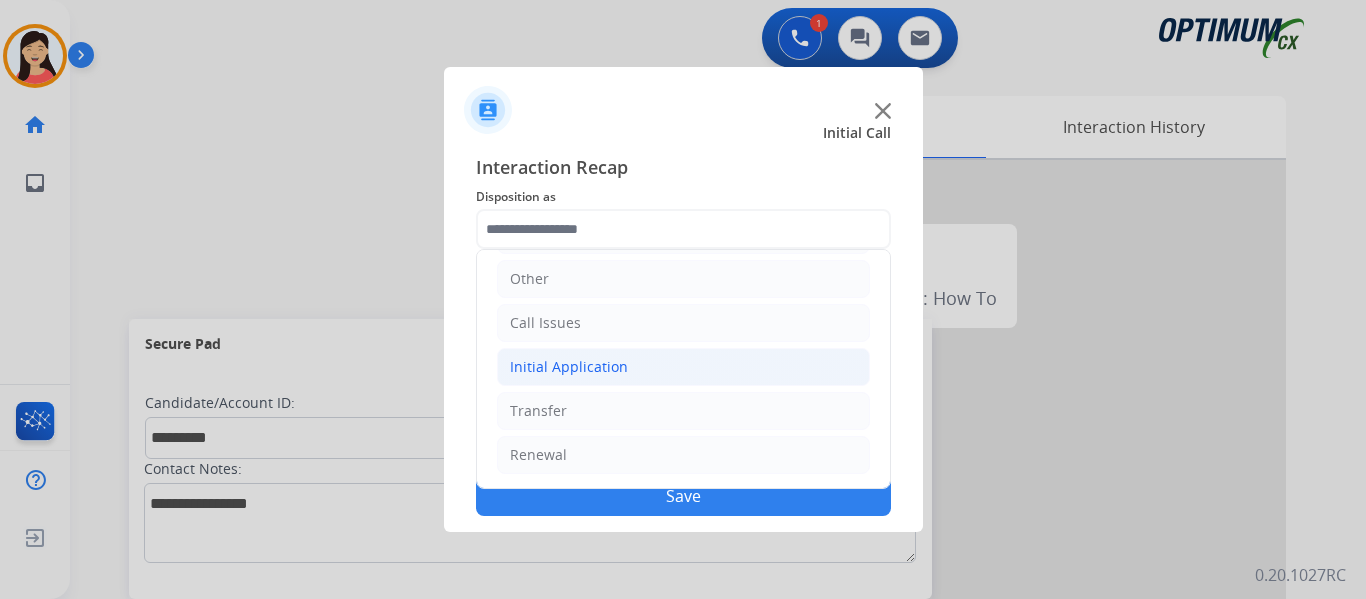 click on "Initial Application" 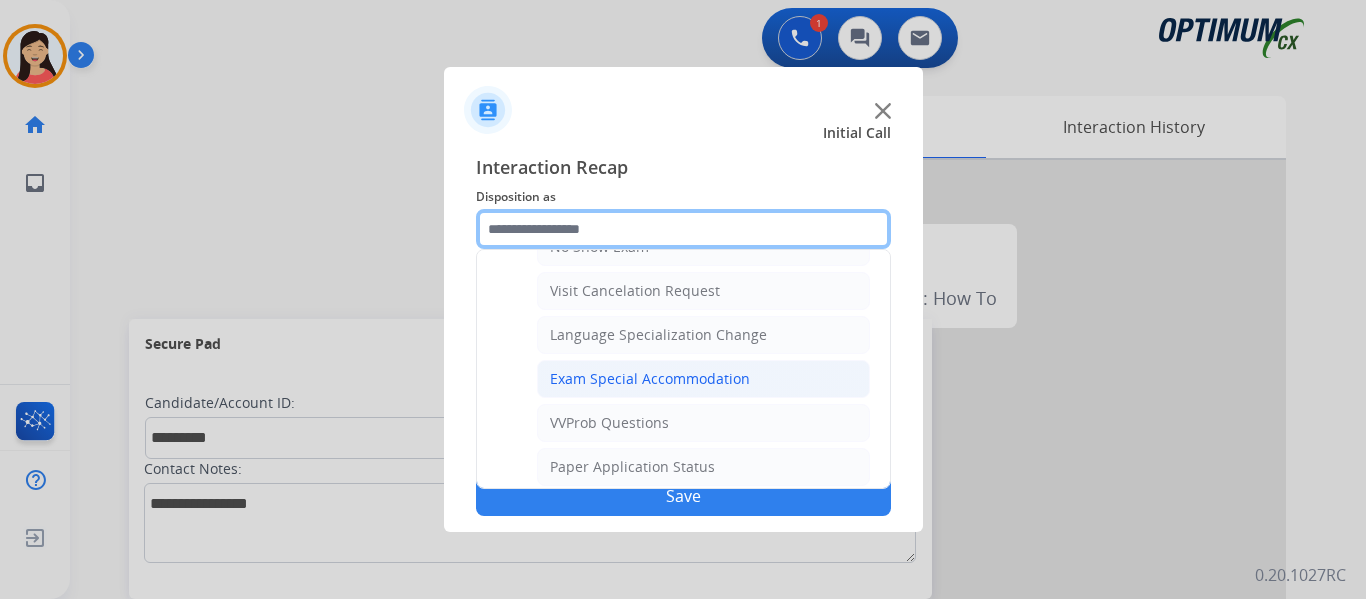 scroll, scrollTop: 1036, scrollLeft: 0, axis: vertical 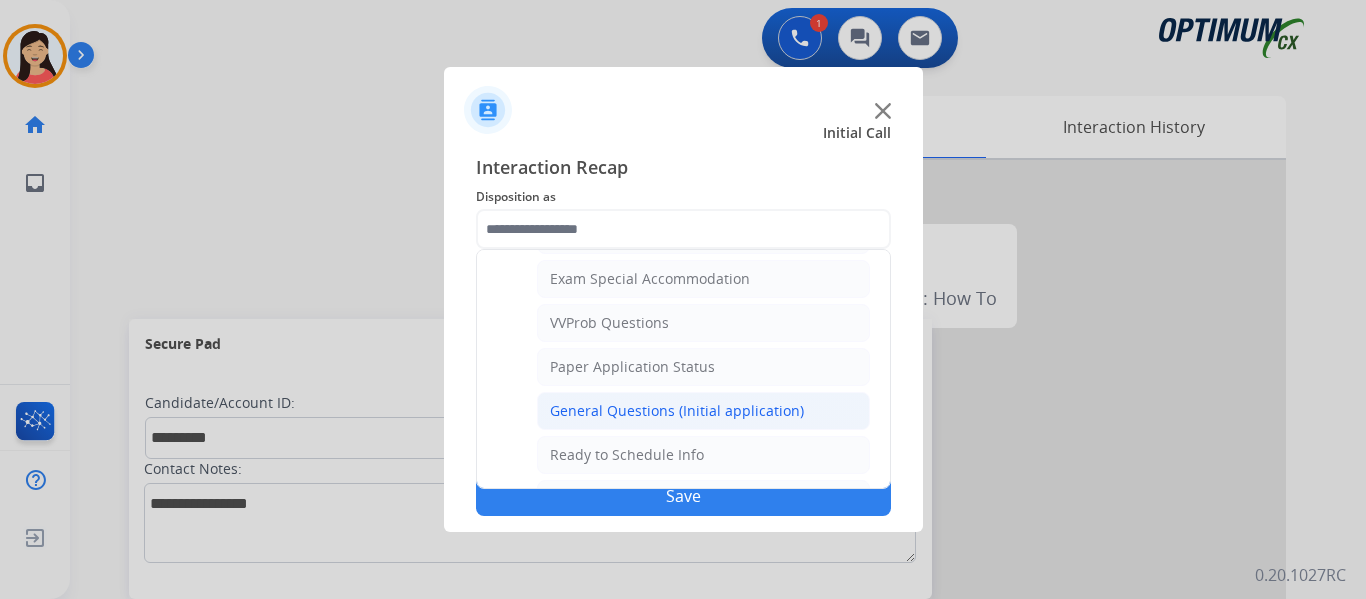 click on "General Questions (Initial application)" 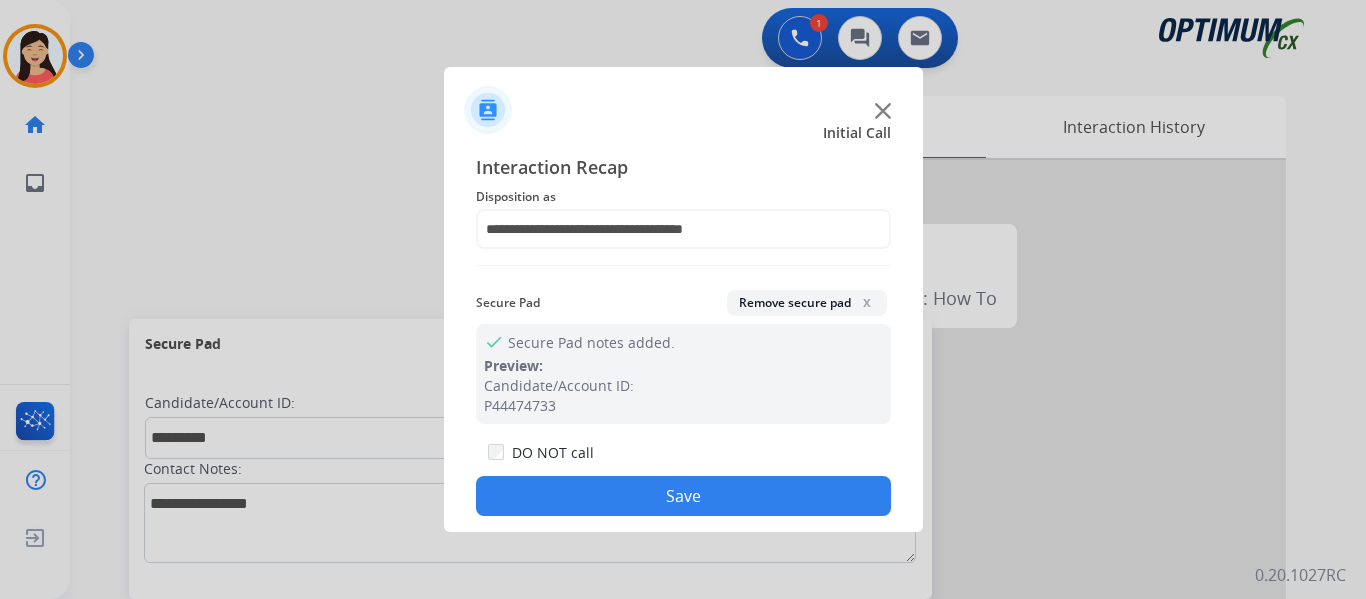 click on "Save" 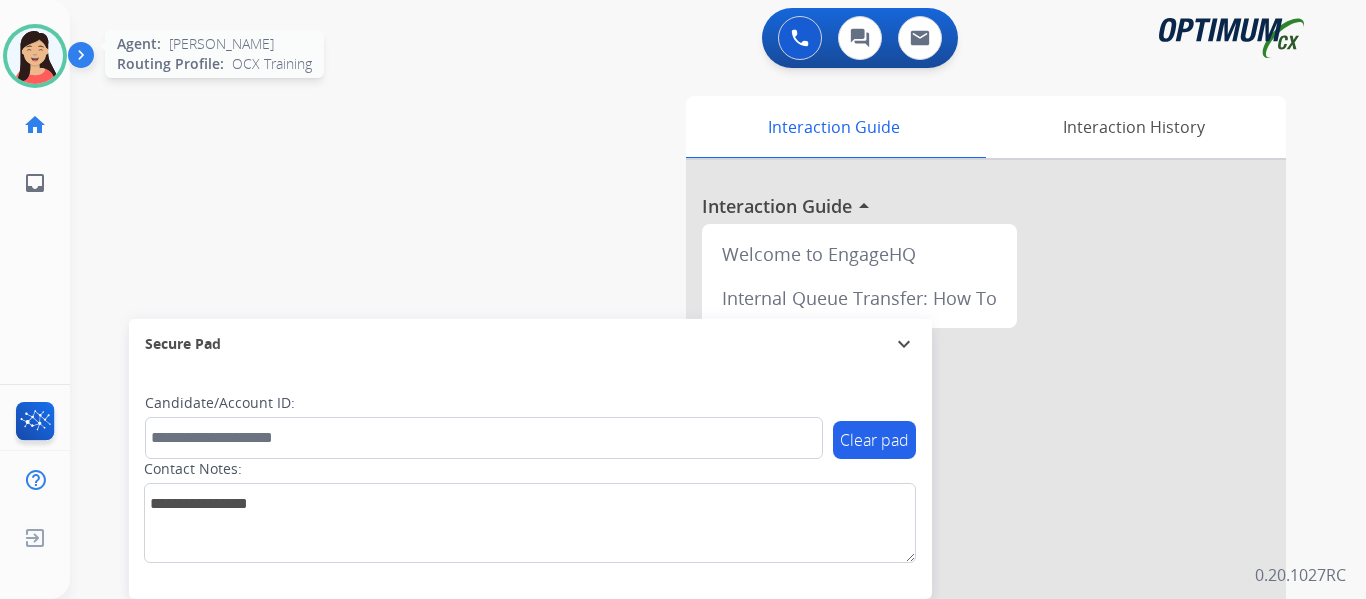 click at bounding box center [35, 56] 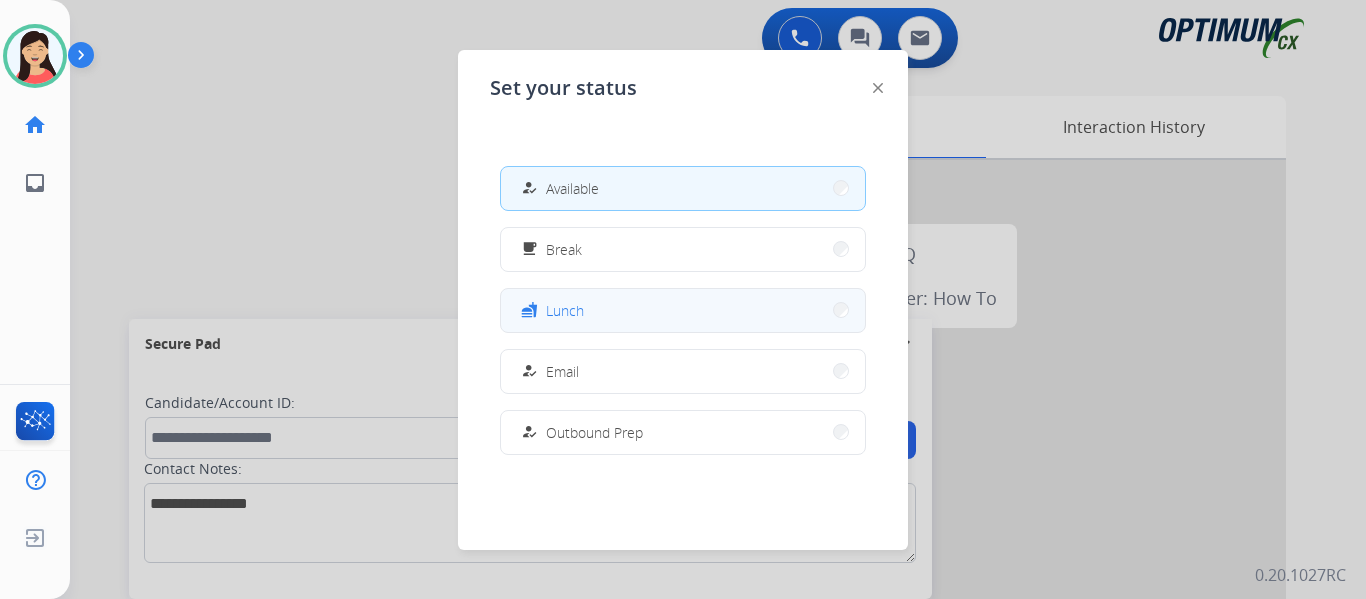 click on "fastfood Lunch" at bounding box center (683, 310) 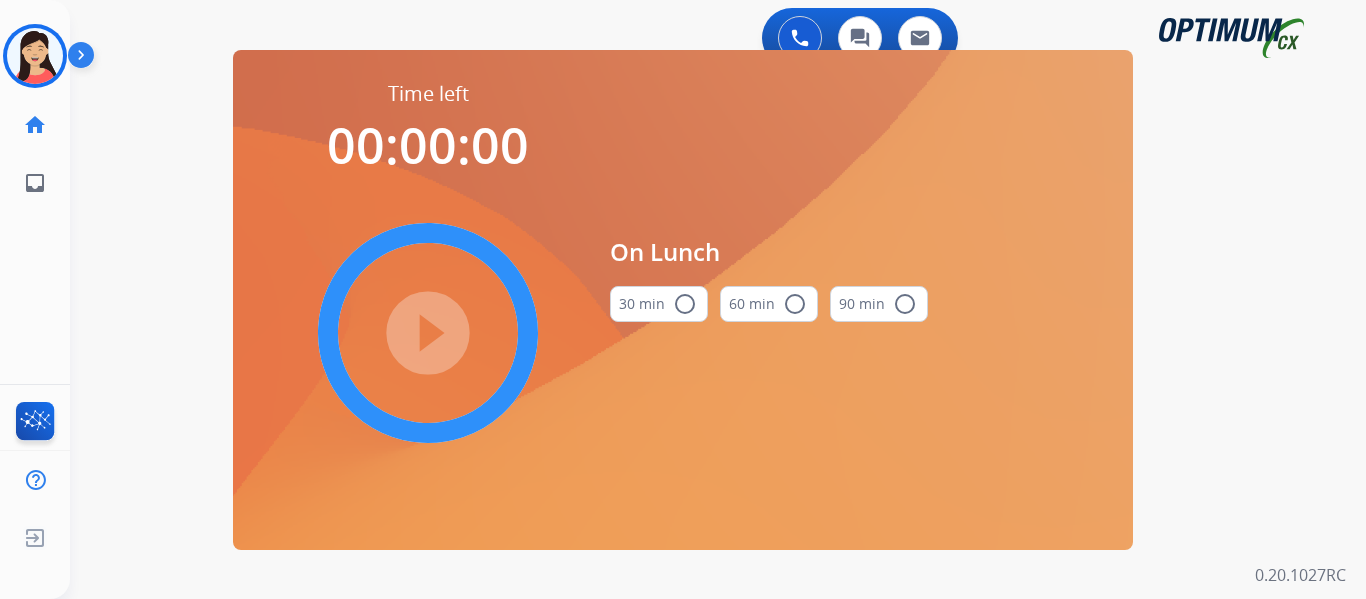 drag, startPoint x: 629, startPoint y: 305, endPoint x: 604, endPoint y: 305, distance: 25 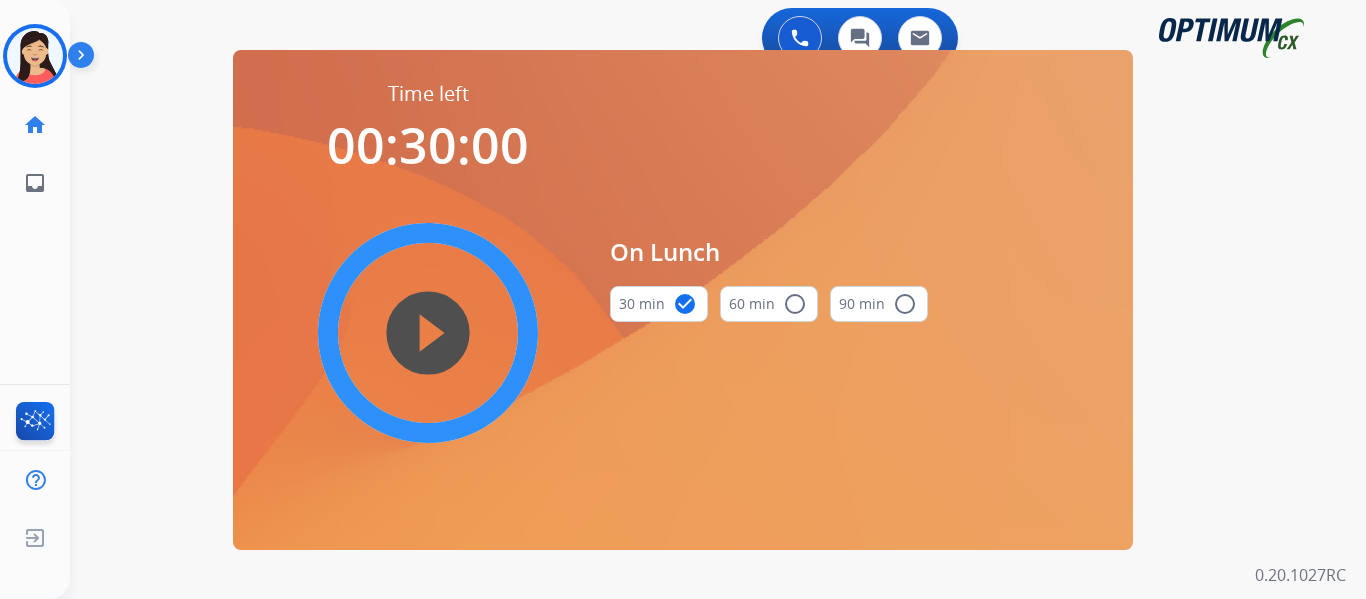 click on "play_circle_filled" at bounding box center [428, 333] 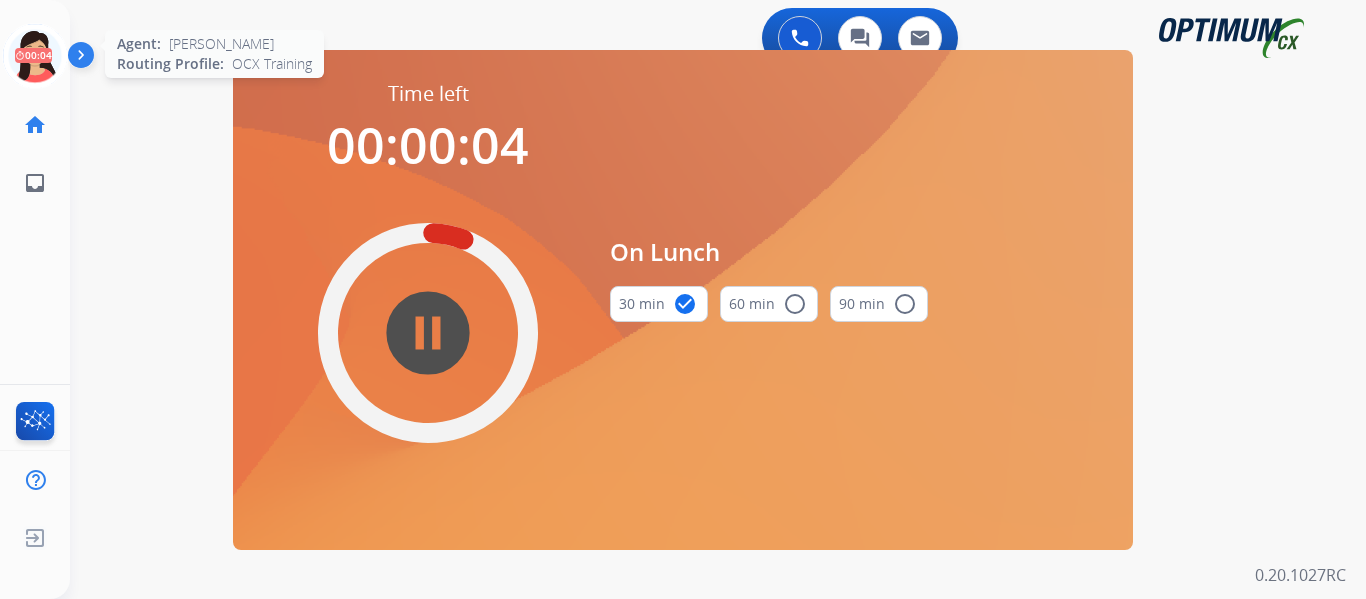 click 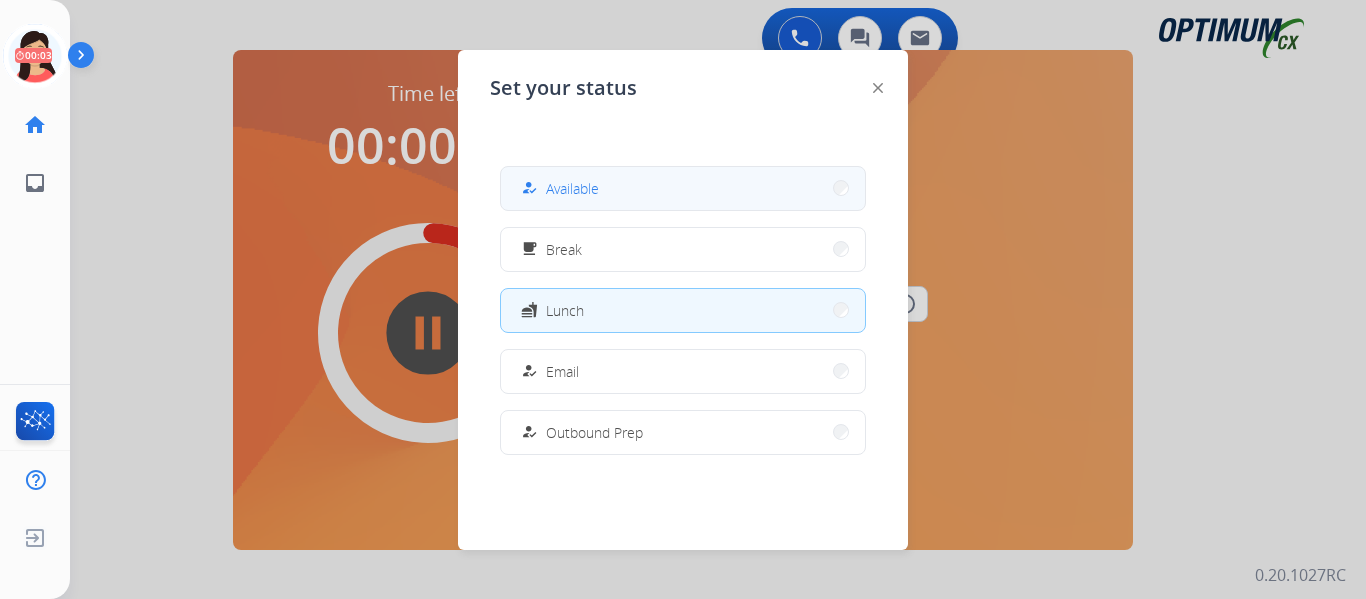 click on "Available" at bounding box center (572, 188) 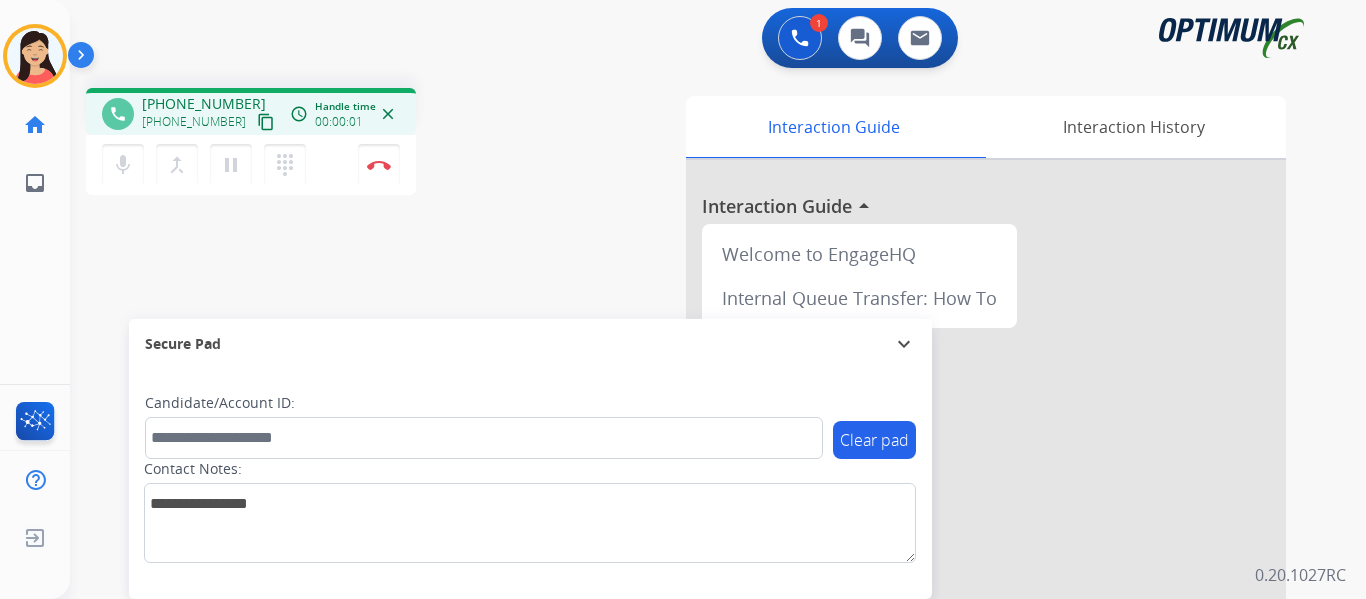 click on "content_copy" at bounding box center (266, 122) 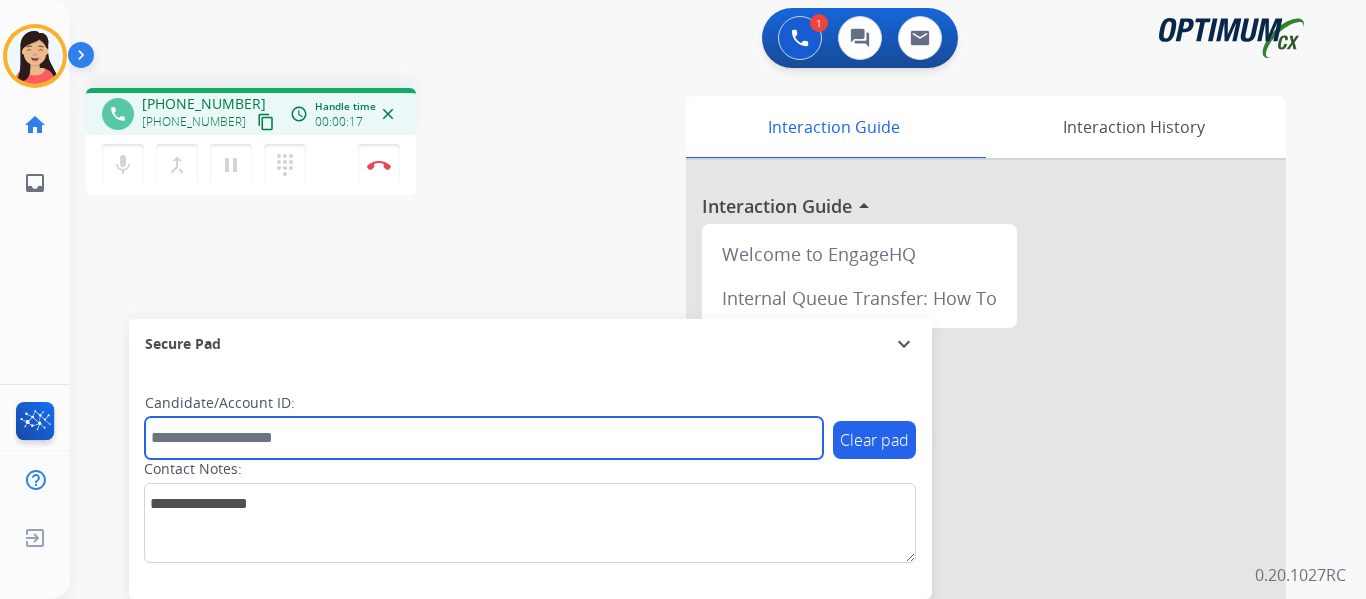 click at bounding box center (484, 438) 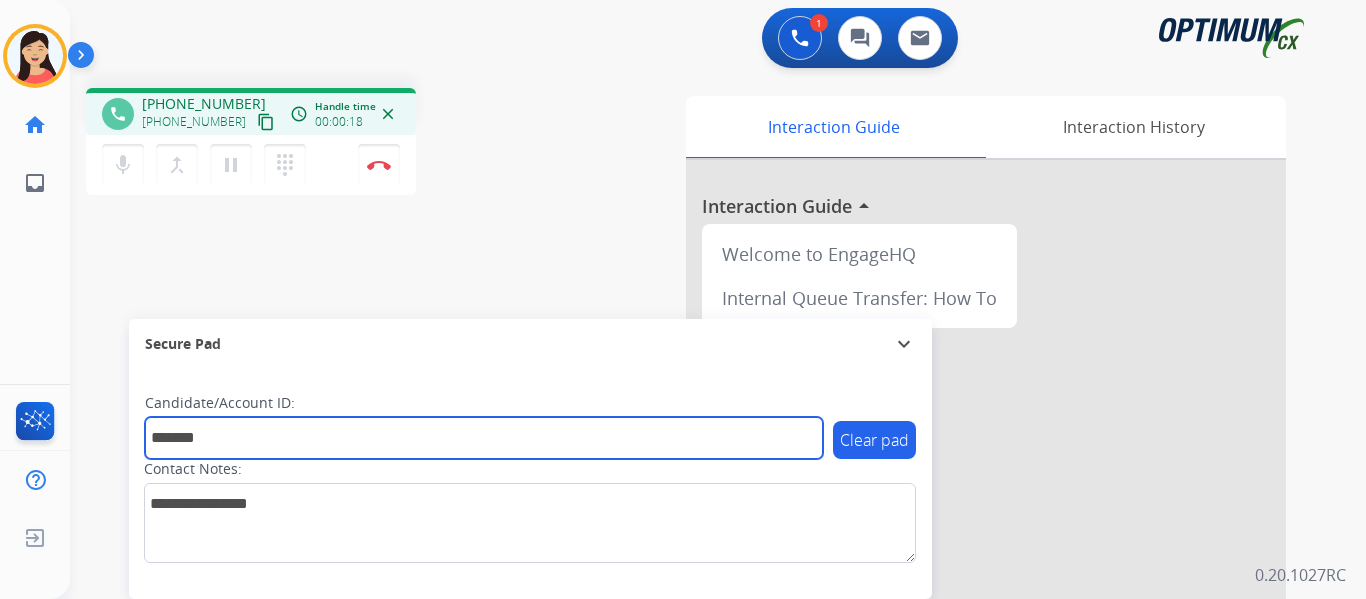 type on "*******" 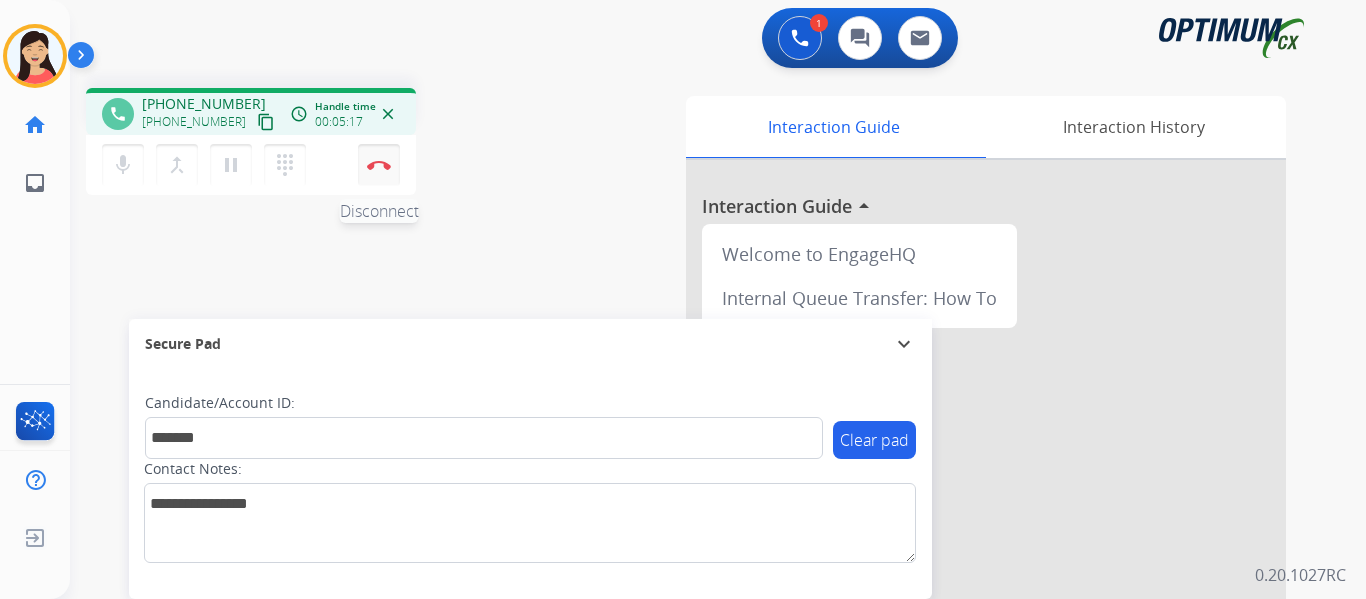 click at bounding box center (379, 165) 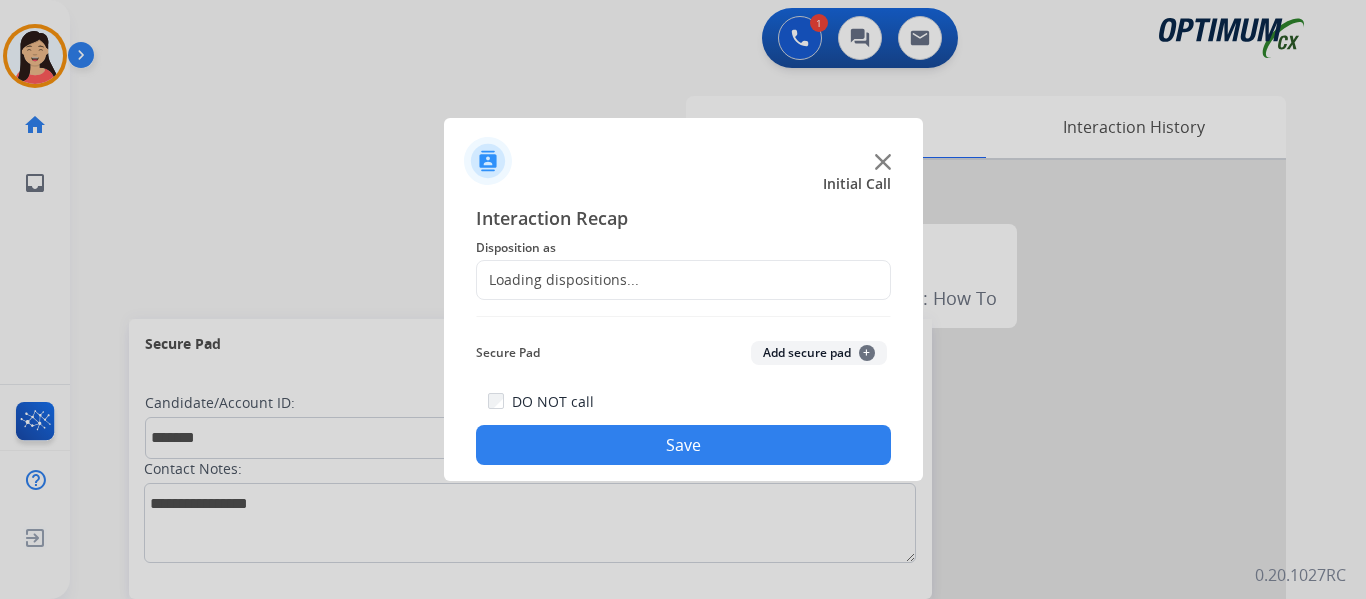 click on "Add secure pad  +" 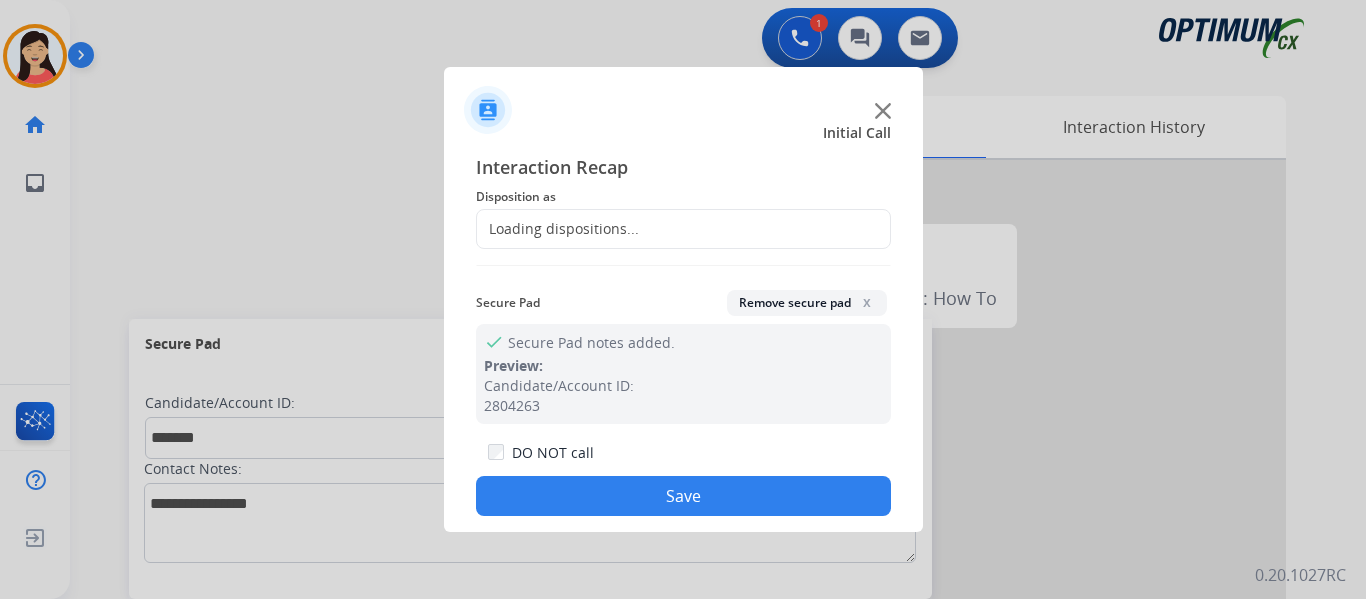 click on "Loading dispositions..." 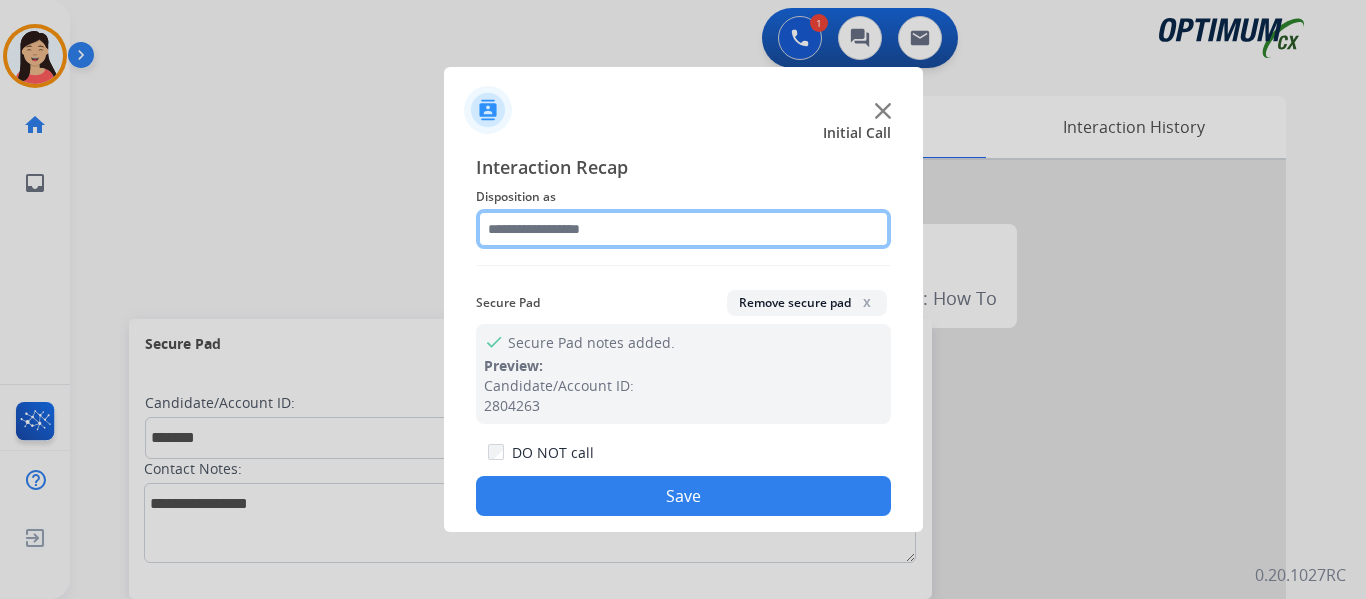 click 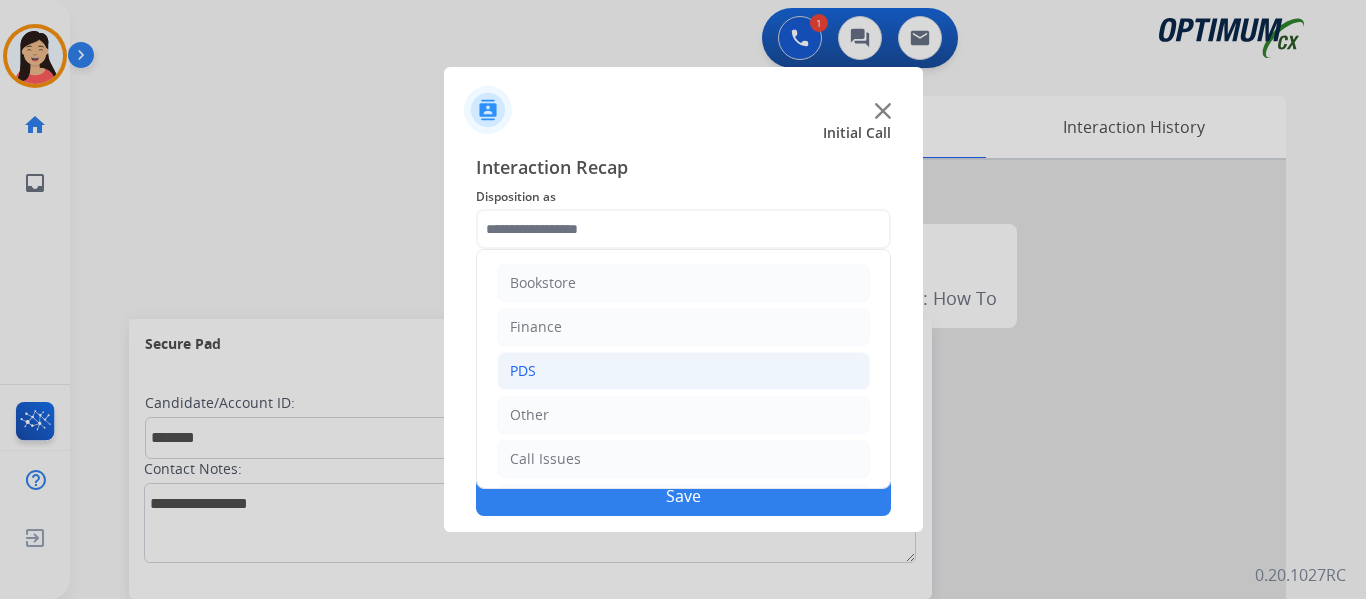 click on "PDS" 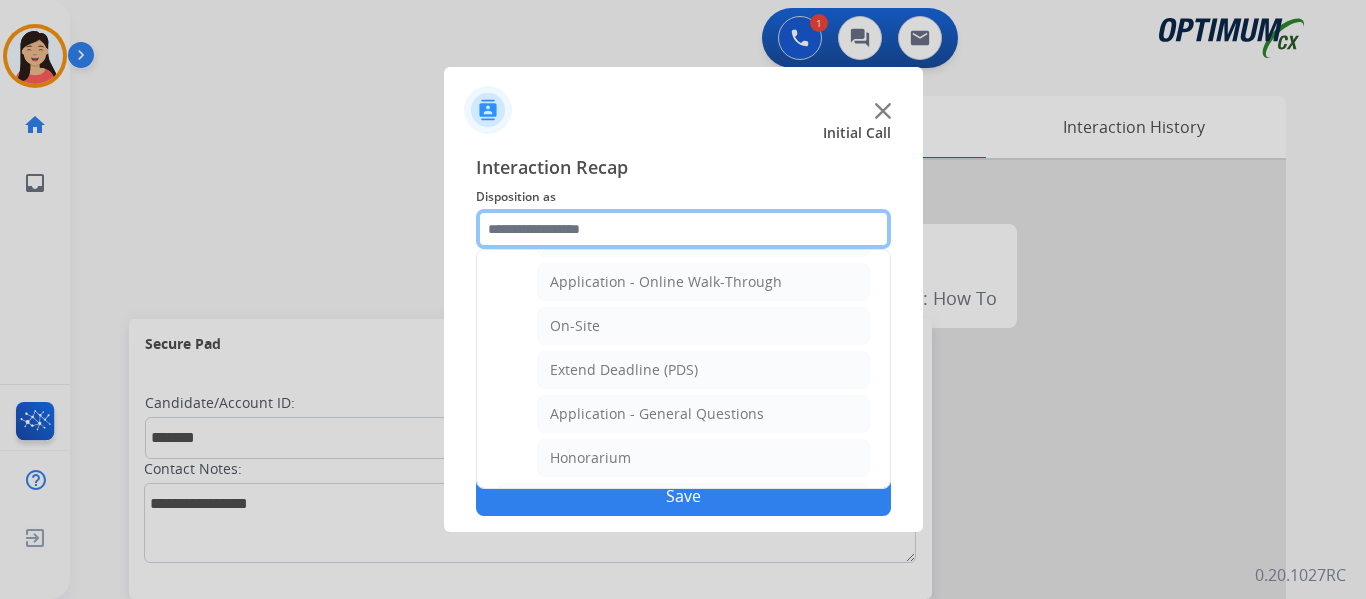 scroll, scrollTop: 500, scrollLeft: 0, axis: vertical 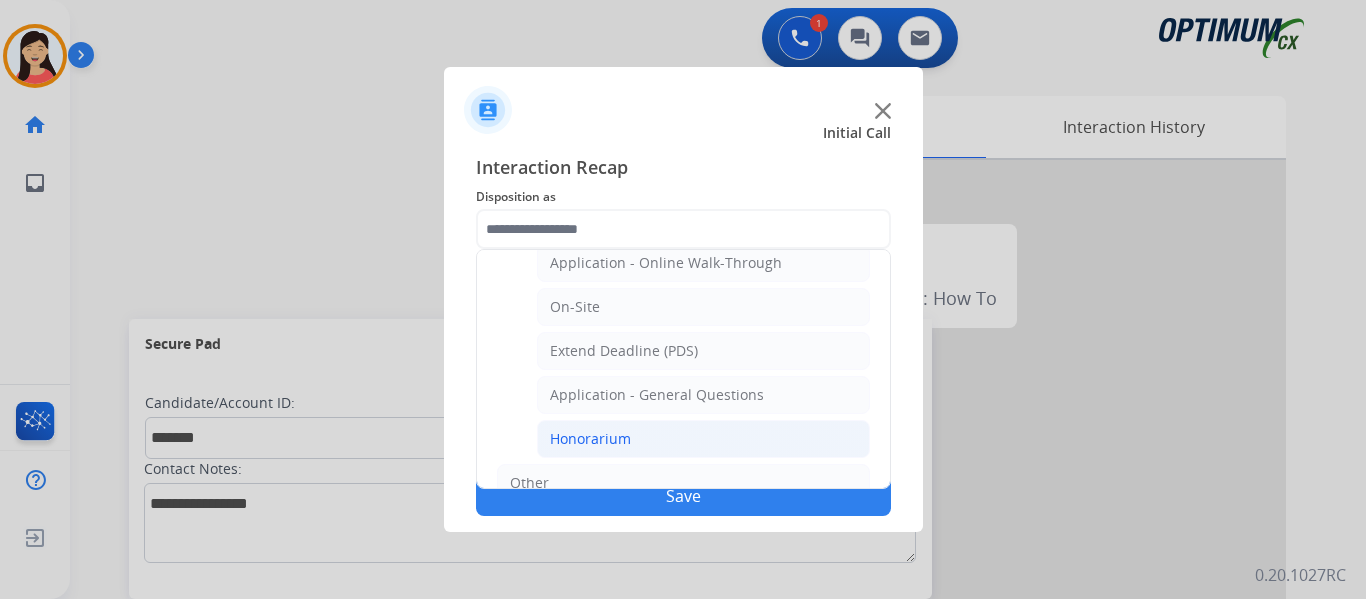 click on "Honorarium" 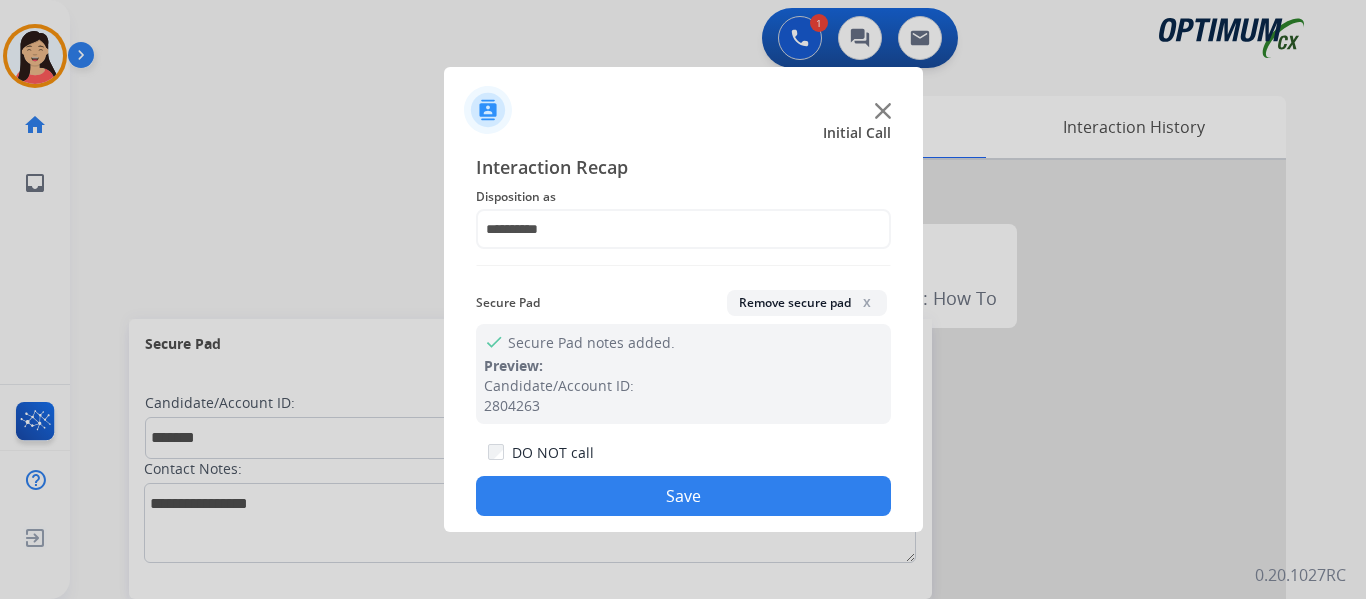 click on "Save" 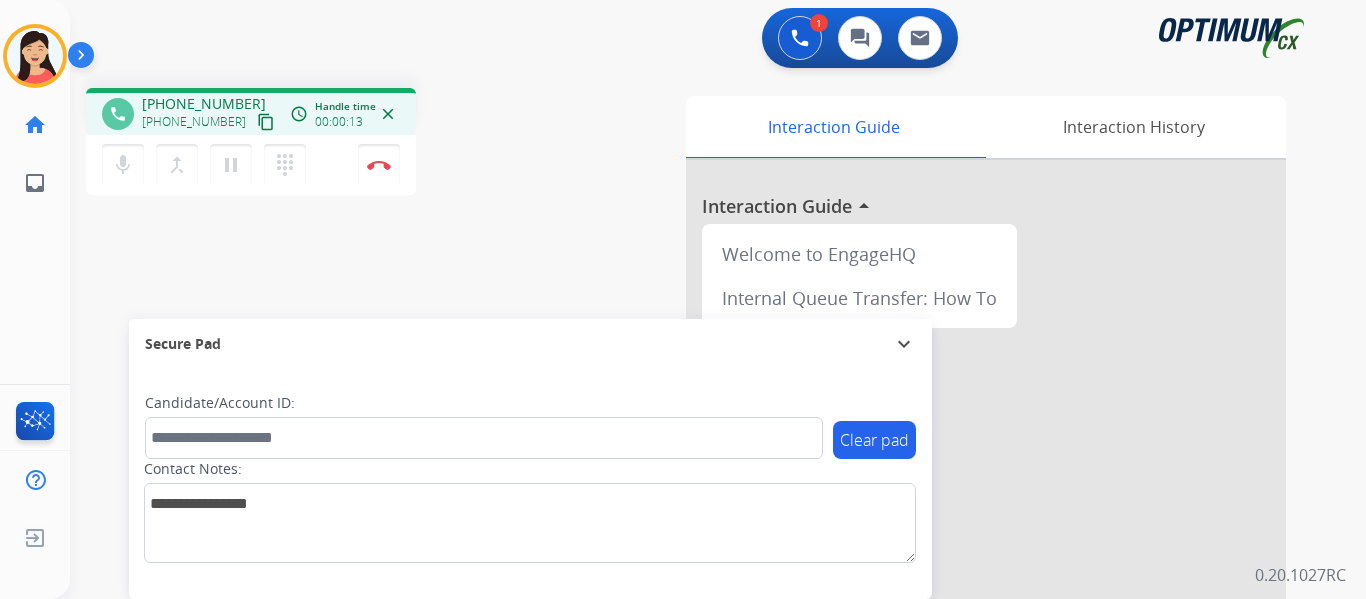 drag, startPoint x: 249, startPoint y: 127, endPoint x: 411, endPoint y: 152, distance: 163.91766 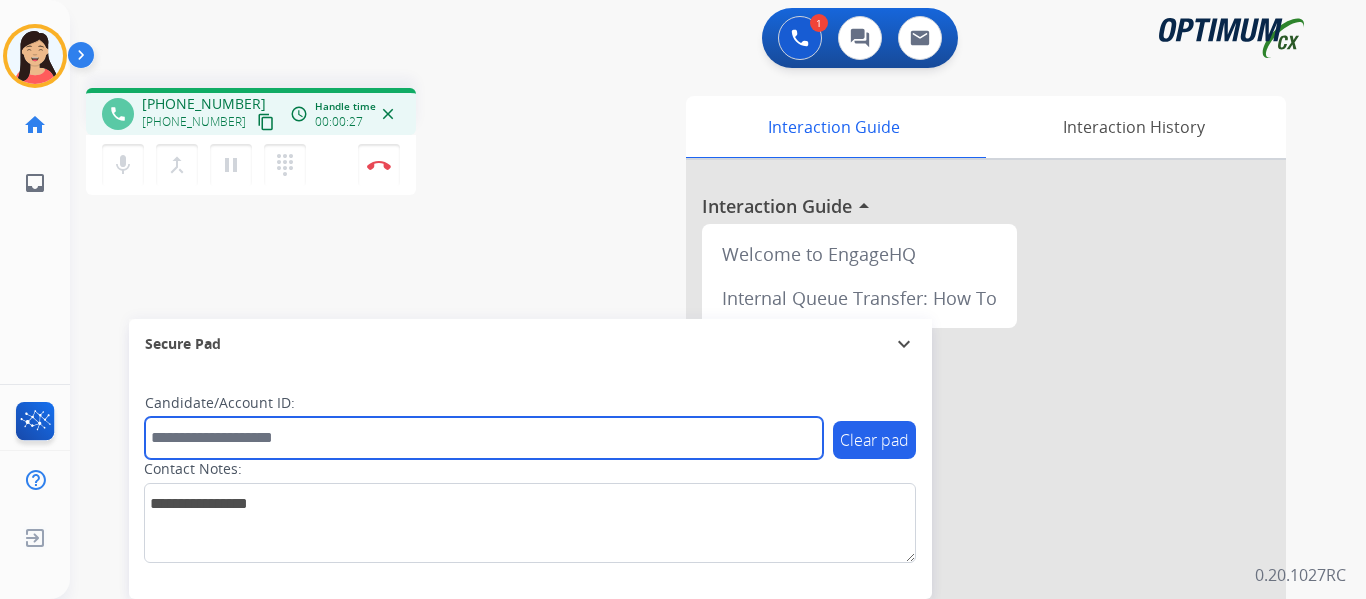click at bounding box center (484, 438) 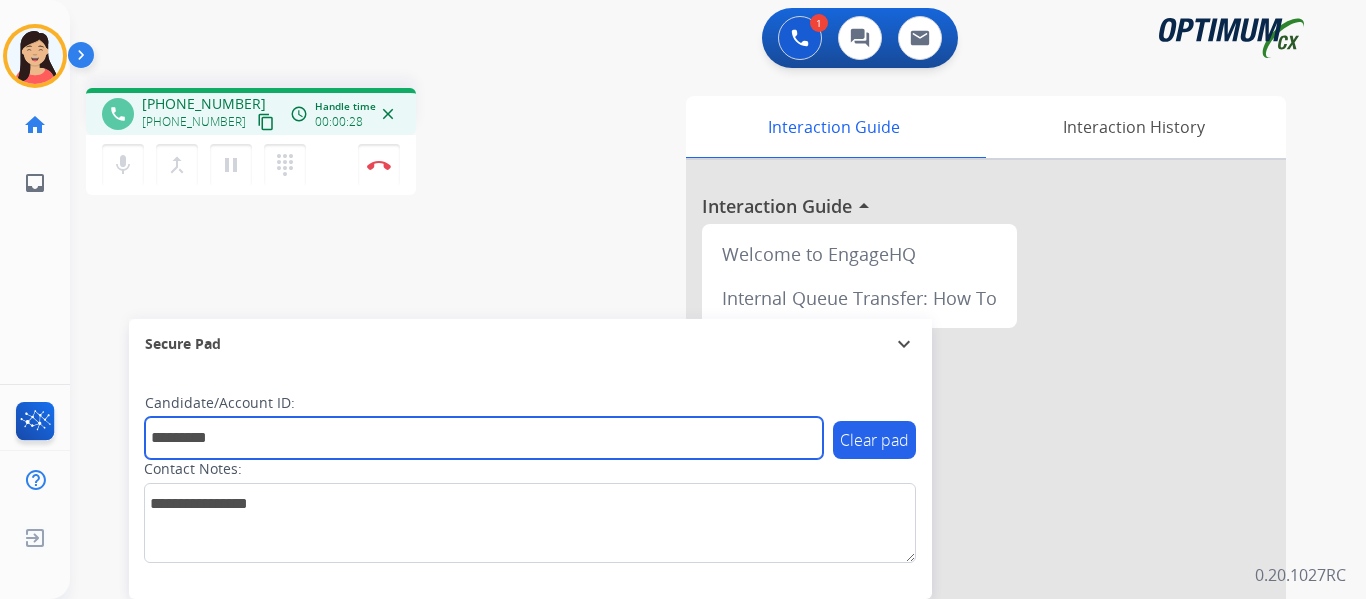 type on "*********" 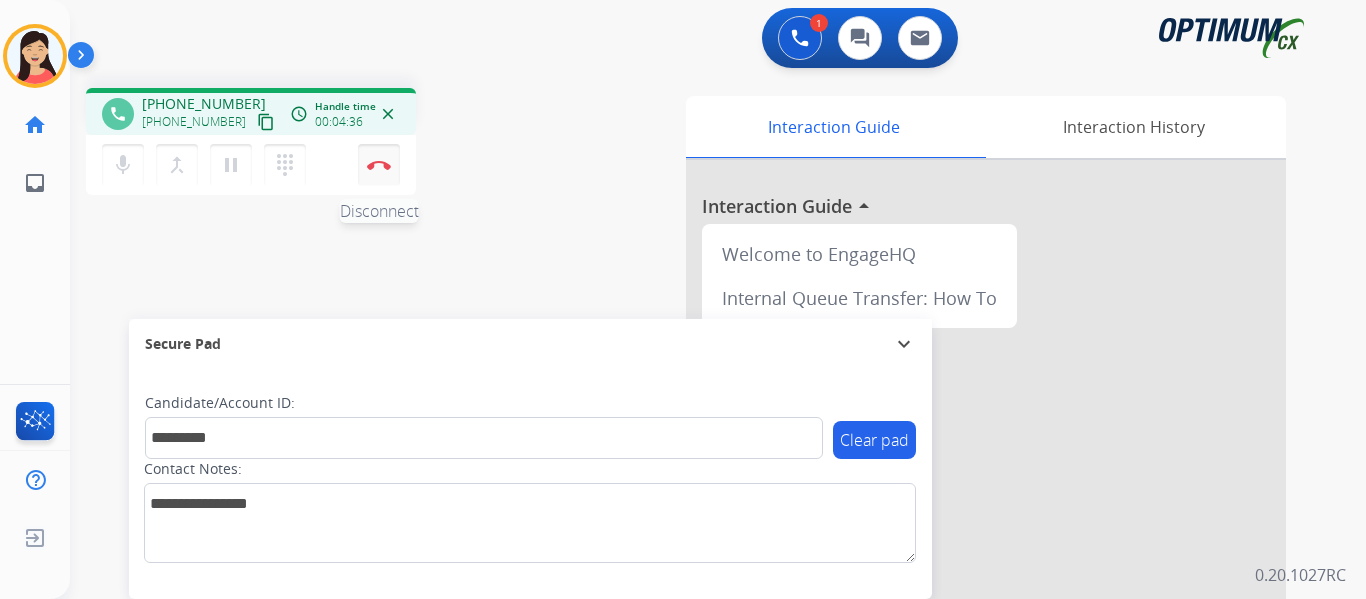 click at bounding box center (379, 165) 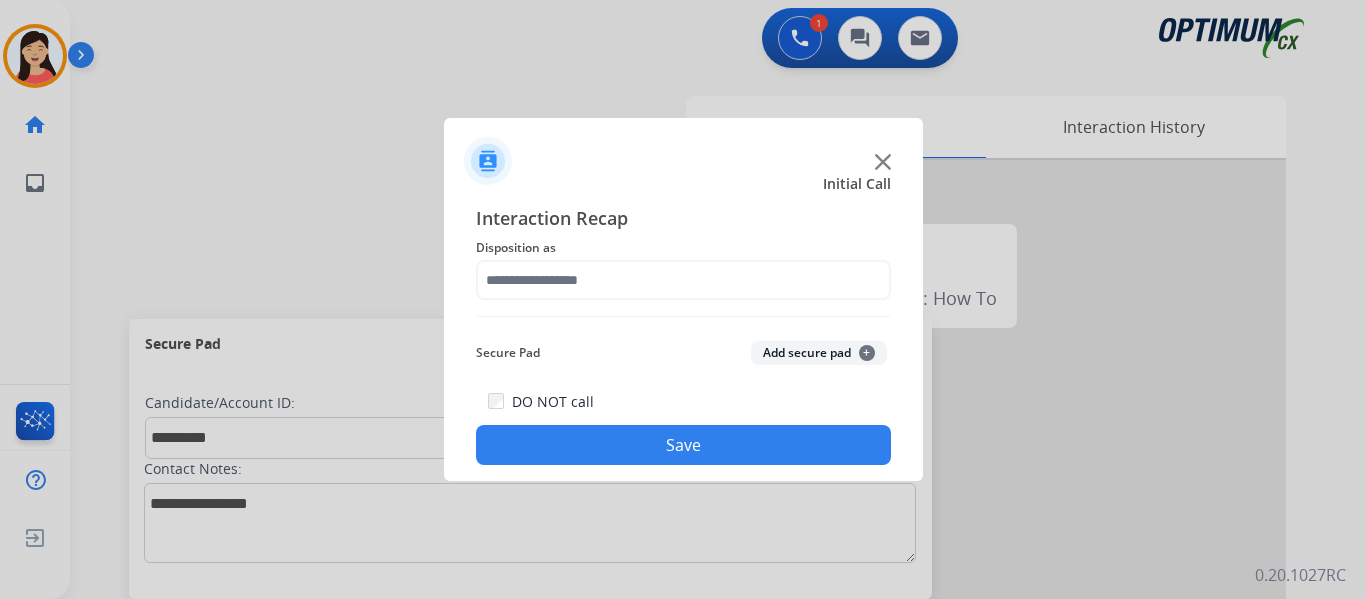 click on "Add secure pad  +" 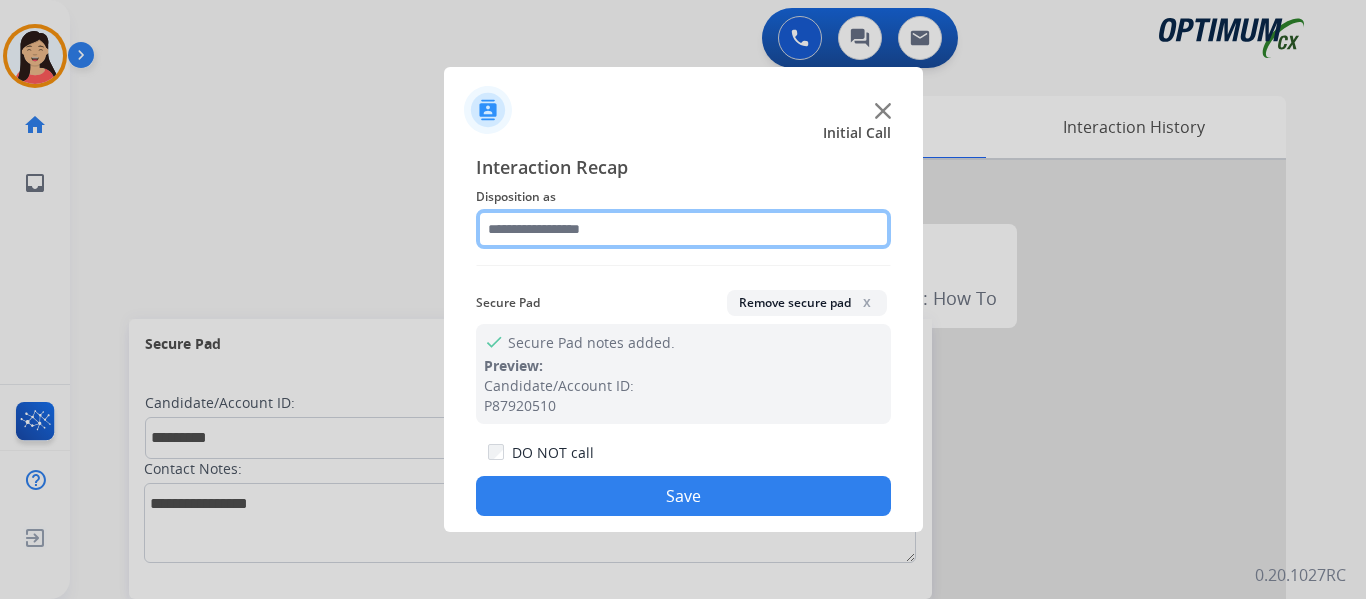 click 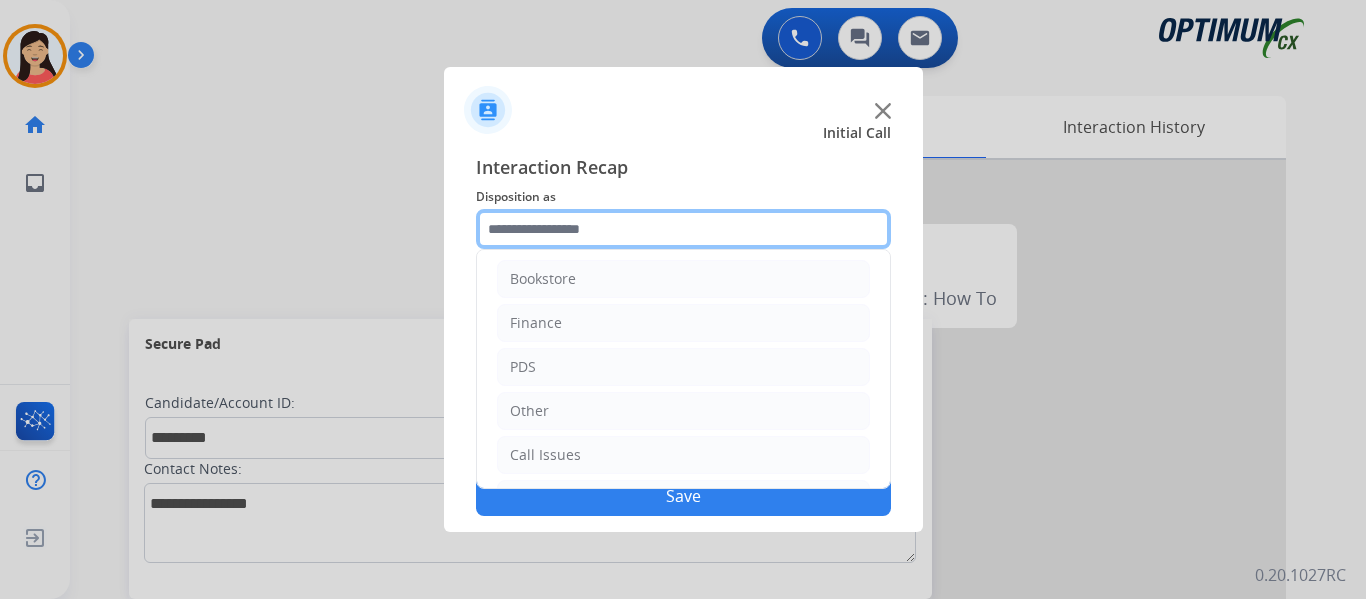 scroll, scrollTop: 0, scrollLeft: 0, axis: both 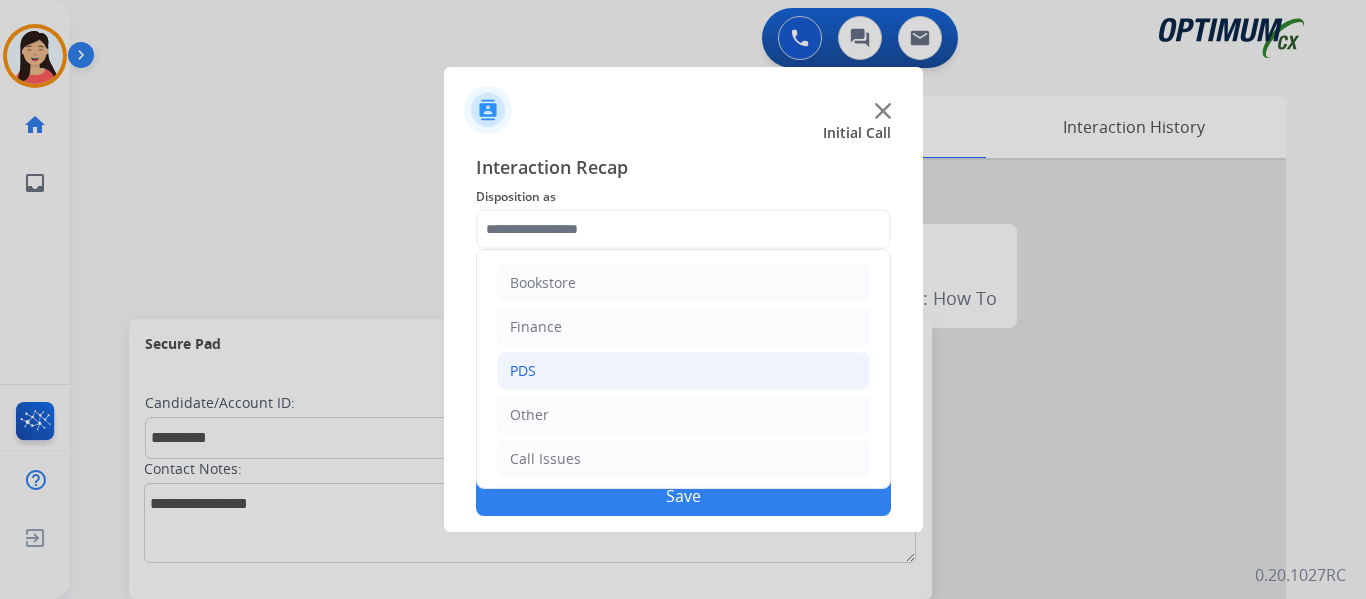 click on "PDS" 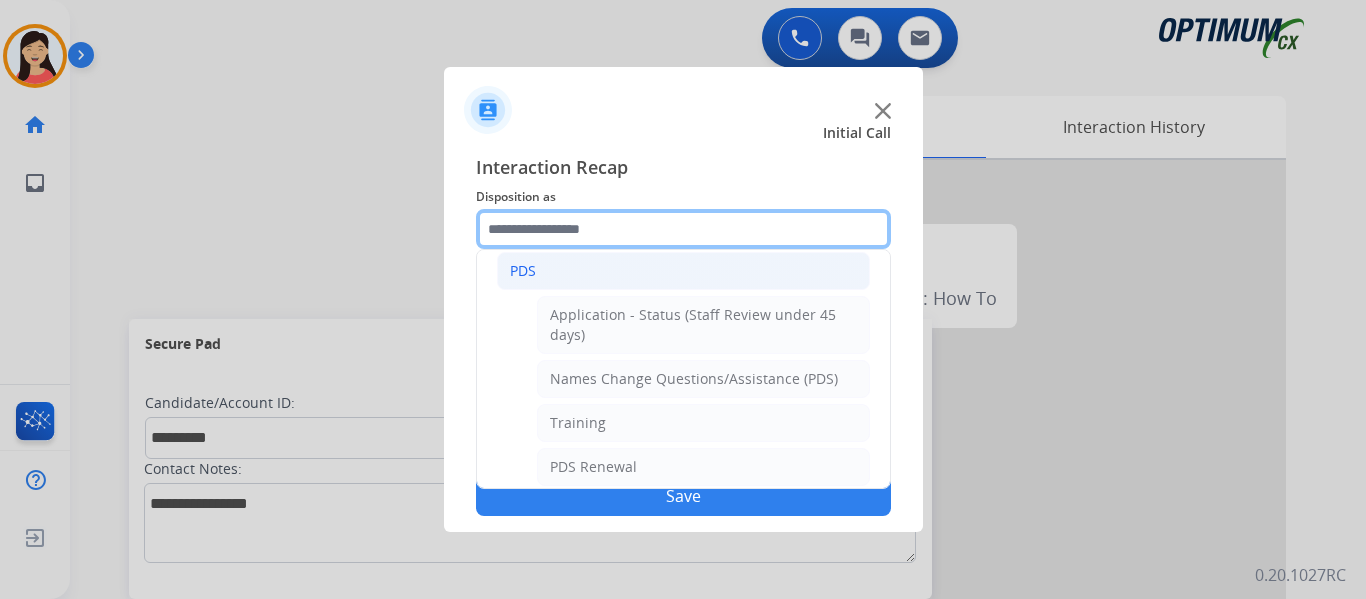 scroll, scrollTop: 200, scrollLeft: 0, axis: vertical 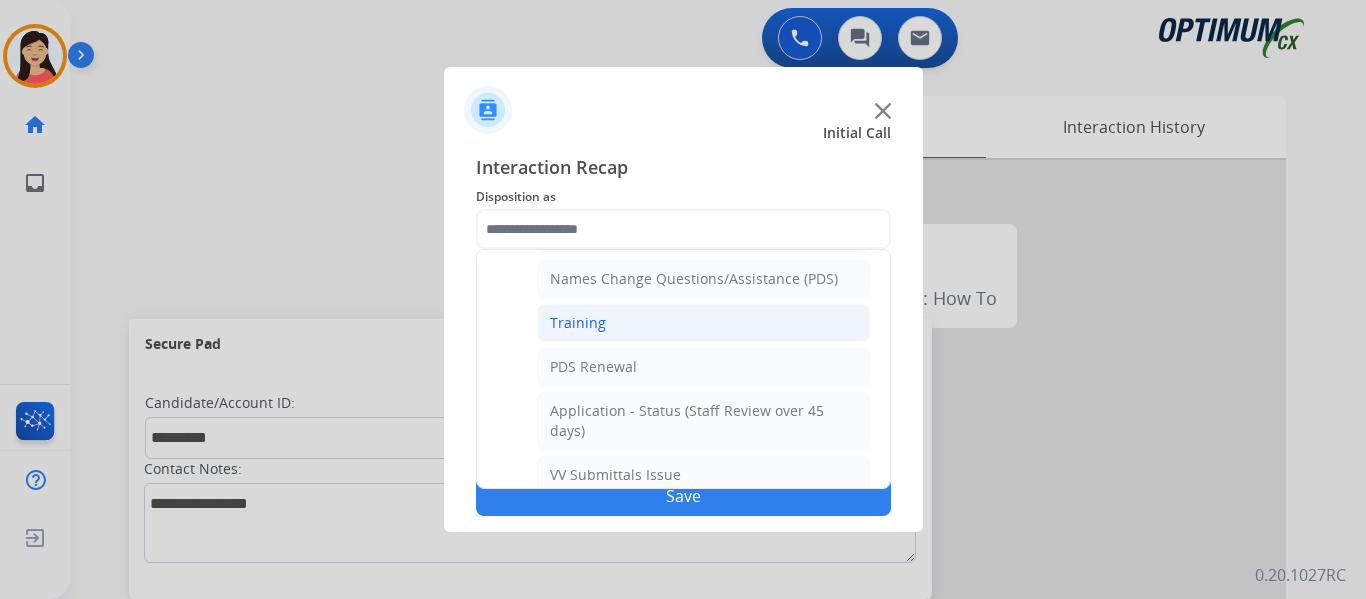 click on "Training" 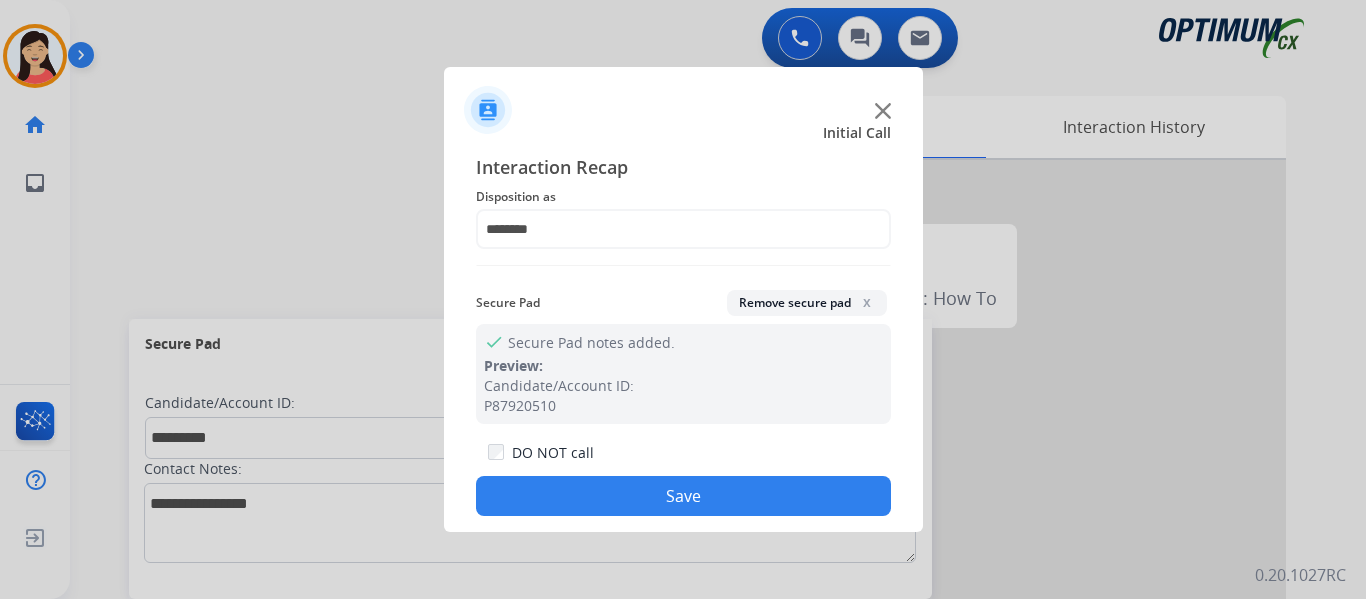 click on "Save" 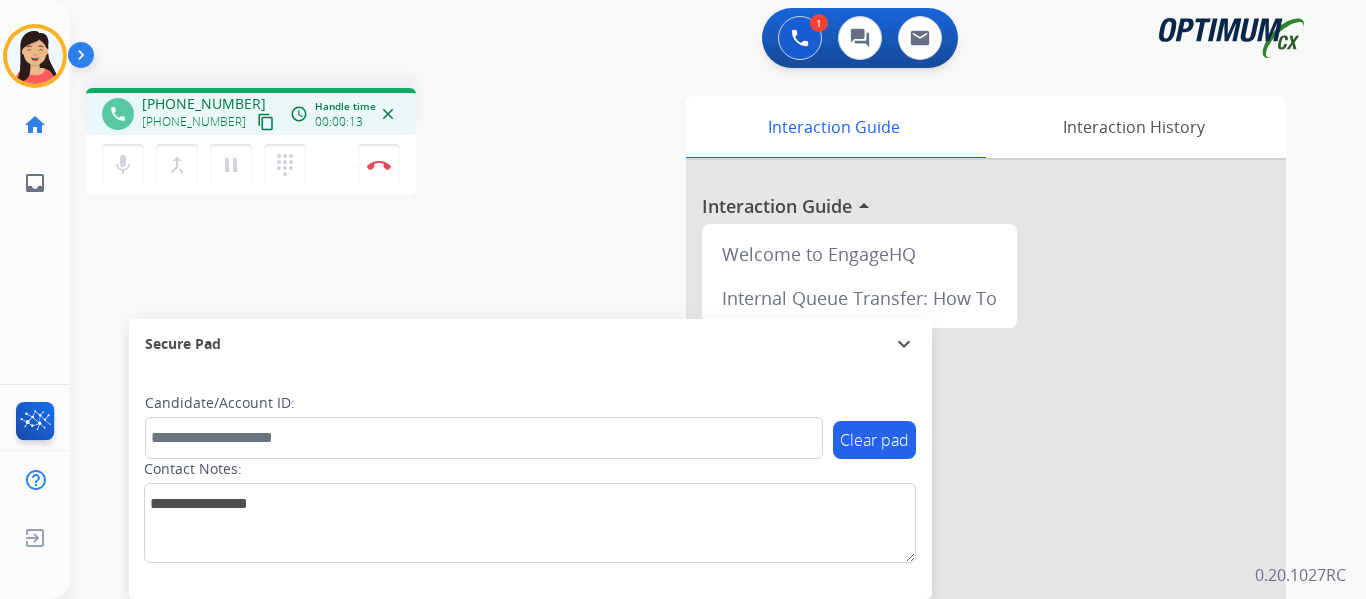 click on "content_copy" at bounding box center (266, 122) 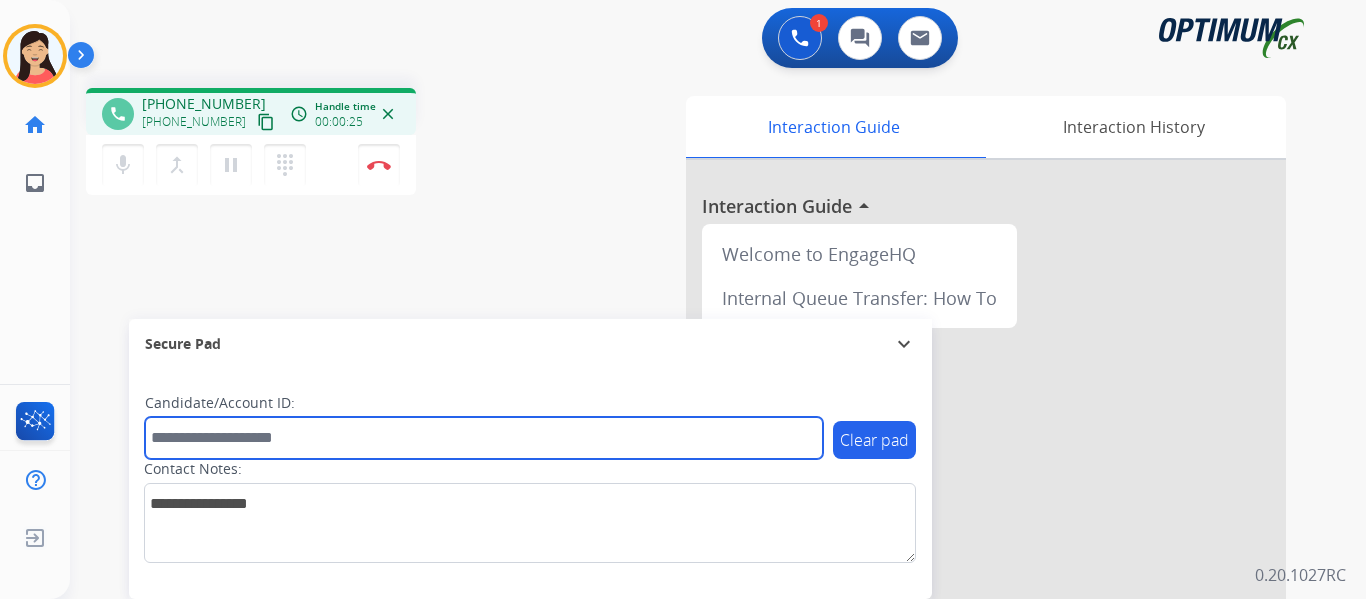 click at bounding box center [484, 438] 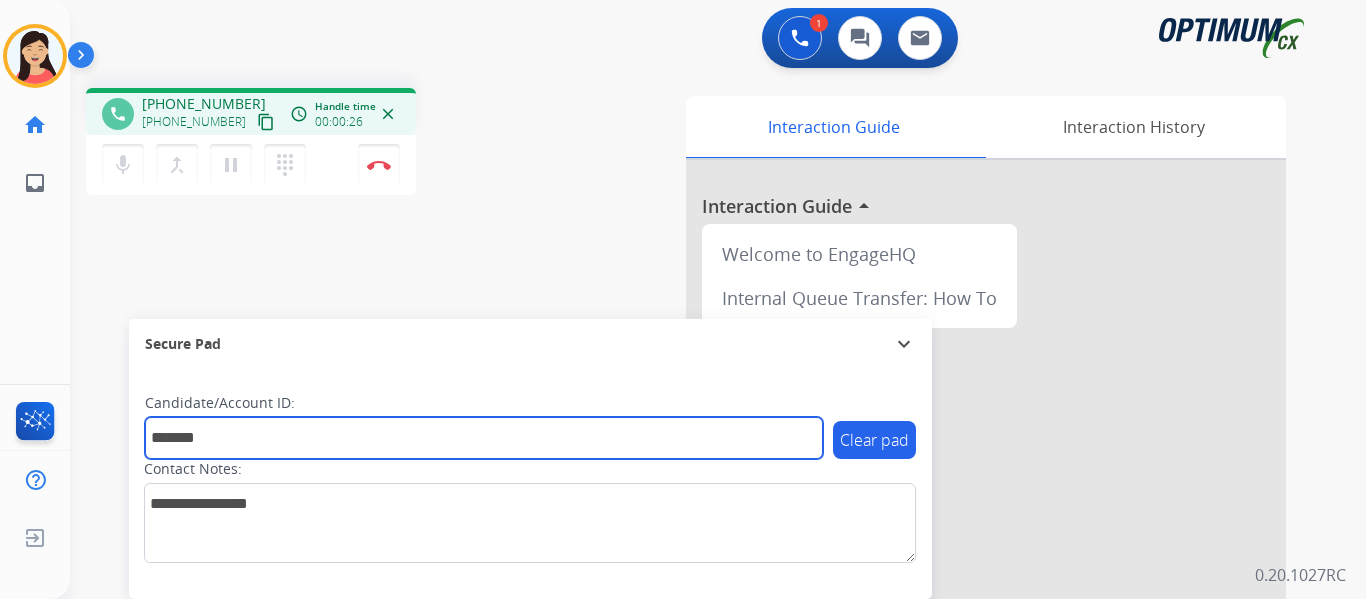 type on "*******" 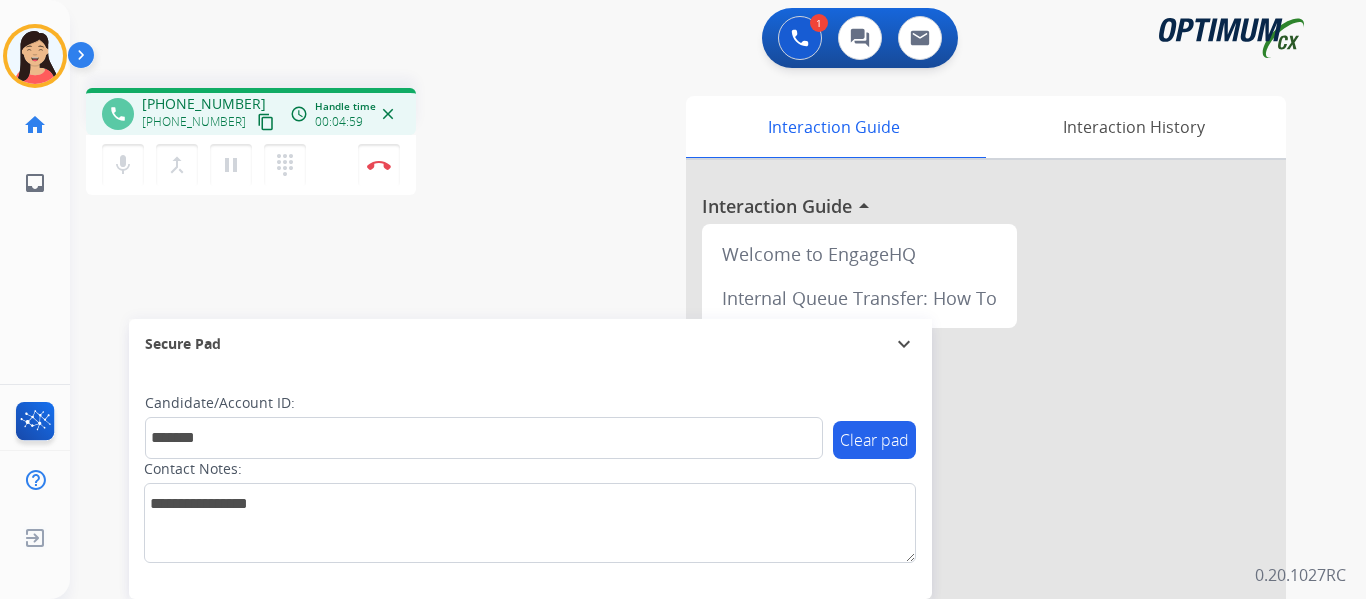 drag, startPoint x: 399, startPoint y: 247, endPoint x: 388, endPoint y: 227, distance: 22.825424 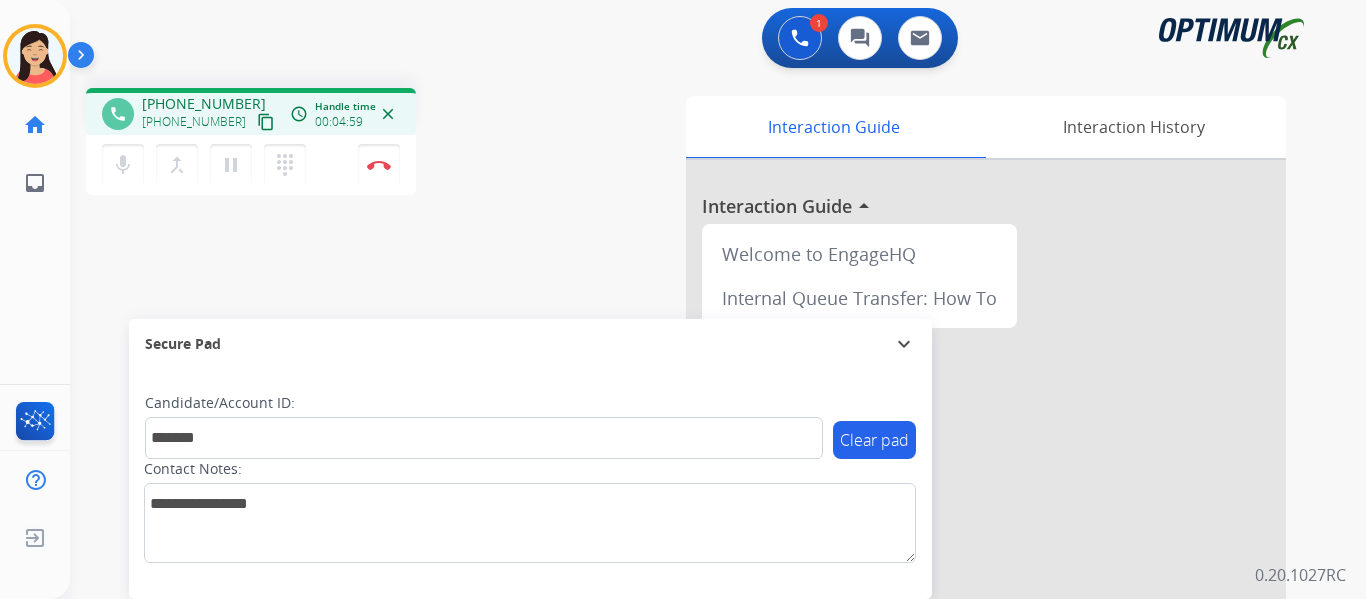 click on "phone [PHONE_NUMBER] [PHONE_NUMBER] content_copy access_time Call metrics Queue   00:08 Hold   00:00 Talk   05:00 Total   05:07 Handle time 00:04:59 close mic Mute merge_type Bridge pause Hold dialpad Dialpad Disconnect swap_horiz Break voice bridge close_fullscreen Connect 3-Way Call merge_type Separate 3-Way Call  Interaction Guide   Interaction History  Interaction Guide arrow_drop_up  Welcome to EngageHQ   Internal Queue Transfer: How To  Secure Pad expand_more Clear pad Candidate/Account ID: ******* Contact Notes:" at bounding box center (694, 489) 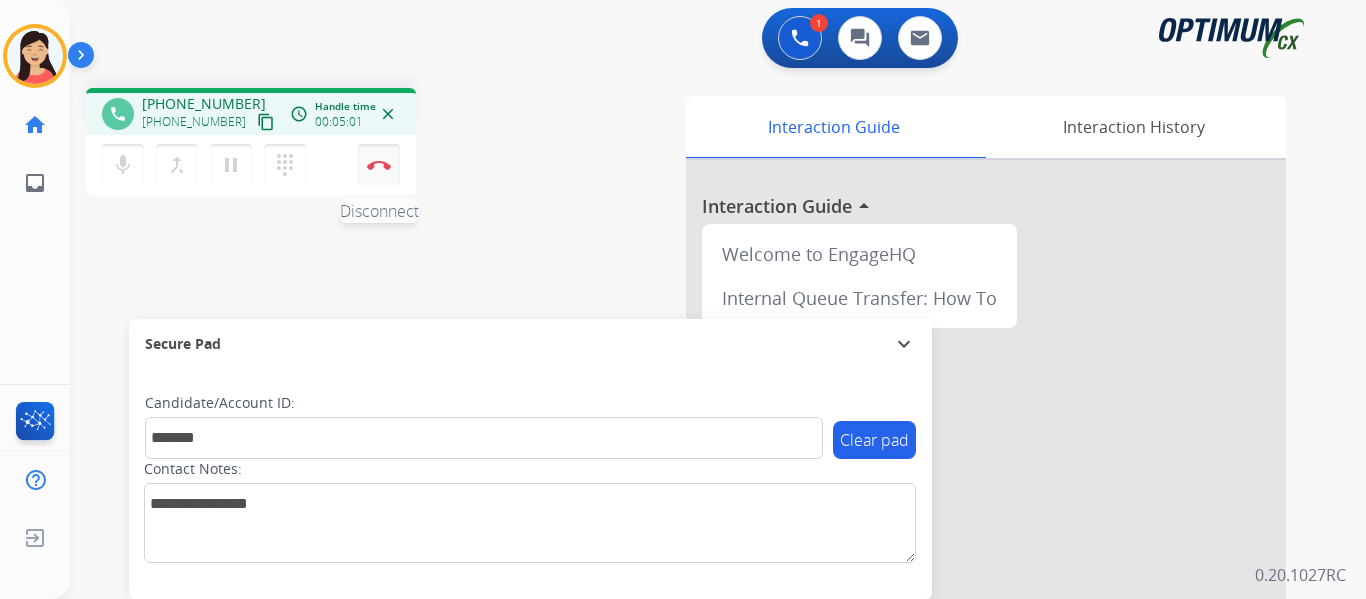 click on "Disconnect" at bounding box center (379, 165) 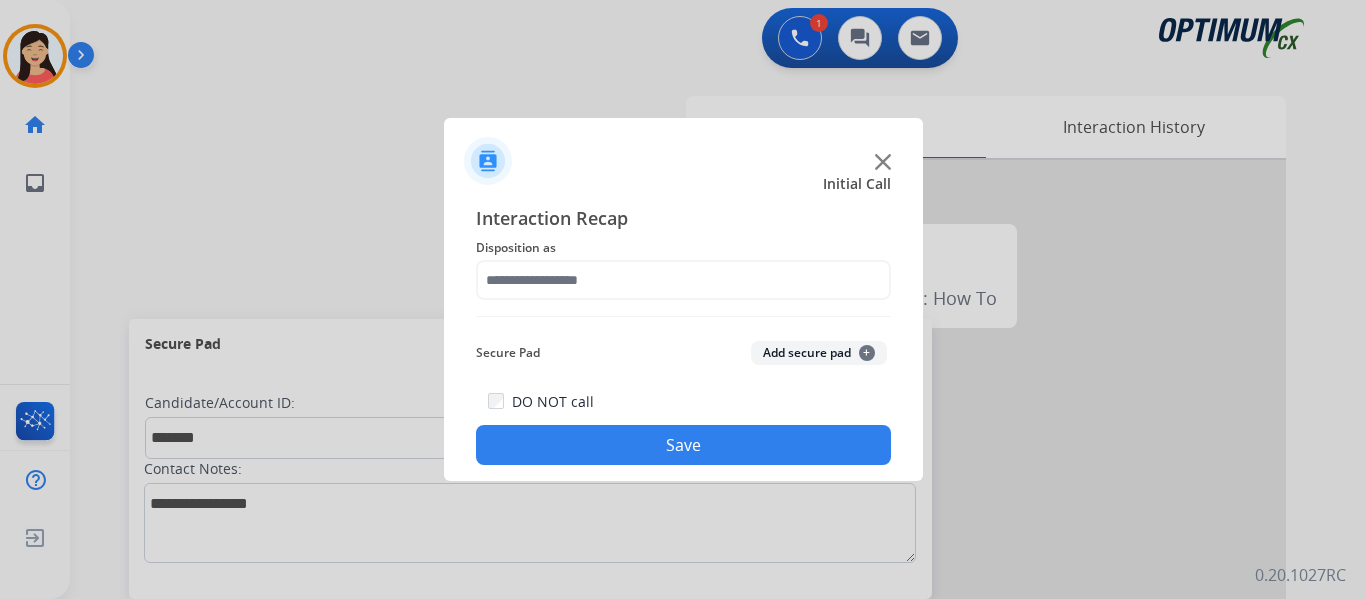 click on "Add secure pad  +" 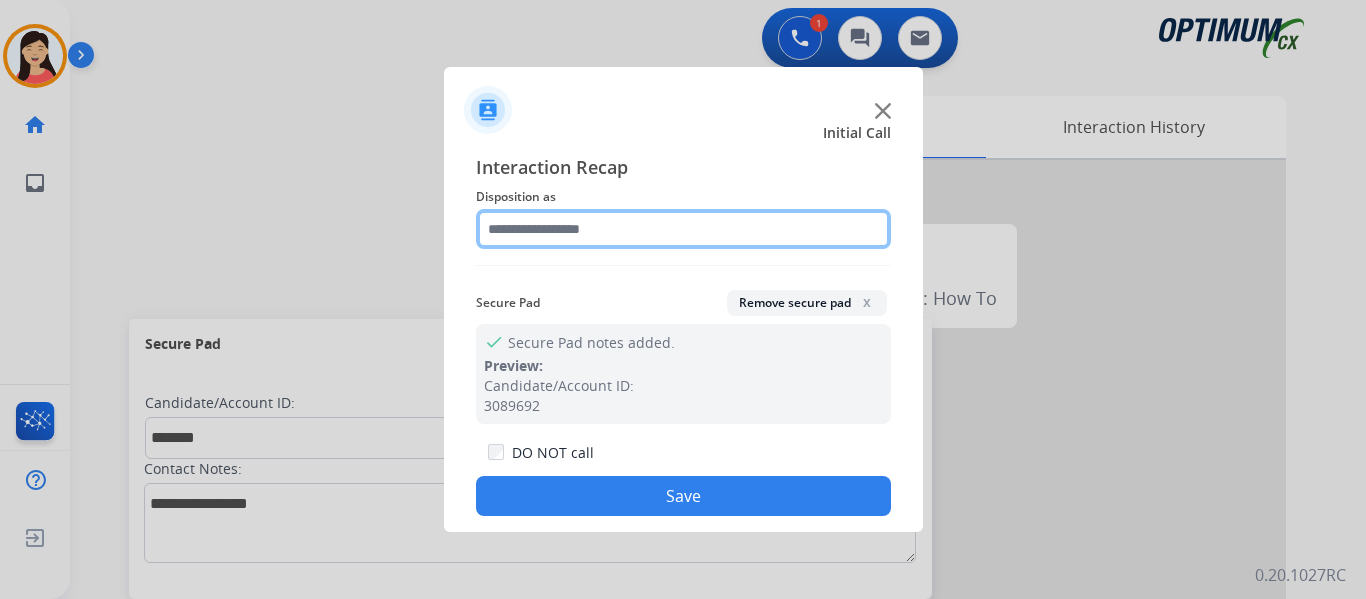 click 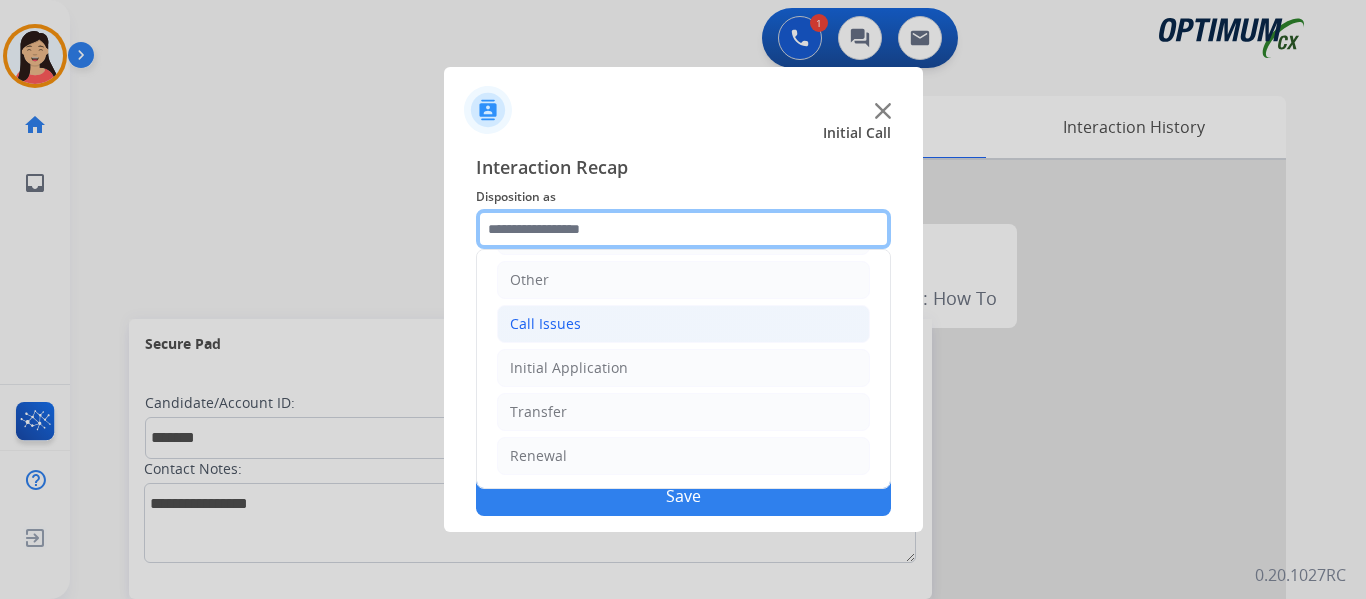 scroll, scrollTop: 136, scrollLeft: 0, axis: vertical 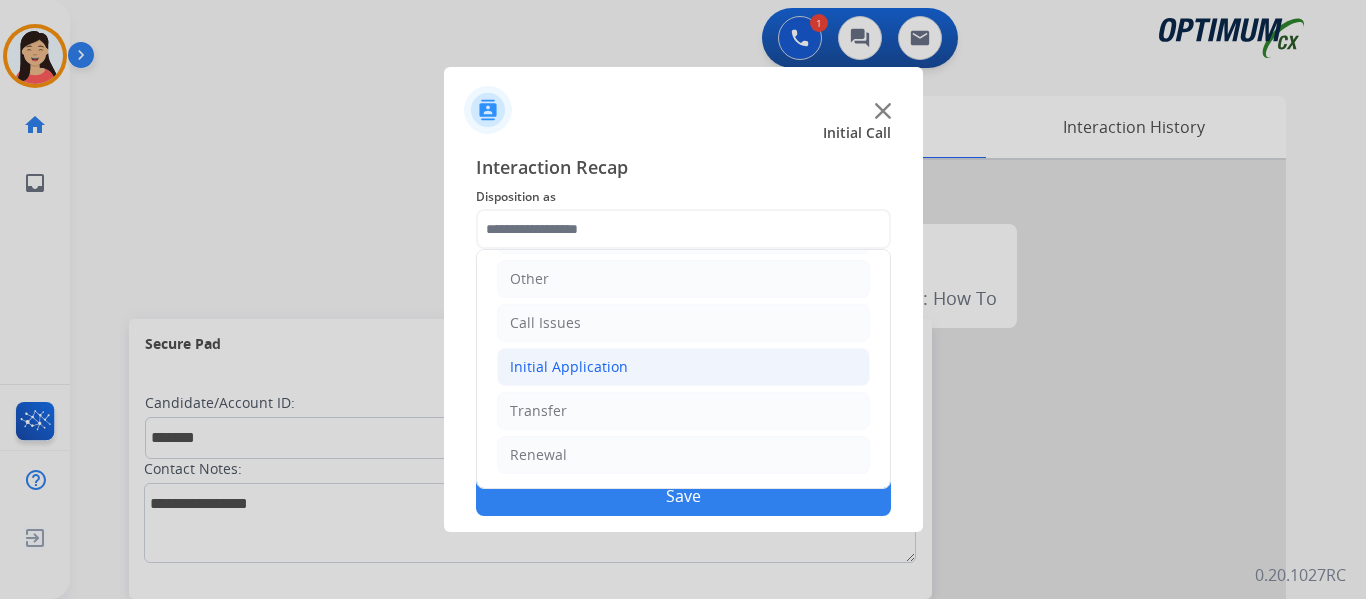 click on "Initial Application" 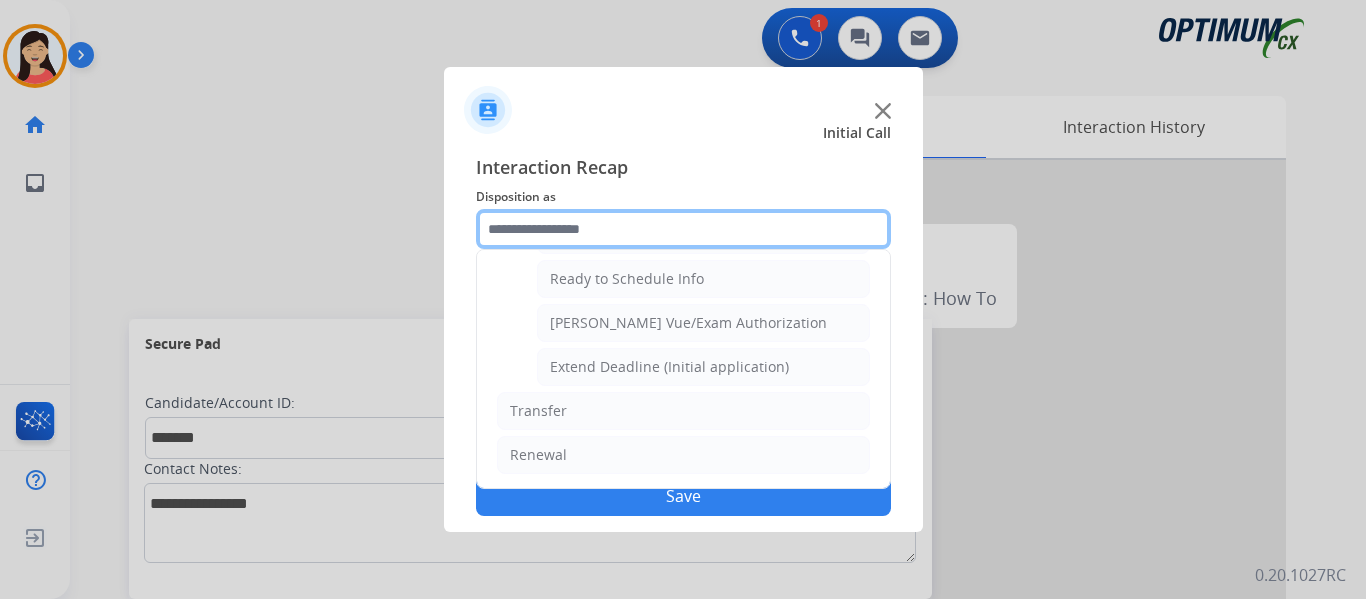 scroll, scrollTop: 1112, scrollLeft: 0, axis: vertical 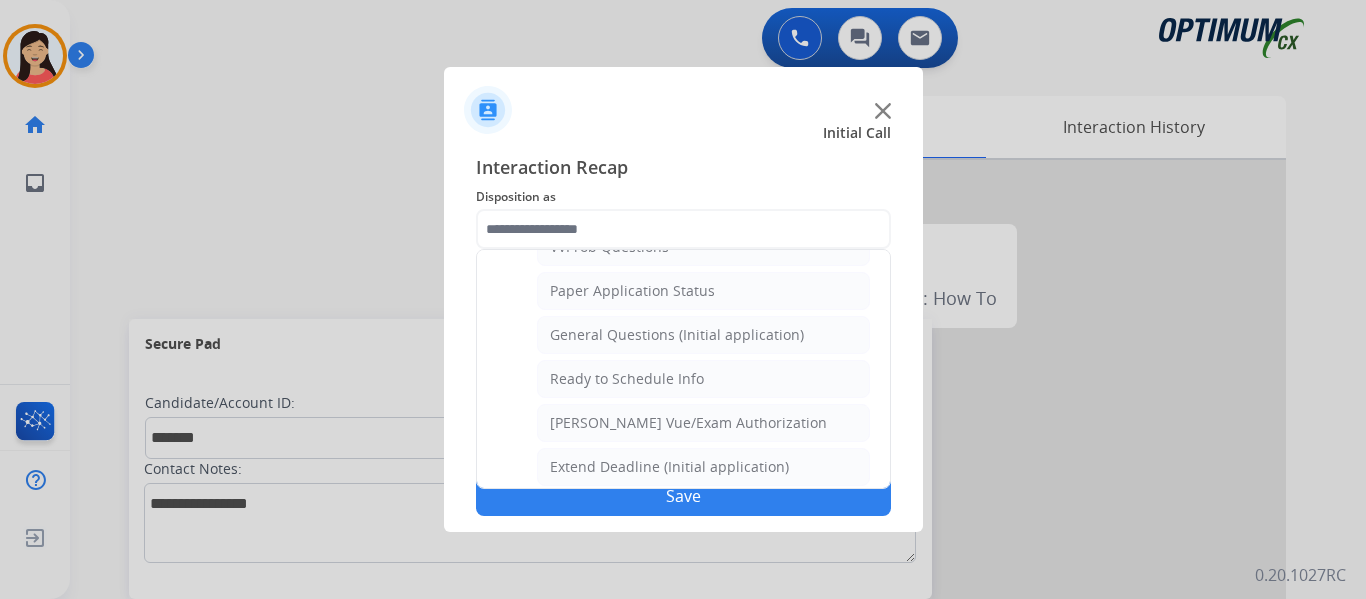 click on "General Questions (Initial application)" 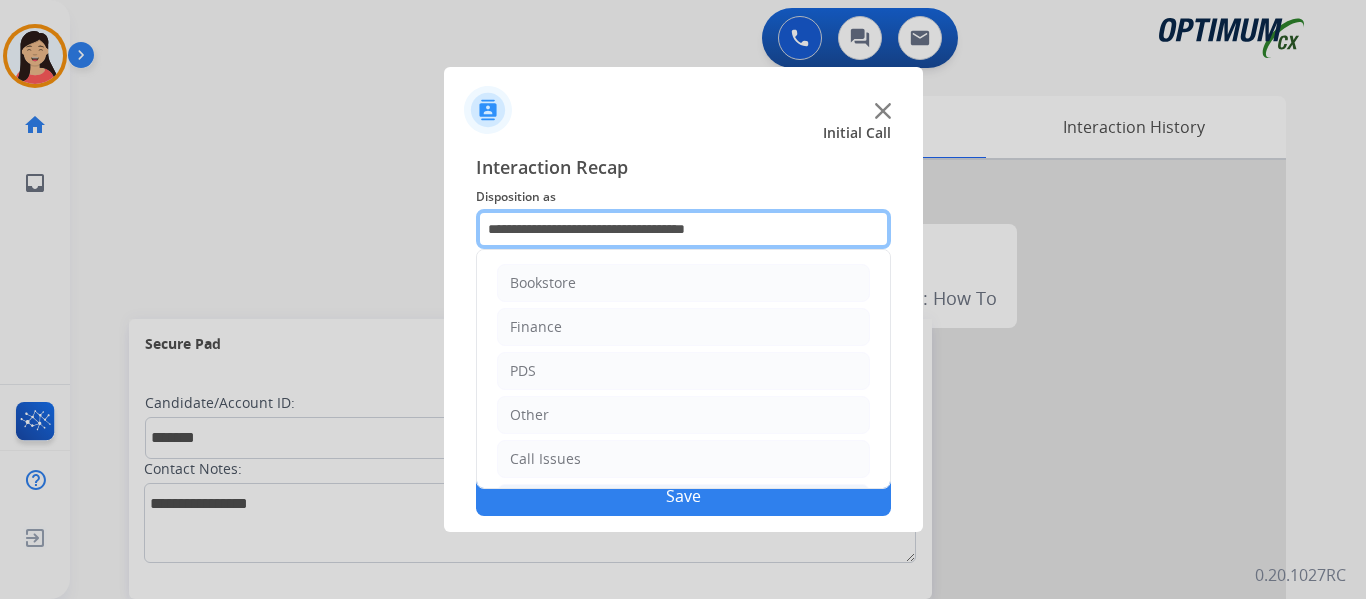 click on "**********" 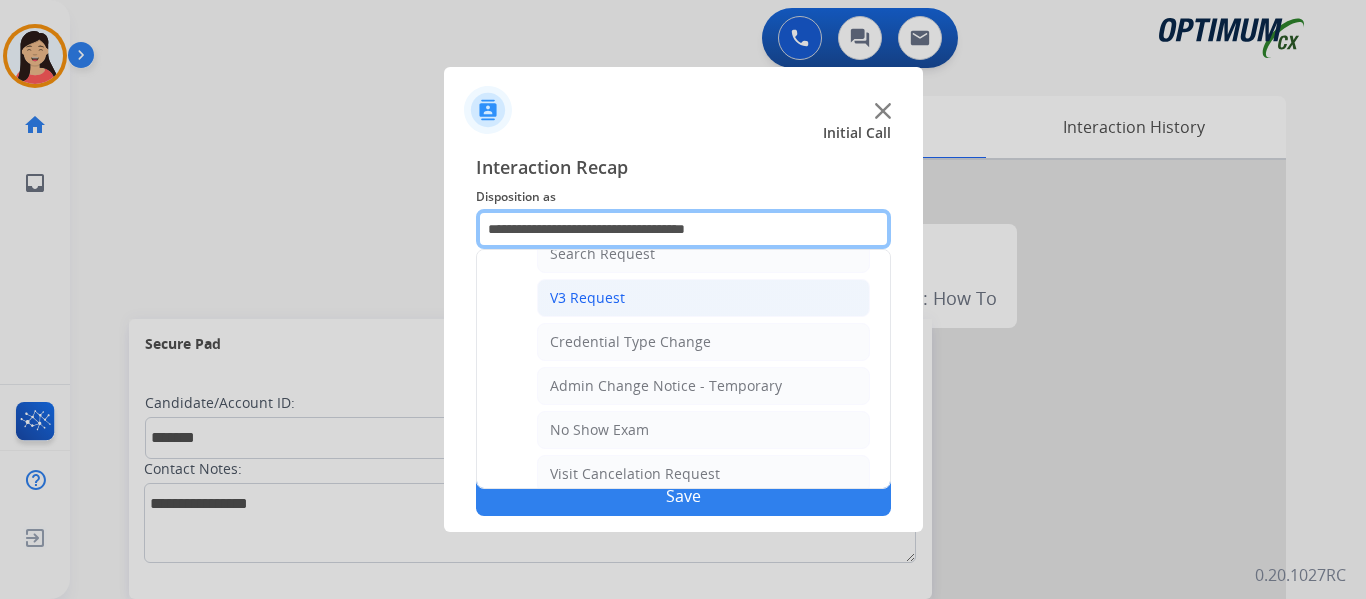 scroll, scrollTop: 800, scrollLeft: 0, axis: vertical 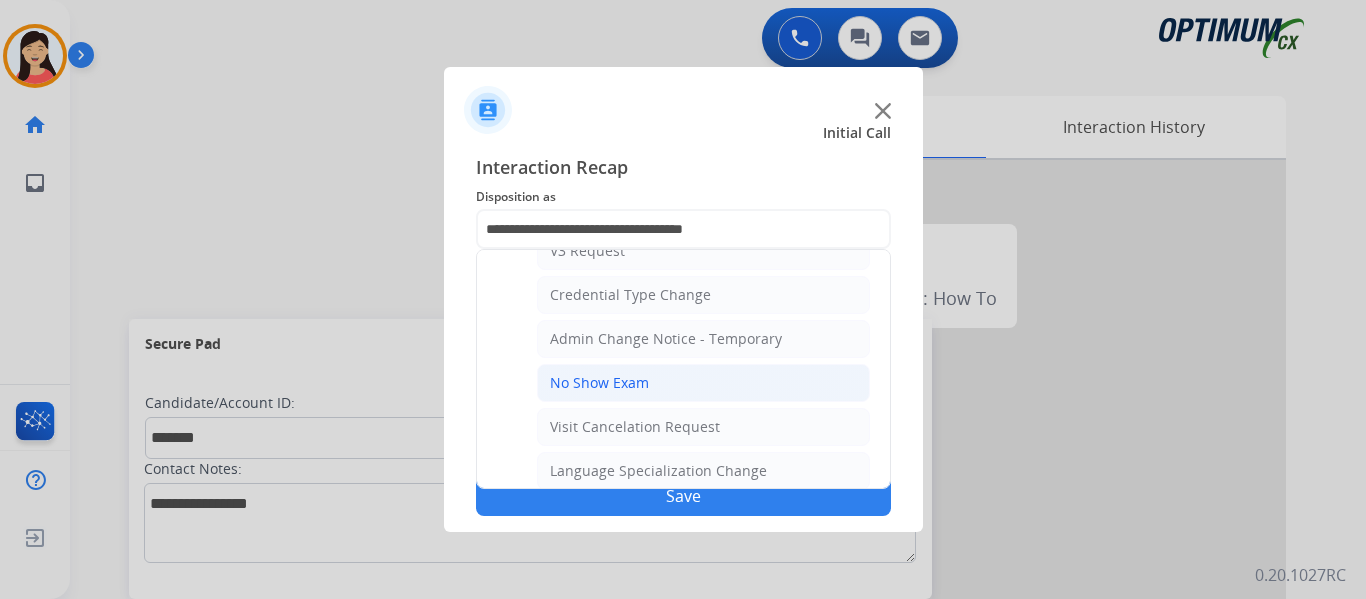 click on "No Show Exam" 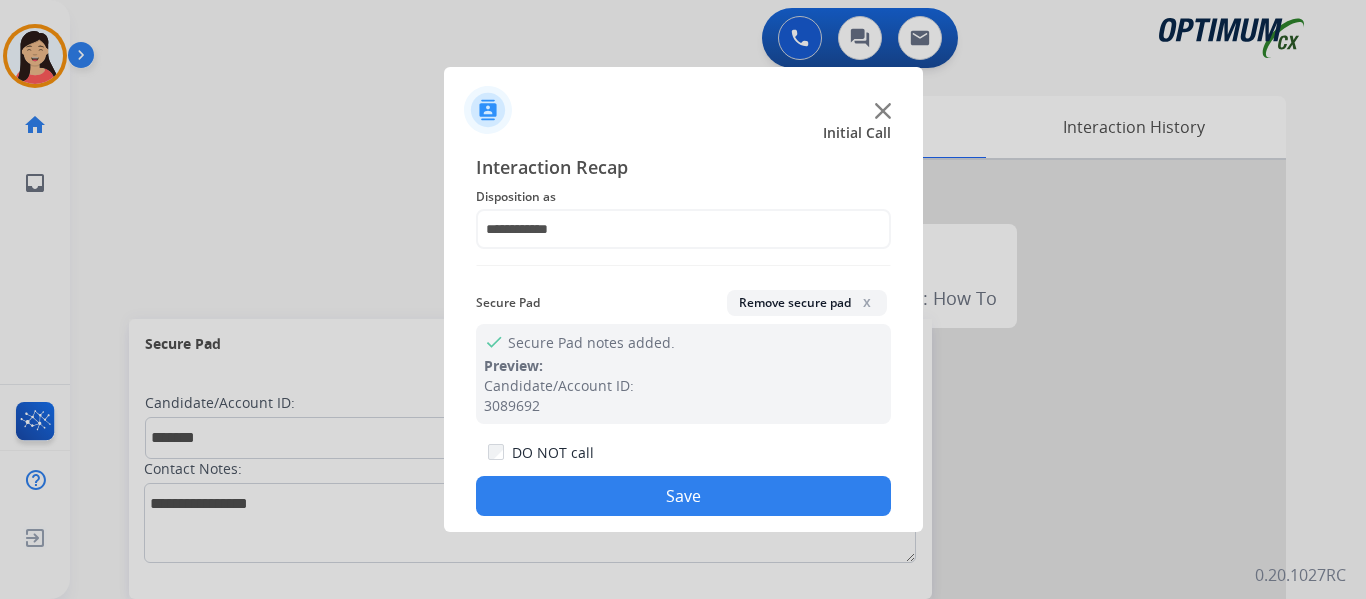 click on "Save" 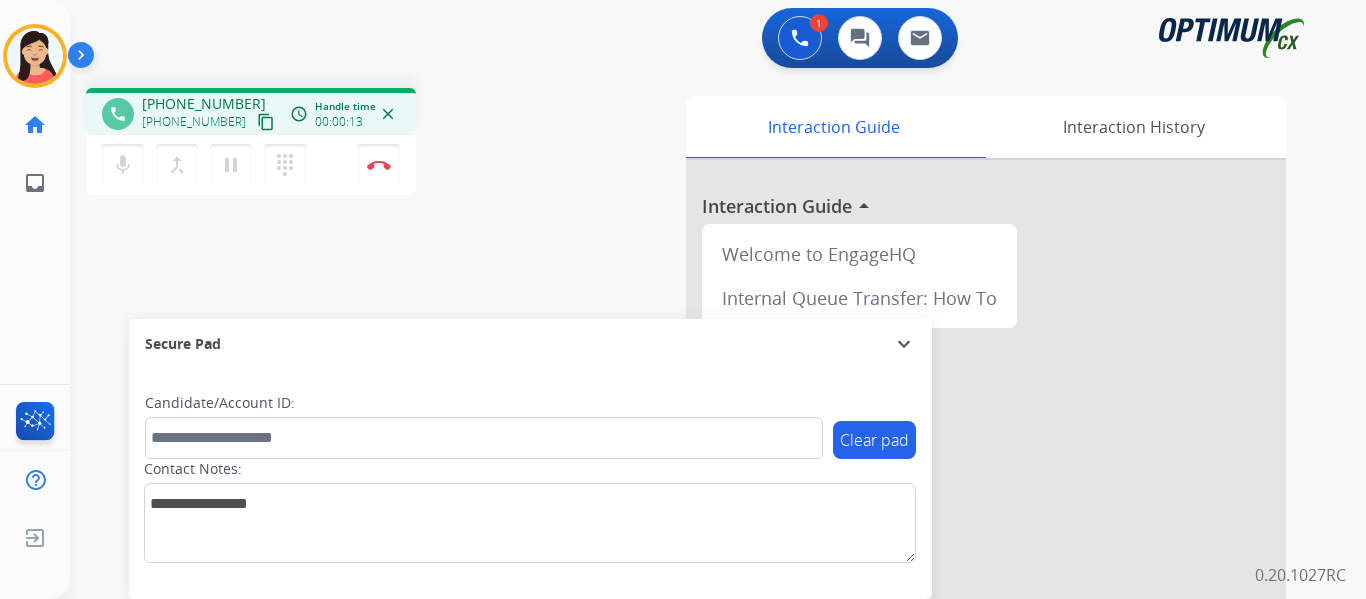 click on "content_copy" at bounding box center (266, 122) 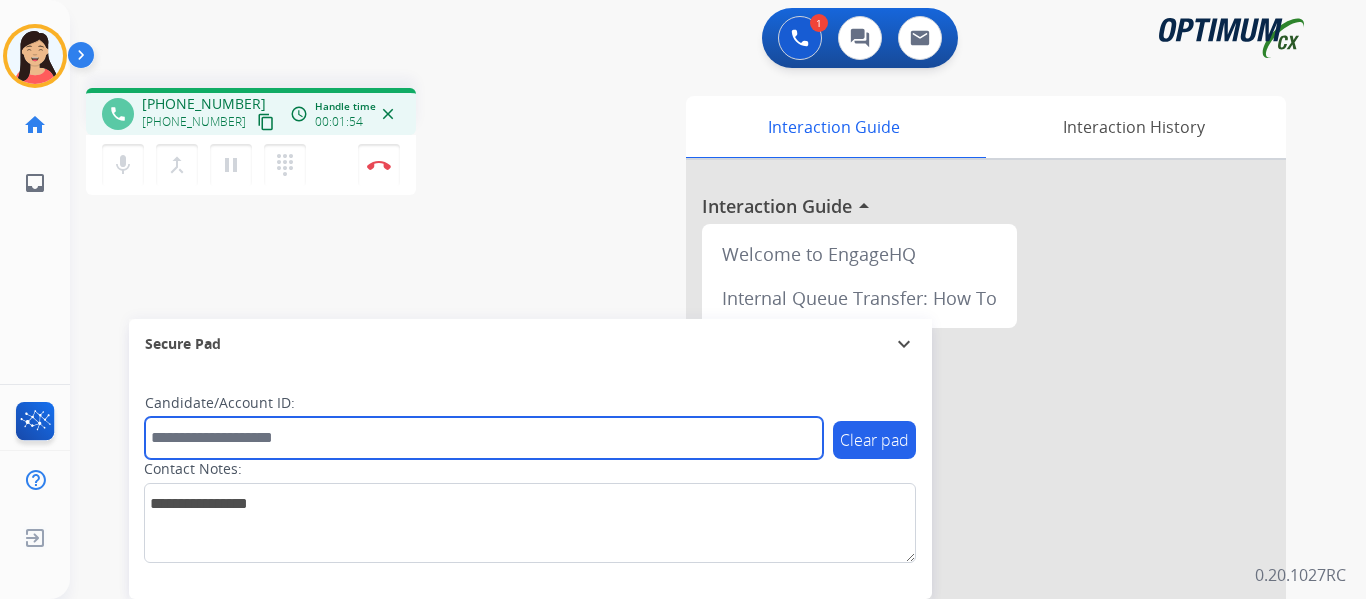 click at bounding box center [484, 438] 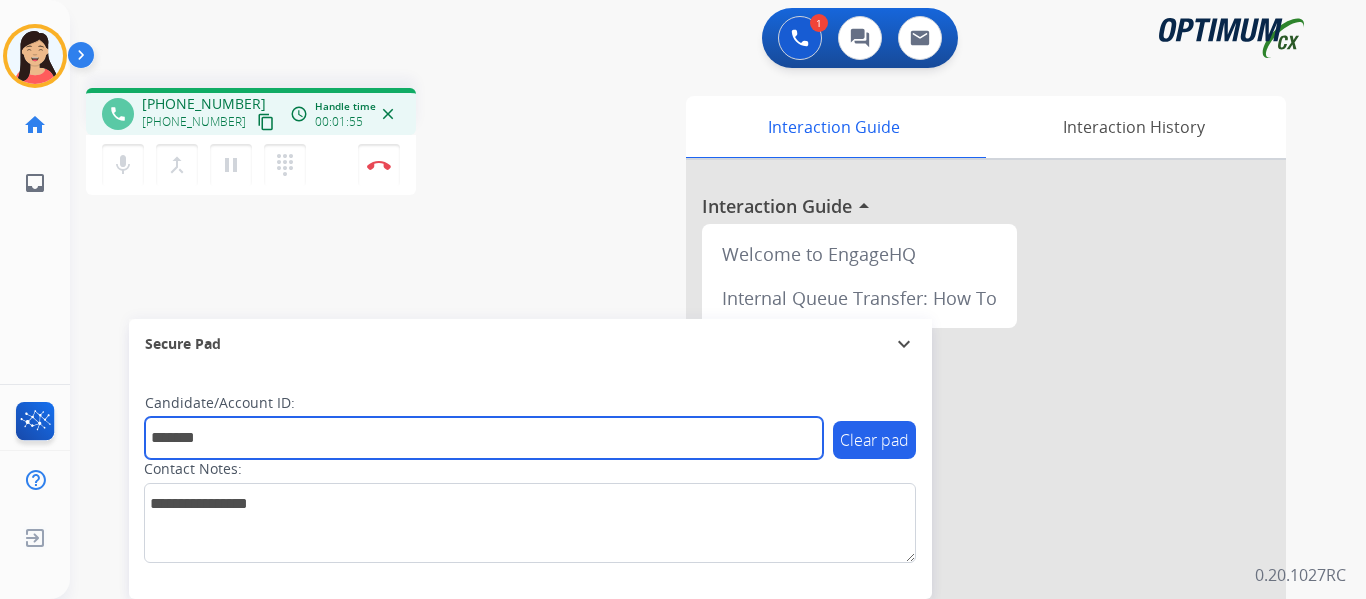 type on "*******" 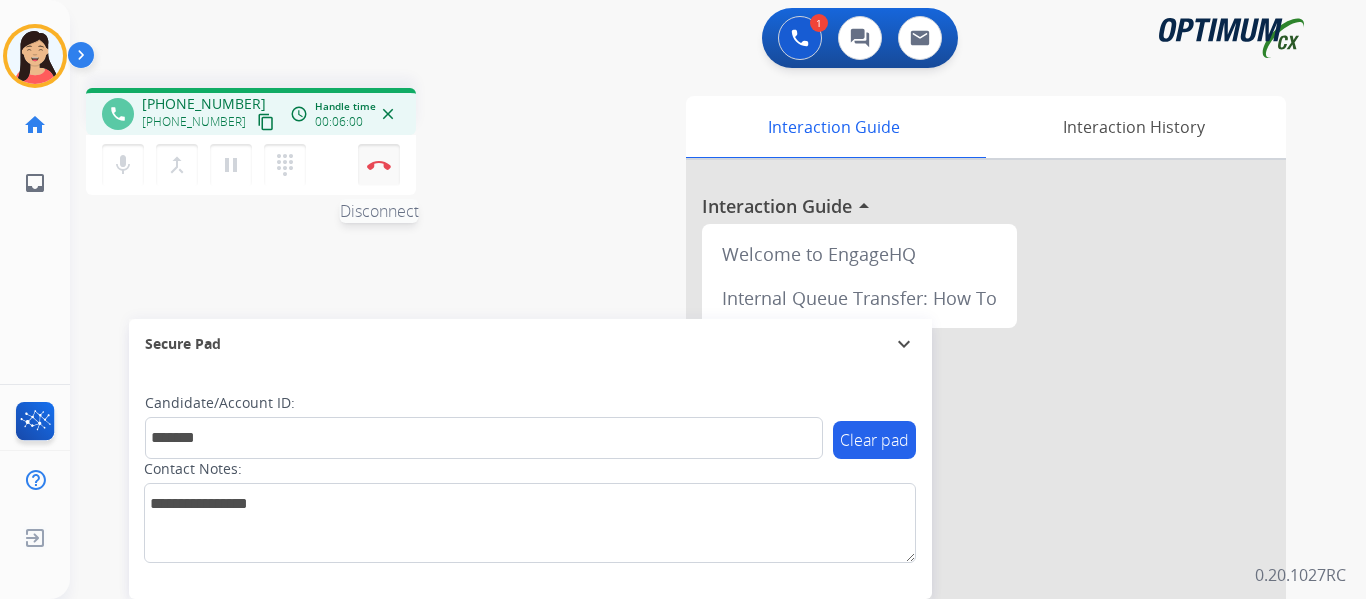 click at bounding box center (379, 165) 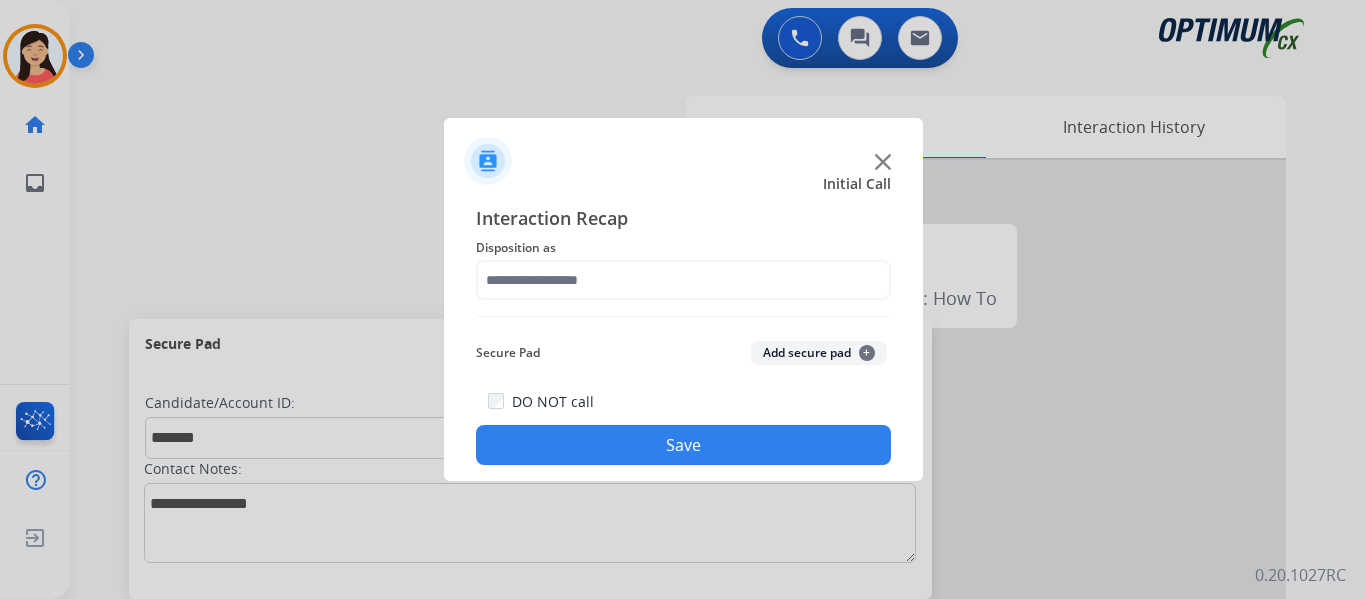 click on "Add secure pad  +" 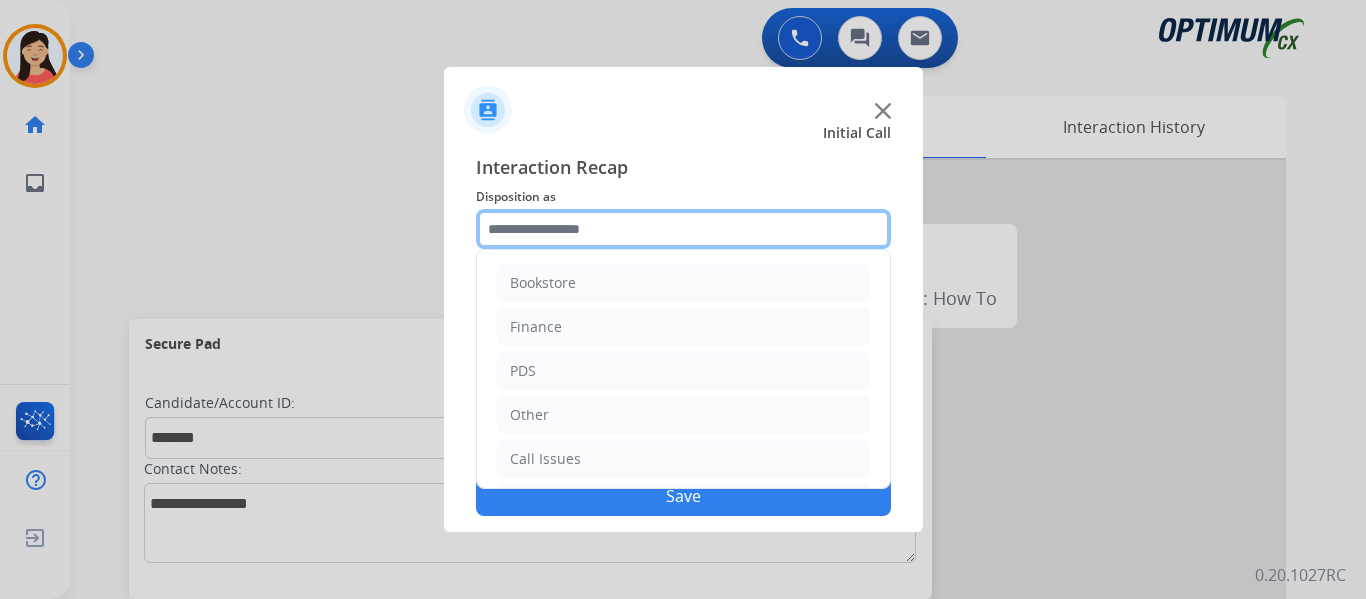 click 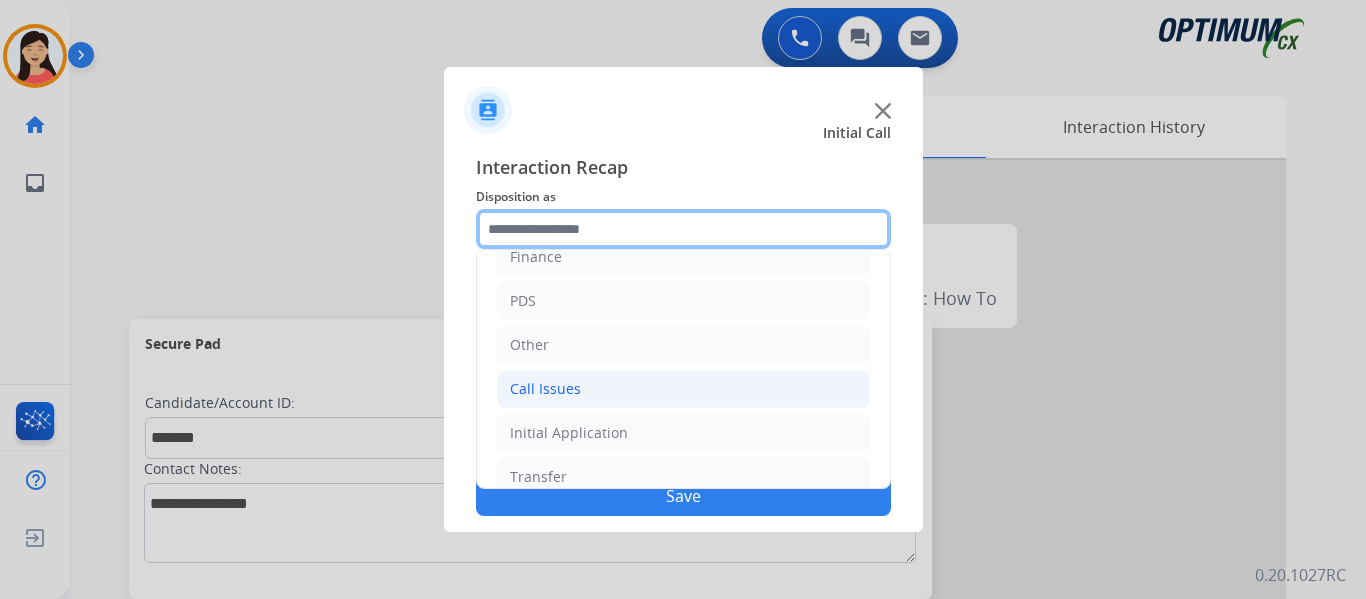 scroll, scrollTop: 136, scrollLeft: 0, axis: vertical 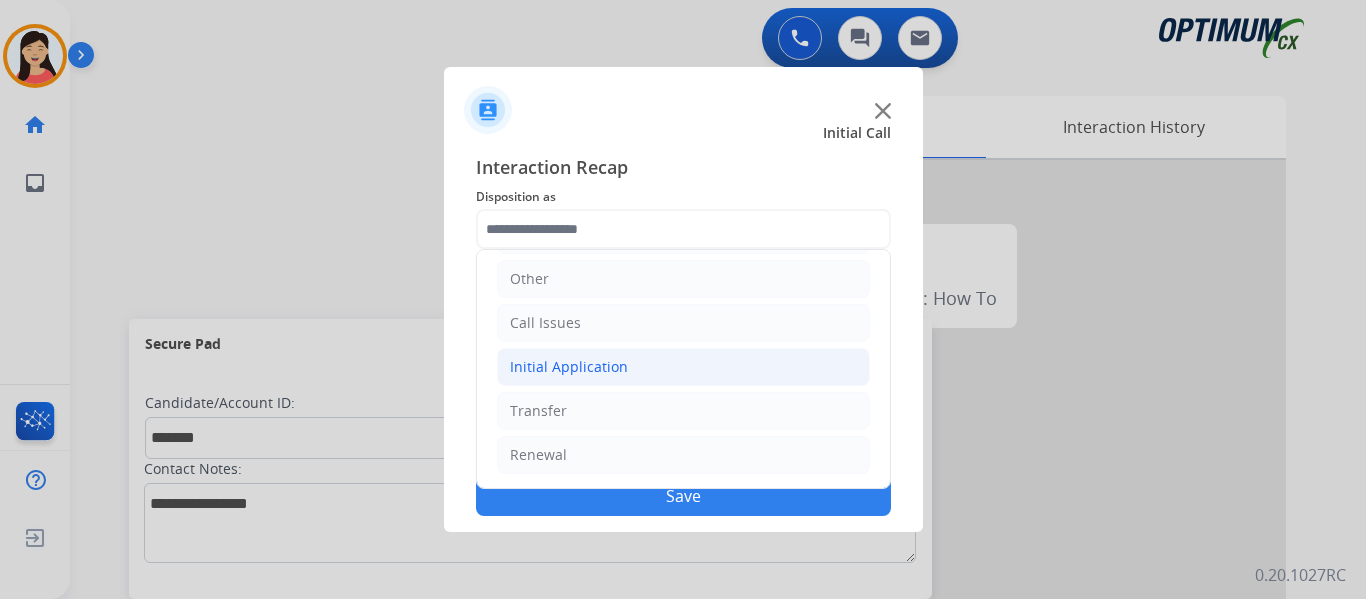 click on "Initial Application" 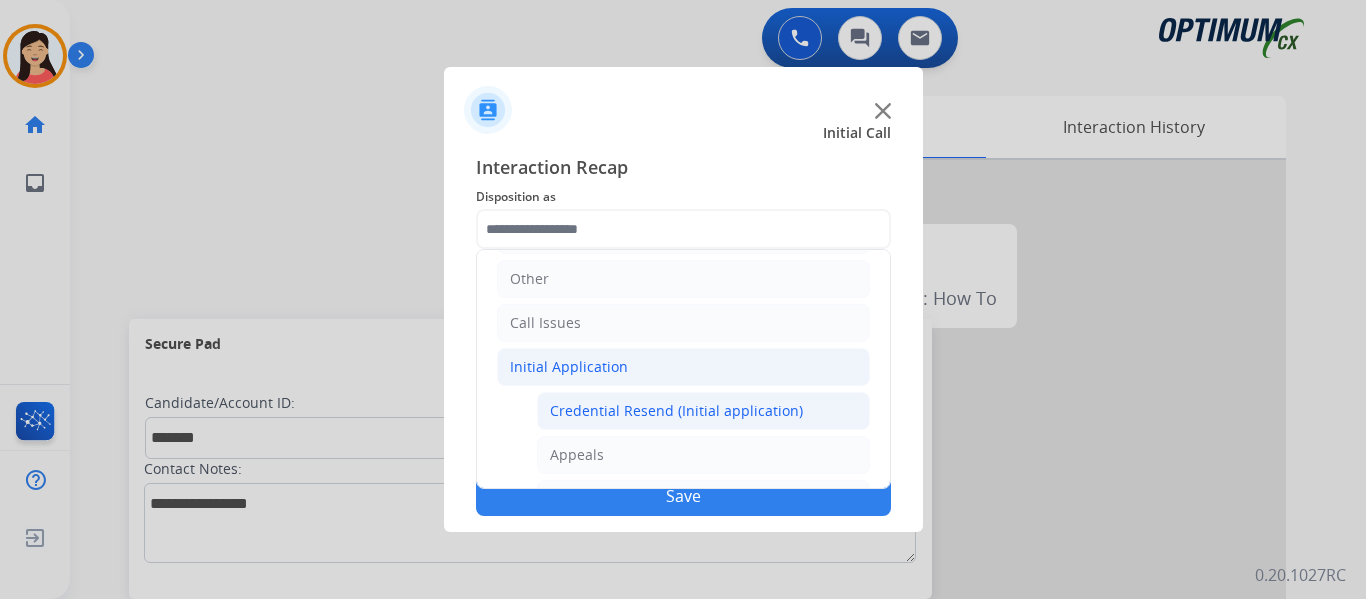 click on "Credential Resend (Initial application)" 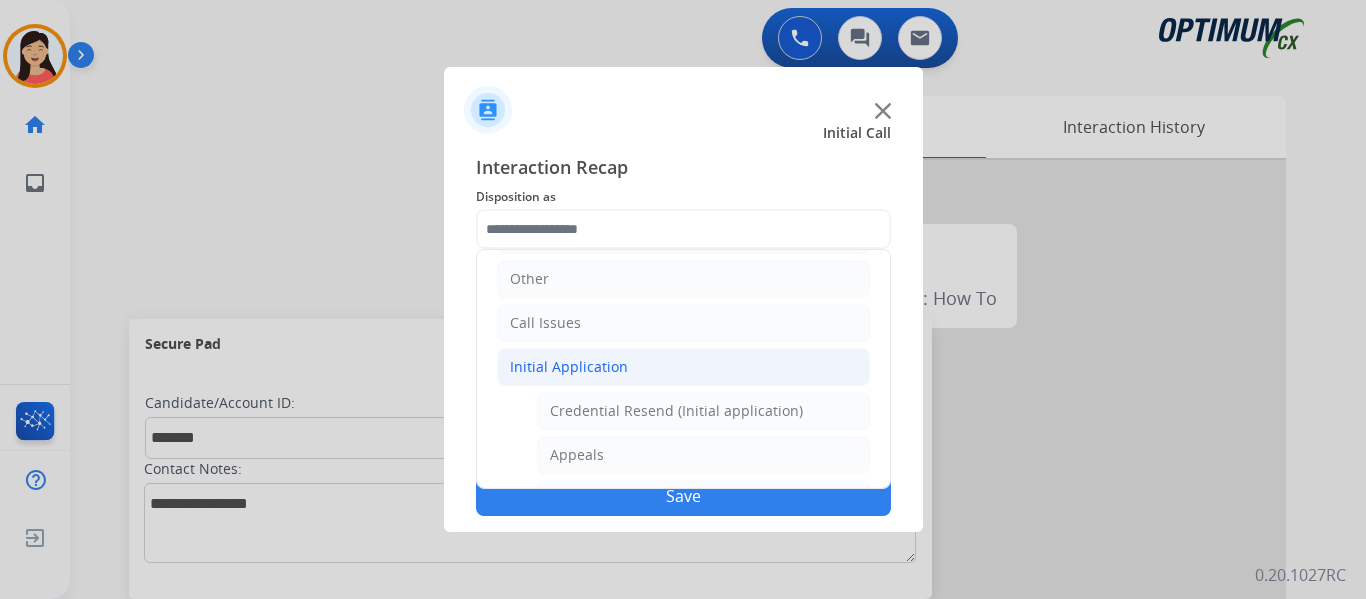 type on "**********" 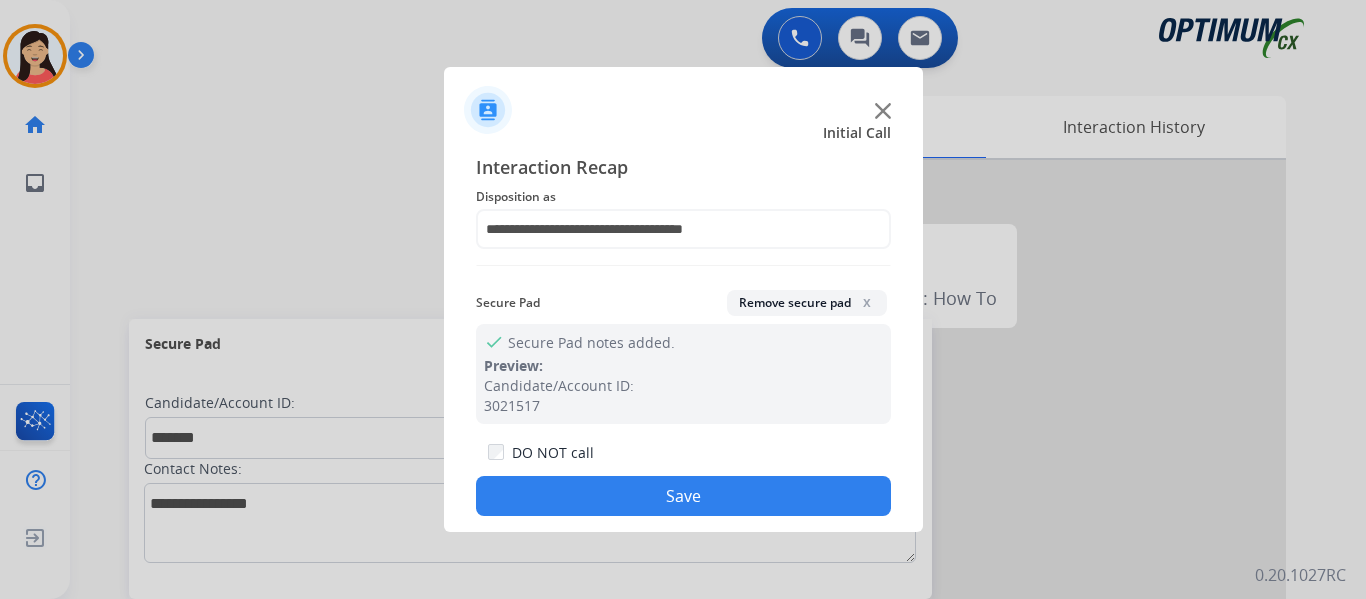 drag, startPoint x: 666, startPoint y: 495, endPoint x: 942, endPoint y: 475, distance: 276.7237 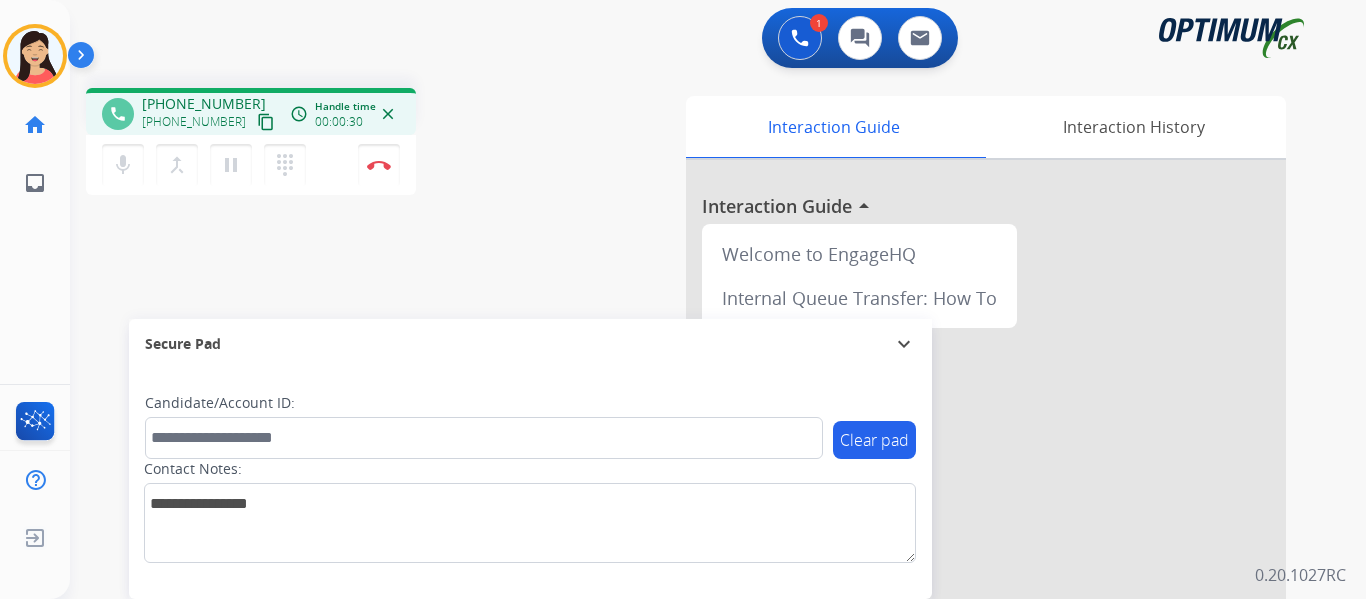 click on "content_copy" at bounding box center (266, 122) 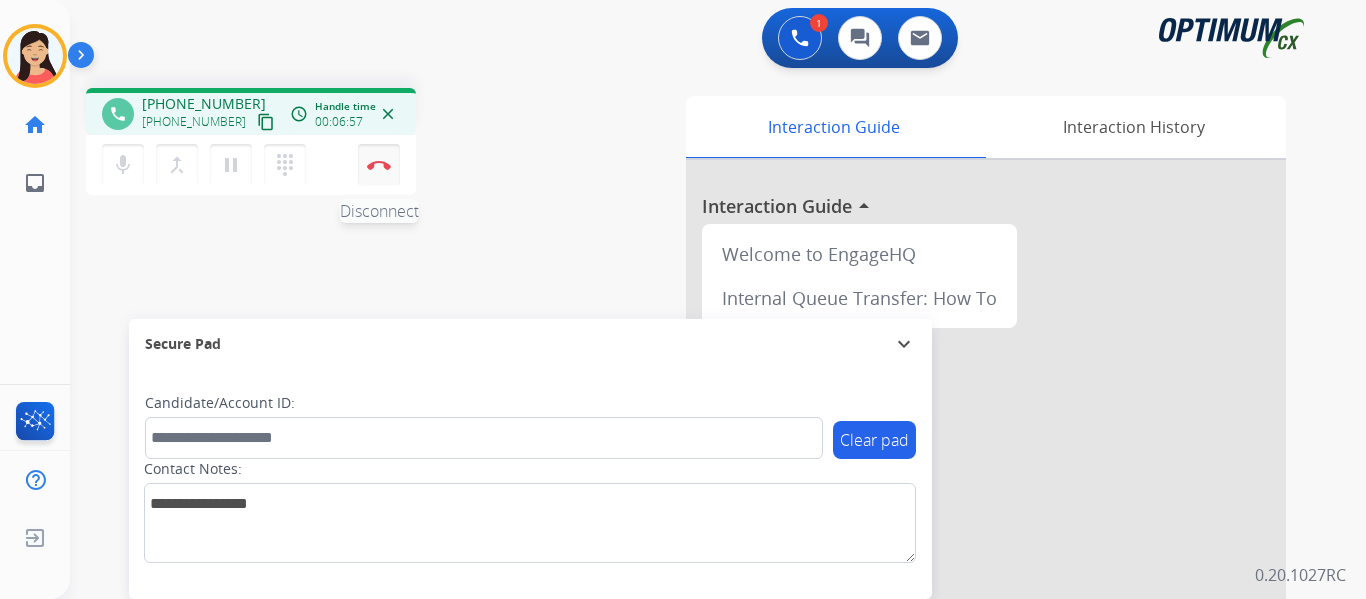 click at bounding box center [379, 165] 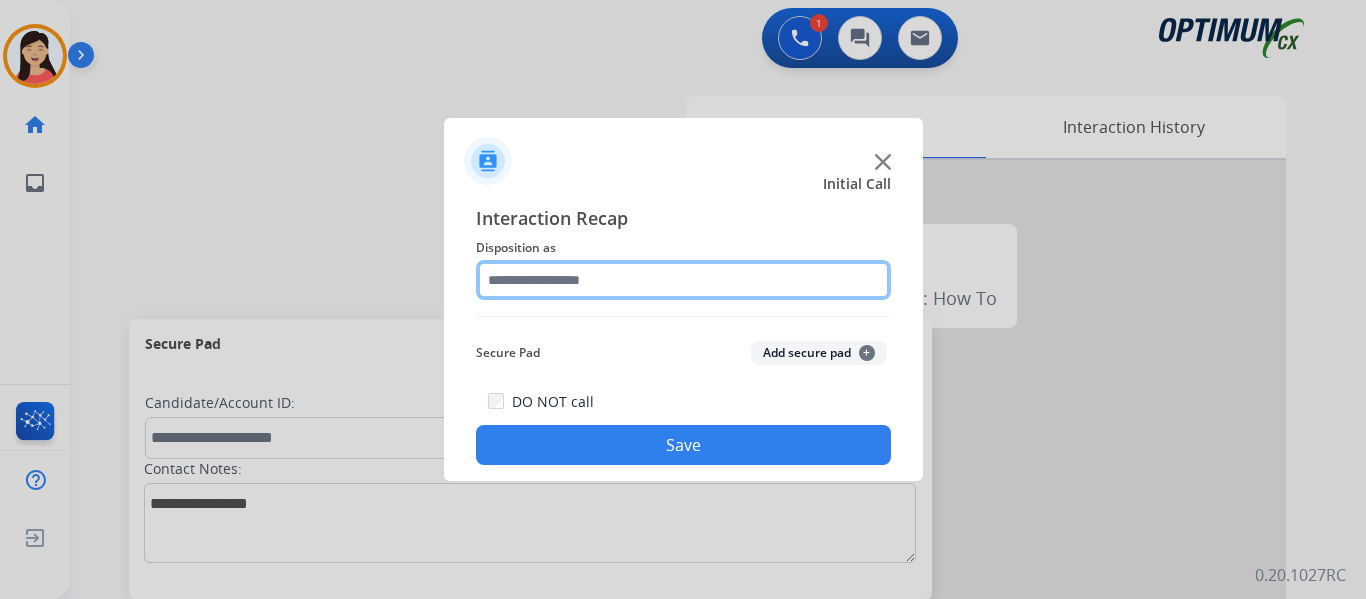 click 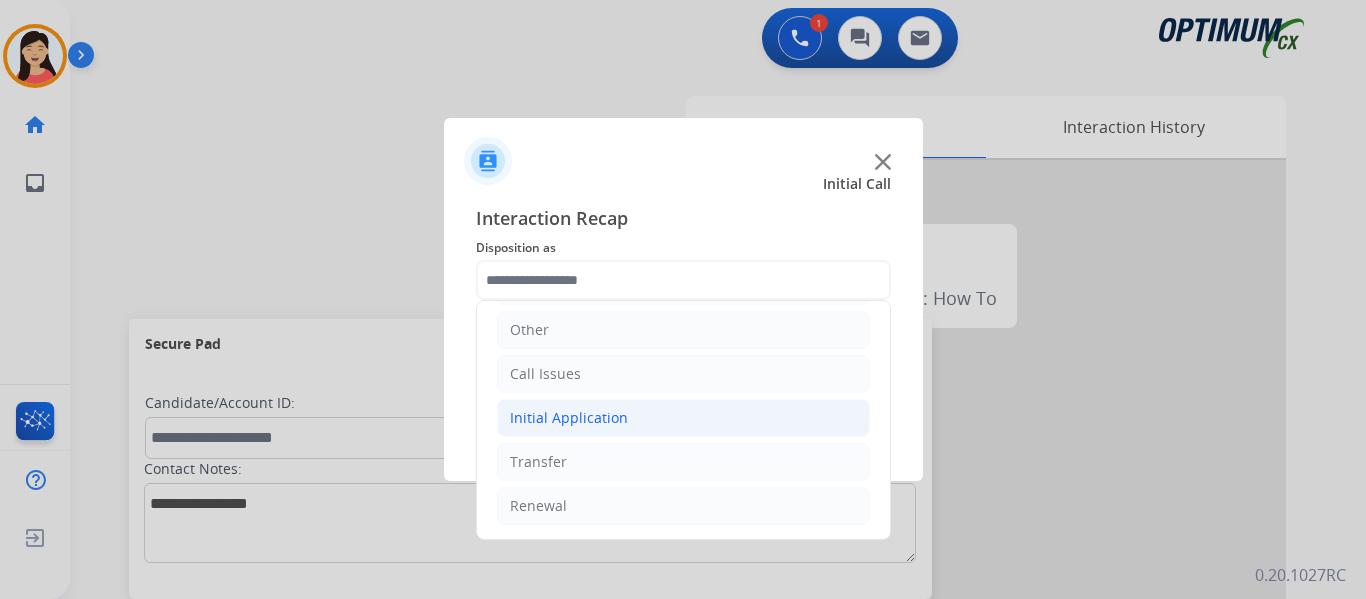 click on "Initial Application" 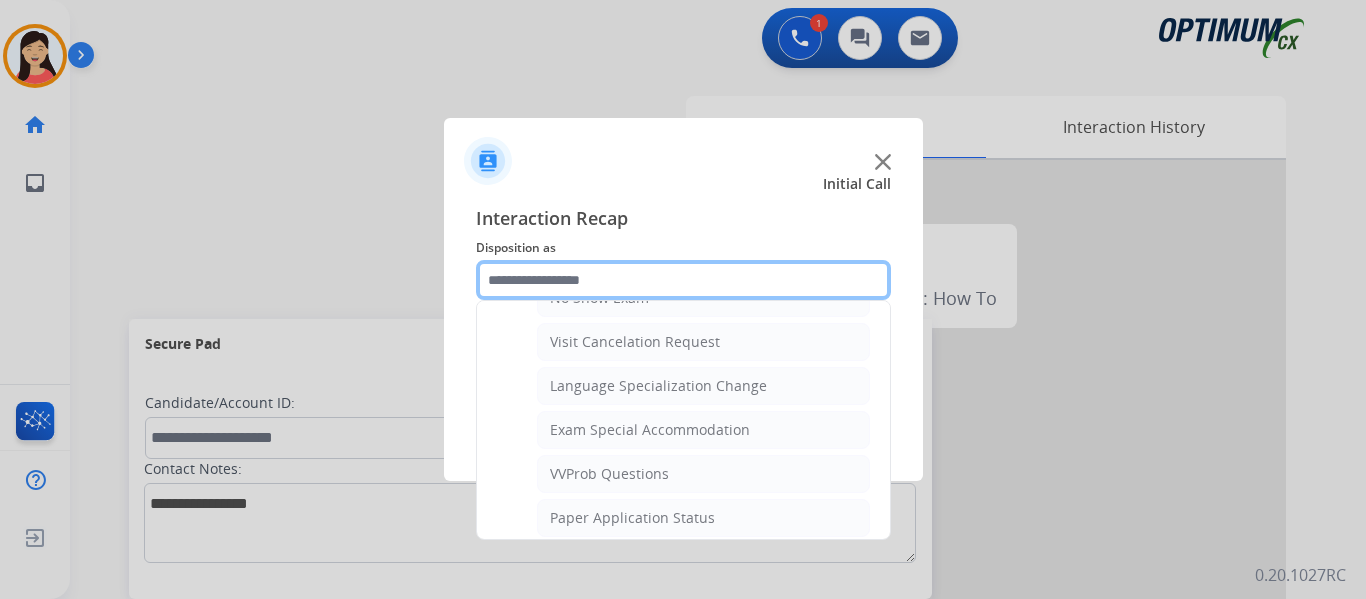 scroll, scrollTop: 1036, scrollLeft: 0, axis: vertical 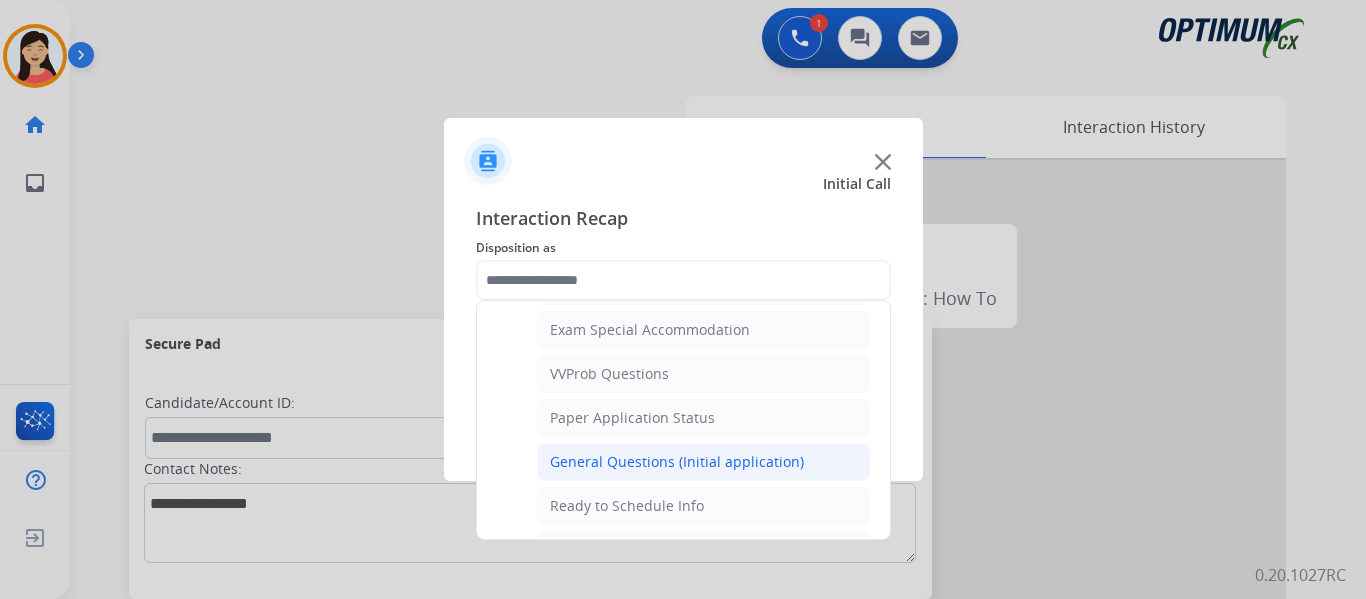 click on "General Questions (Initial application)" 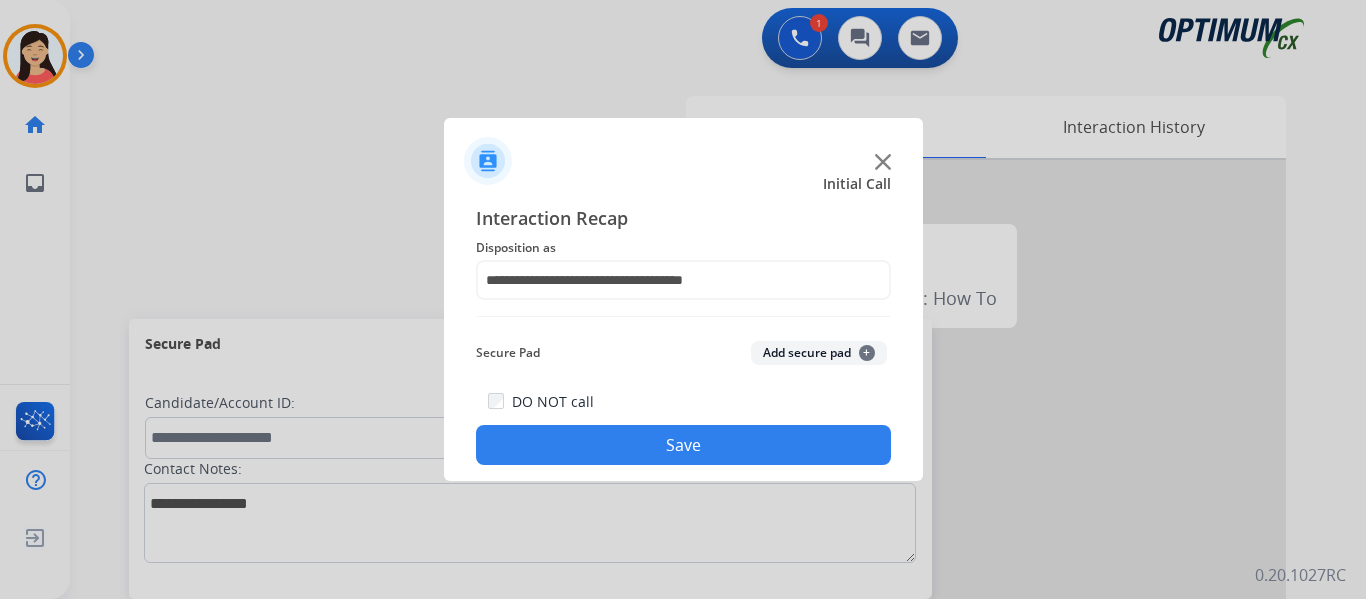 click on "Save" 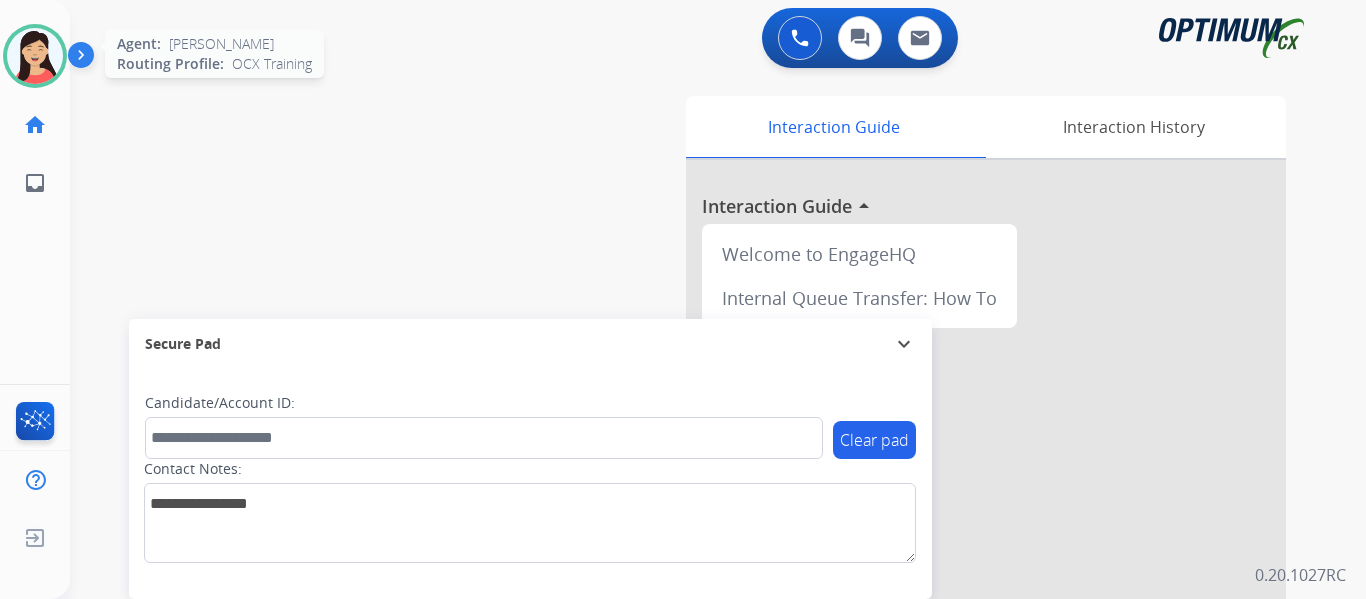 click at bounding box center (35, 56) 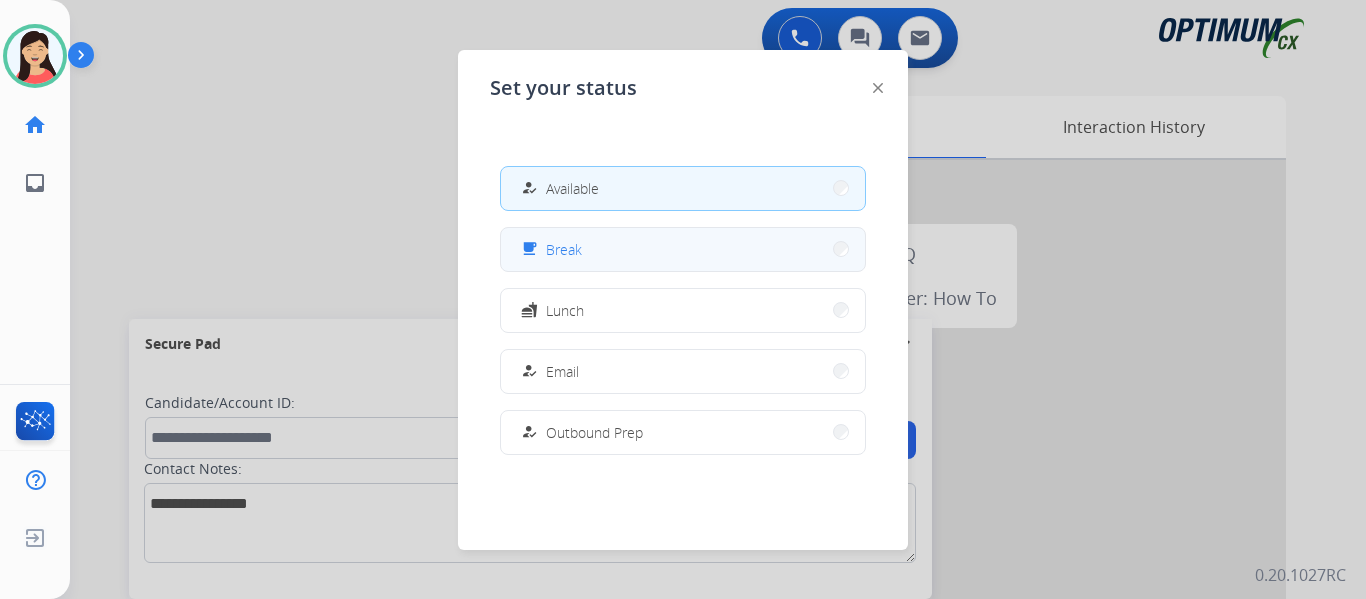 click on "free_breakfast Break" at bounding box center [683, 249] 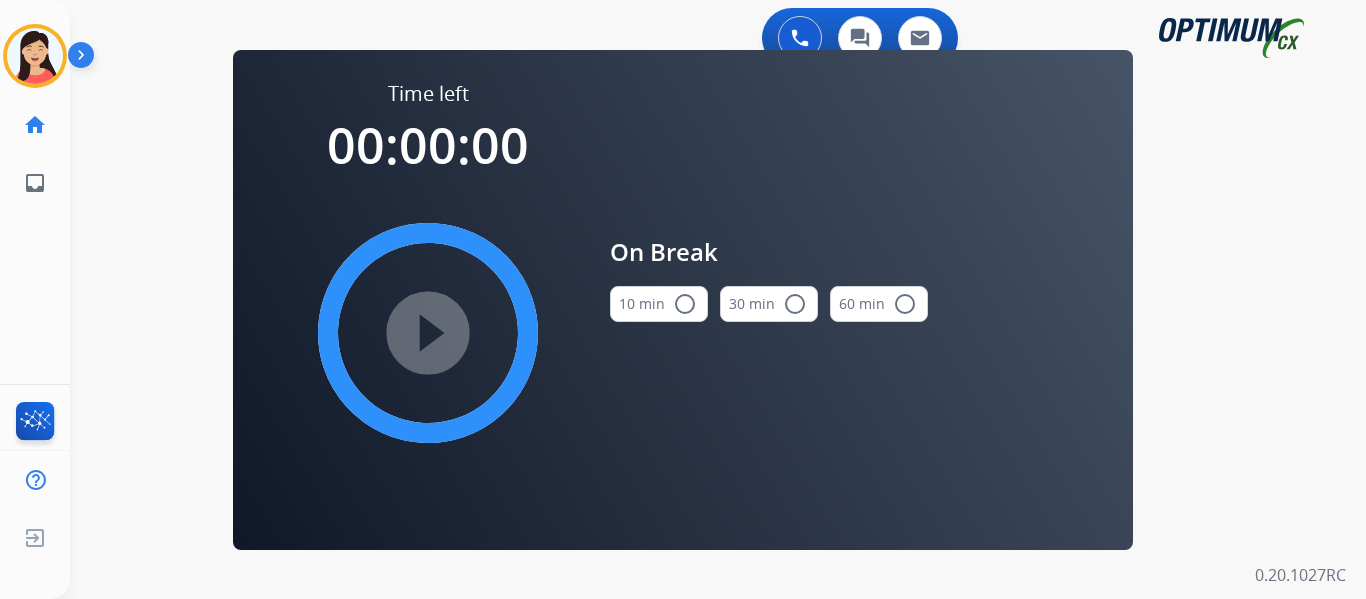 click on "10 min  radio_button_unchecked" at bounding box center (659, 304) 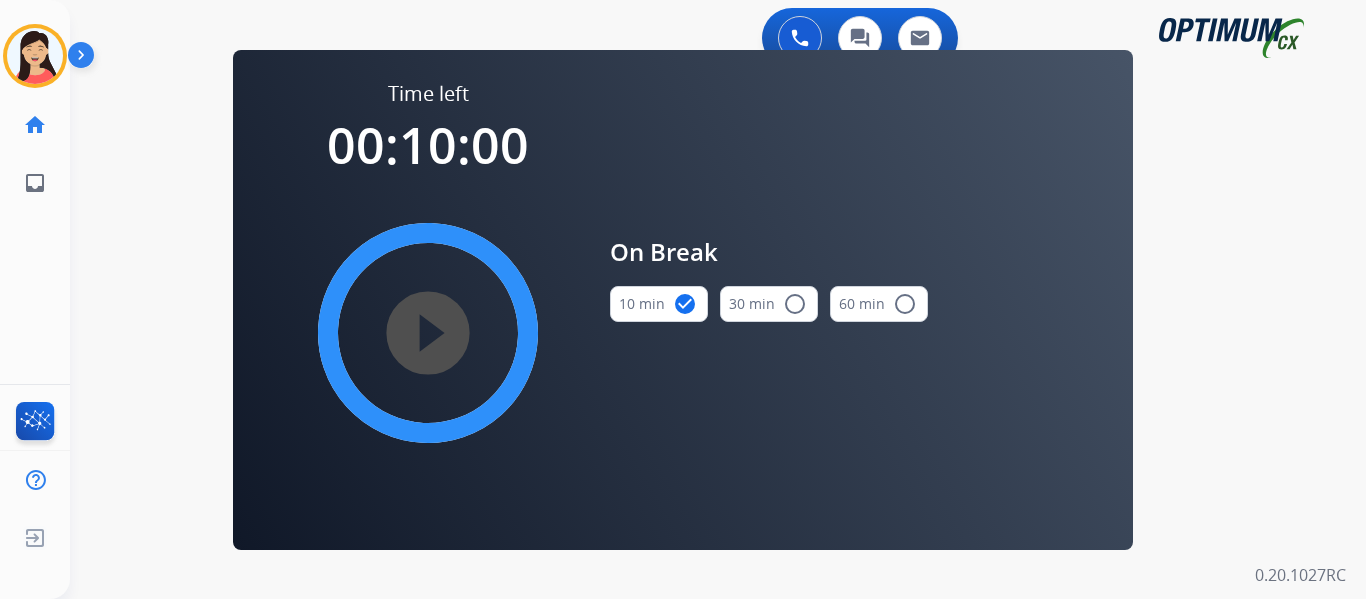 click on "play_circle_filled" at bounding box center [428, 333] 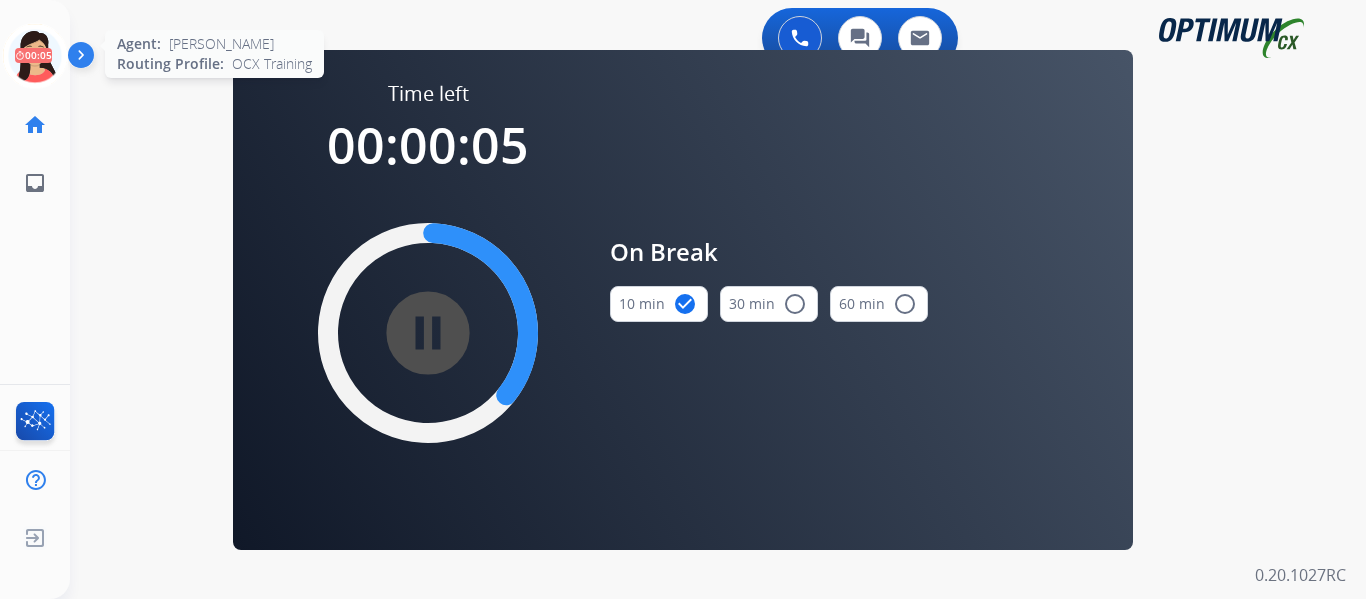 click 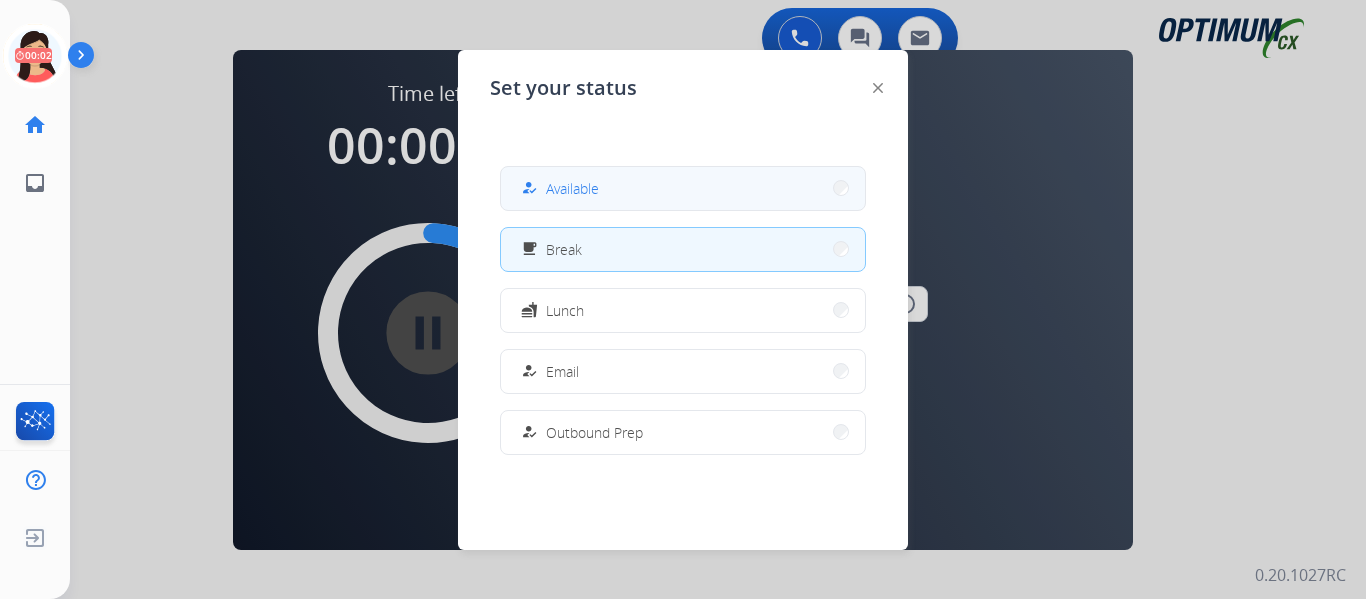 click on "how_to_reg" at bounding box center (529, 188) 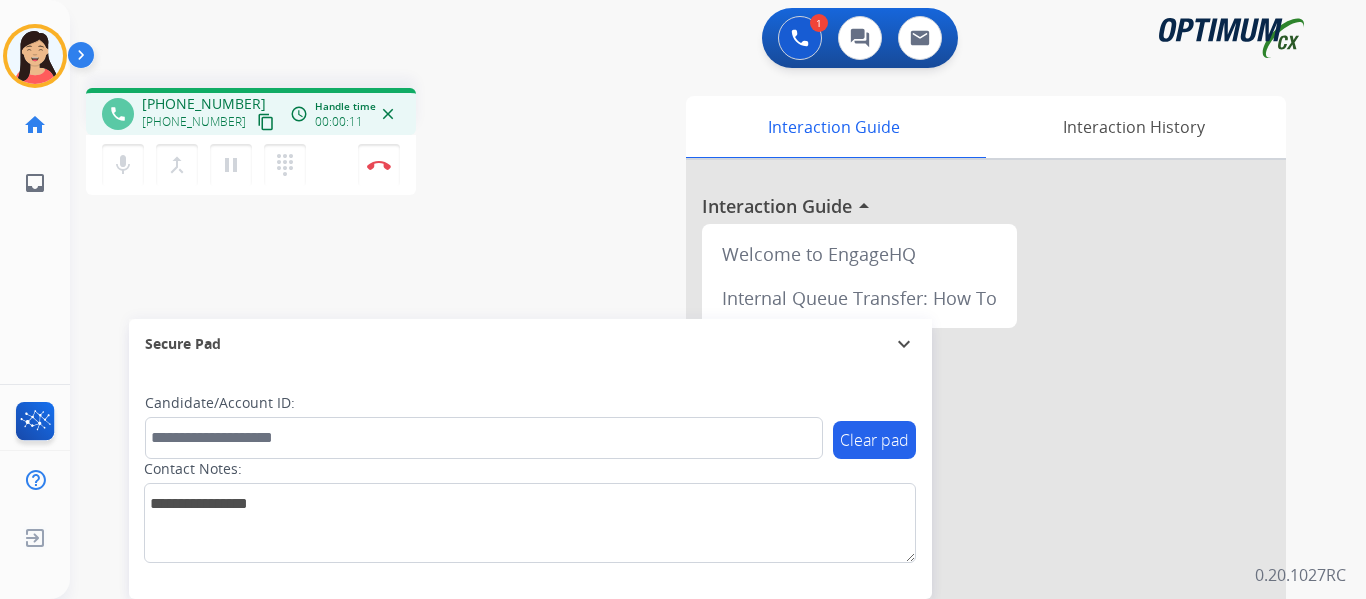 click on "content_copy" at bounding box center [266, 122] 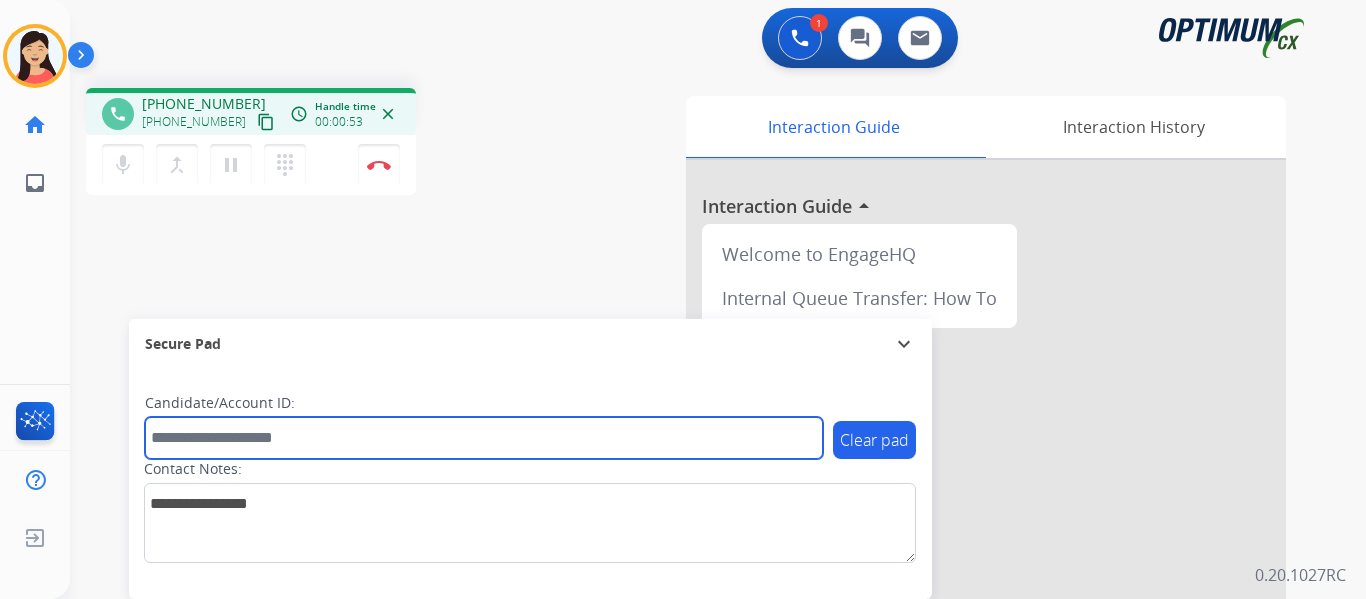 click at bounding box center (484, 438) 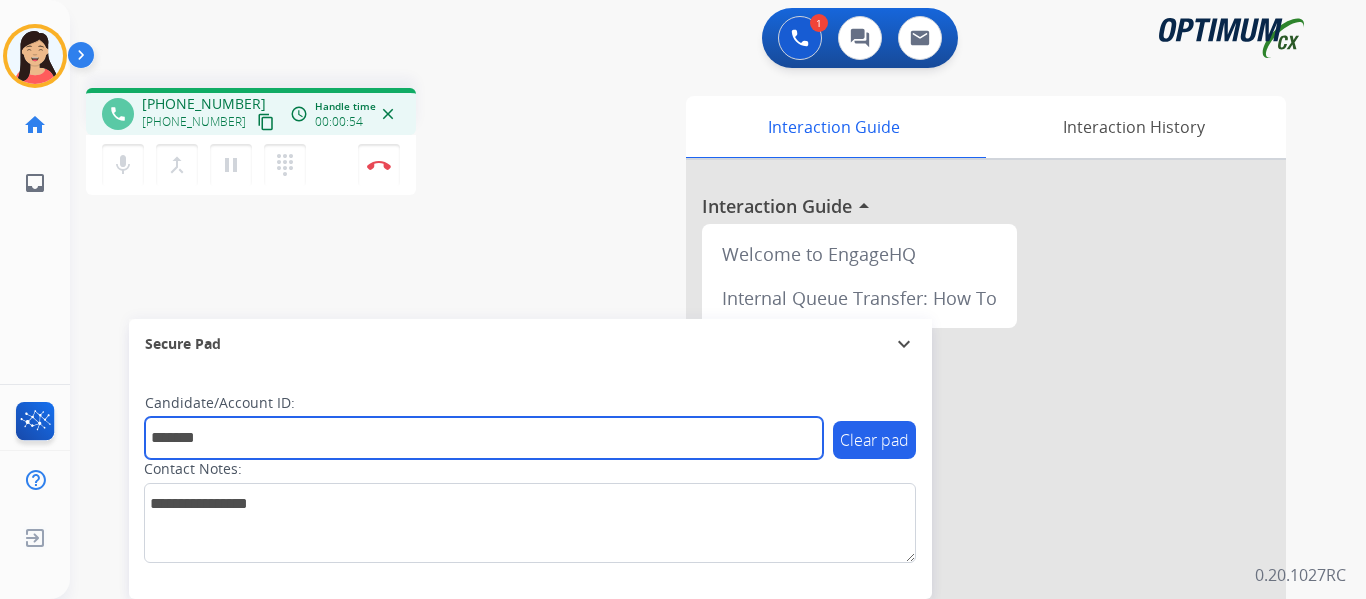 type on "*******" 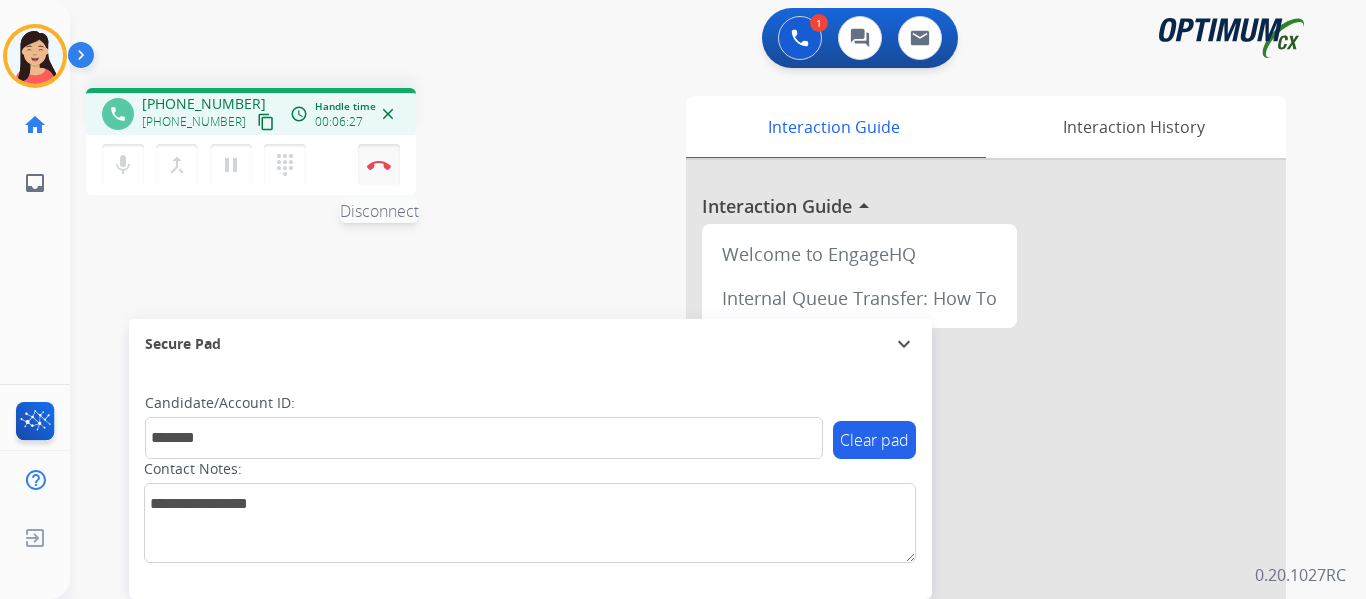click at bounding box center [379, 165] 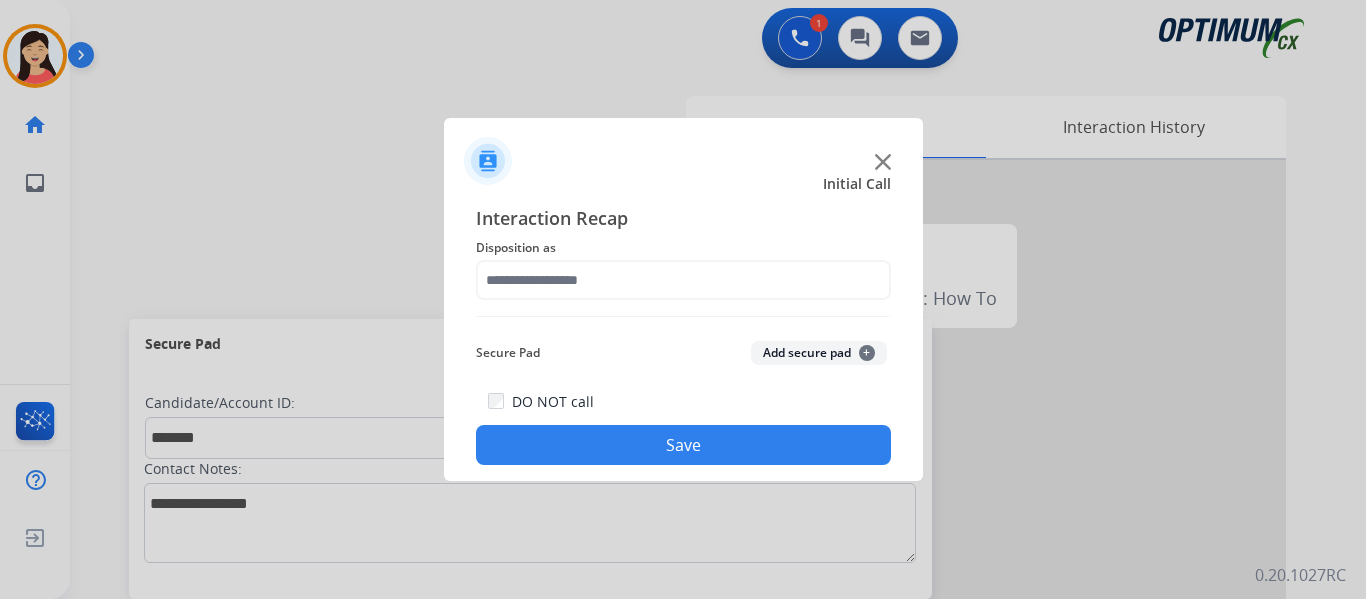 click on "Add secure pad  +" 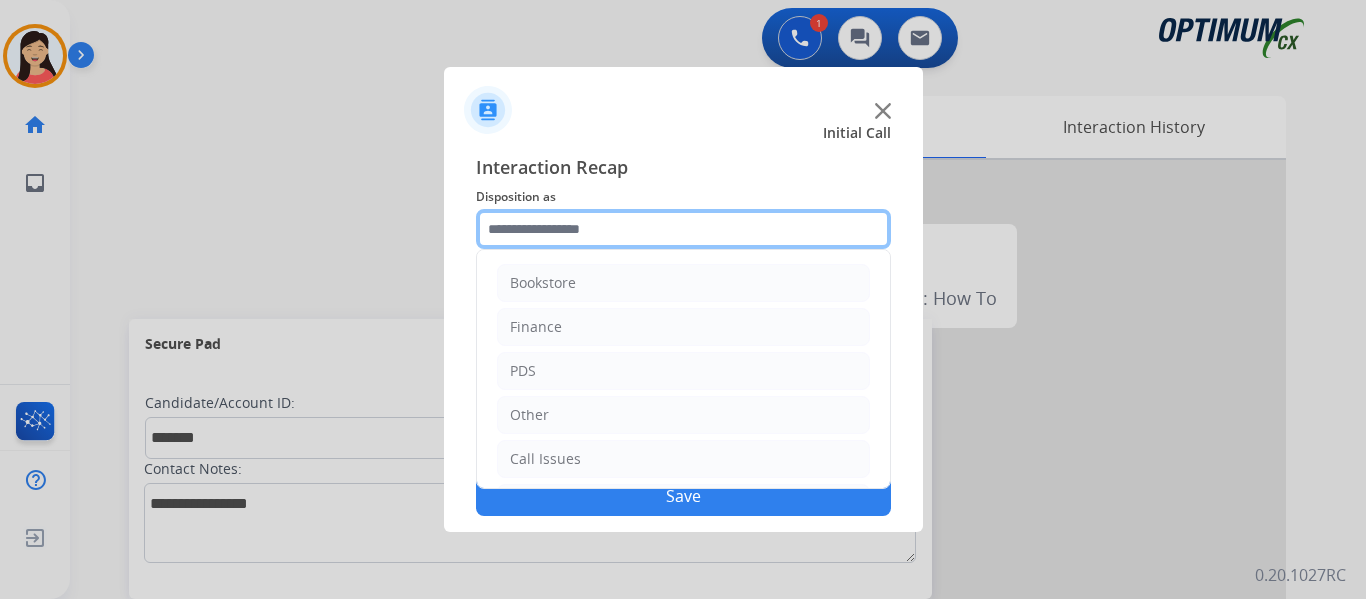 click 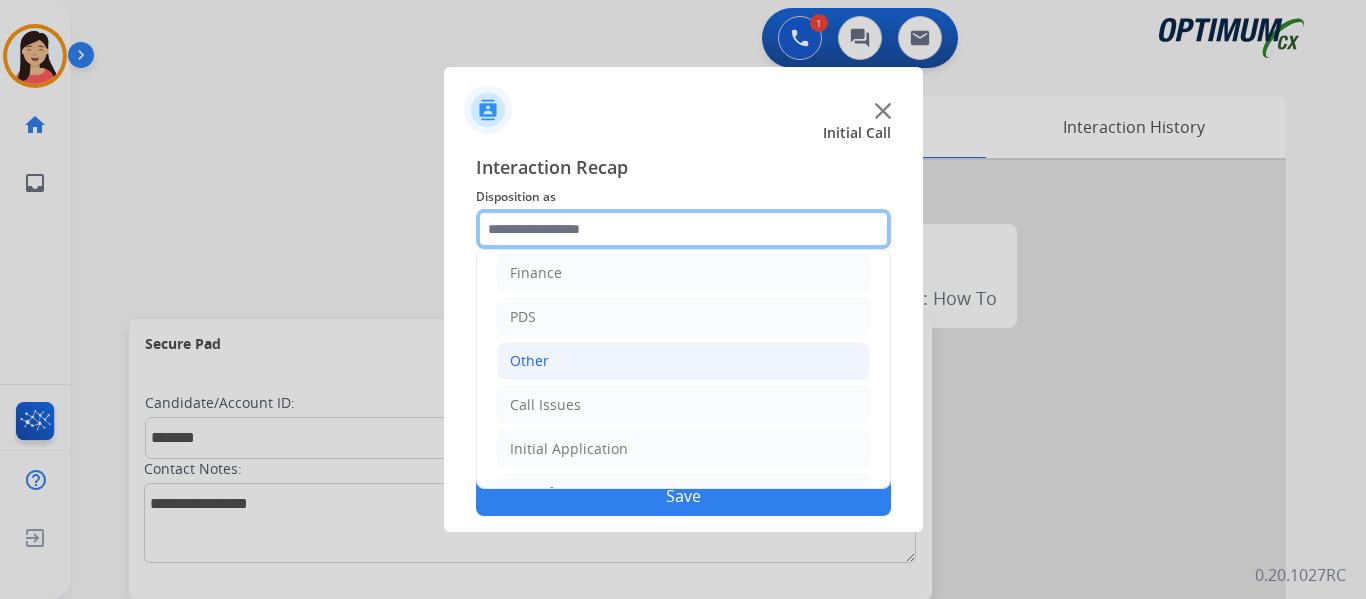 scroll, scrollTop: 136, scrollLeft: 0, axis: vertical 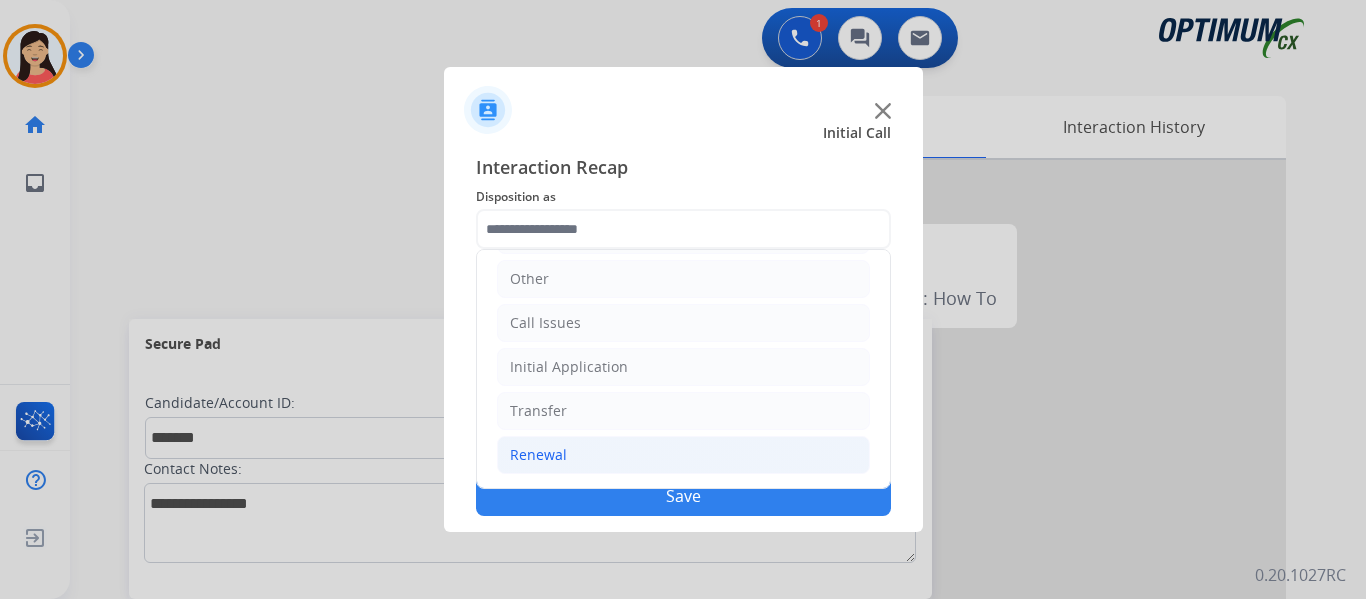 click on "Renewal" 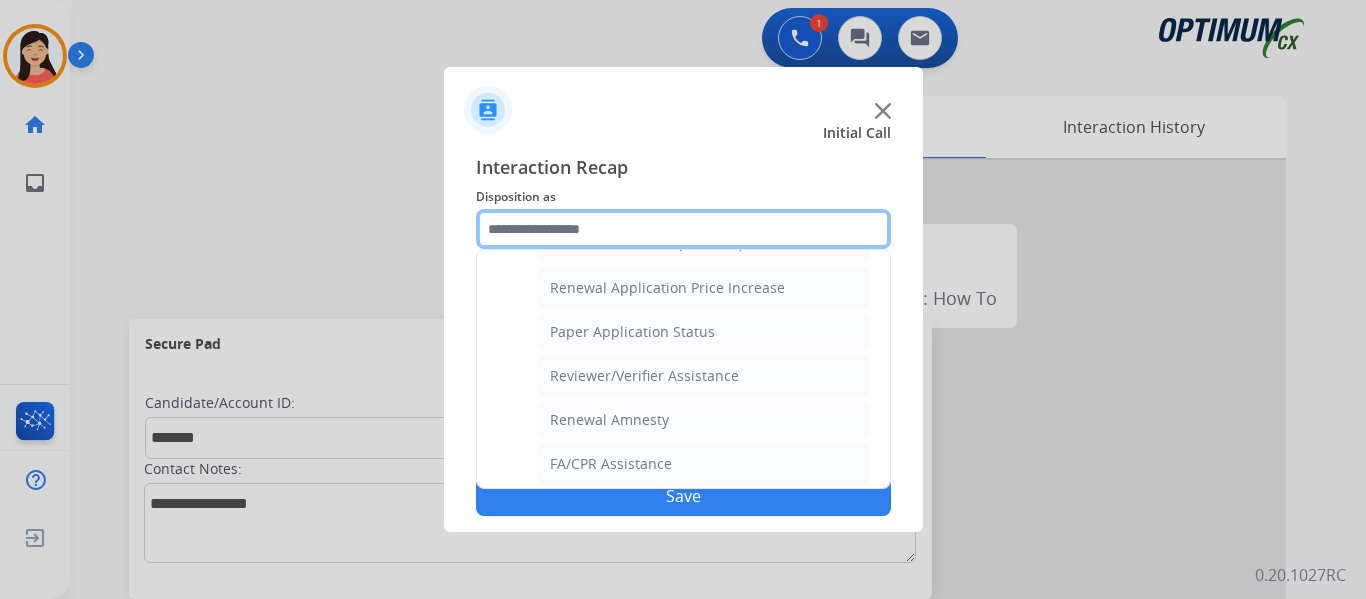 scroll, scrollTop: 772, scrollLeft: 0, axis: vertical 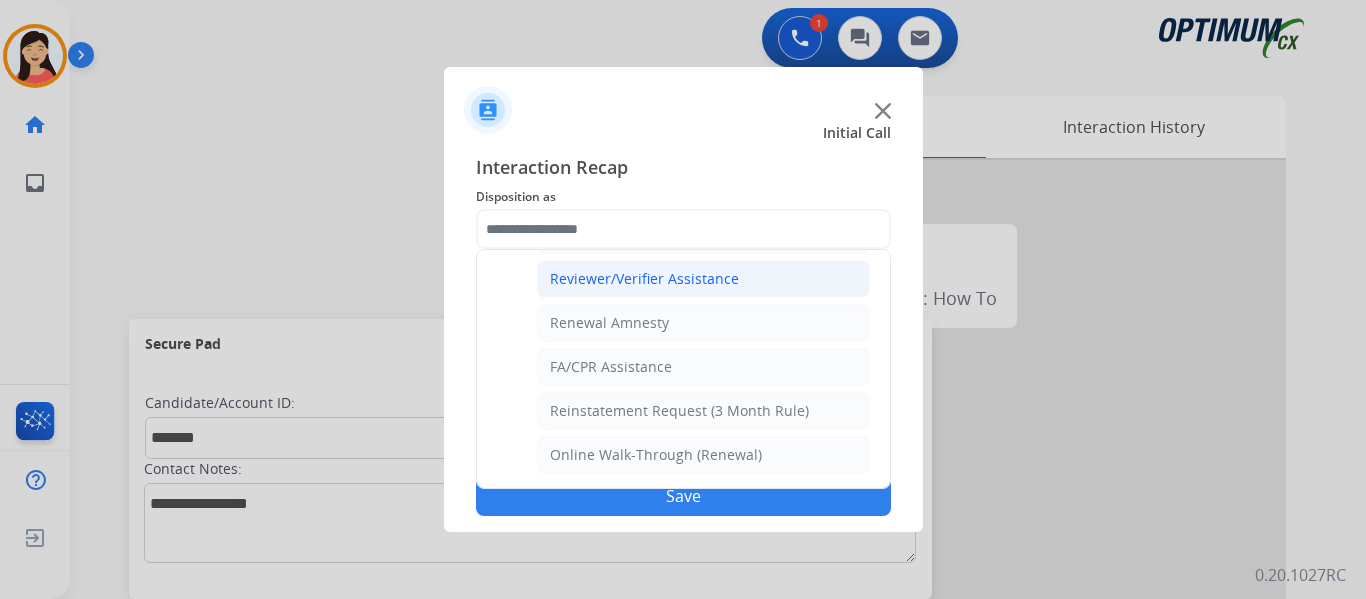 click on "Reviewer/Verifier Assistance" 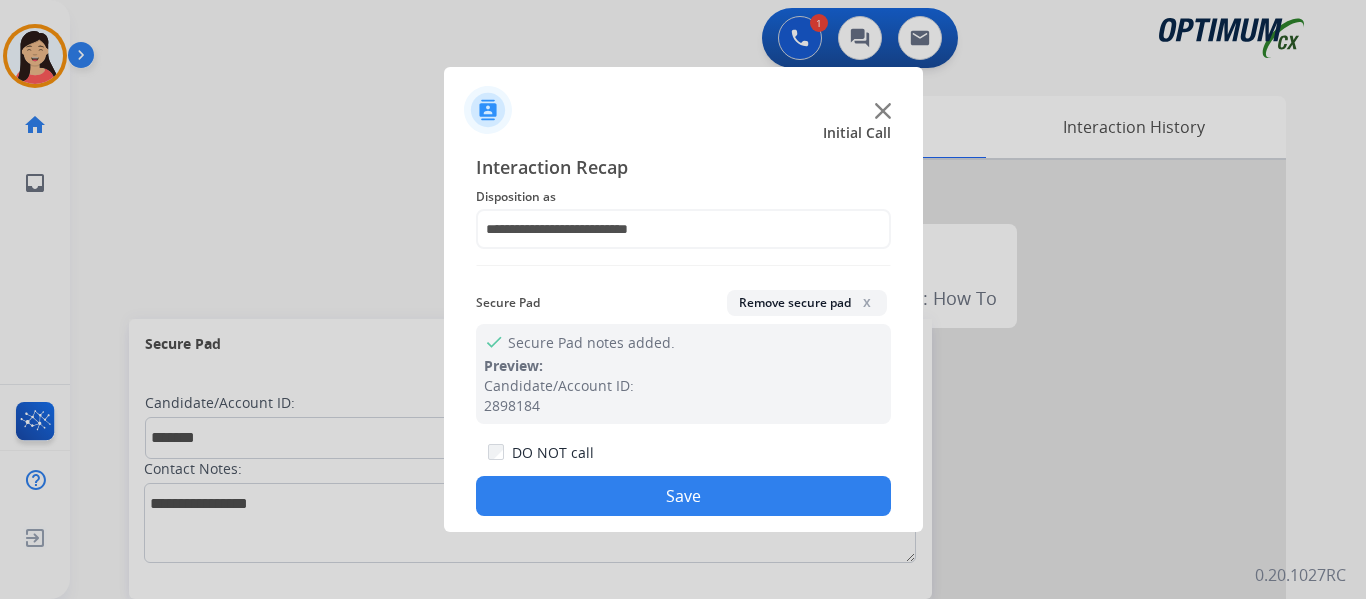 click on "Save" 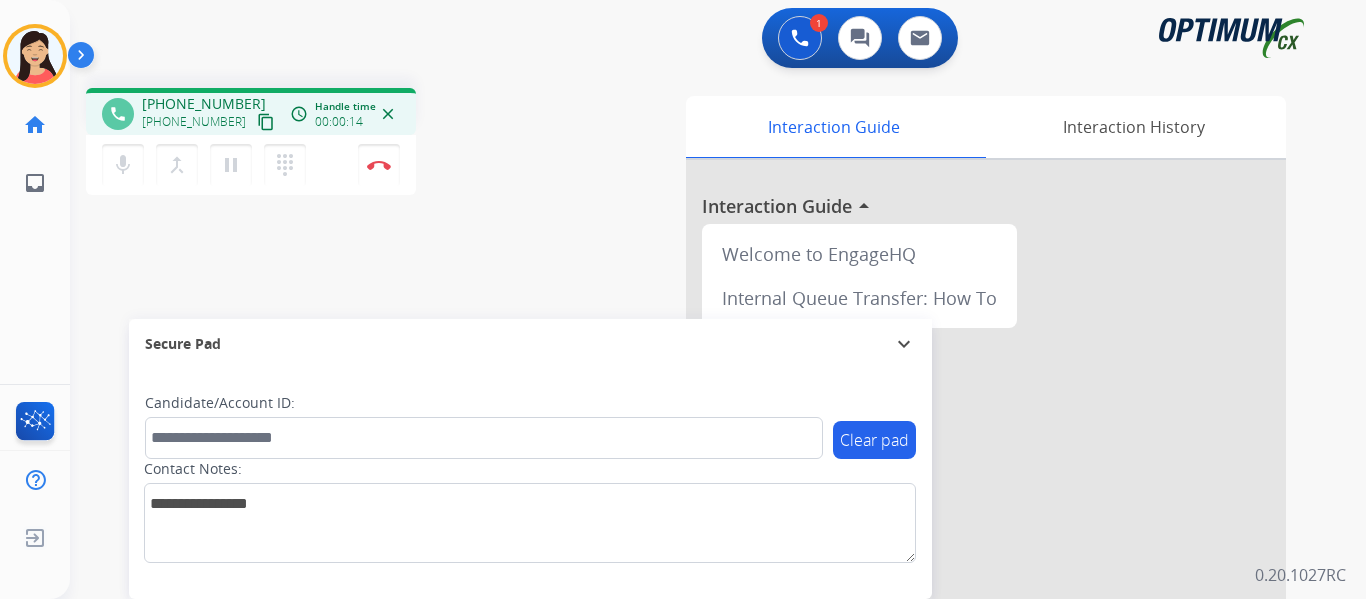 click on "content_copy" at bounding box center (266, 122) 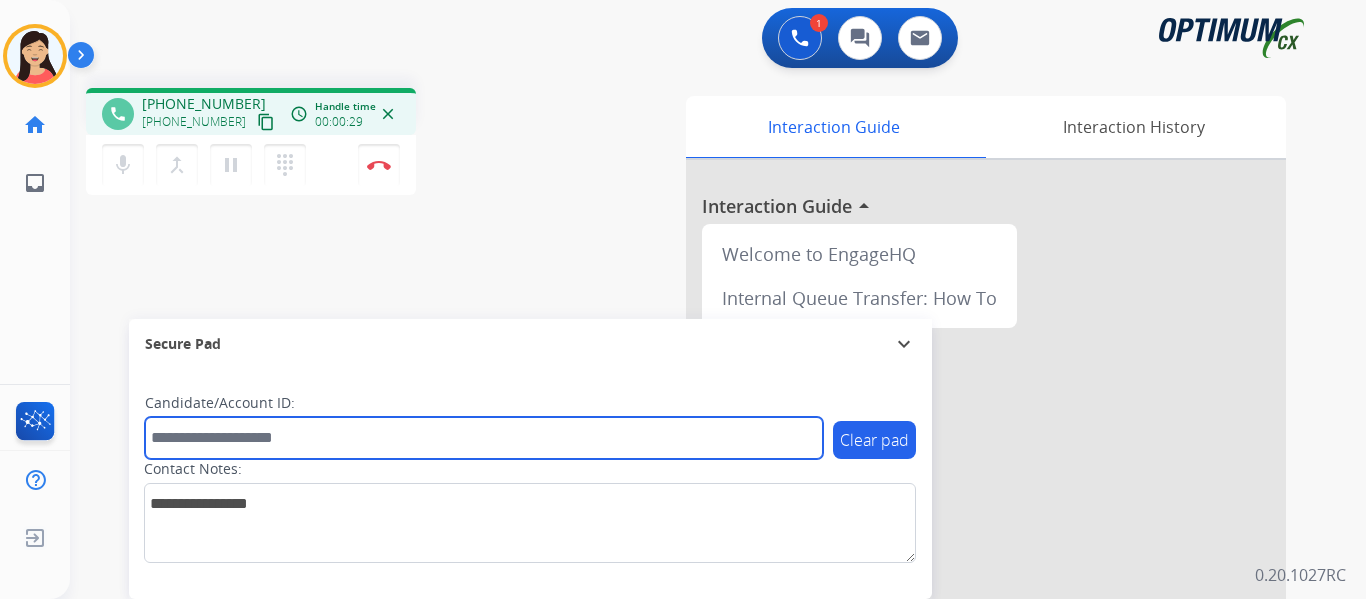 click at bounding box center [484, 438] 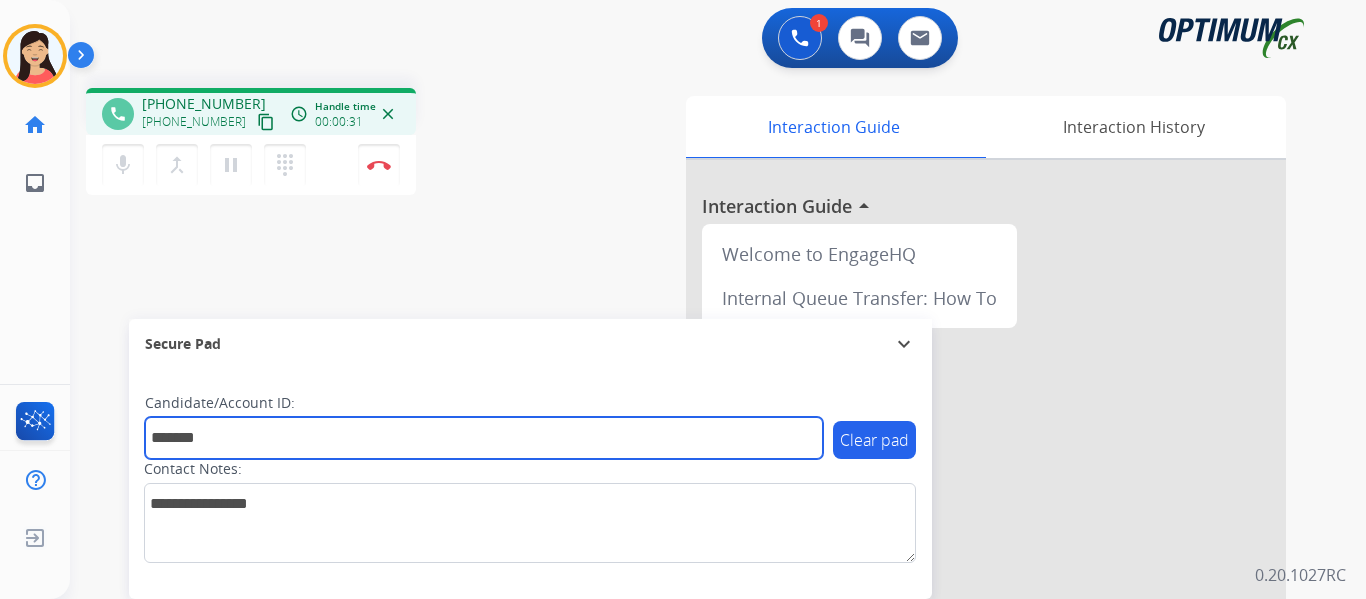 type on "*******" 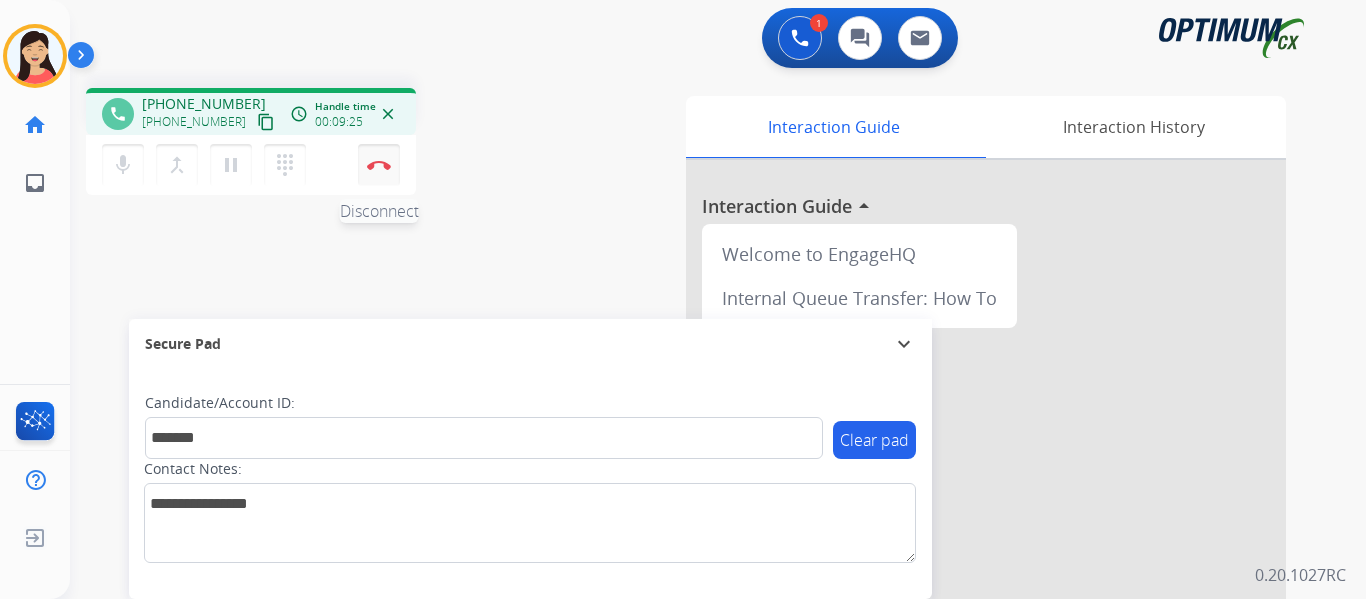 click on "Disconnect" at bounding box center (379, 165) 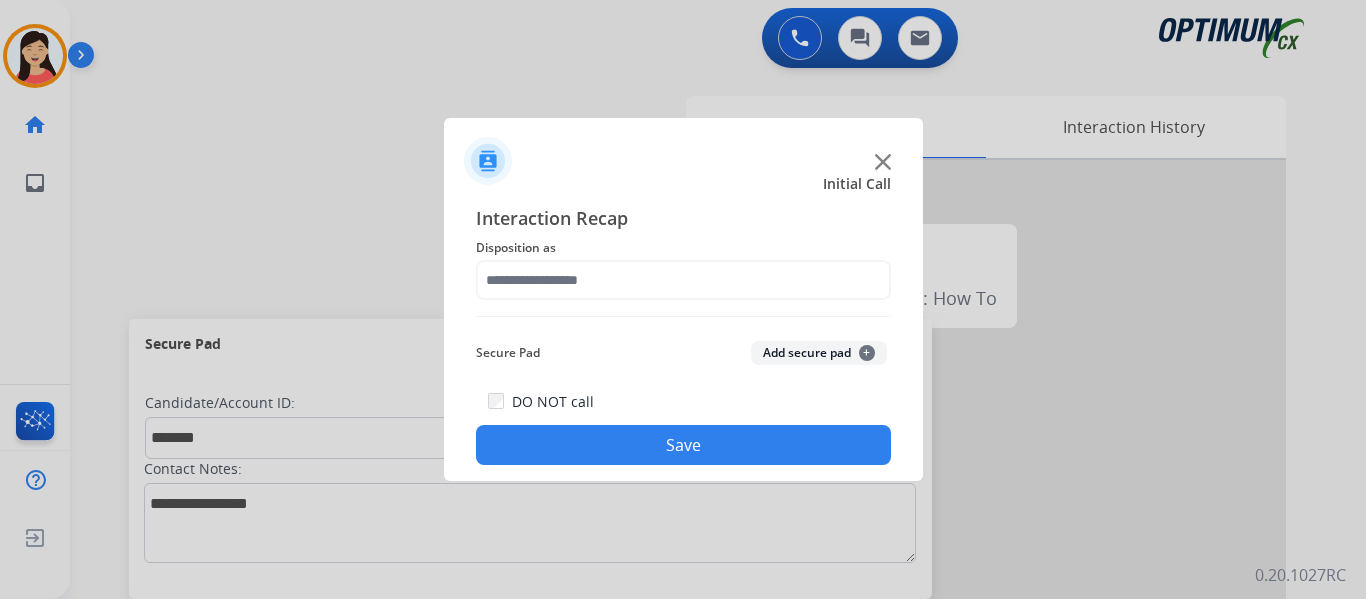 click on "Add secure pad  +" 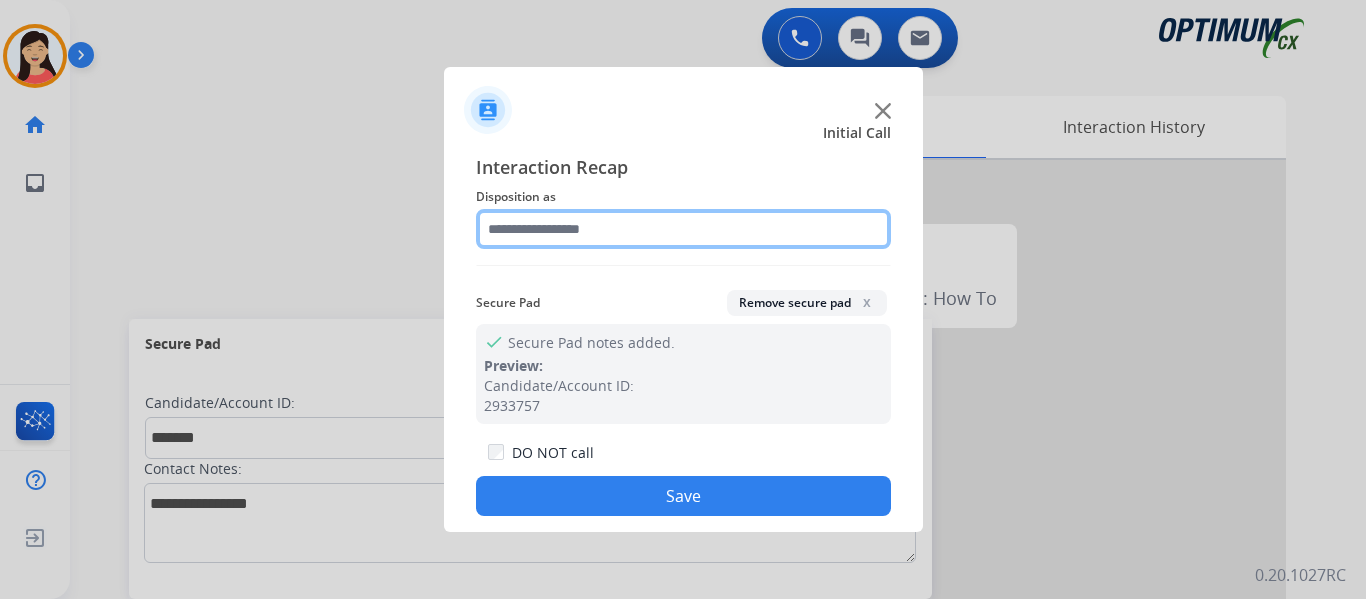 click 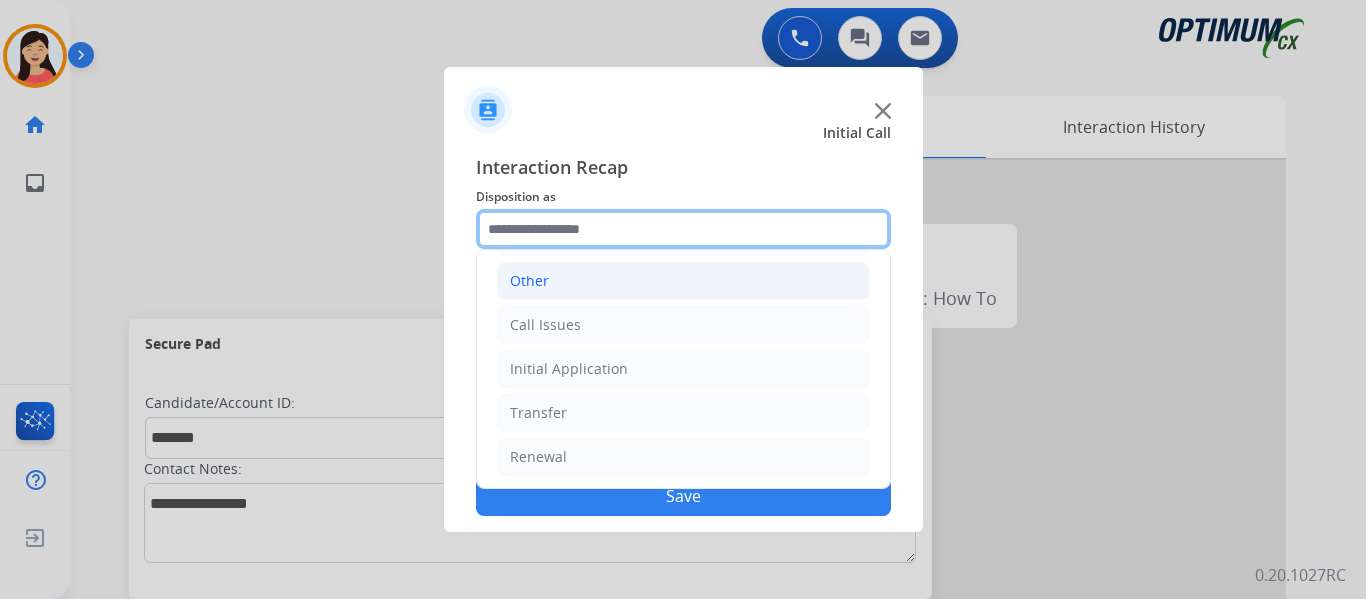 scroll, scrollTop: 136, scrollLeft: 0, axis: vertical 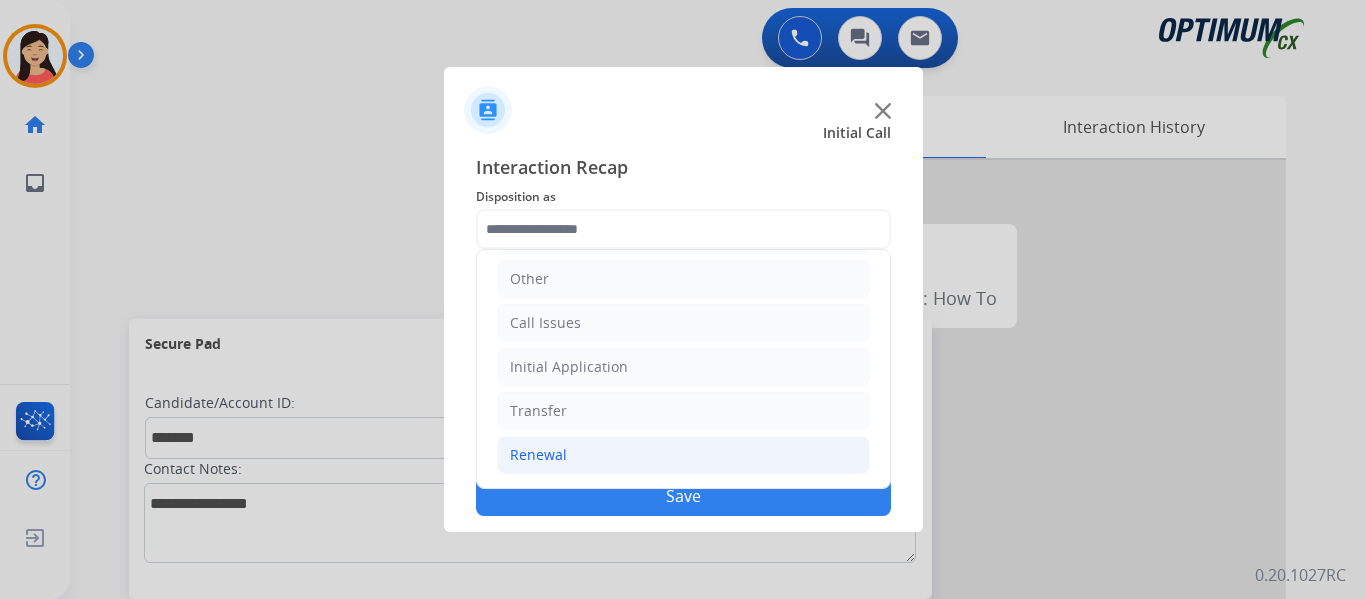 click on "Renewal" 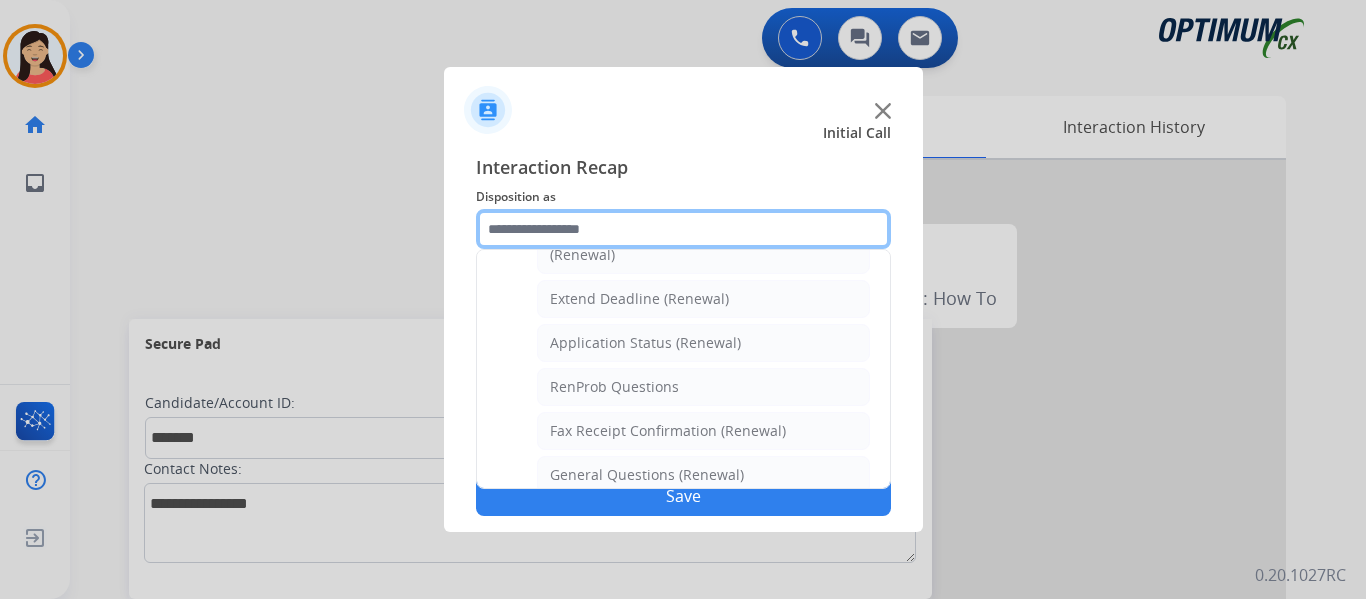 scroll, scrollTop: 436, scrollLeft: 0, axis: vertical 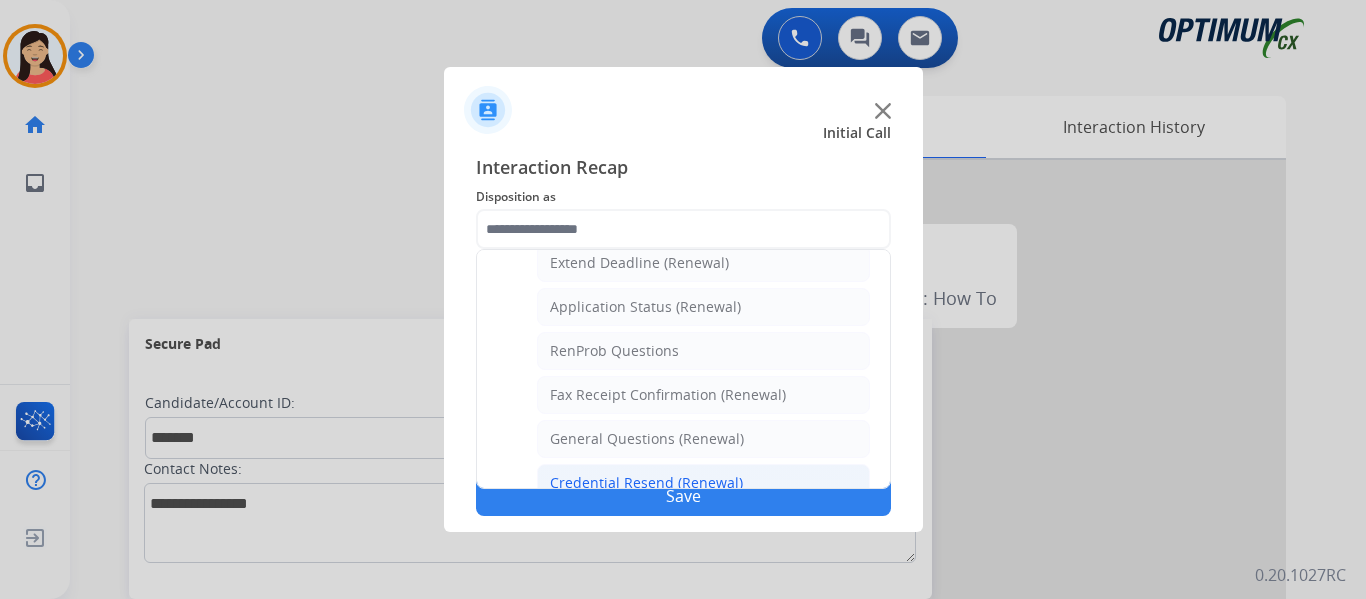 click on "Credential Resend (Renewal)" 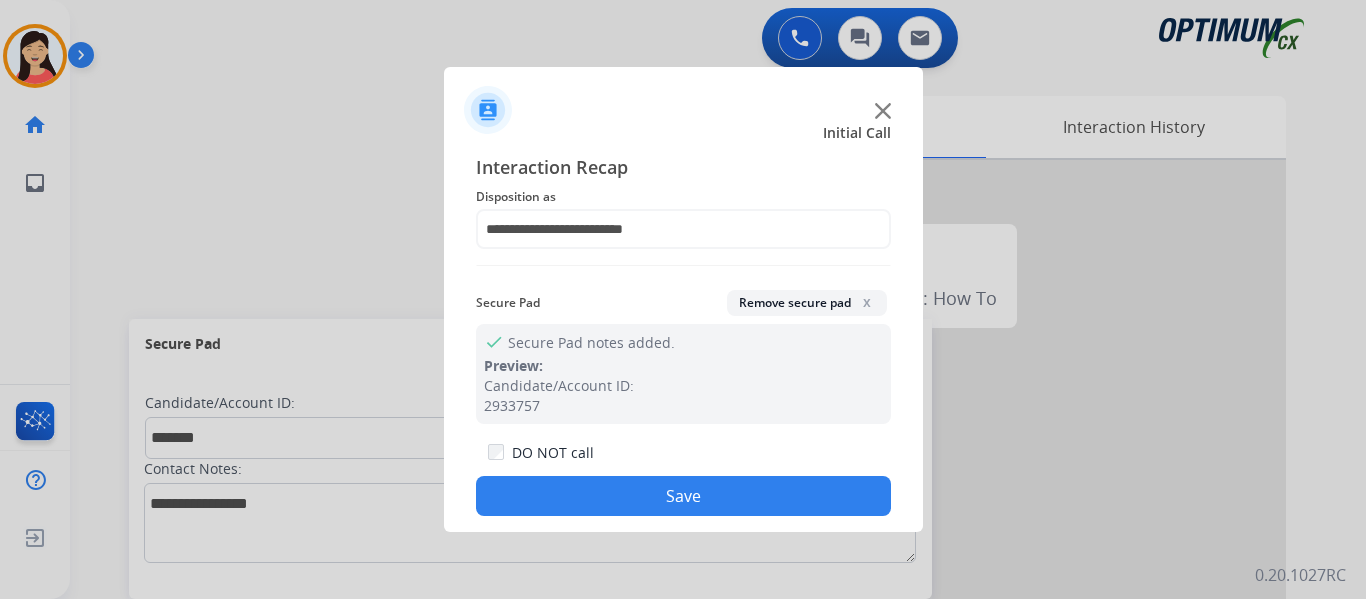 click on "Save" 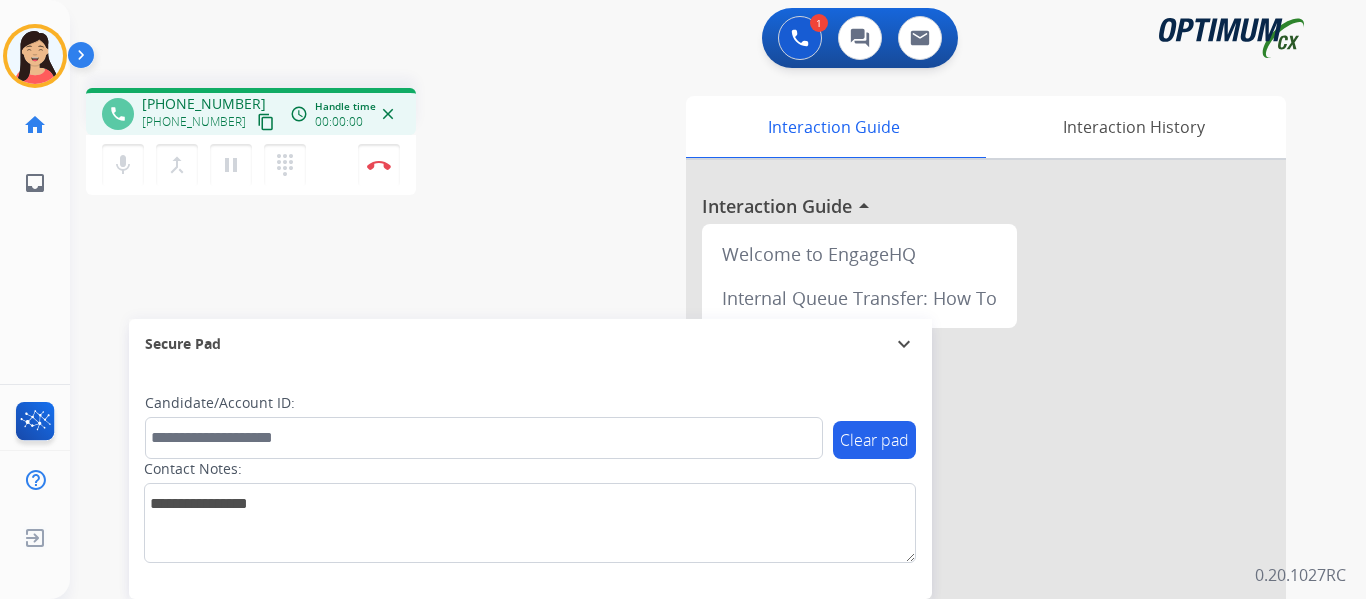 click on "content_copy" at bounding box center [266, 122] 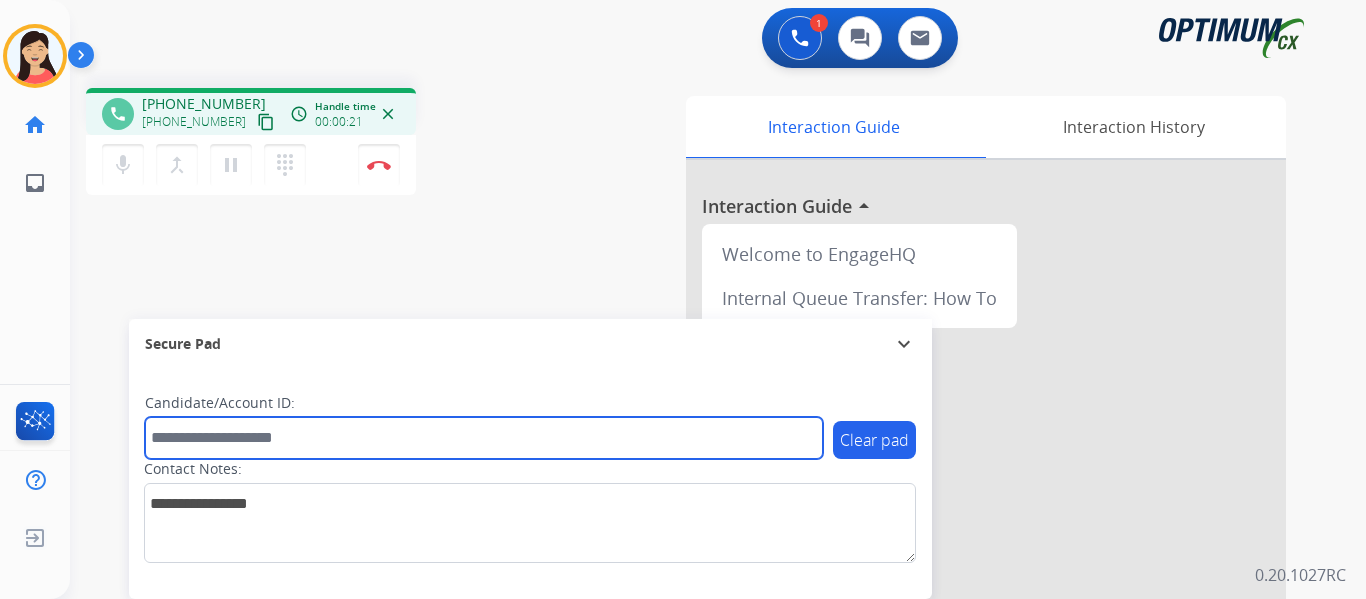 click at bounding box center (484, 438) 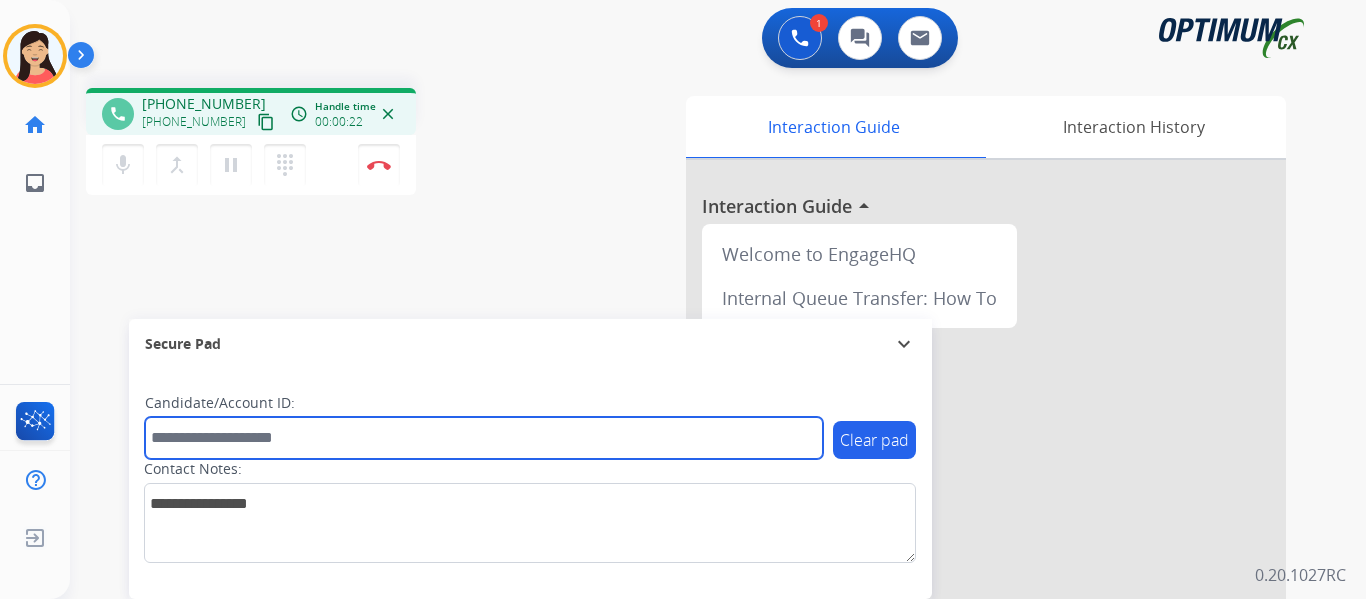 paste on "*******" 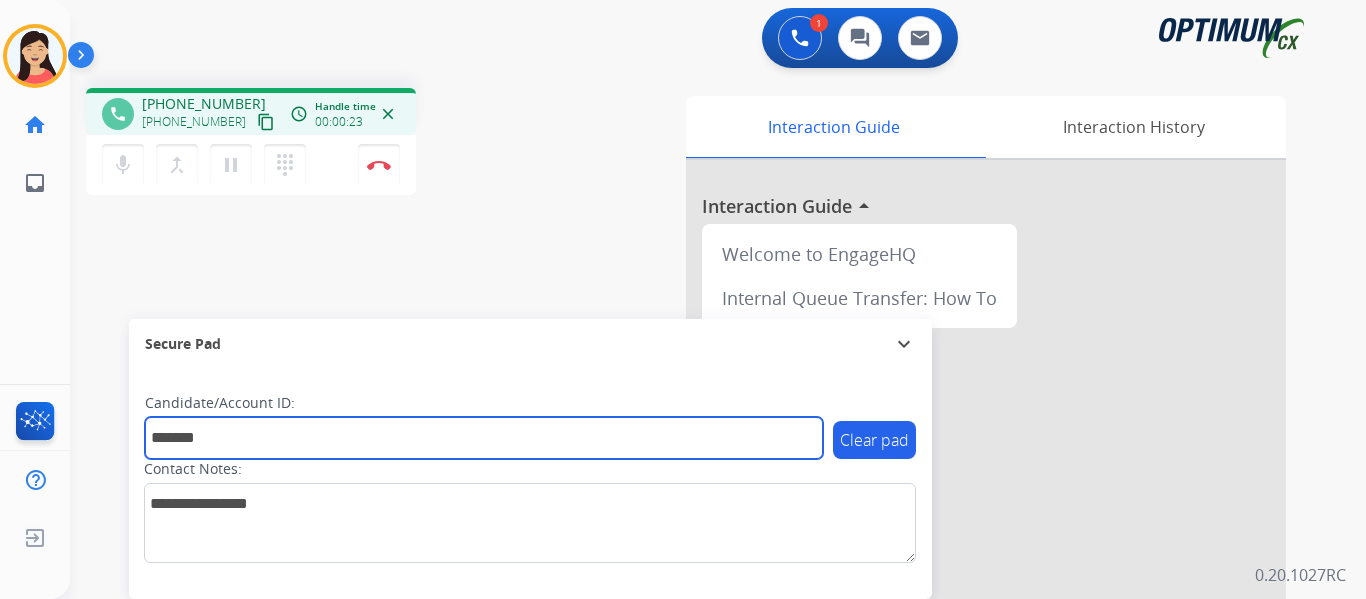 type on "*******" 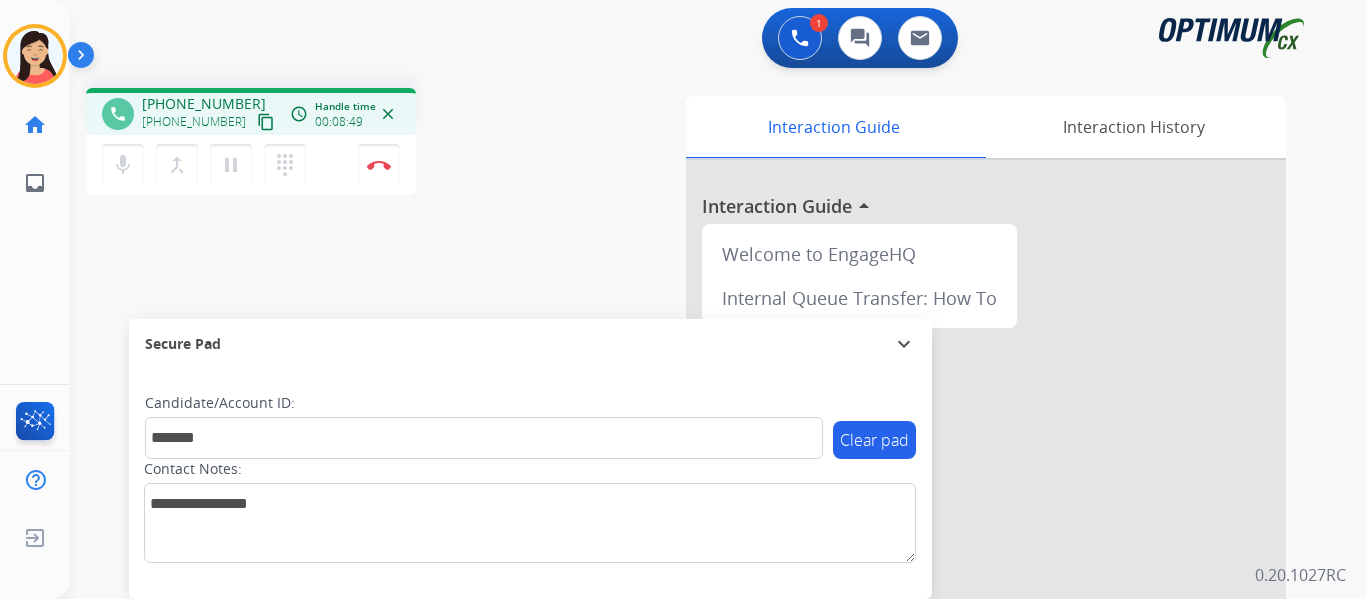 drag, startPoint x: 387, startPoint y: 168, endPoint x: 426, endPoint y: 181, distance: 41.109608 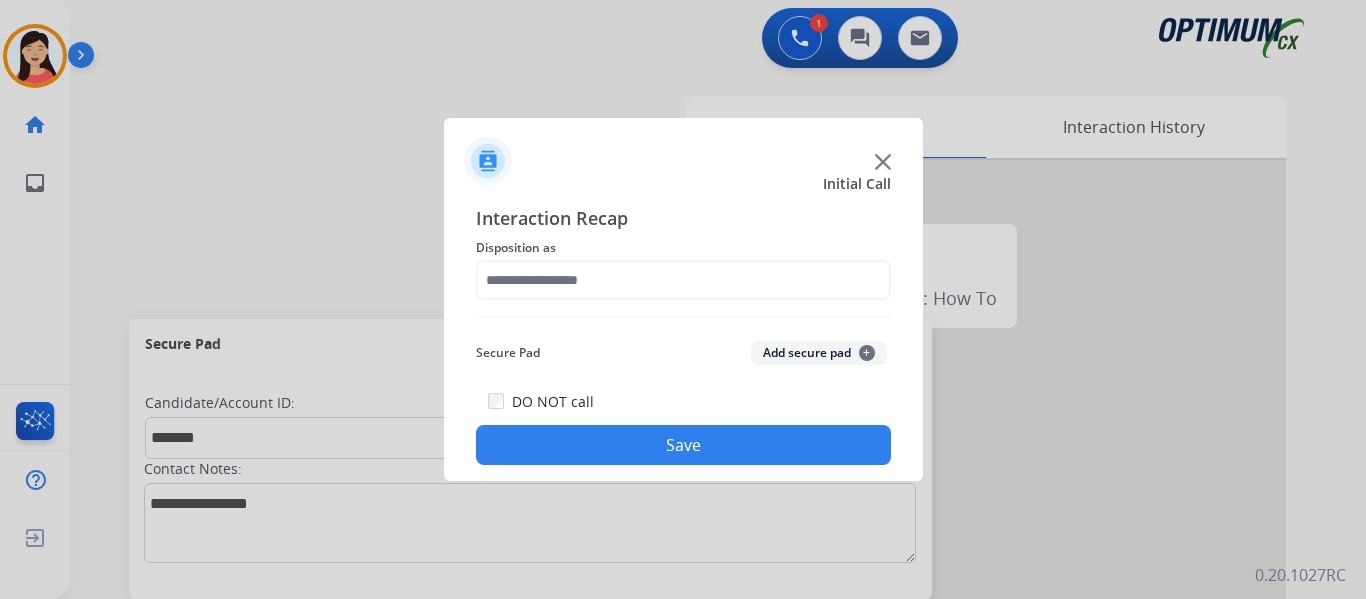 click on "Add secure pad  +" 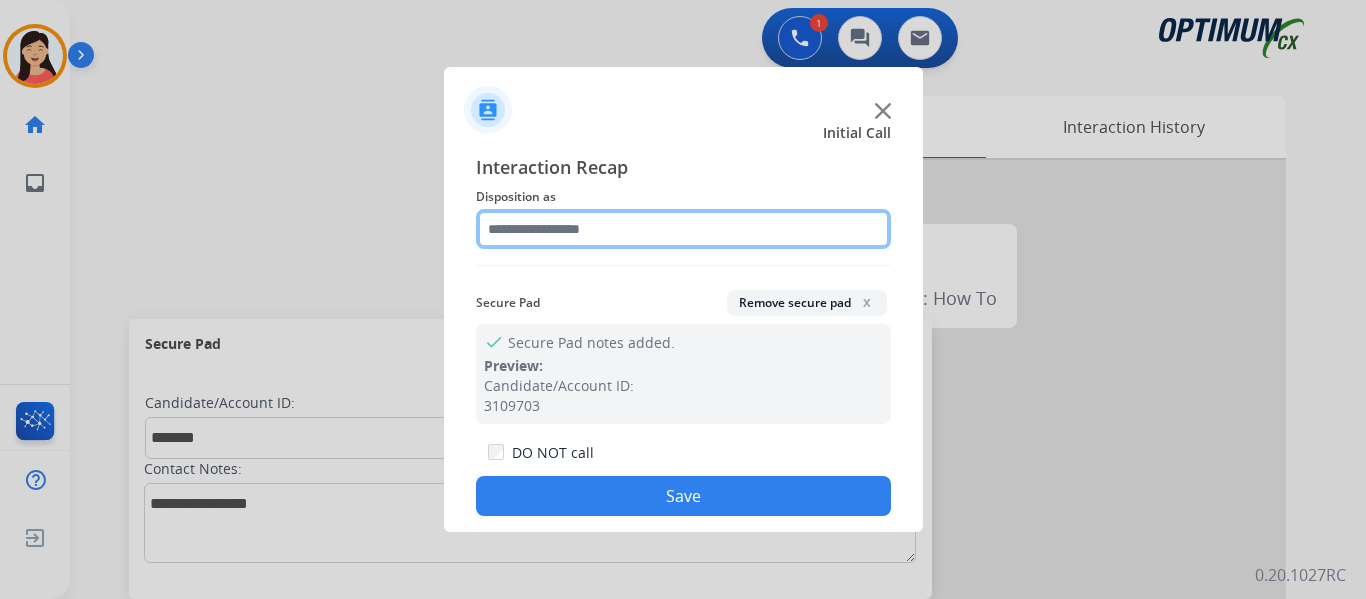 click 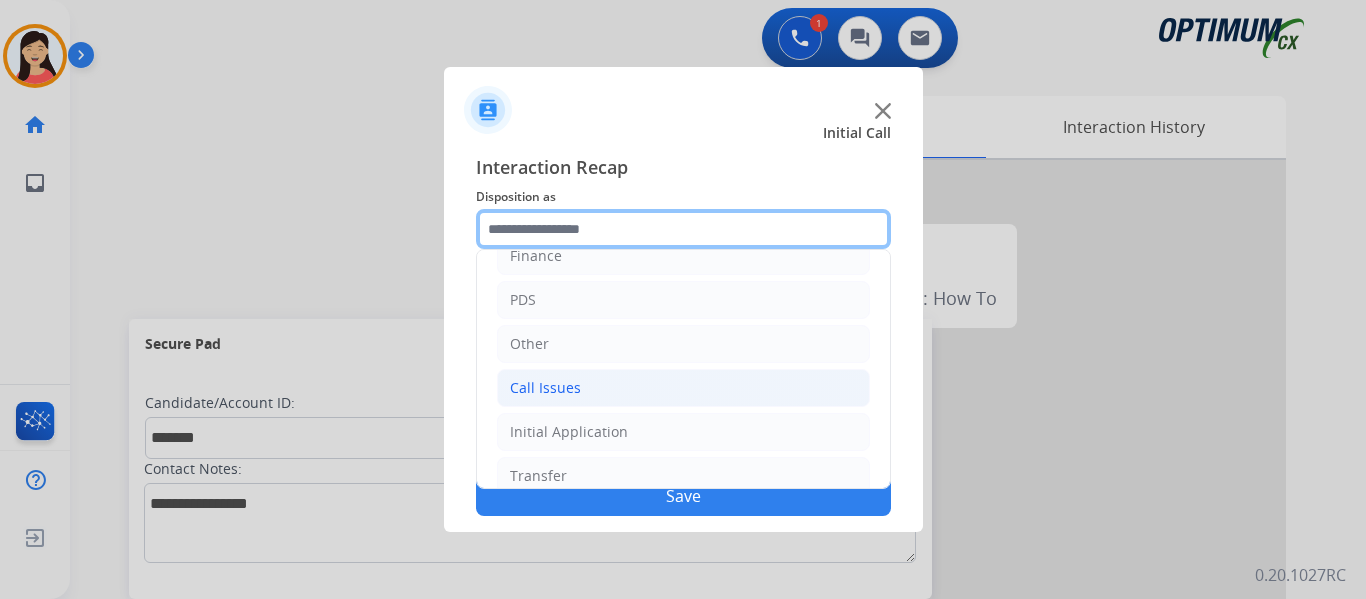 scroll, scrollTop: 136, scrollLeft: 0, axis: vertical 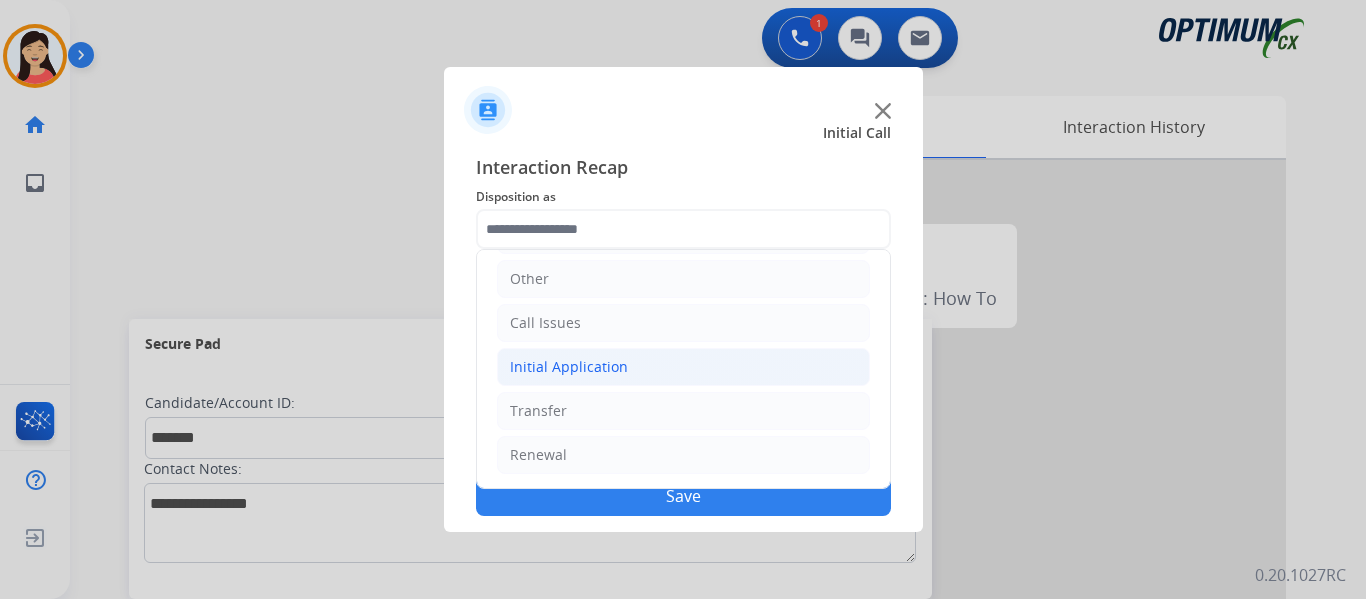 click on "Initial Application" 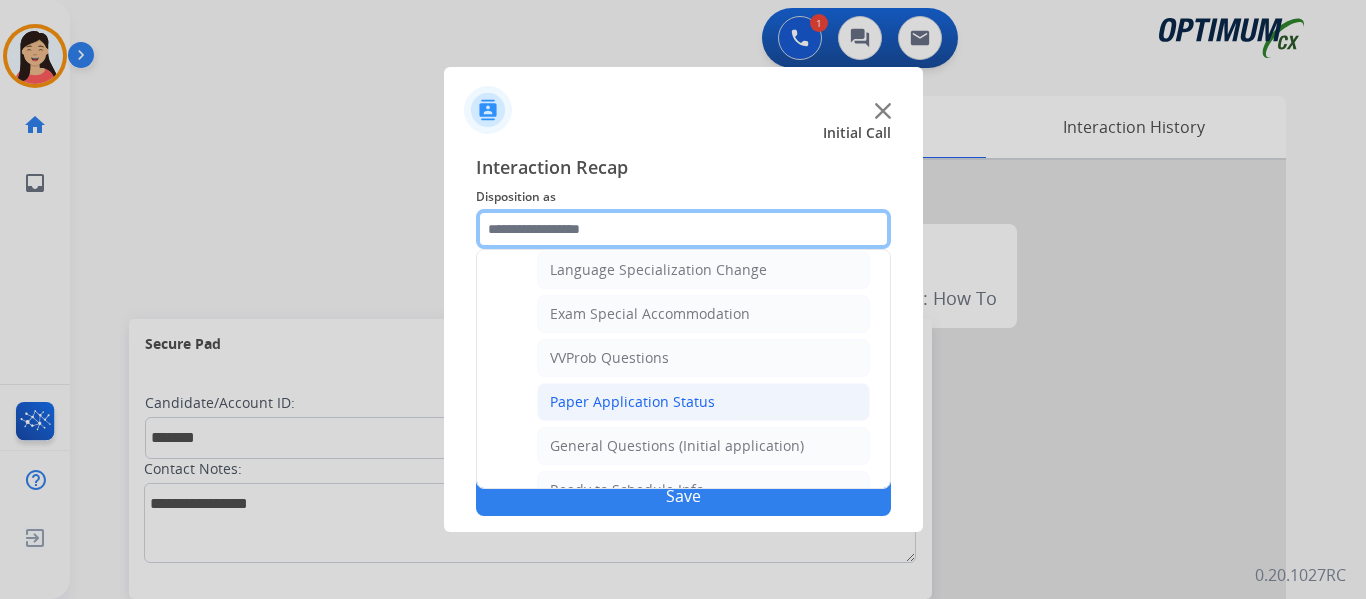 scroll, scrollTop: 1036, scrollLeft: 0, axis: vertical 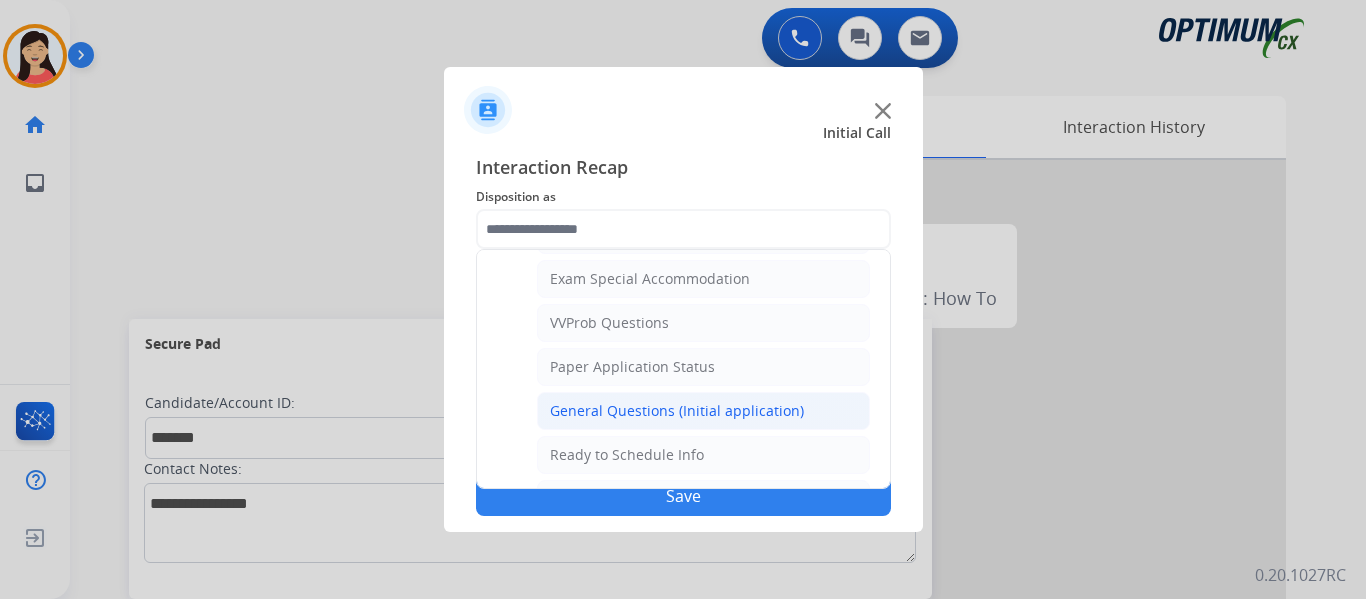 click on "General Questions (Initial application)" 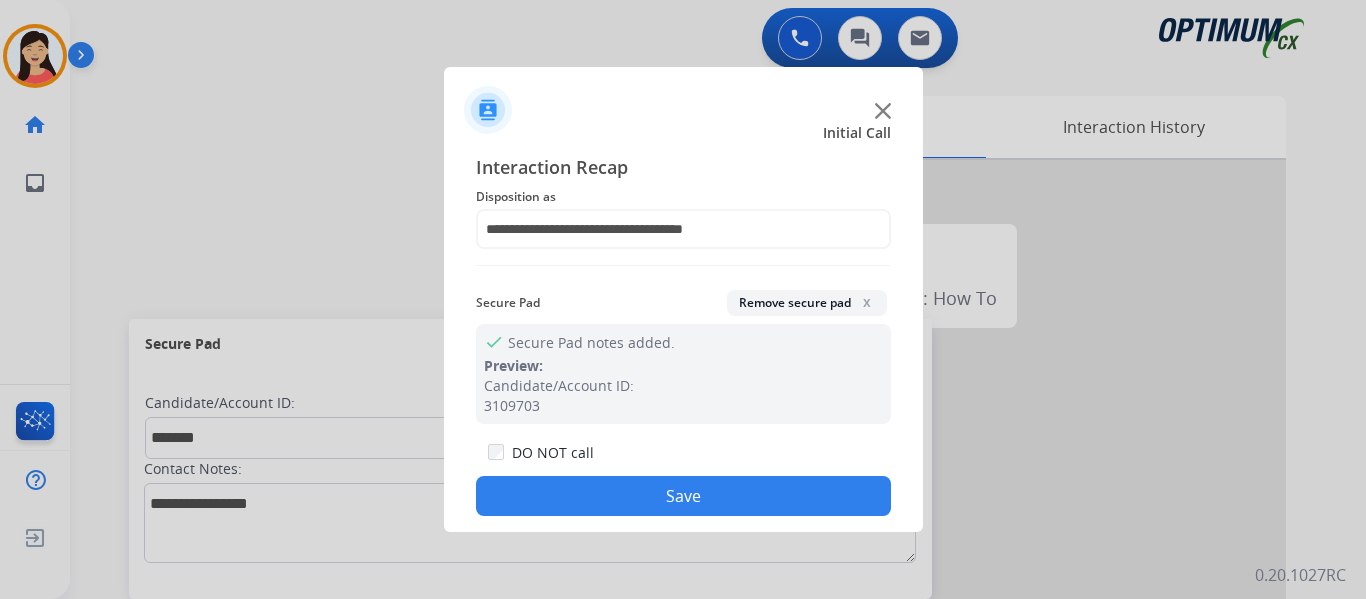click on "Save" 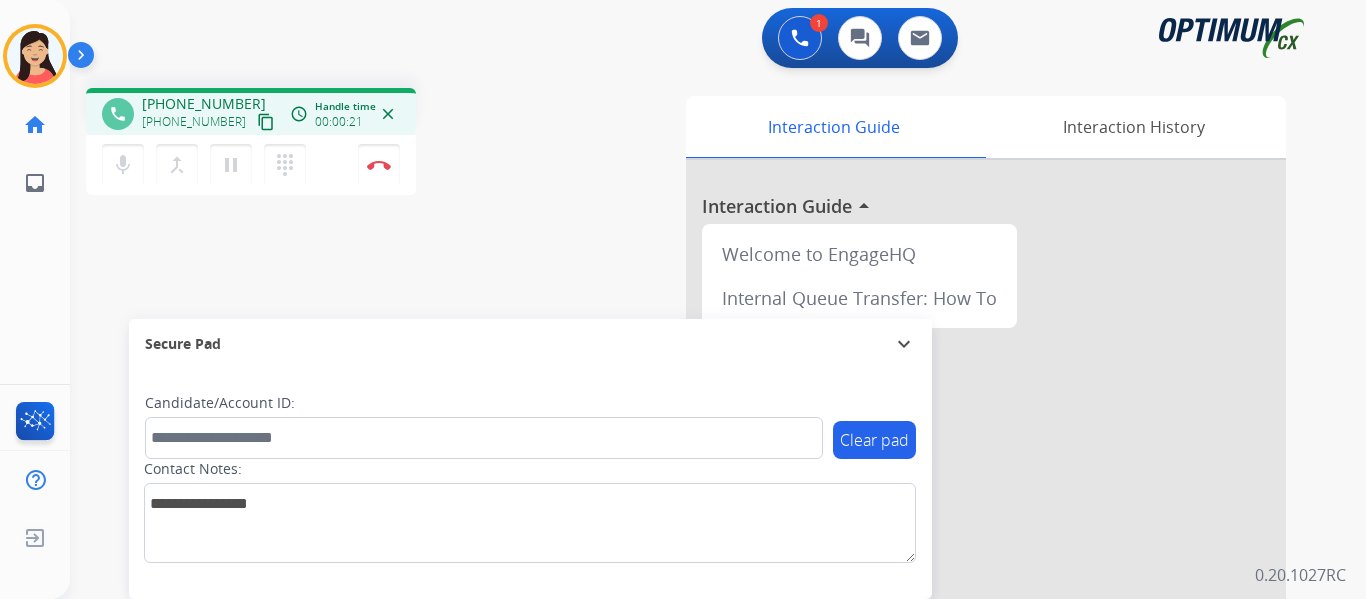 drag, startPoint x: 245, startPoint y: 120, endPoint x: 277, endPoint y: 129, distance: 33.24154 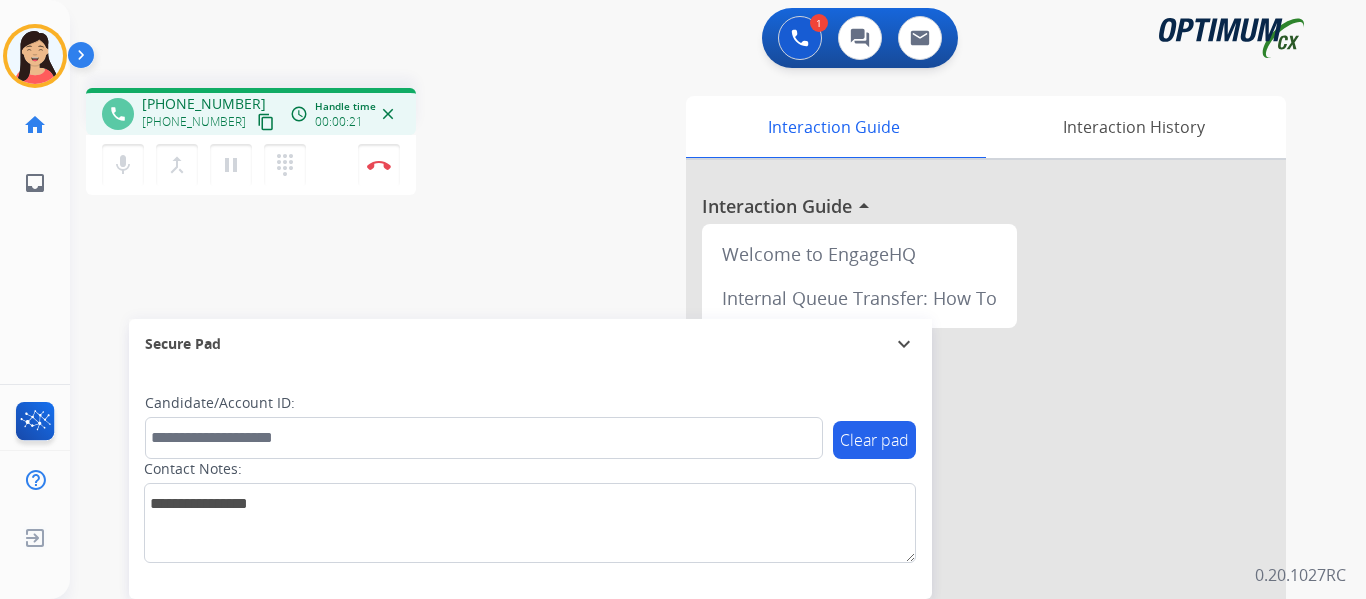 click on "content_copy" at bounding box center [266, 122] 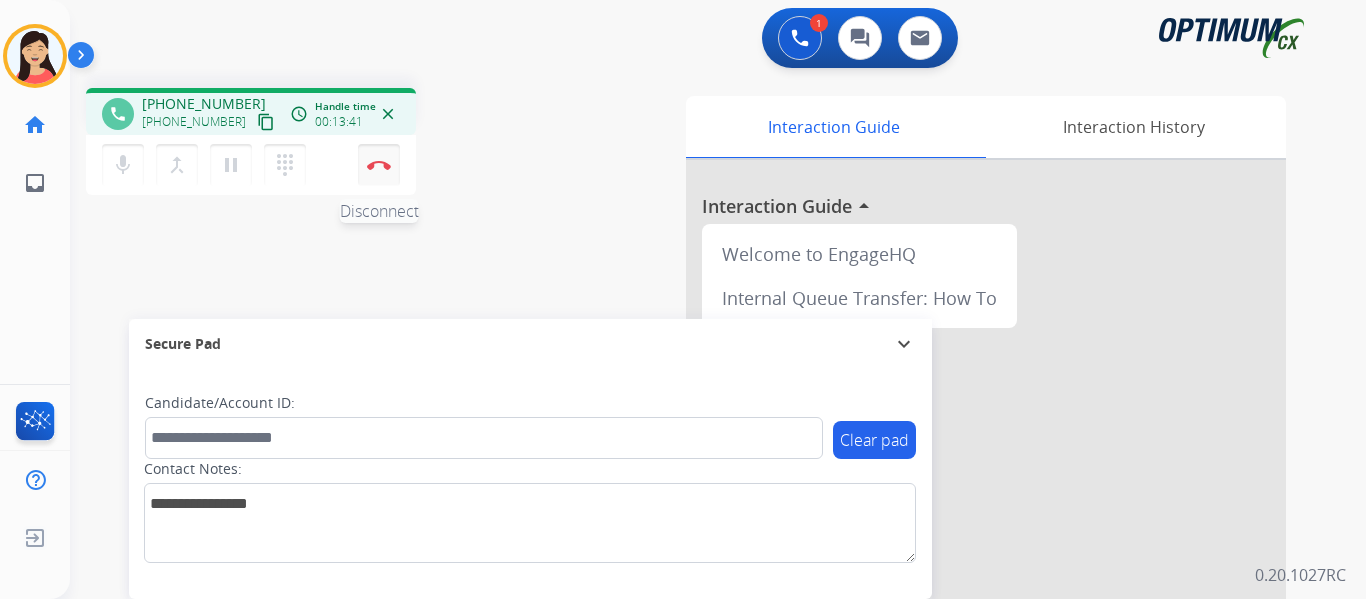 click at bounding box center [379, 165] 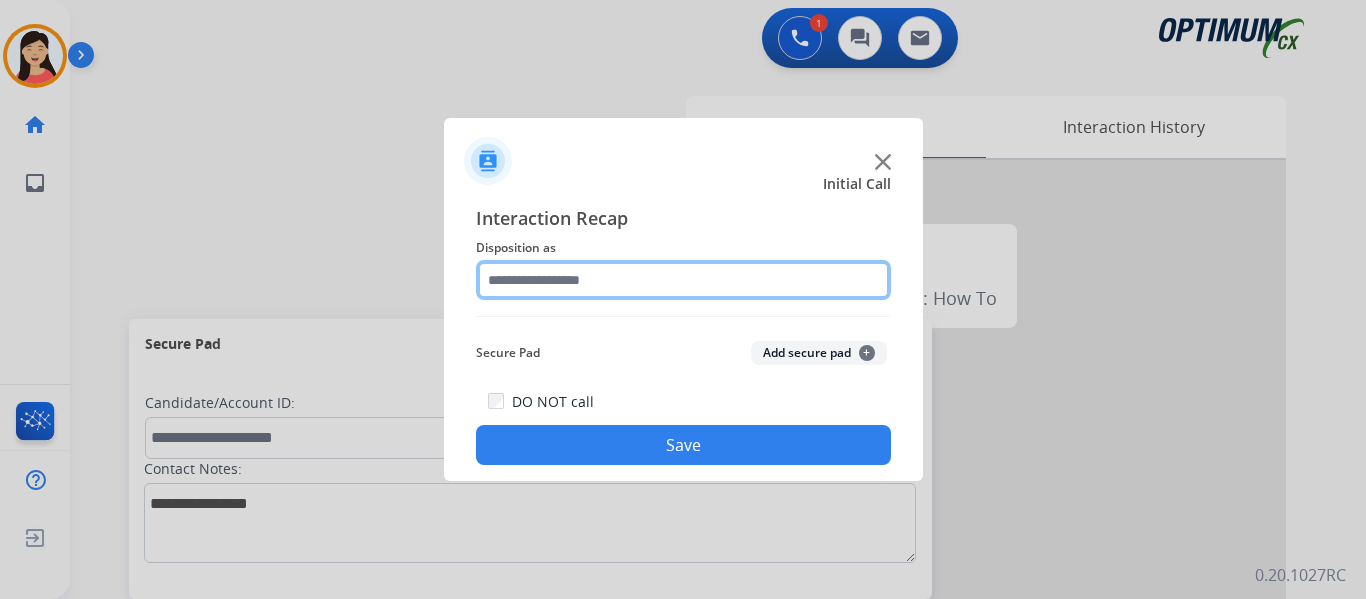 click 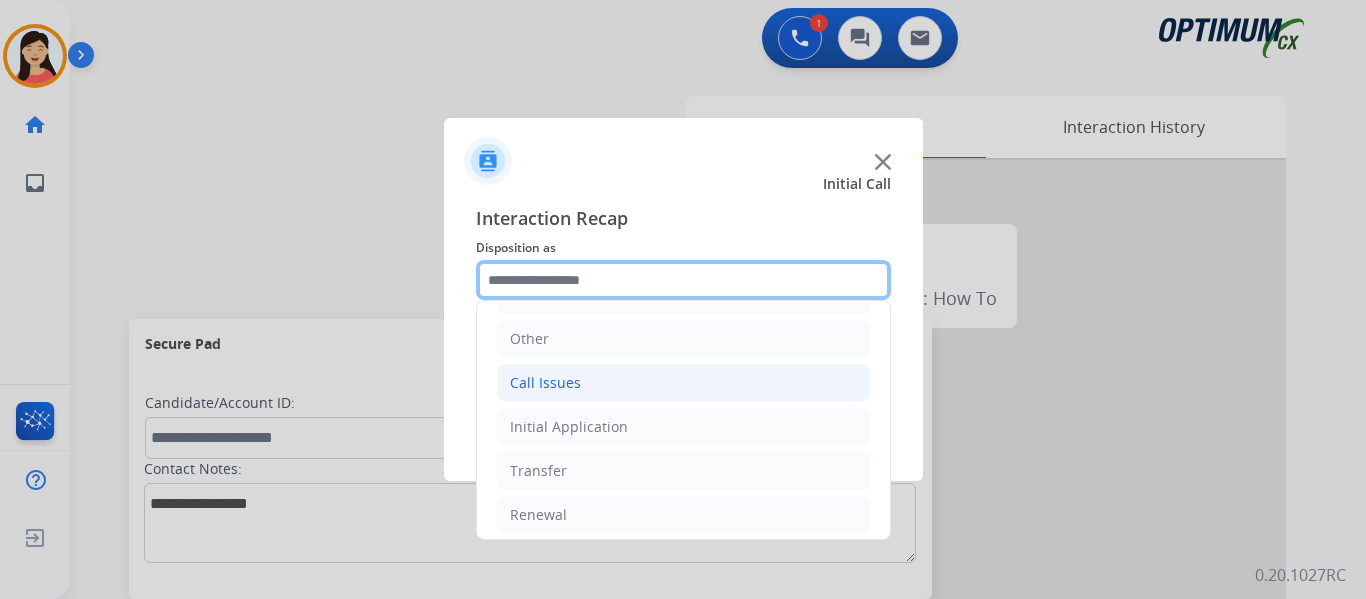 scroll, scrollTop: 136, scrollLeft: 0, axis: vertical 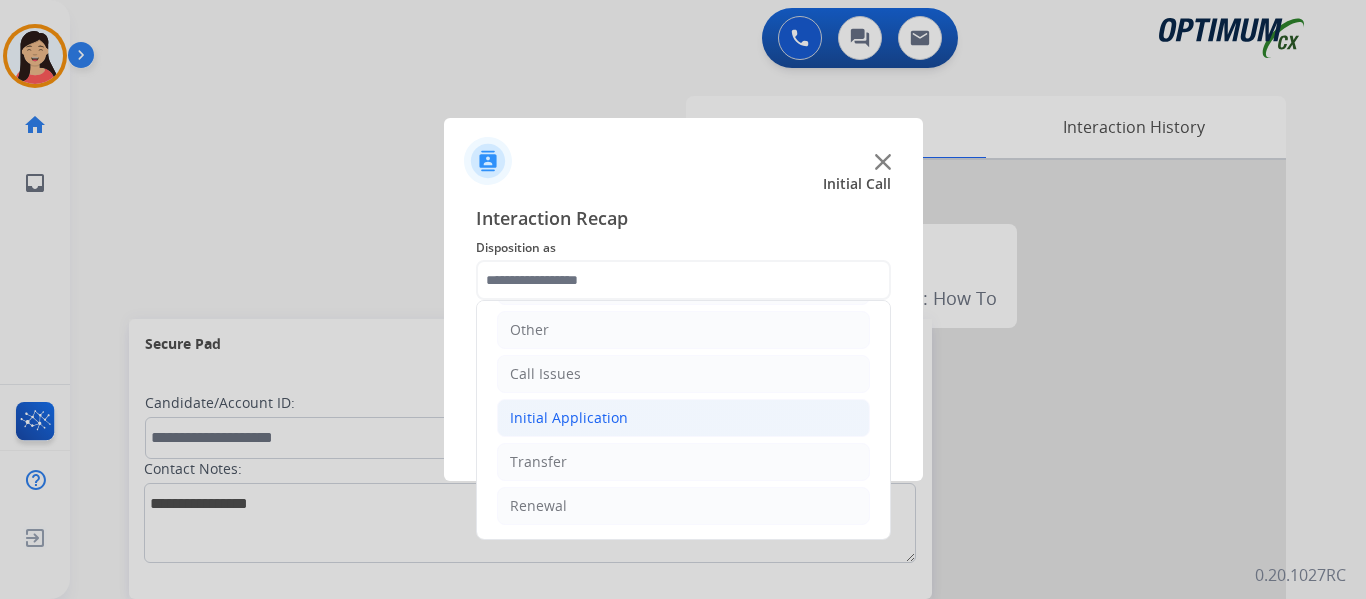 click on "Initial Application" 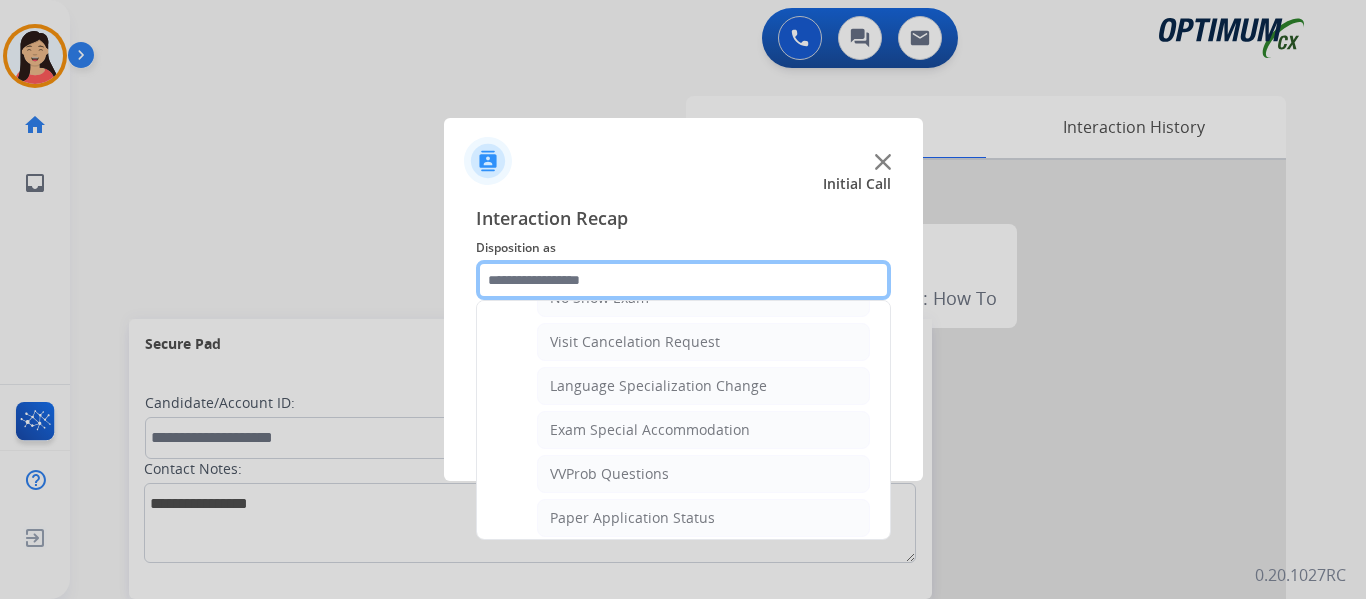 scroll, scrollTop: 1036, scrollLeft: 0, axis: vertical 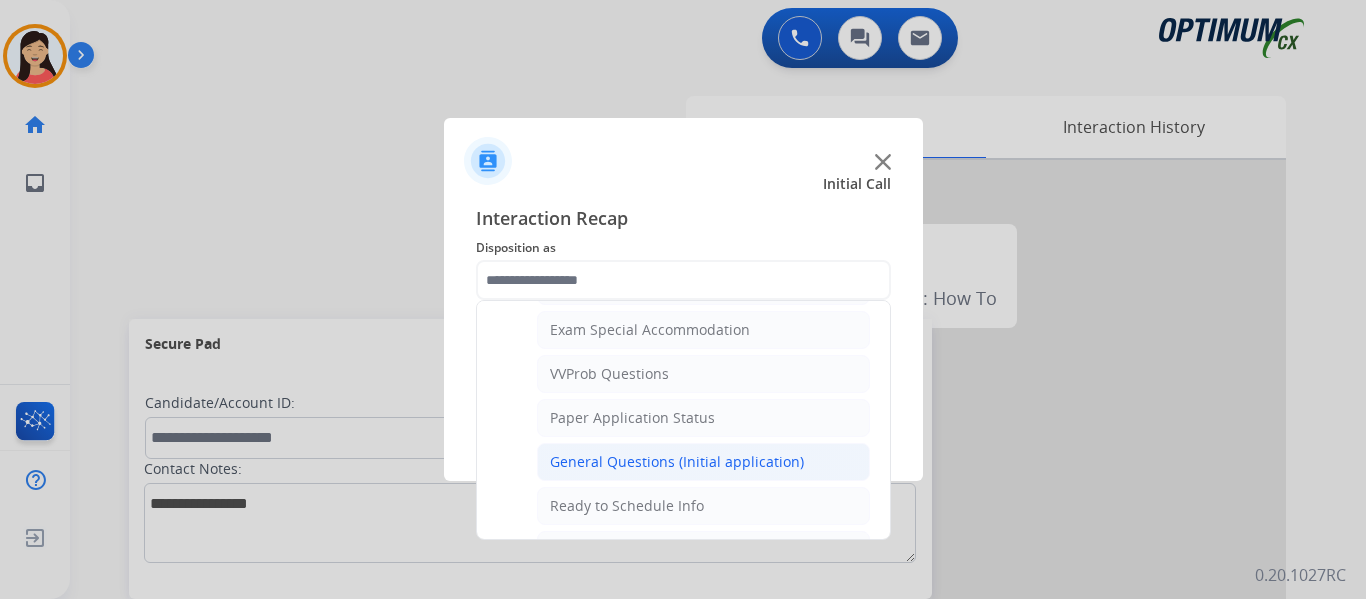 click on "General Questions (Initial application)" 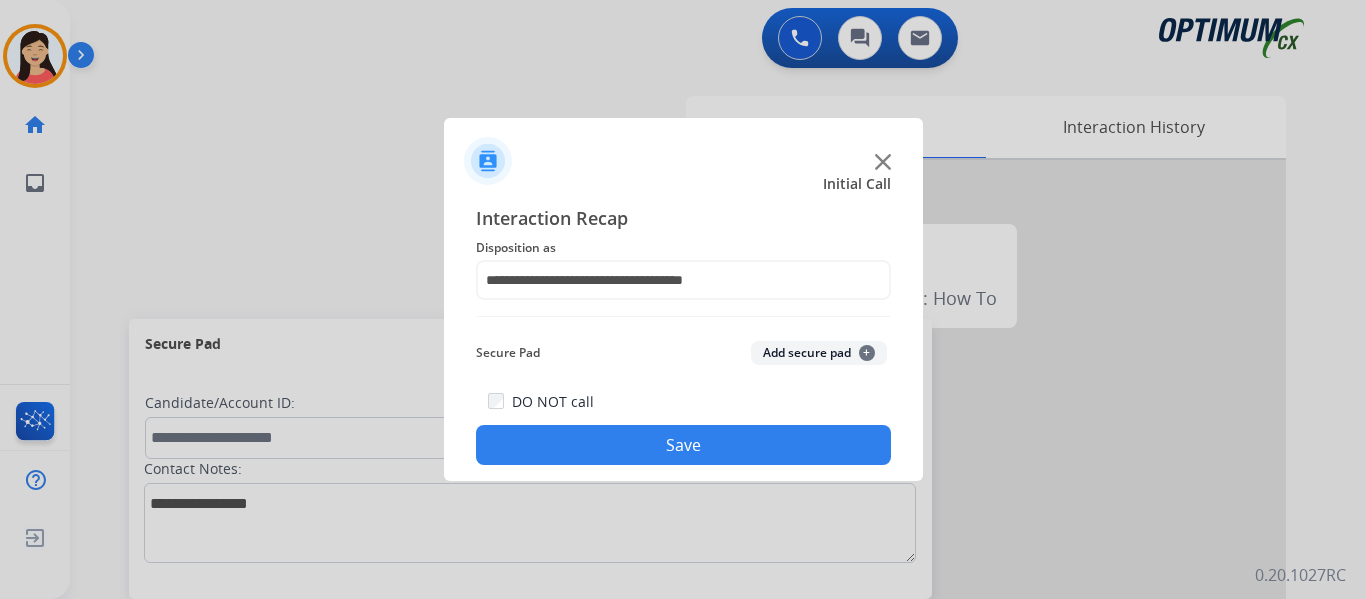 click on "Save" 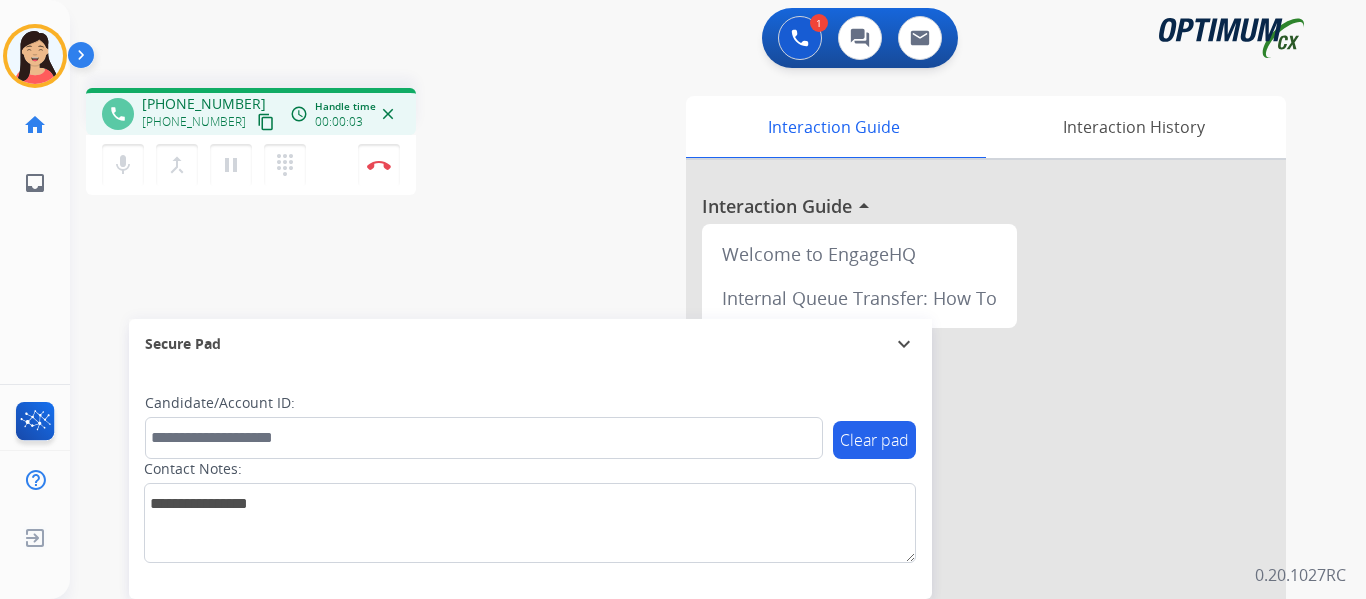 click on "content_copy" at bounding box center (266, 122) 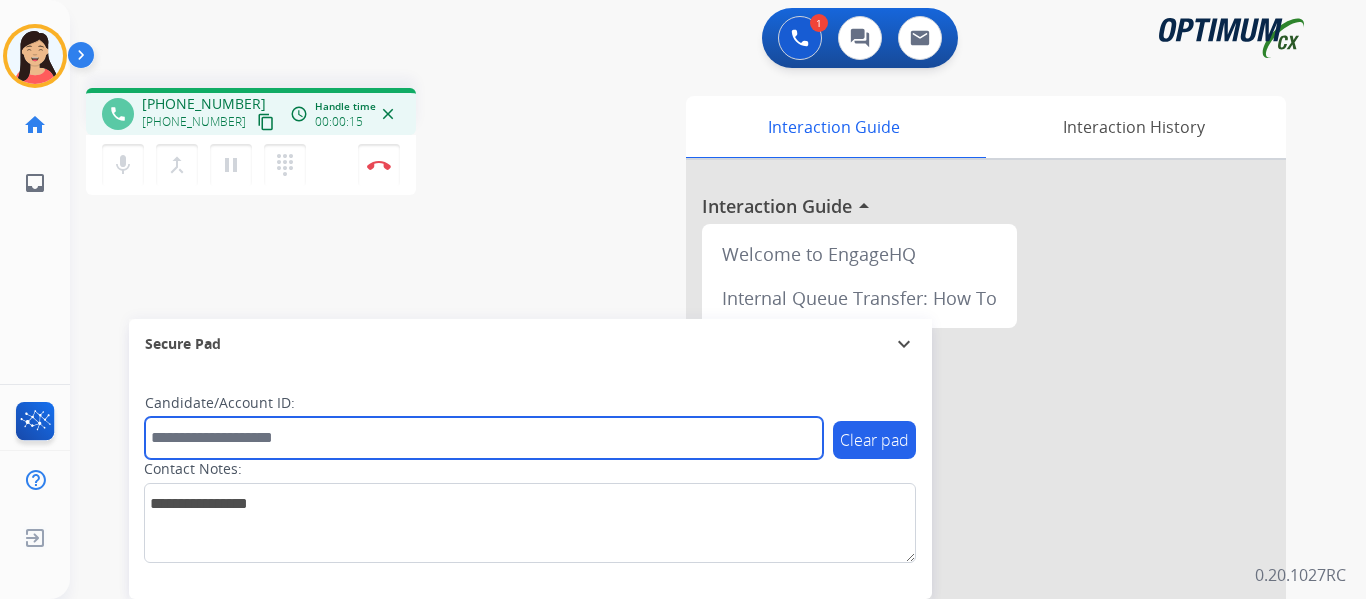 click at bounding box center [484, 438] 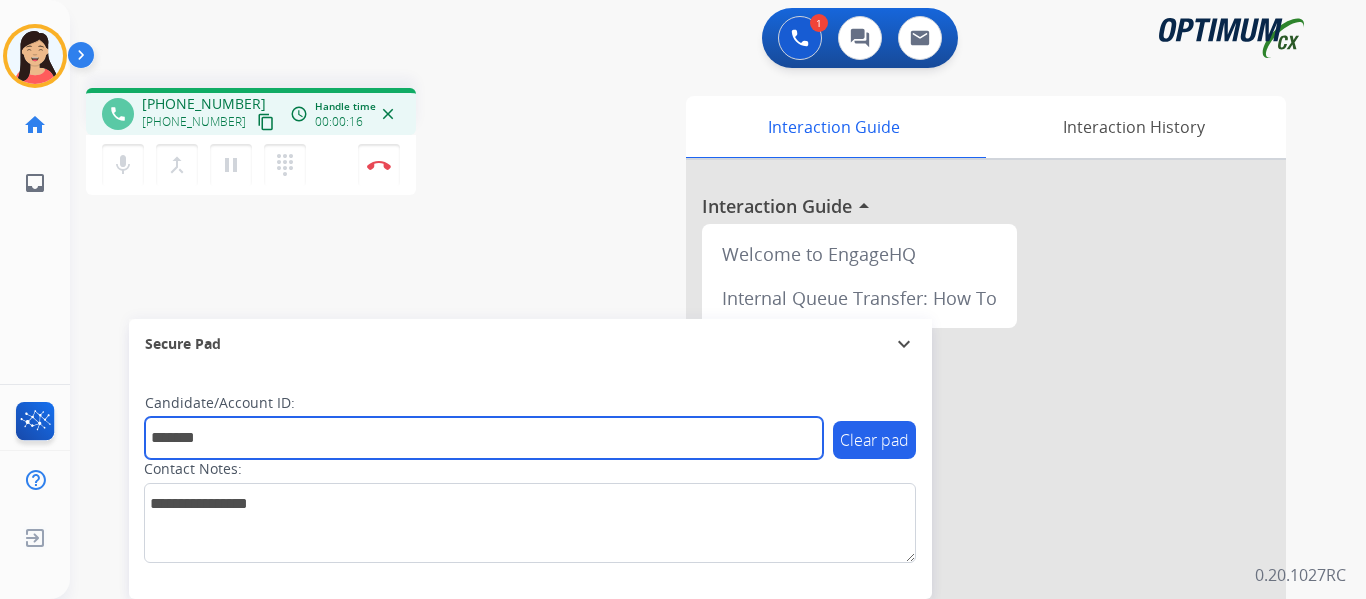 type on "*******" 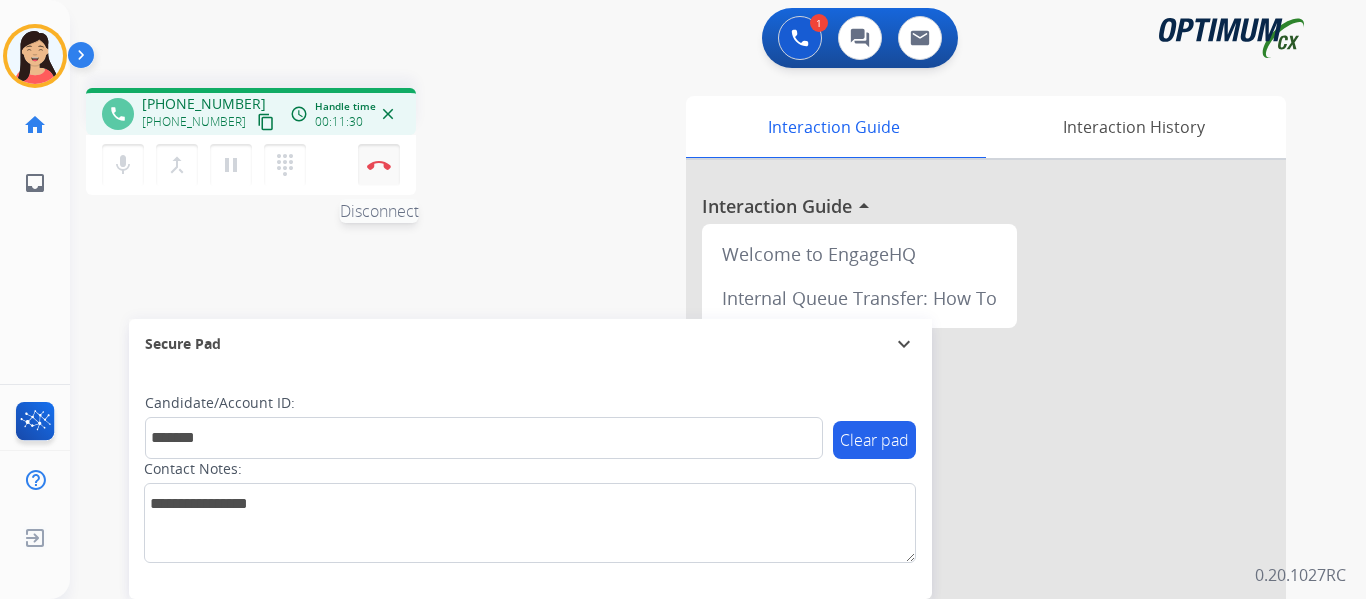 click on "Disconnect" at bounding box center [379, 165] 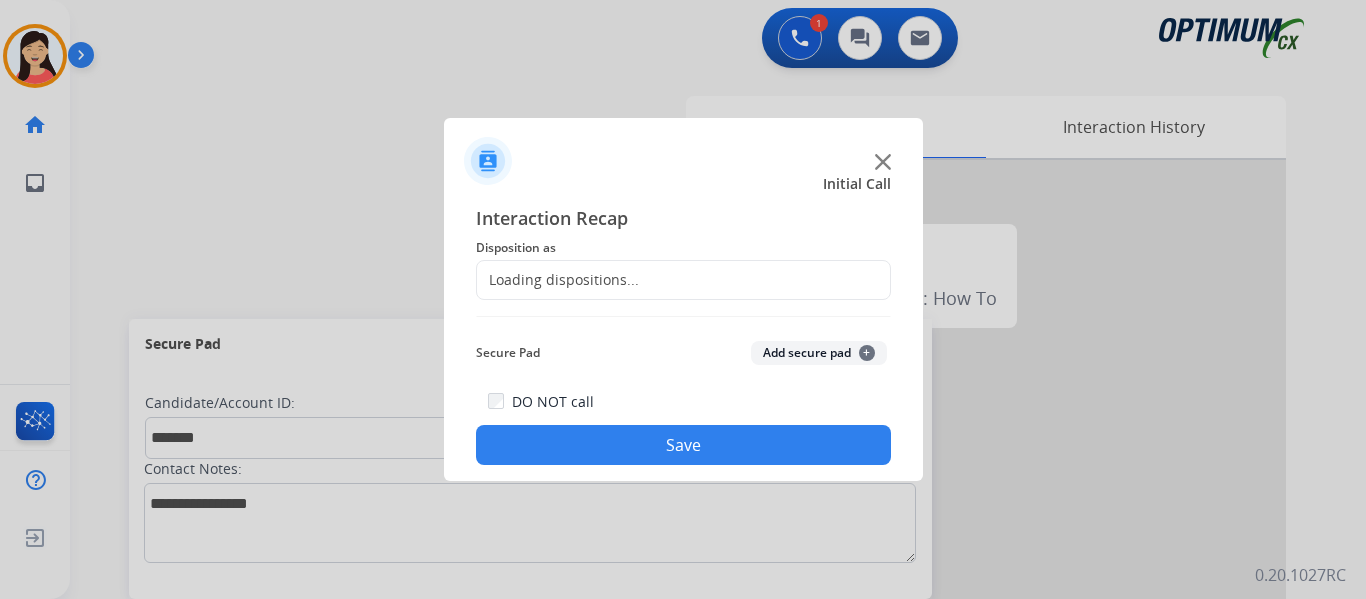 click on "Add secure pad  +" 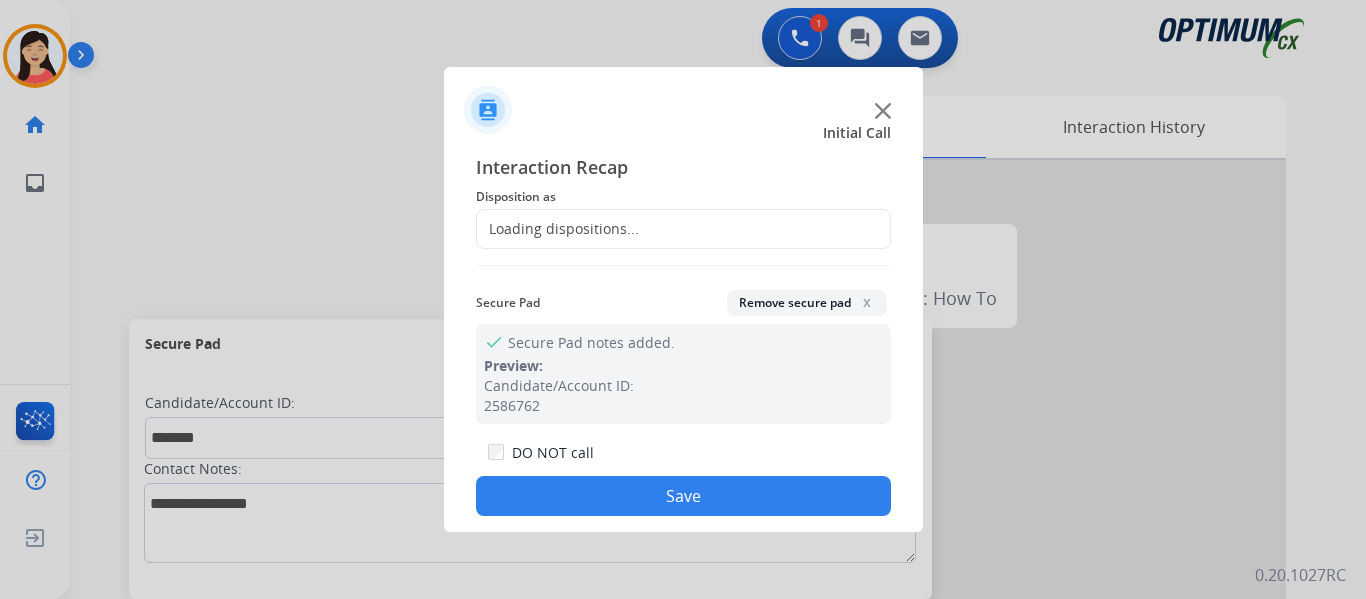 click on "Loading dispositions..." 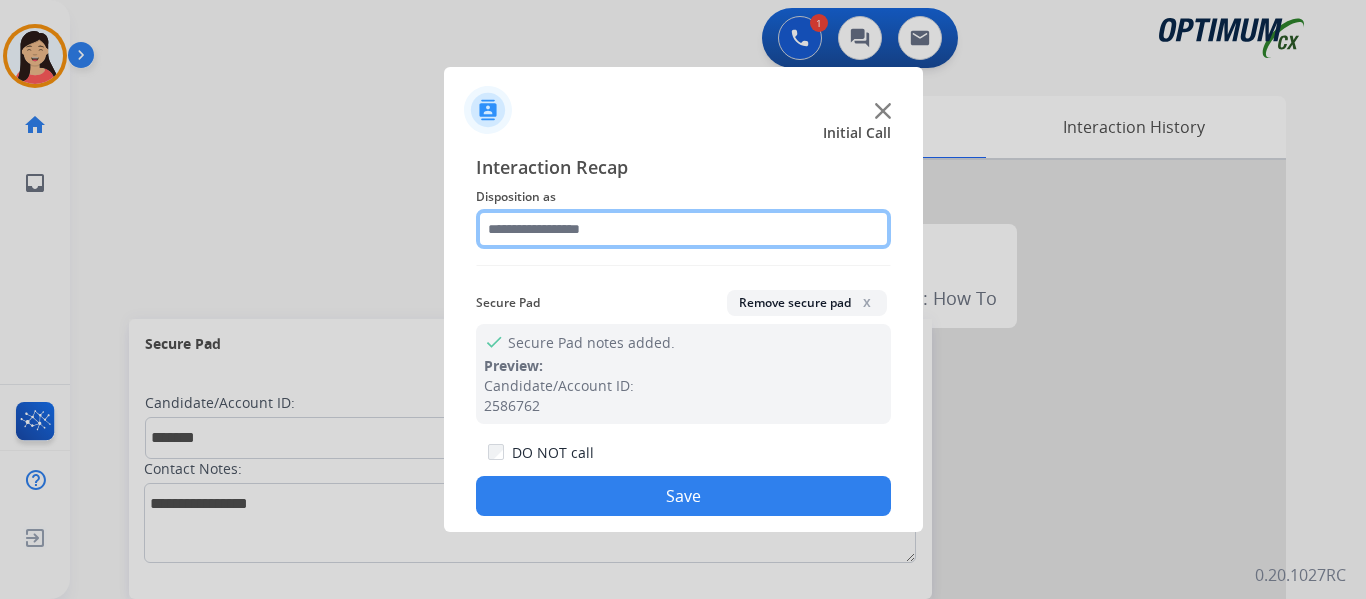 click 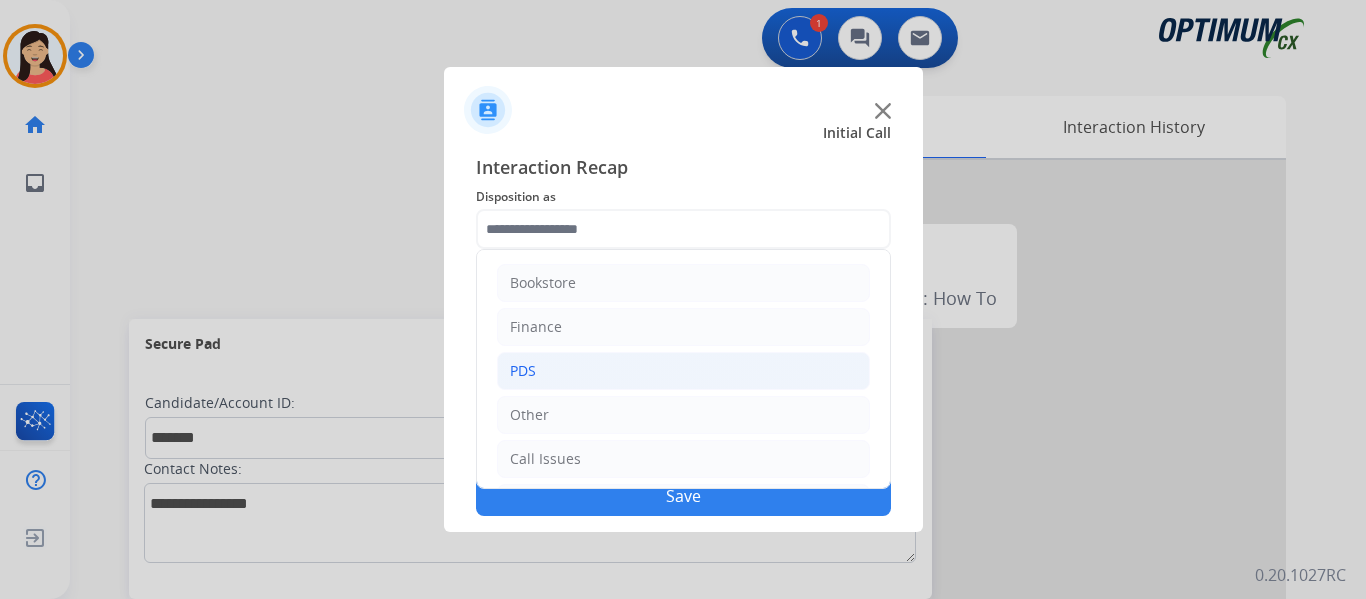 click on "PDS" 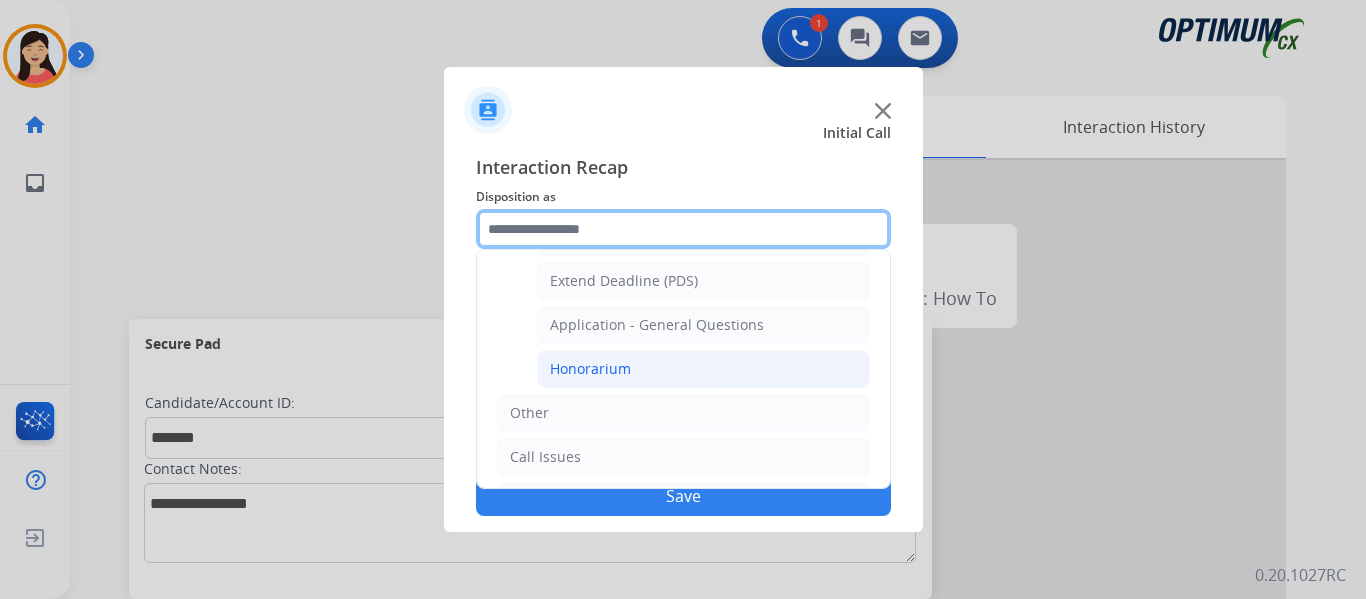 scroll, scrollTop: 600, scrollLeft: 0, axis: vertical 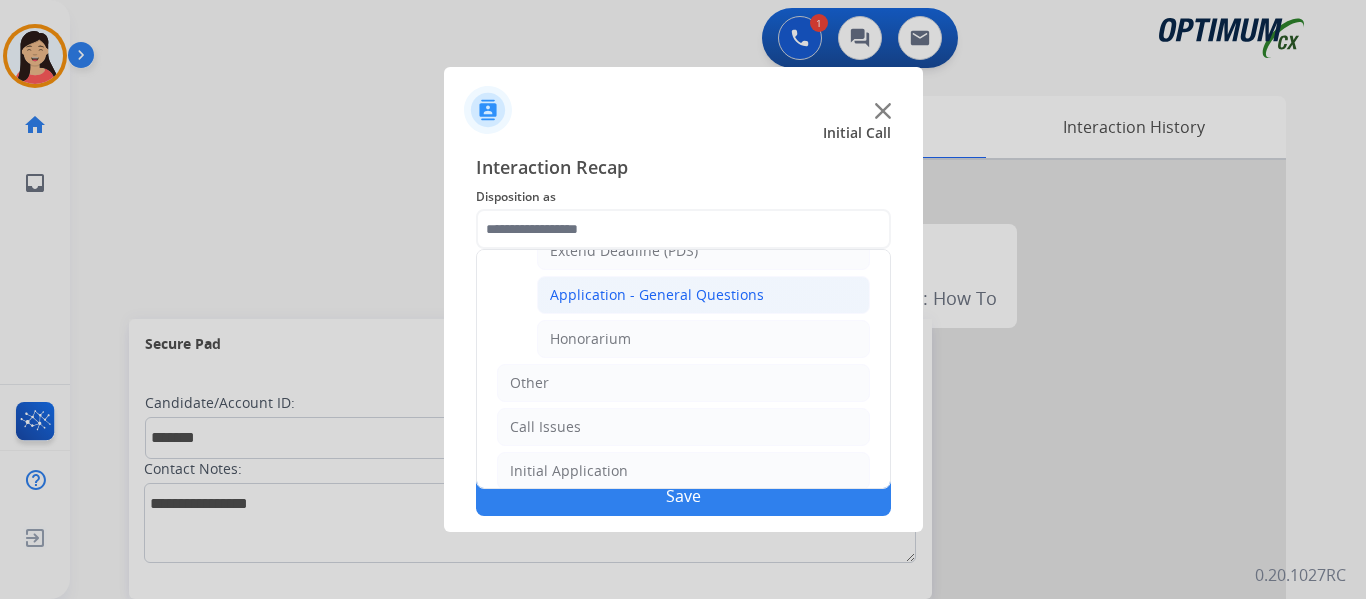 click on "Application - General Questions" 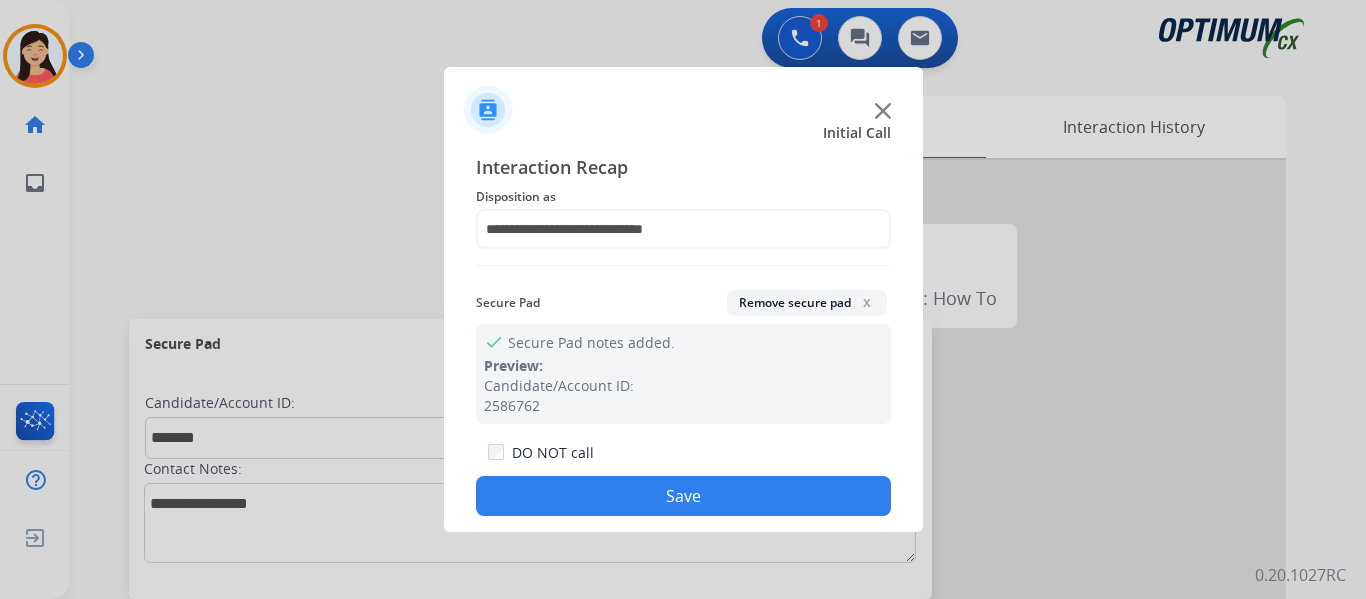 click on "Save" 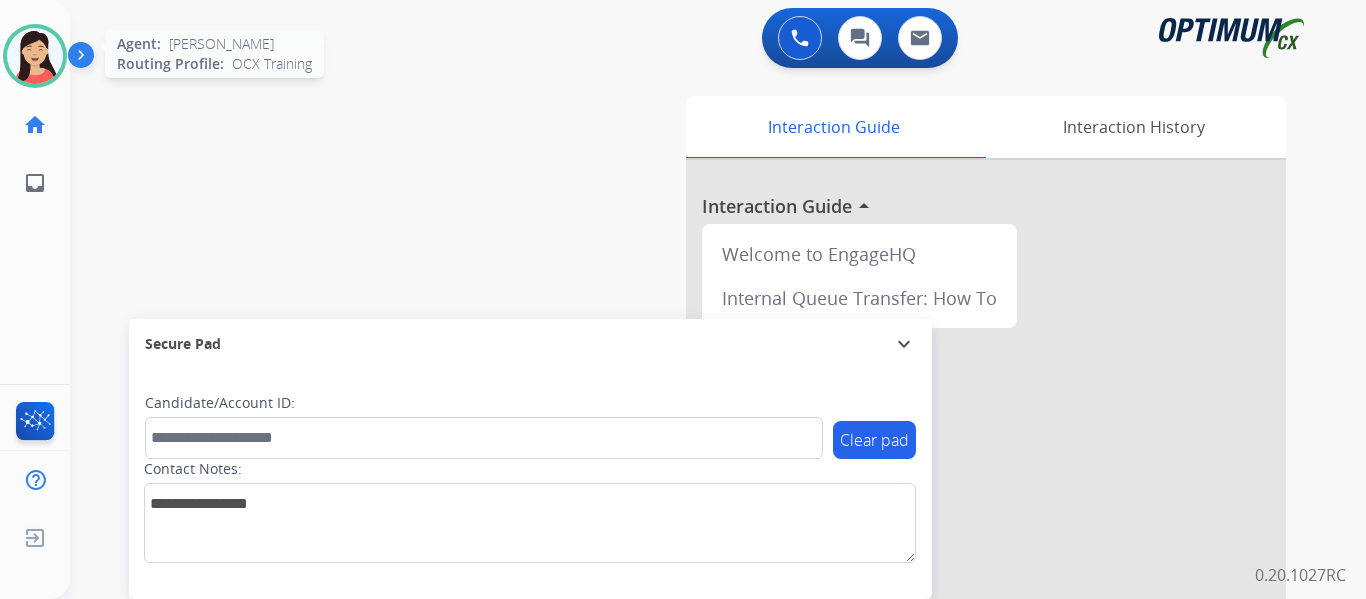 click at bounding box center (35, 56) 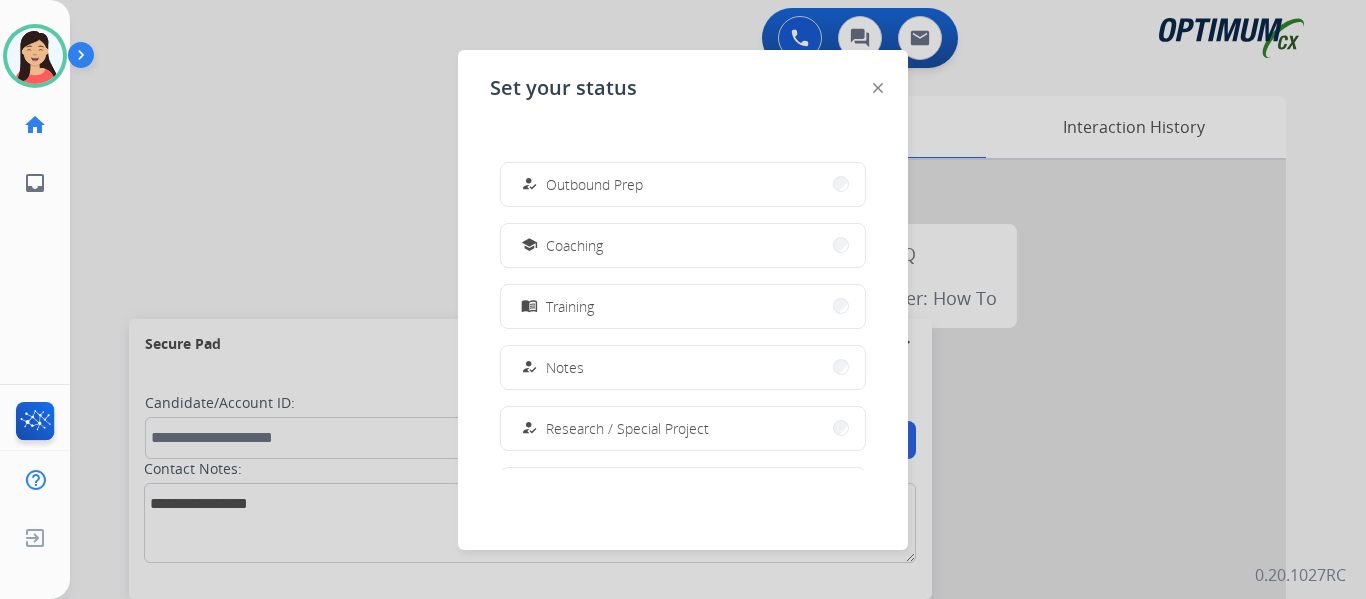 scroll, scrollTop: 499, scrollLeft: 0, axis: vertical 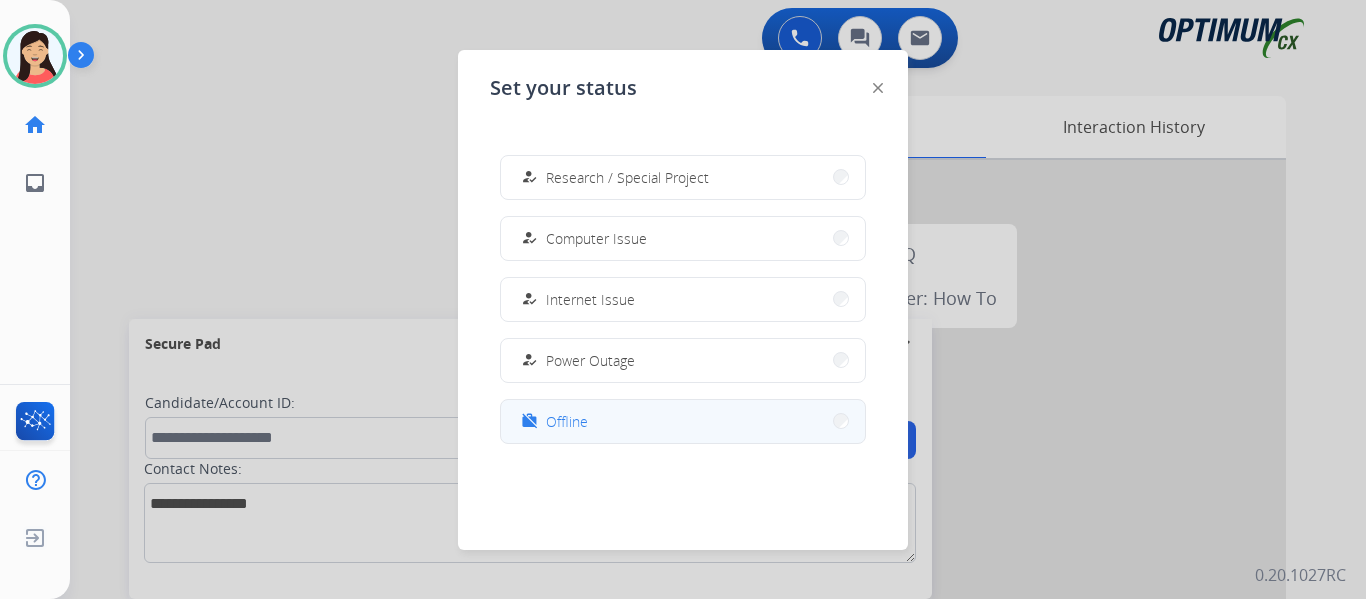 click on "work_off Offline" at bounding box center (683, 421) 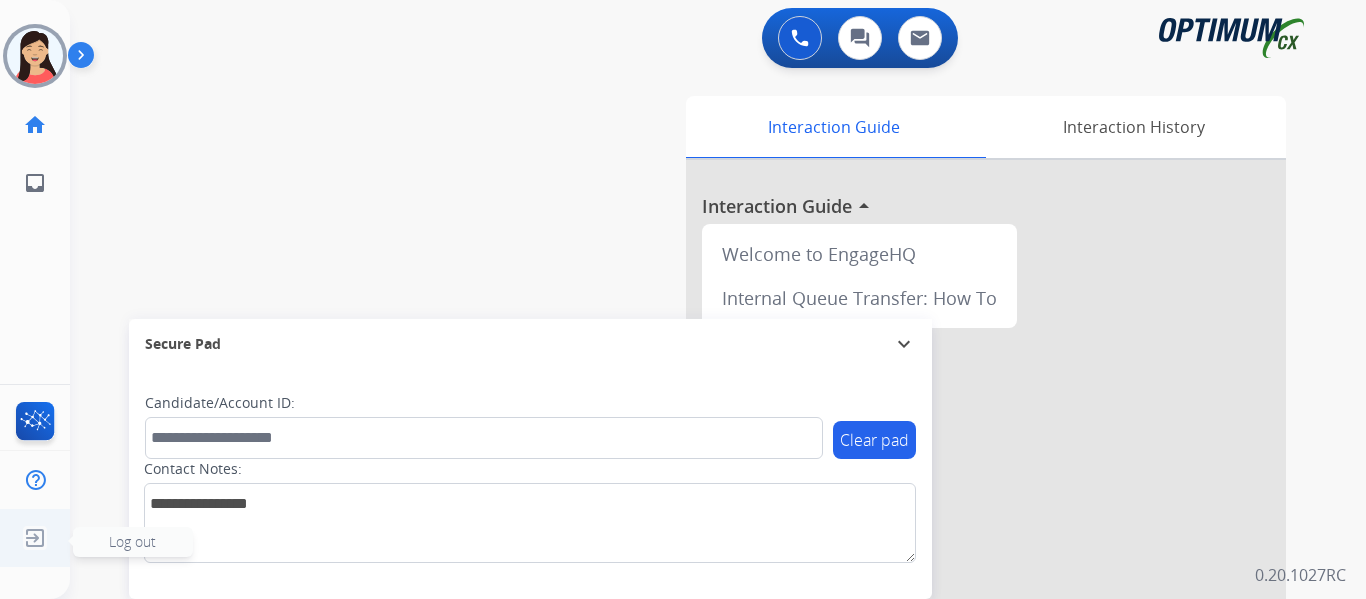 click 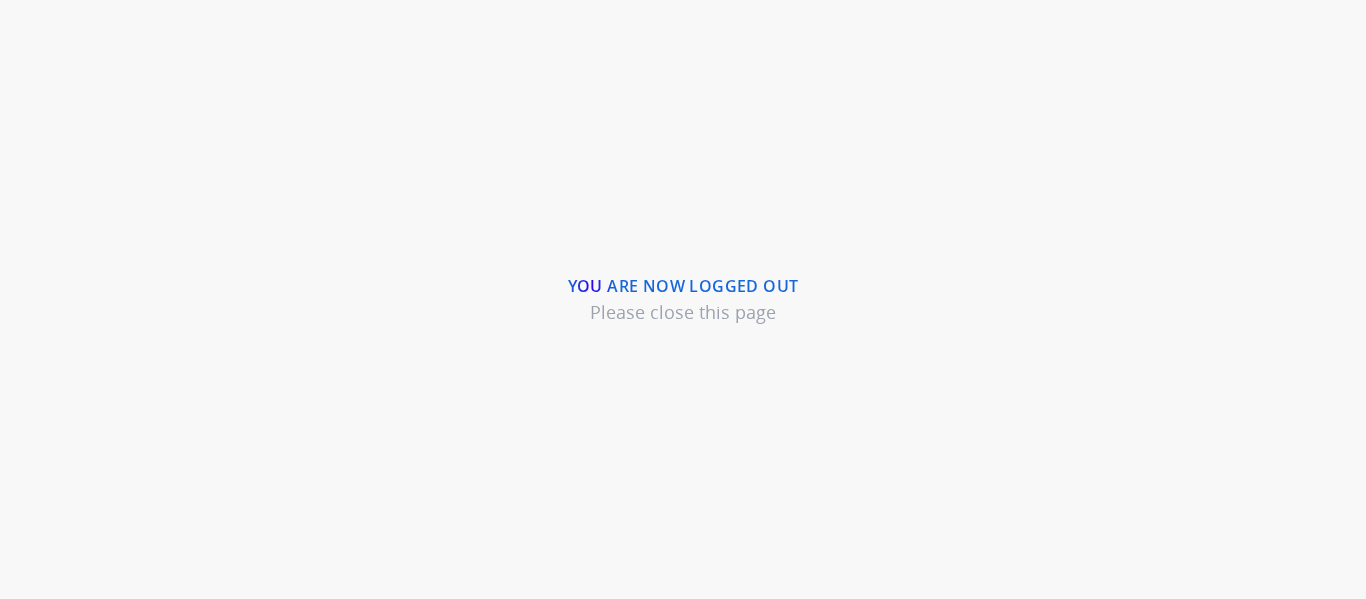 scroll, scrollTop: 0, scrollLeft: 0, axis: both 